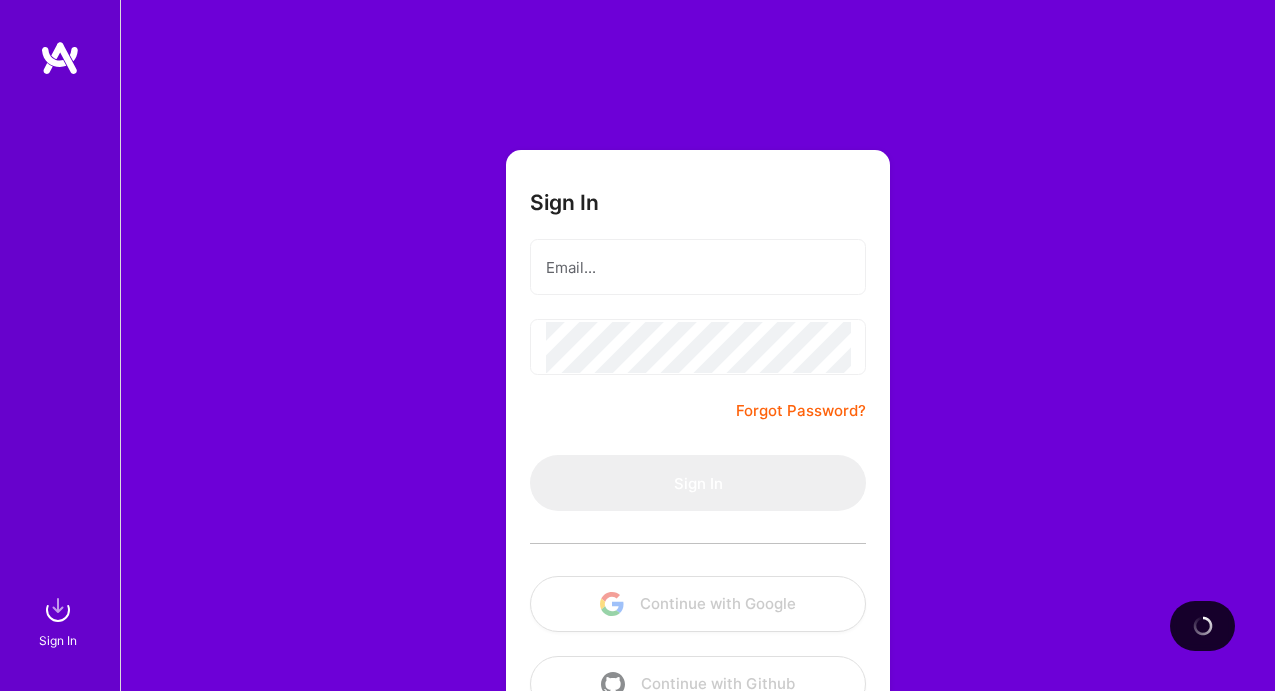 scroll, scrollTop: 60, scrollLeft: 0, axis: vertical 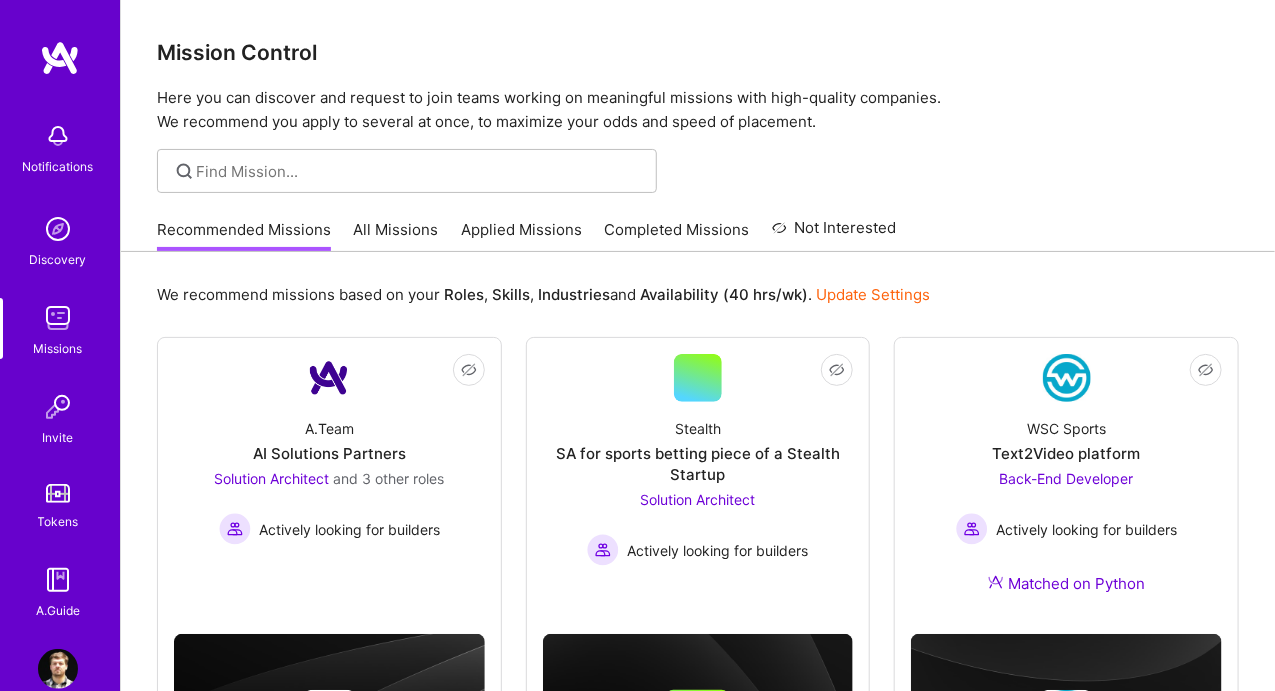 click on "All Missions" at bounding box center (396, 235) 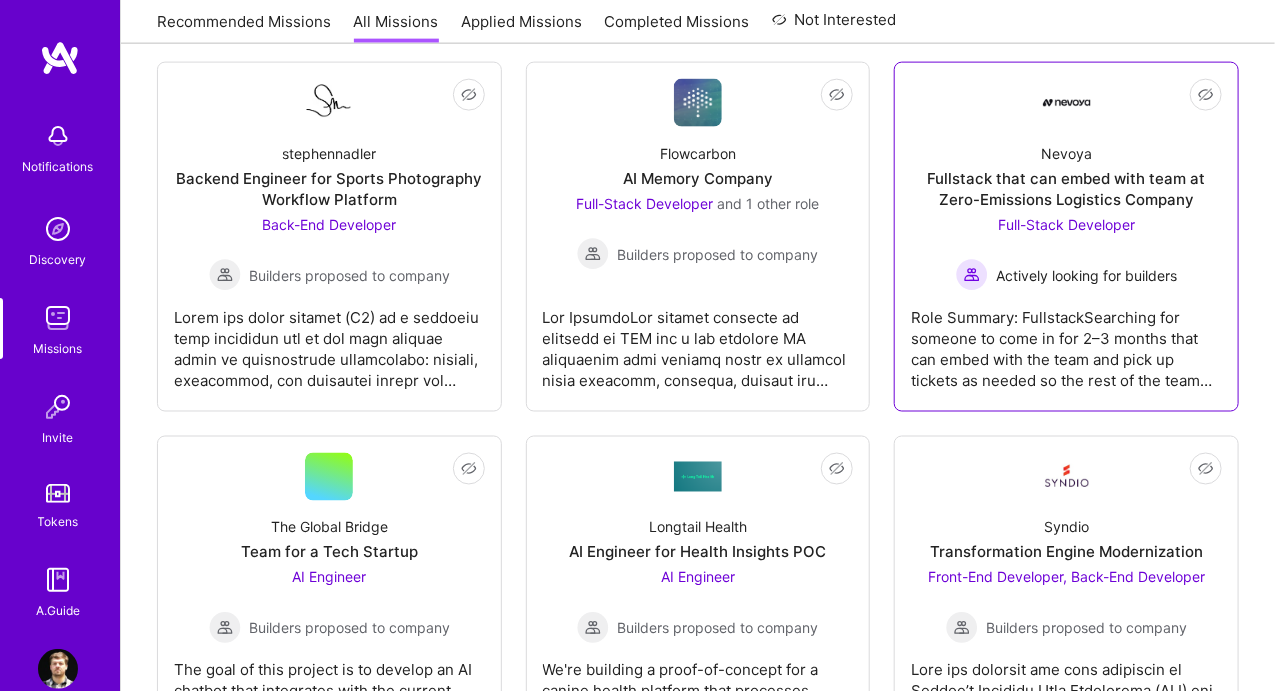 scroll, scrollTop: 1100, scrollLeft: 0, axis: vertical 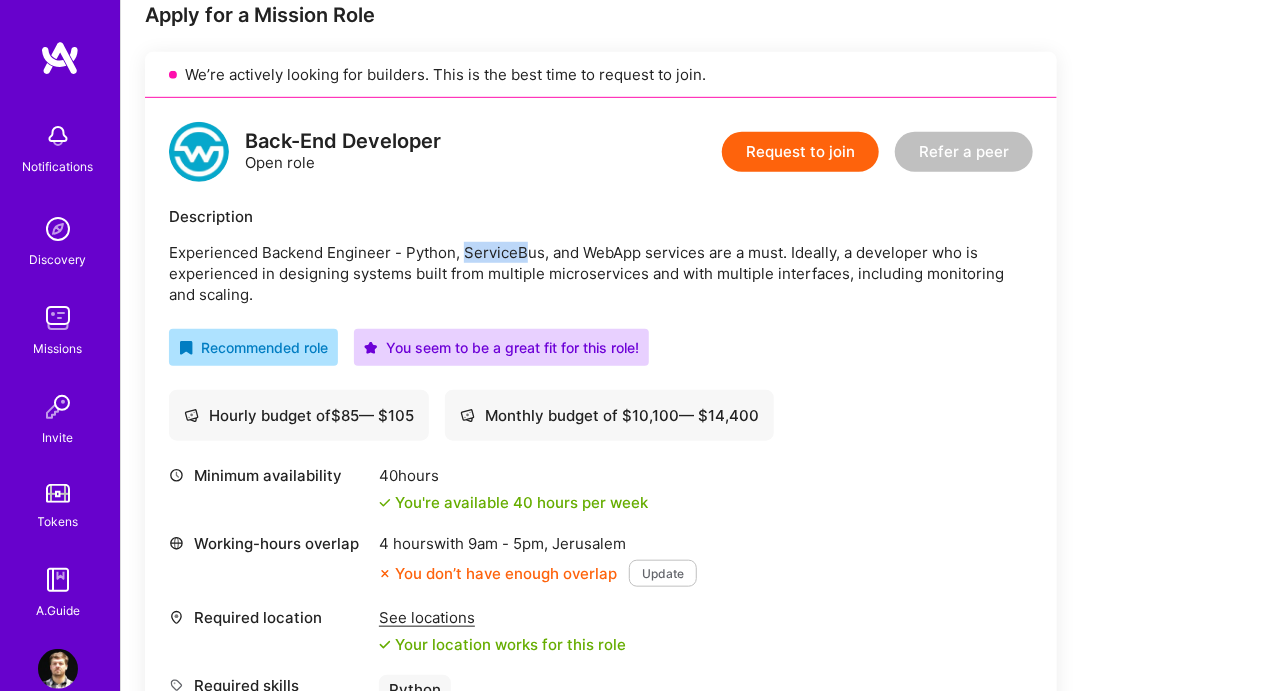 drag, startPoint x: 465, startPoint y: 250, endPoint x: 808, endPoint y: 260, distance: 343.14575 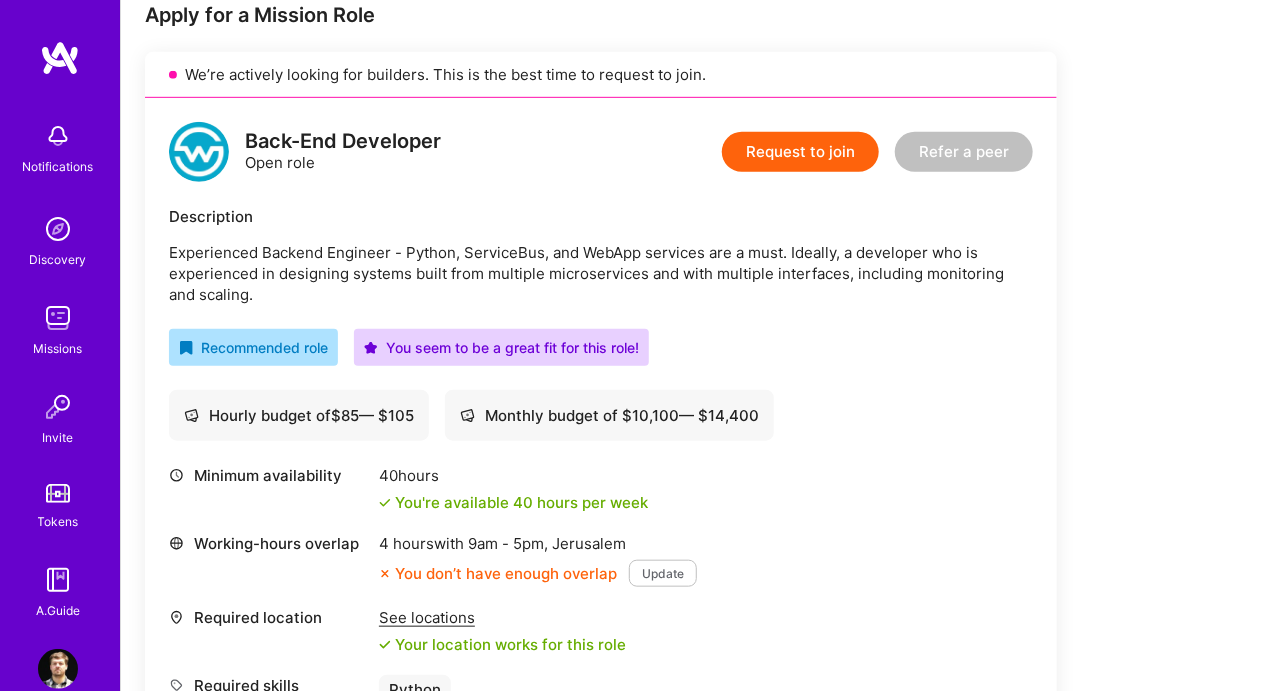 click on "Experienced Backend Engineer - Python, ServiceBus, and WebApp services are a must. Ideally, a developer who is experienced in designing systems built from multiple microservices and with multiple interfaces, including monitoring and scaling." at bounding box center [601, 273] 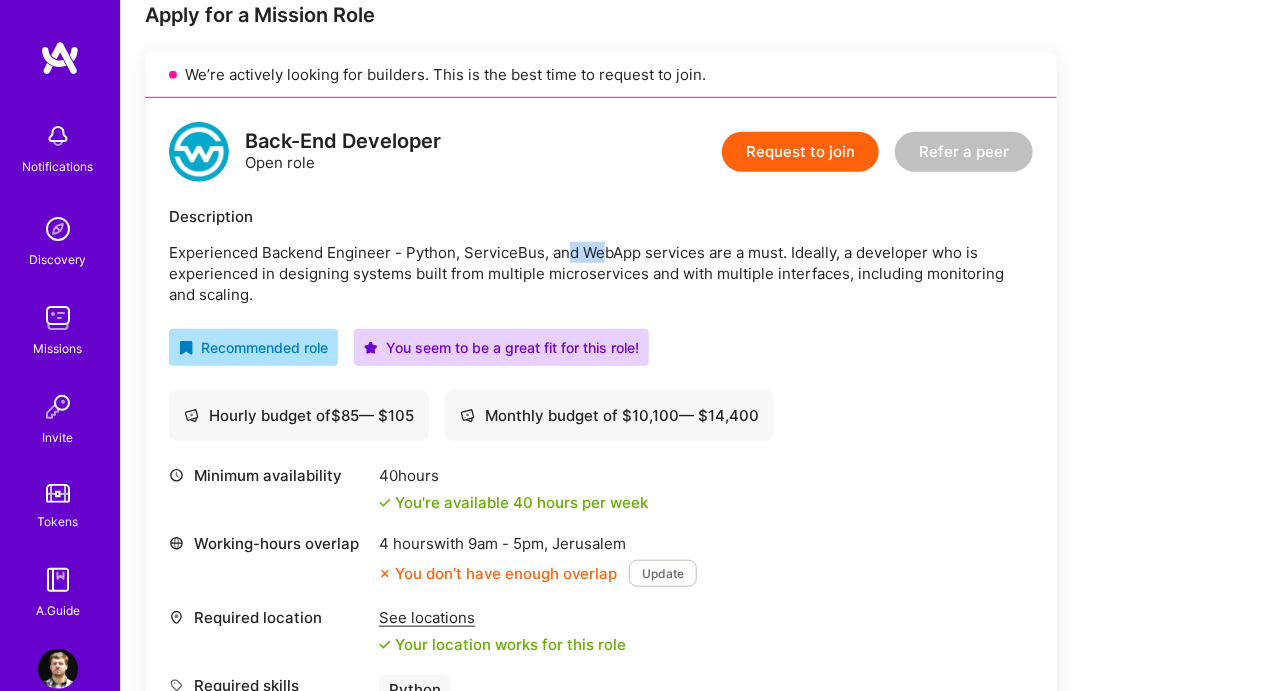 drag, startPoint x: 567, startPoint y: 240, endPoint x: 810, endPoint y: 240, distance: 243 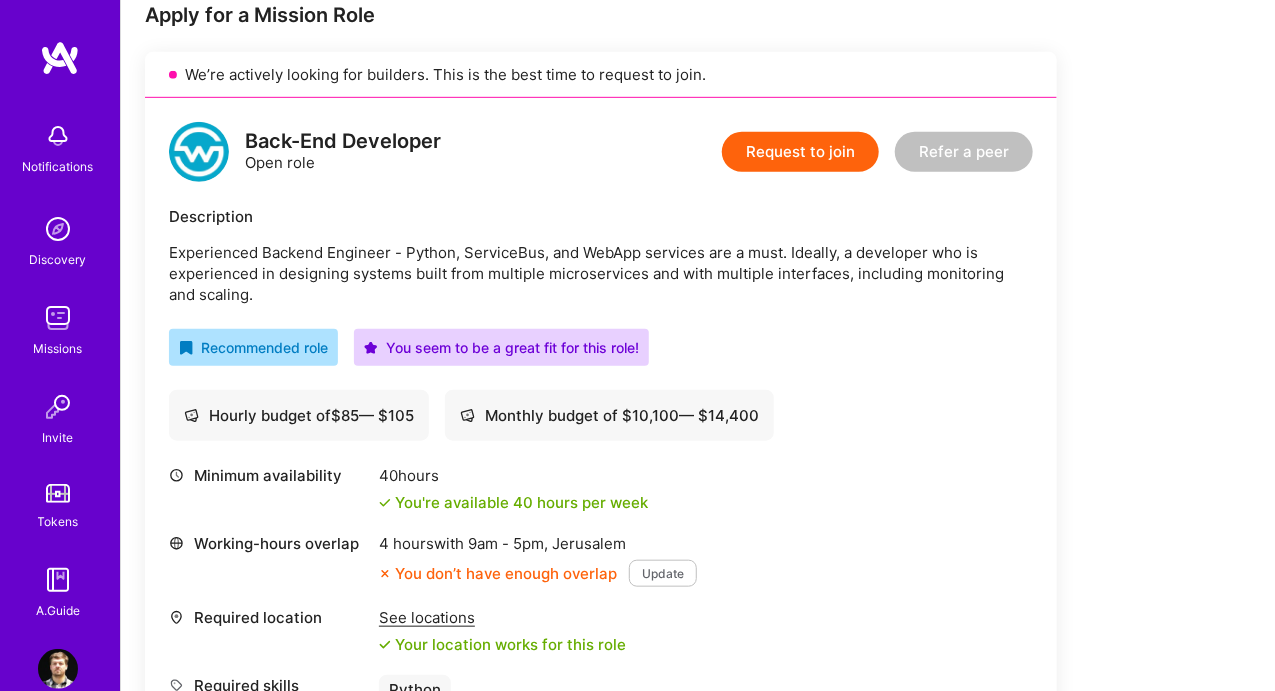 click on "Experienced Backend Engineer - Python, ServiceBus, and WebApp services are a must. Ideally, a developer who is experienced in designing systems built from multiple microservices and with multiple interfaces, including monitoring and scaling." at bounding box center (601, 273) 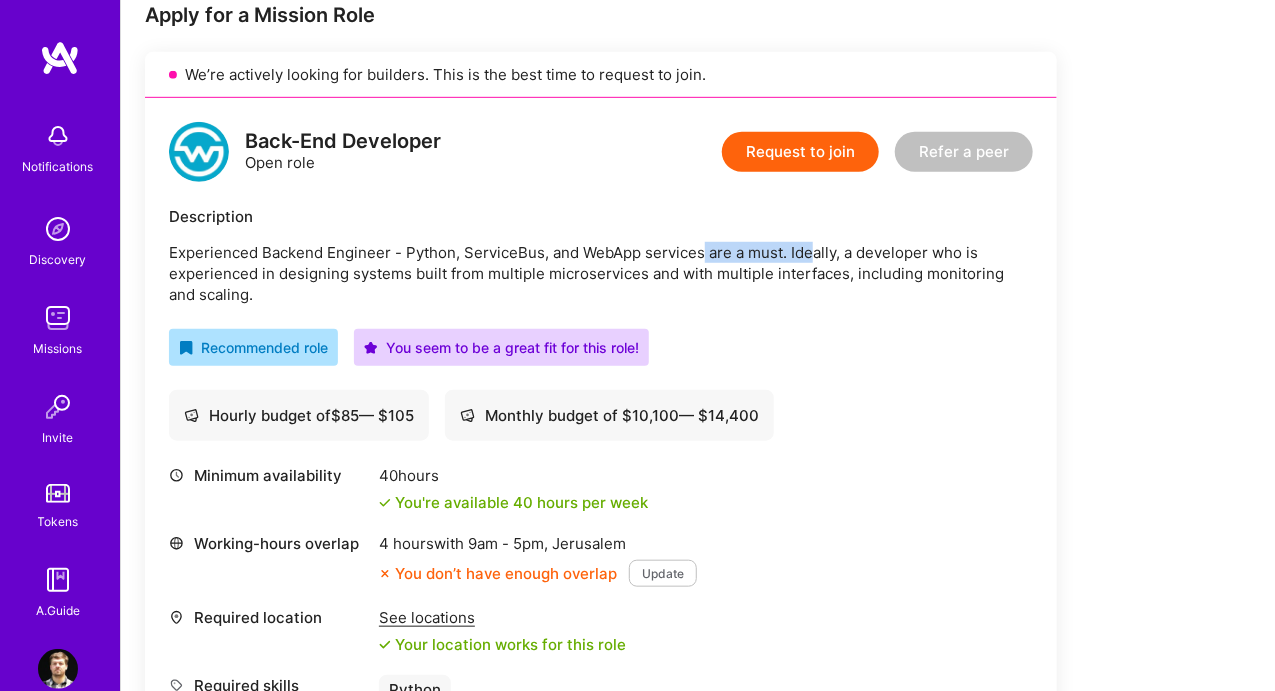 drag, startPoint x: 725, startPoint y: 242, endPoint x: 902, endPoint y: 243, distance: 177.00282 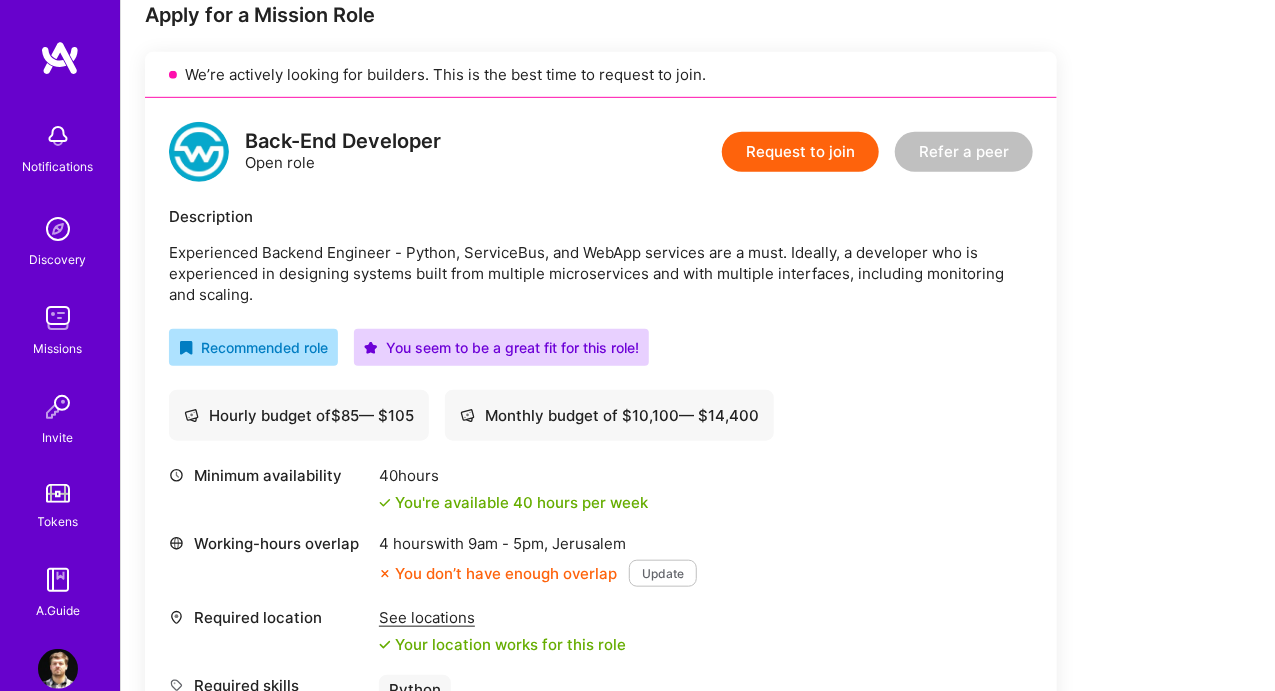 click on "Experienced Backend Engineer - Python, ServiceBus, and WebApp services are a must. Ideally, a developer who is experienced in designing systems built from multiple microservices and with multiple interfaces, including monitoring and scaling." at bounding box center [601, 273] 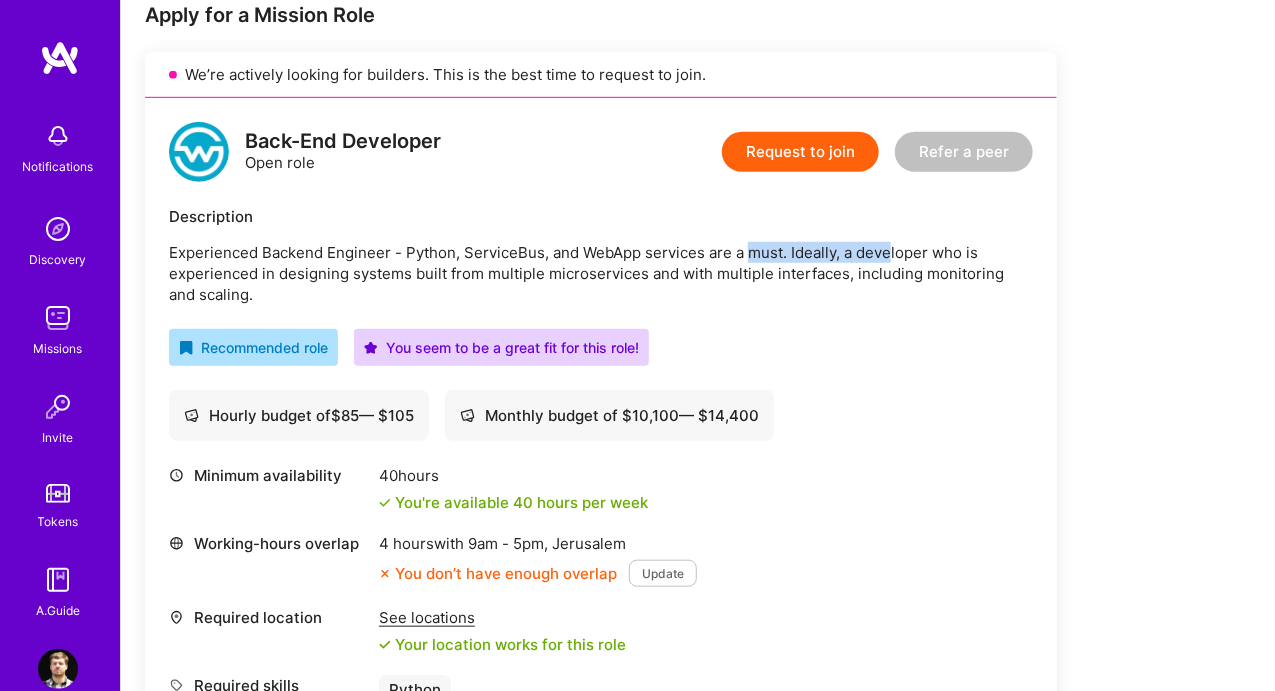 drag, startPoint x: 750, startPoint y: 243, endPoint x: 949, endPoint y: 243, distance: 199 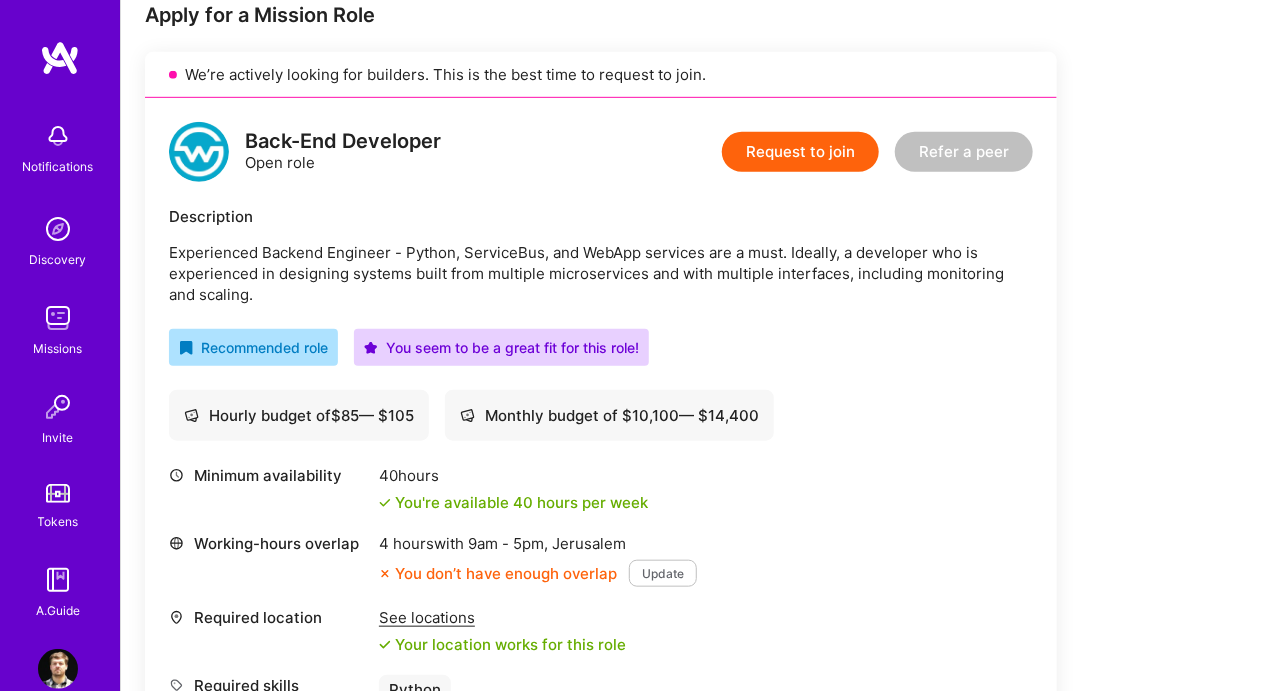 click on "Experienced Backend Engineer - Python, ServiceBus, and WebApp services are a must. Ideally, a developer who is experienced in designing systems built from multiple microservices and with multiple interfaces, including monitoring and scaling." at bounding box center [601, 273] 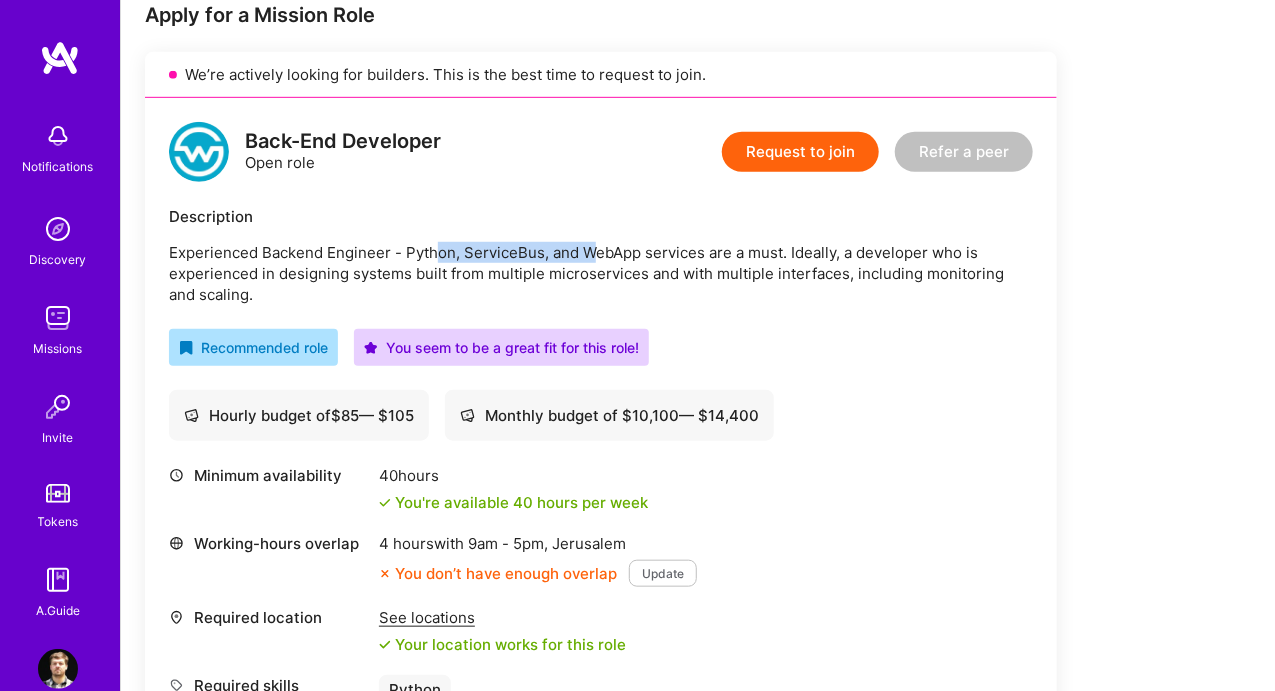 drag, startPoint x: 451, startPoint y: 248, endPoint x: 740, endPoint y: 248, distance: 289 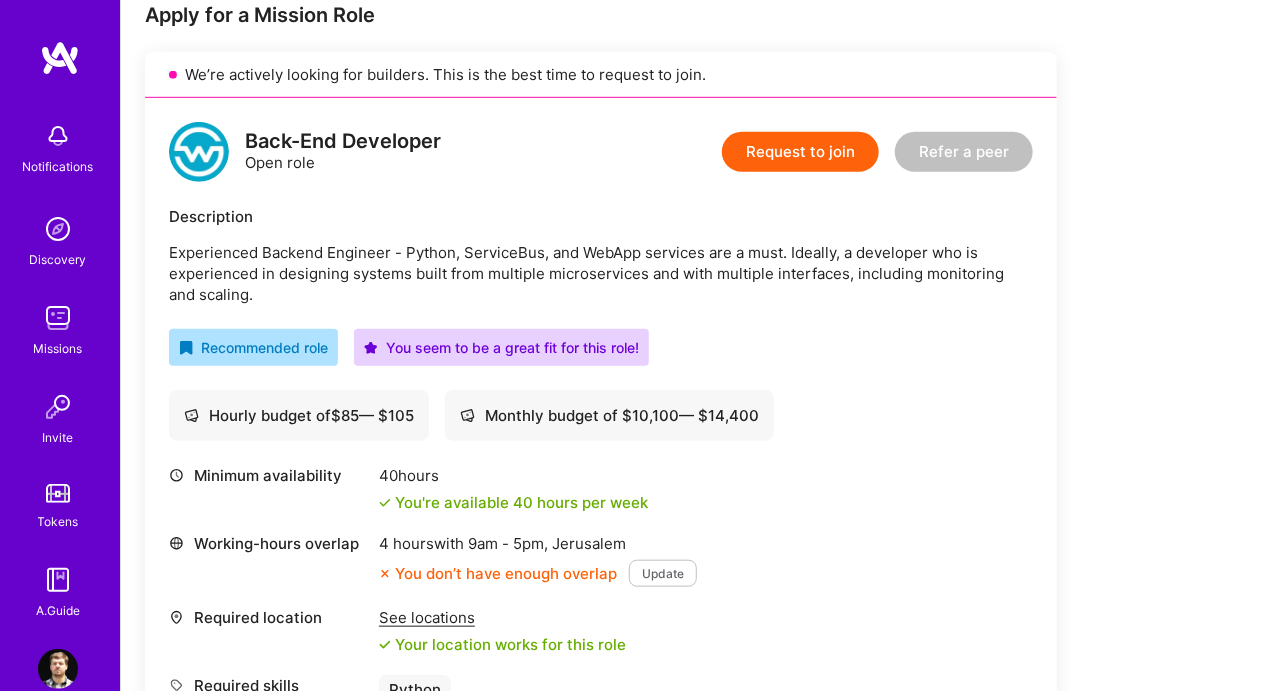 click on "Experienced Backend Engineer - Python, ServiceBus, and WebApp services are a must. Ideally, a developer who is experienced in designing systems built from multiple microservices and with multiple interfaces, including monitoring and scaling." at bounding box center [601, 273] 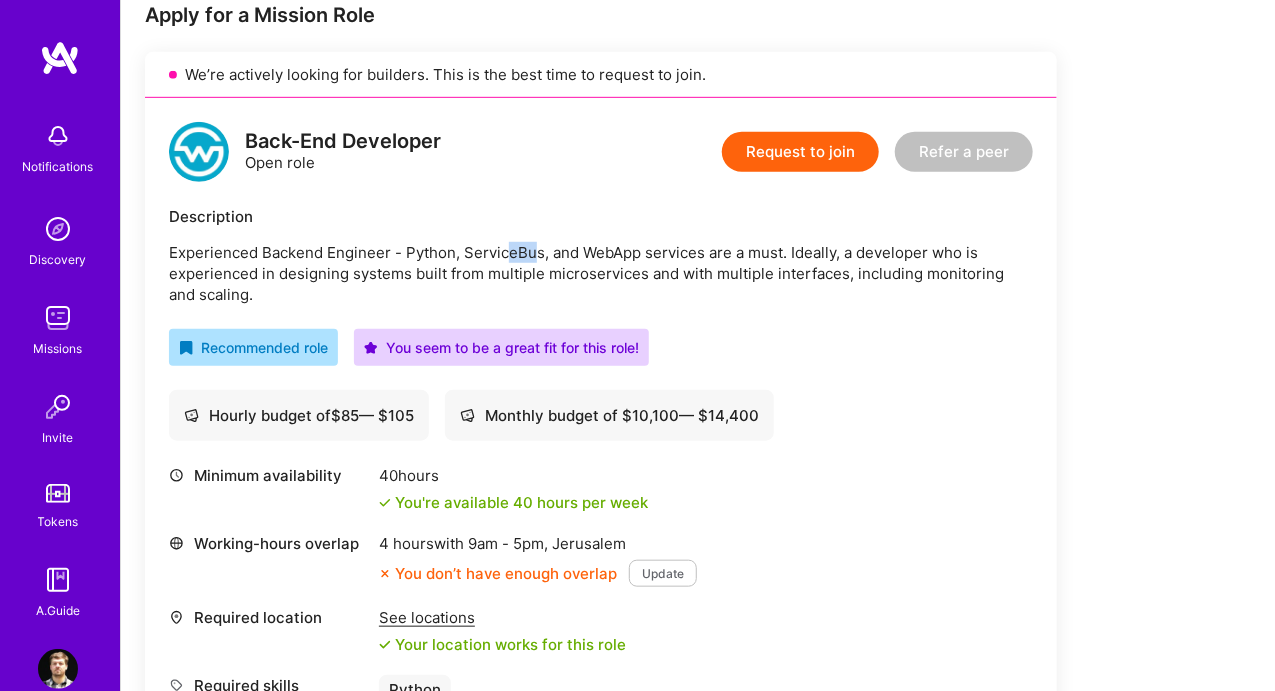 drag, startPoint x: 512, startPoint y: 254, endPoint x: 745, endPoint y: 257, distance: 233.01932 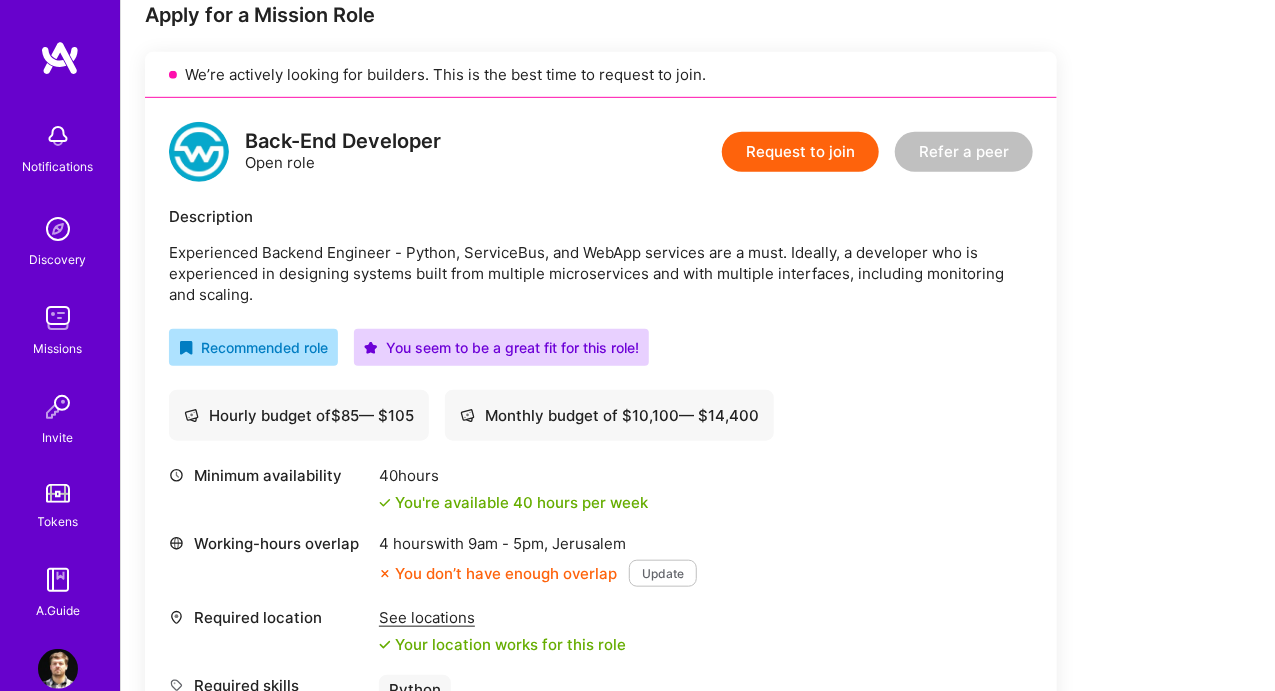 click on "Experienced Backend Engineer - Python, ServiceBus, and WebApp services are a must. Ideally, a developer who is experienced in designing systems built from multiple microservices and with multiple interfaces, including monitoring and scaling." at bounding box center [601, 273] 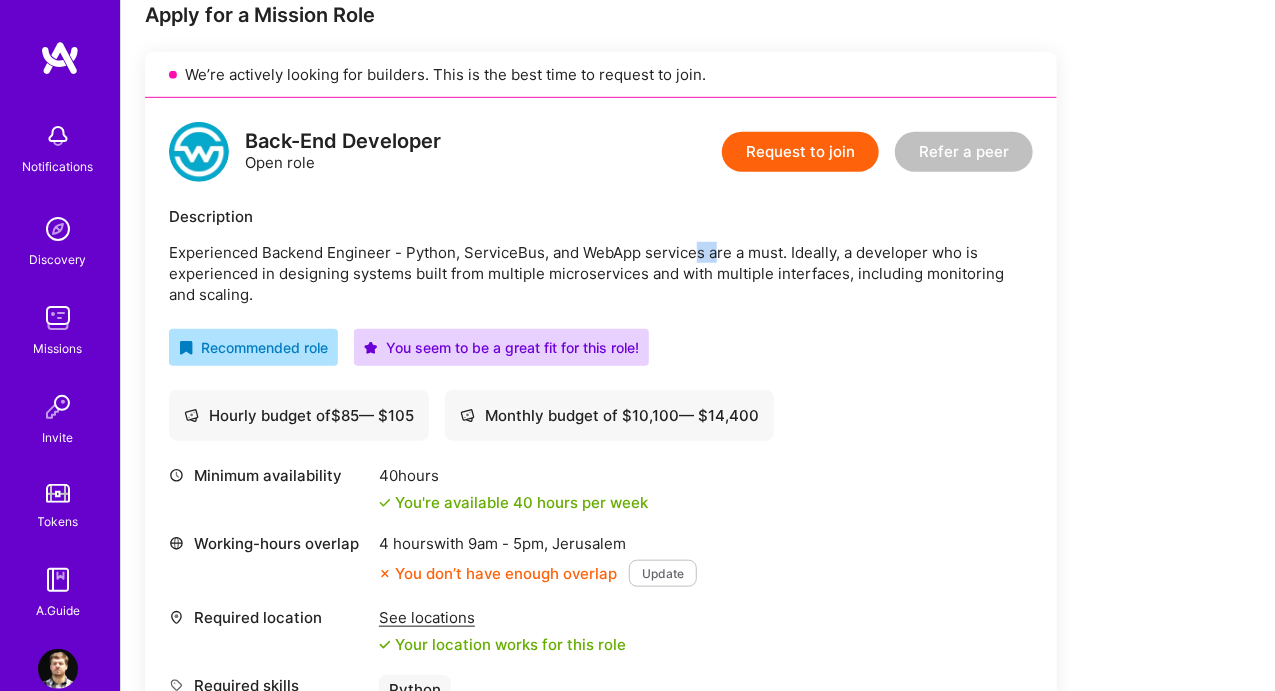 drag, startPoint x: 713, startPoint y: 255, endPoint x: 888, endPoint y: 255, distance: 175 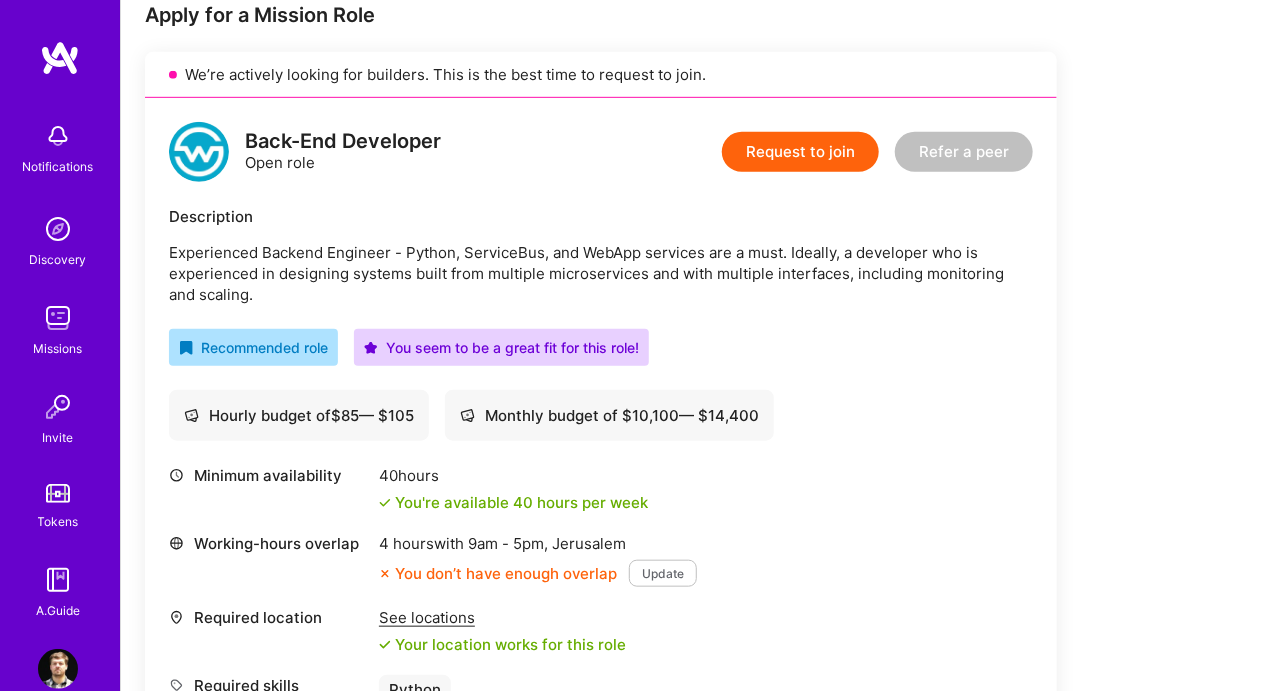 click on "Experienced Backend Engineer - Python, ServiceBus, and WebApp services are a must. Ideally, a developer who is experienced in designing systems built from multiple microservices and with multiple interfaces, including monitoring and scaling." at bounding box center (601, 273) 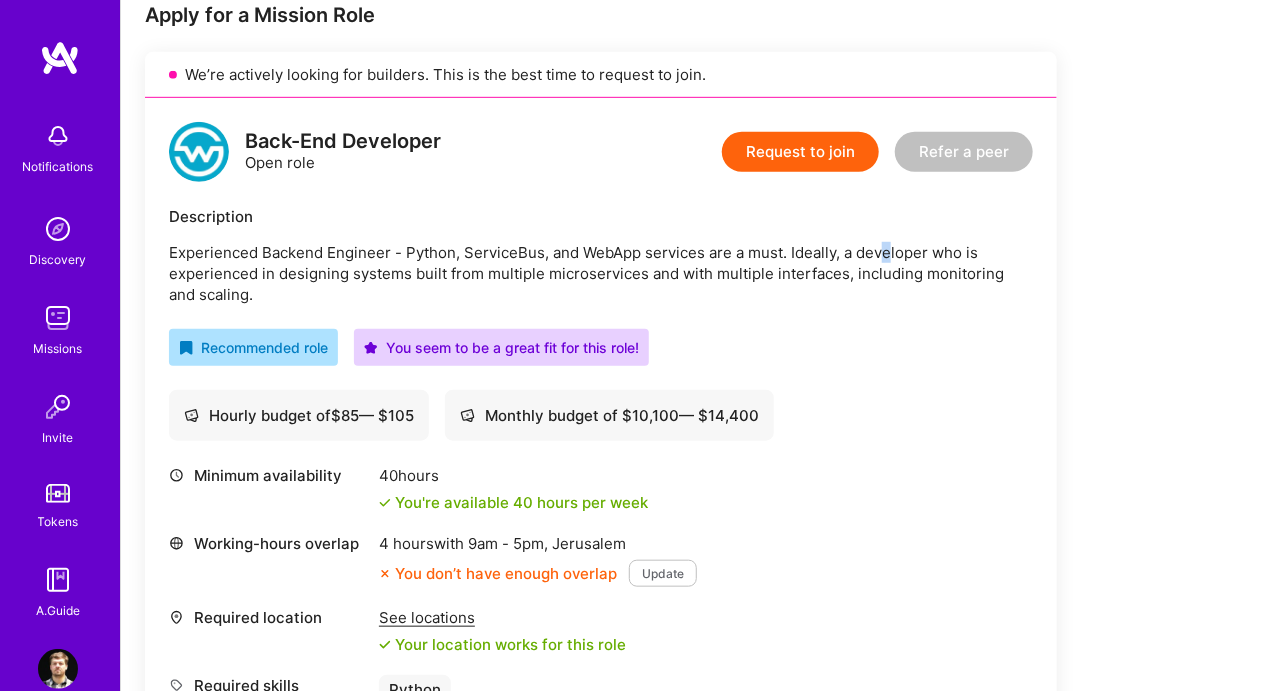 click on "Experienced Backend Engineer - Python, ServiceBus, and WebApp services are a must. Ideally, a developer who is experienced in designing systems built from multiple microservices and with multiple interfaces, including monitoring and scaling." at bounding box center (601, 273) 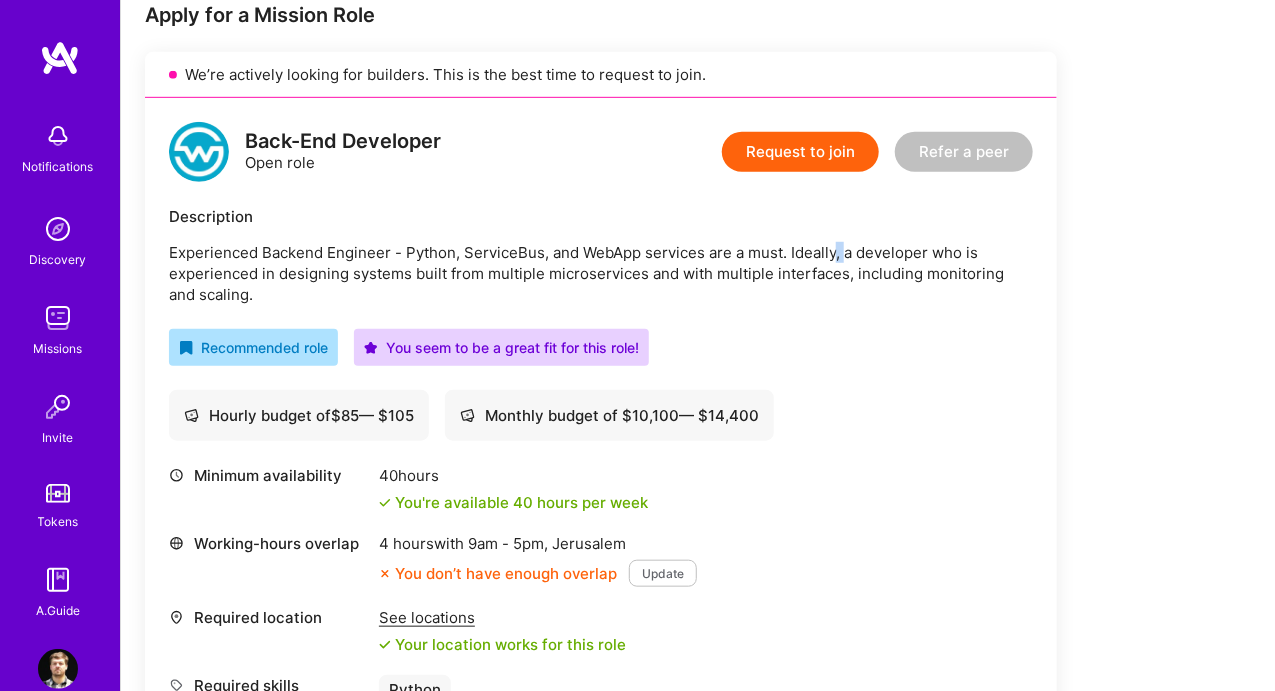 click on "Experienced Backend Engineer - Python, ServiceBus, and WebApp services are a must. Ideally, a developer who is experienced in designing systems built from multiple microservices and with multiple interfaces, including monitoring and scaling." at bounding box center [601, 273] 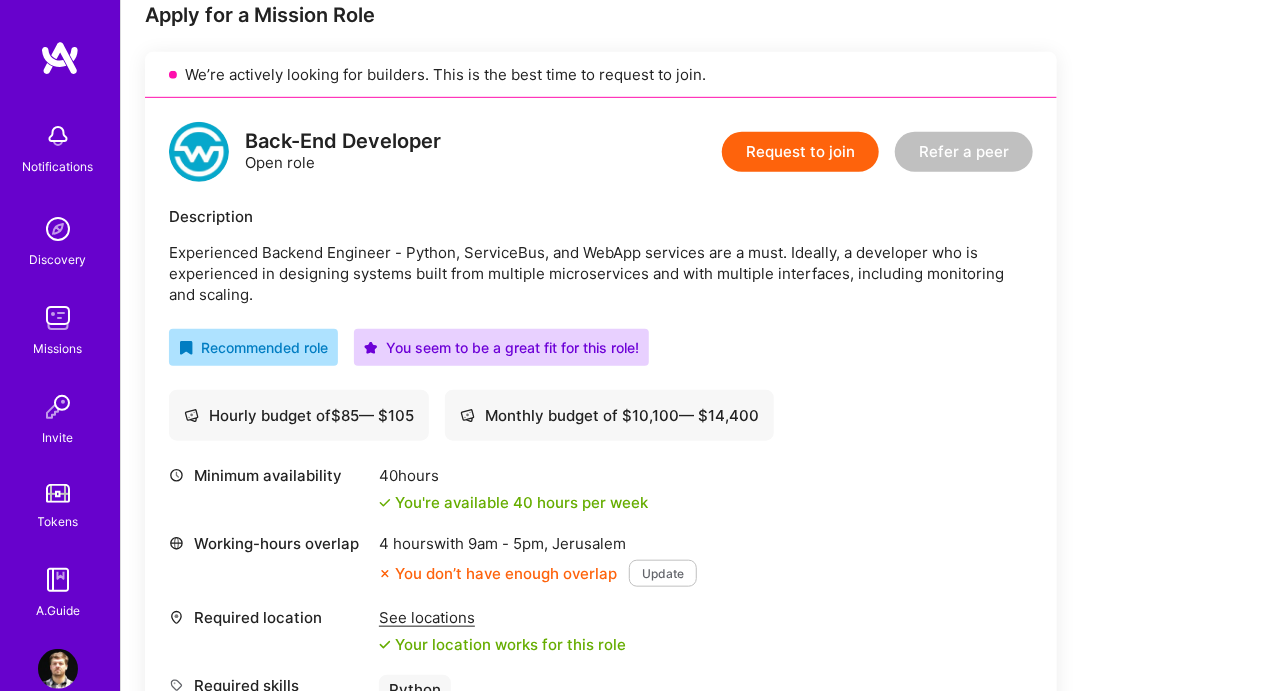 click on "Experienced Backend Engineer - Python, ServiceBus, and WebApp services are a must. Ideally, a developer who is experienced in designing systems built from multiple microservices and with multiple interfaces, including monitoring and scaling." at bounding box center (601, 273) 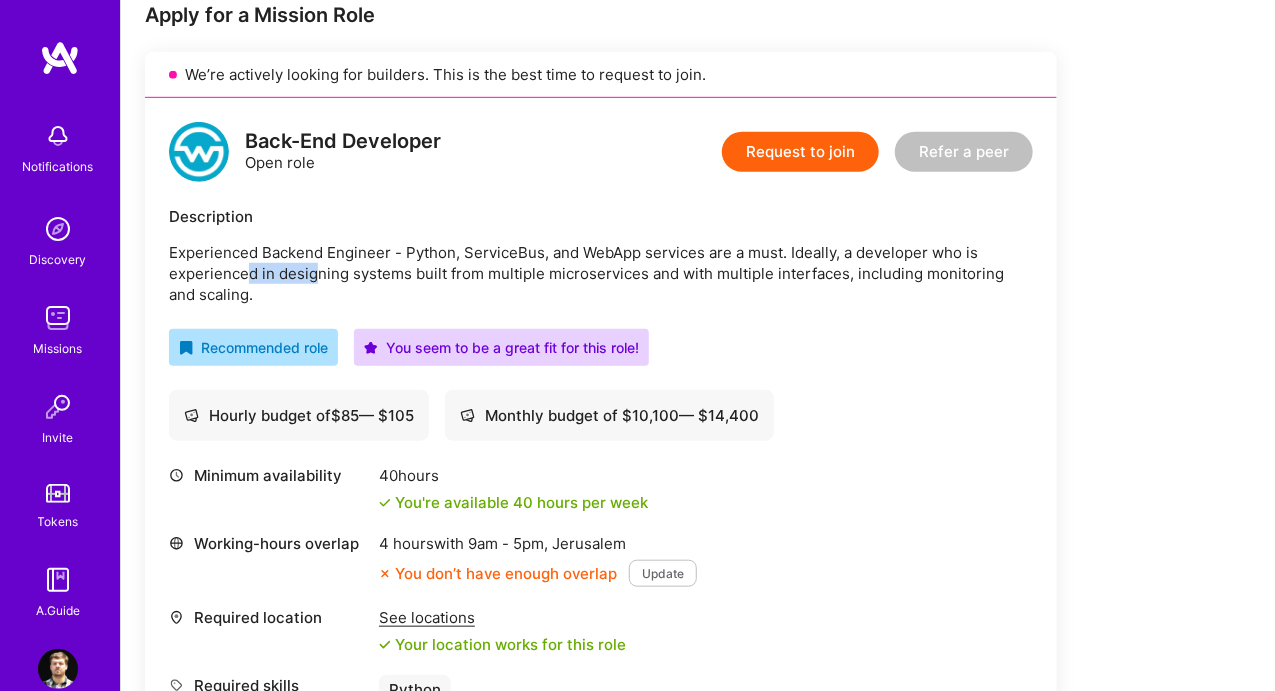 drag, startPoint x: 250, startPoint y: 270, endPoint x: 675, endPoint y: 271, distance: 425.0012 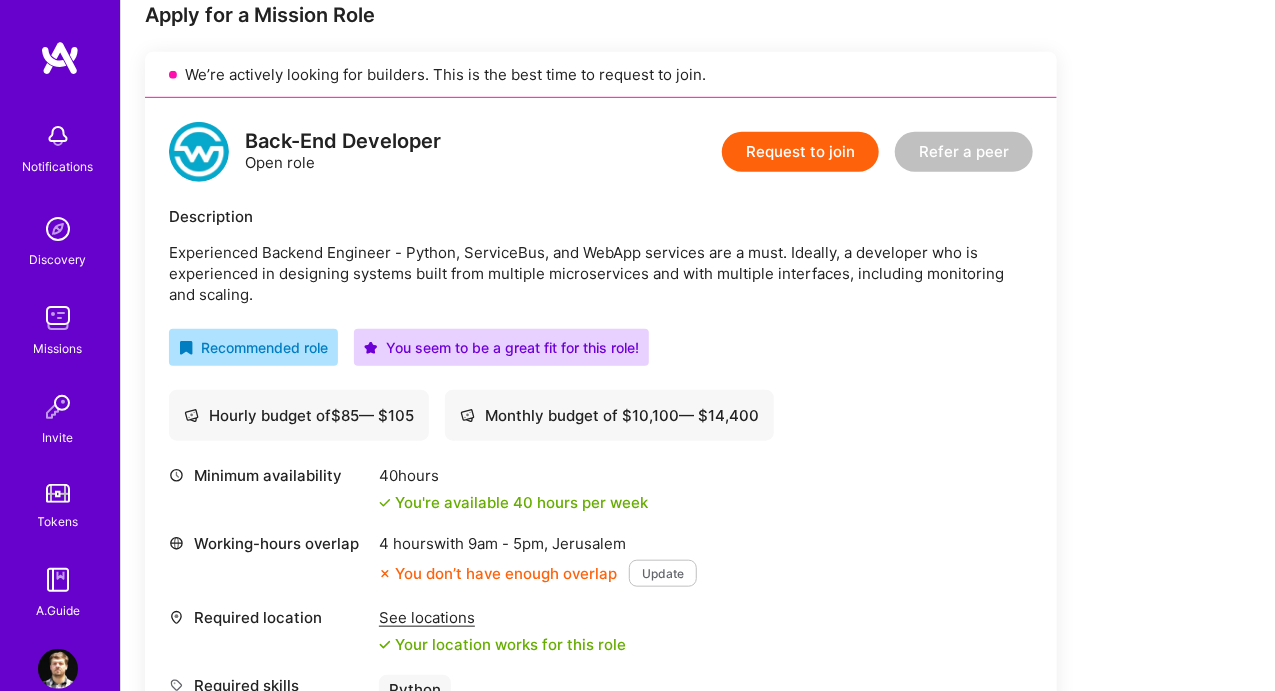 click on "Experienced Backend Engineer - Python, ServiceBus, and WebApp services are a must. Ideally, a developer who is experienced in designing systems built from multiple microservices and with multiple interfaces, including monitoring and scaling." at bounding box center [601, 273] 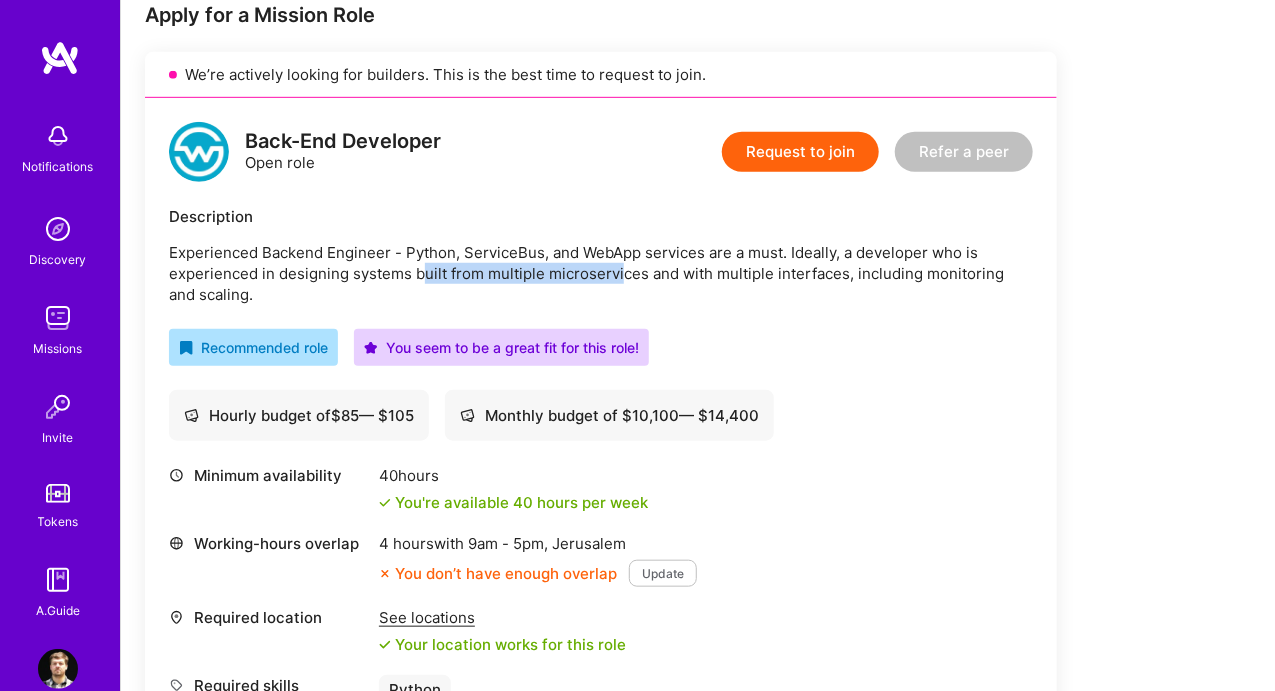 click on "Experienced Backend Engineer - Python, ServiceBus, and WebApp services are a must. Ideally, a developer who is experienced in designing systems built from multiple microservices and with multiple interfaces, including monitoring and scaling." at bounding box center [601, 273] 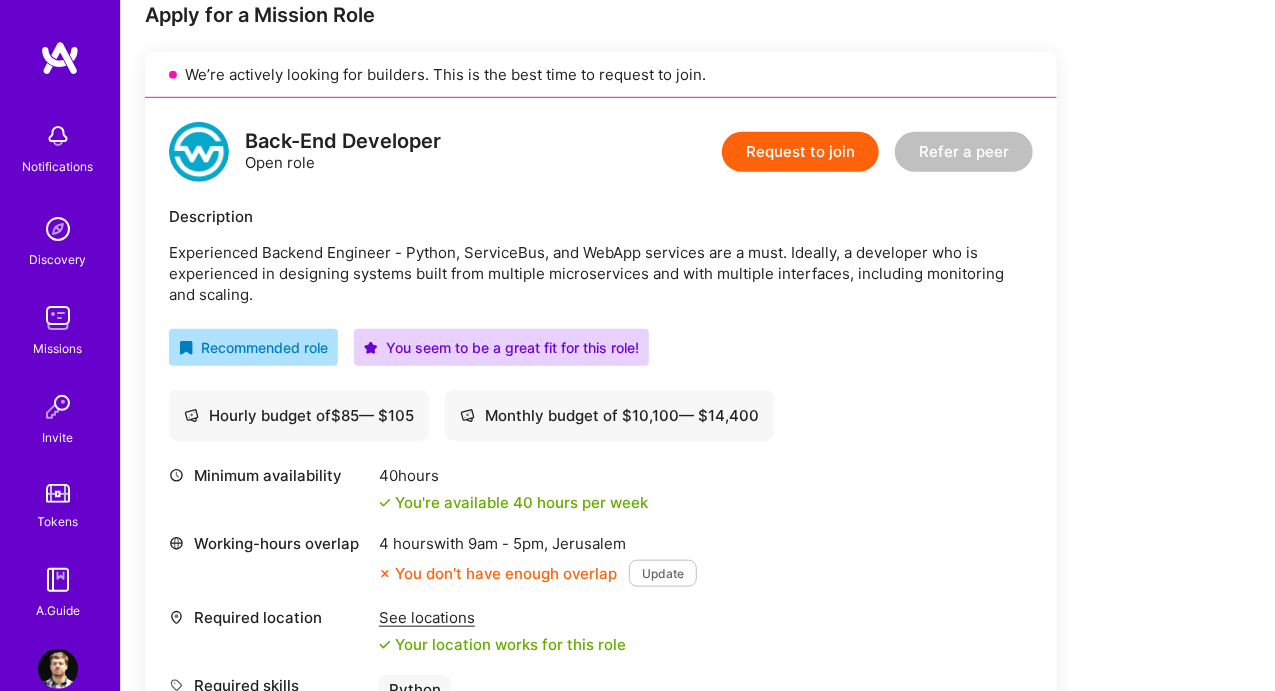 click on "Experienced Backend Engineer - Python, ServiceBus, and WebApp services are a must. Ideally, a developer who is experienced in designing systems built from multiple microservices and with multiple interfaces, including monitoring and scaling." at bounding box center [601, 273] 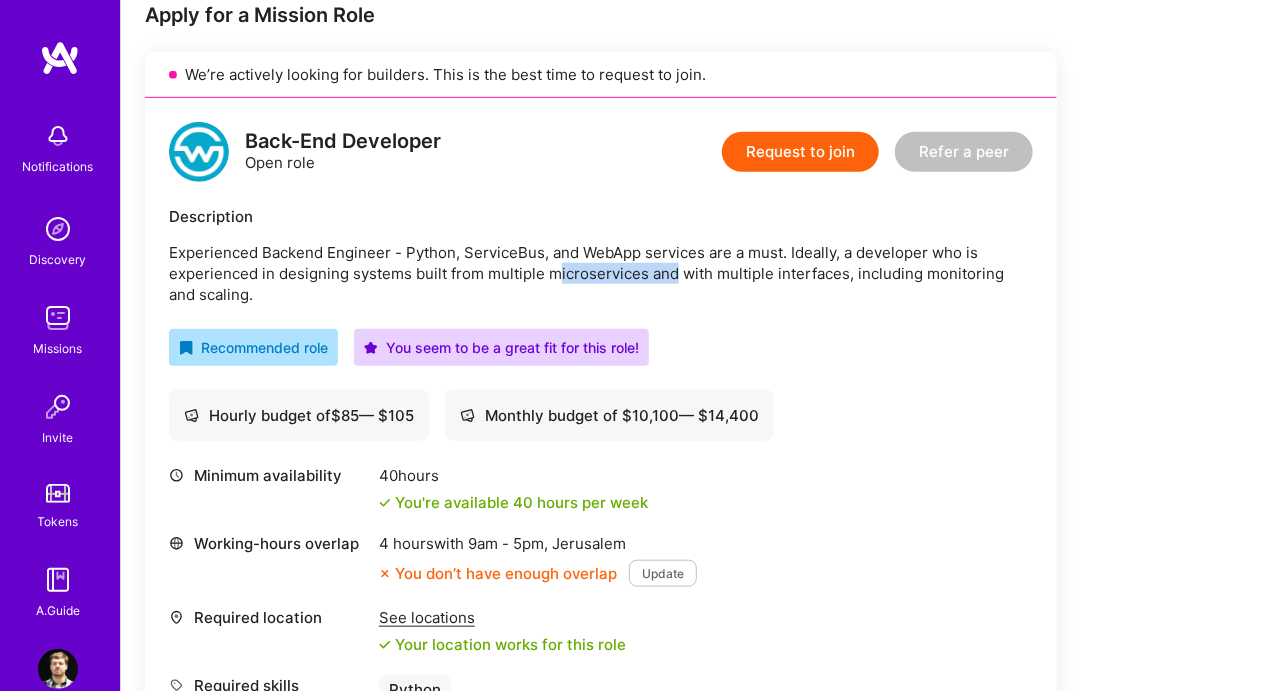 drag, startPoint x: 557, startPoint y: 271, endPoint x: 810, endPoint y: 271, distance: 253 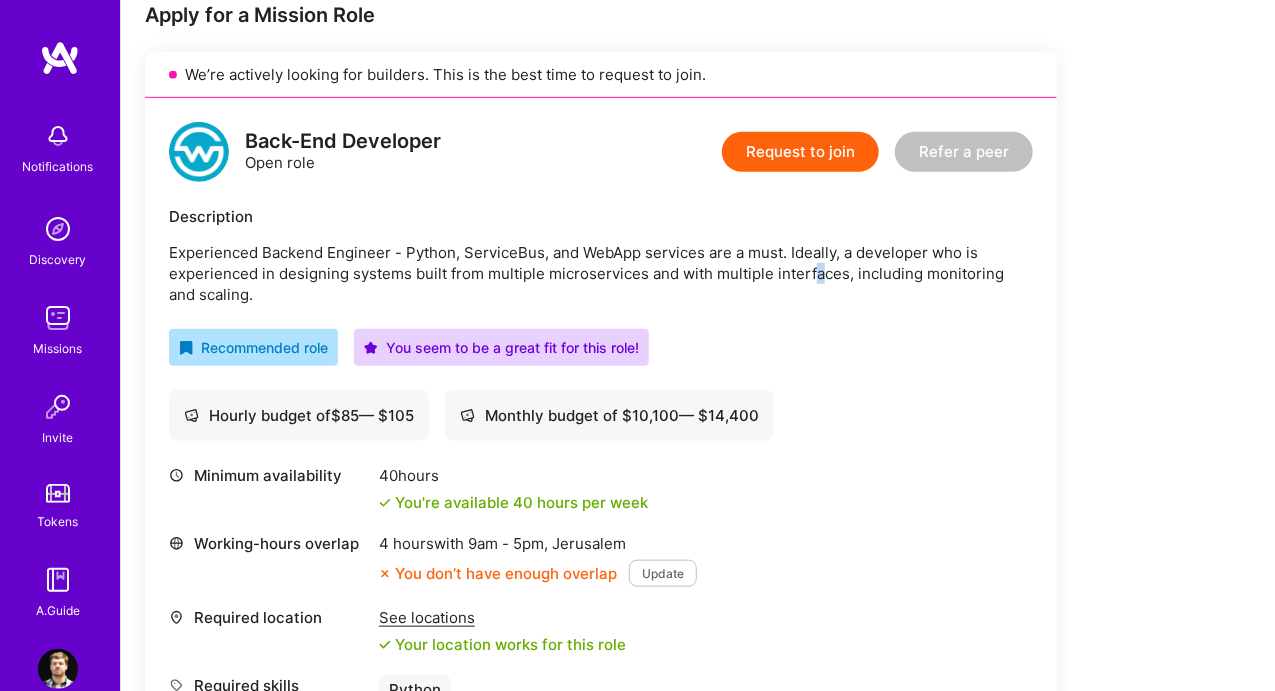 click on "Experienced Backend Engineer - Python, ServiceBus, and WebApp services are a must. Ideally, a developer who is experienced in designing systems built from multiple microservices and with multiple interfaces, including monitoring and scaling." at bounding box center (601, 273) 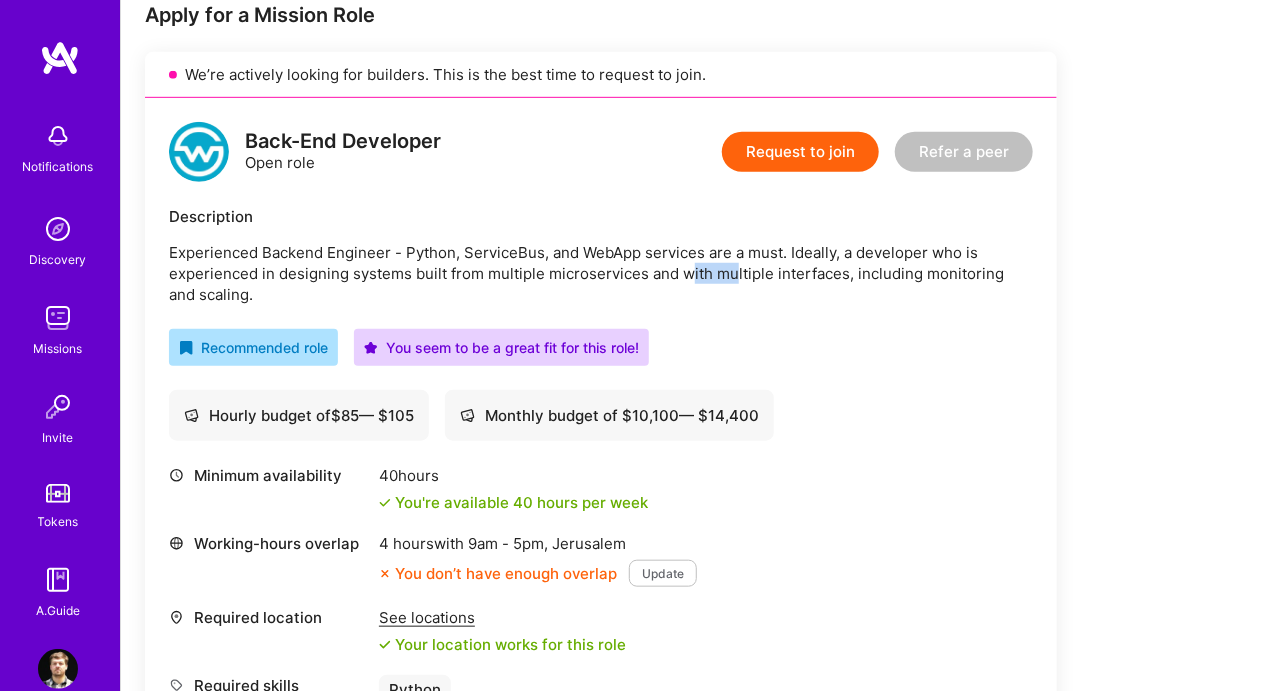 drag, startPoint x: 730, startPoint y: 271, endPoint x: 903, endPoint y: 271, distance: 173 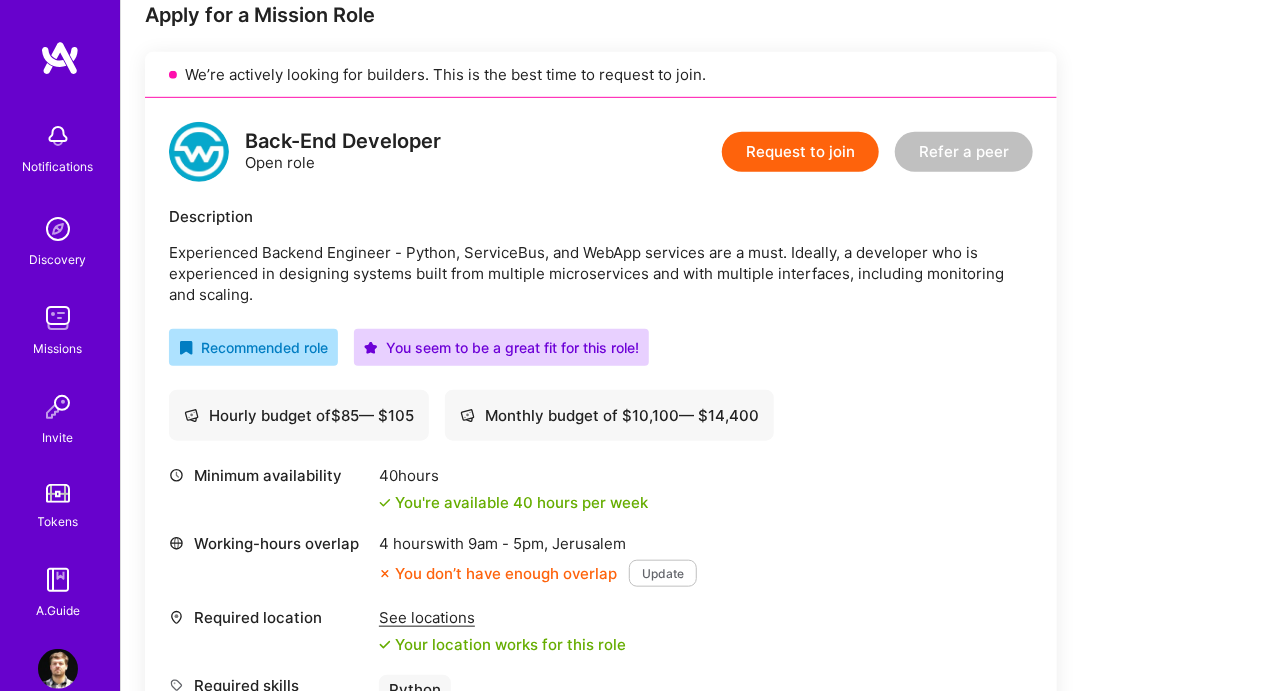 click on "Experienced Backend Engineer - Python, ServiceBus, and WebApp services are a must. Ideally, a developer who is experienced in designing systems built from multiple microservices and with multiple interfaces, including monitoring and scaling." at bounding box center [601, 273] 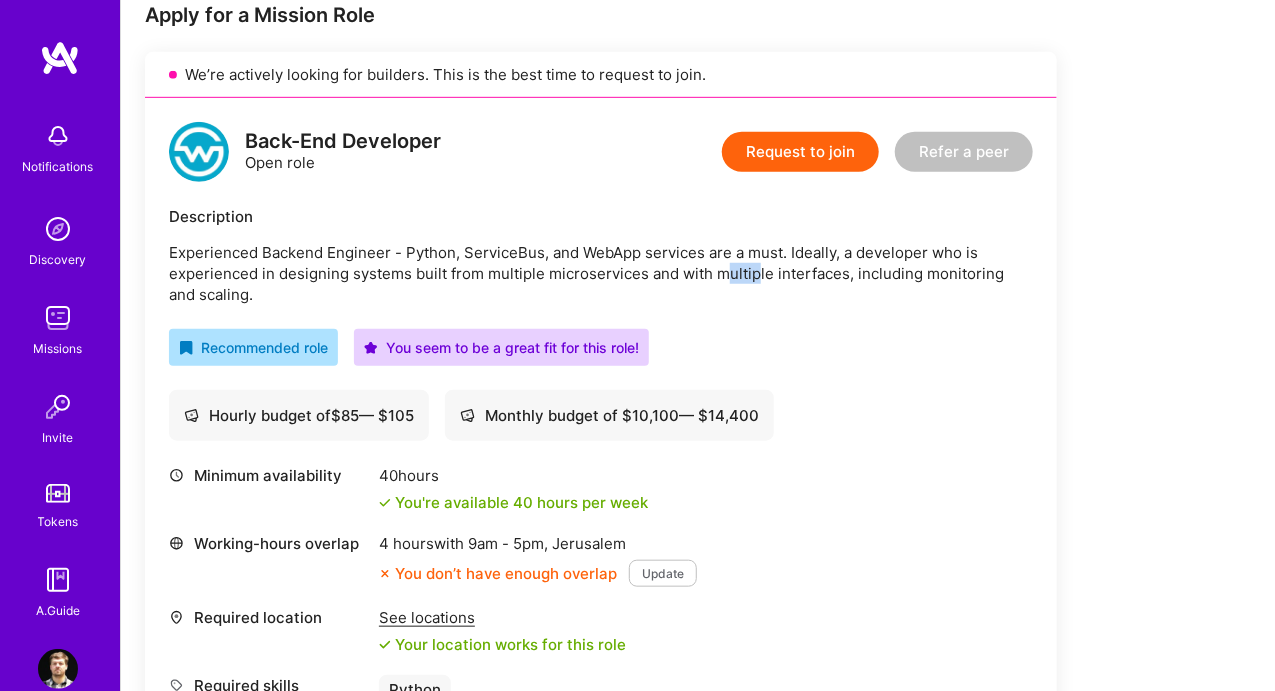 drag, startPoint x: 733, startPoint y: 271, endPoint x: 924, endPoint y: 271, distance: 191 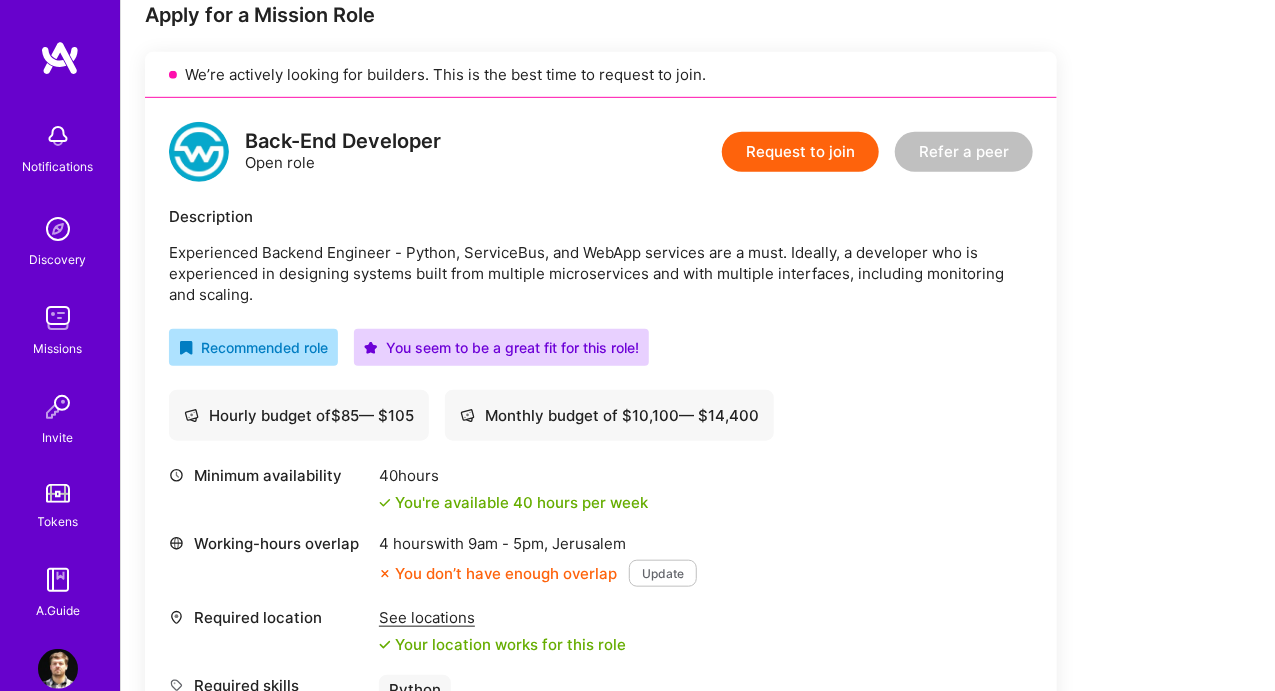 click on "Experienced Backend Engineer - Python, ServiceBus, and WebApp services are a must. Ideally, a developer who is experienced in designing systems built from multiple microservices and with multiple interfaces, including monitoring and scaling." at bounding box center [601, 273] 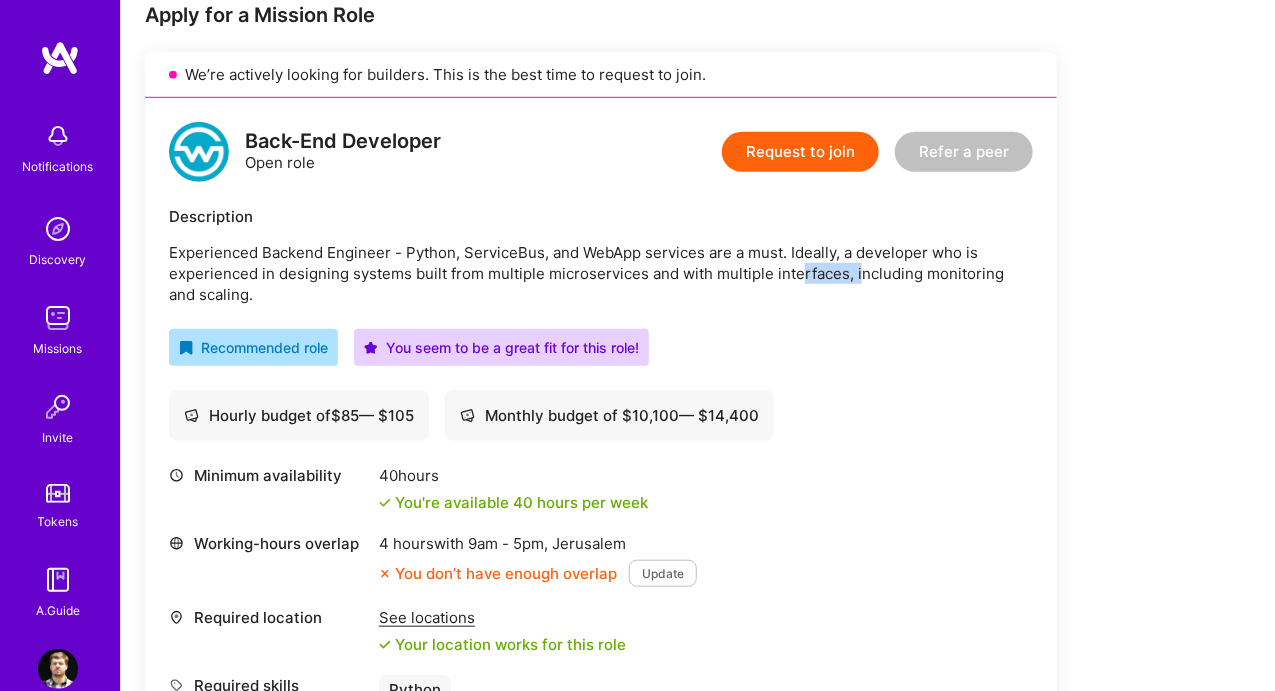 click on "Experienced Backend Engineer - Python, ServiceBus, and WebApp services are a must. Ideally, a developer who is experienced in designing systems built from multiple microservices and with multiple interfaces, including monitoring and scaling." at bounding box center [601, 273] 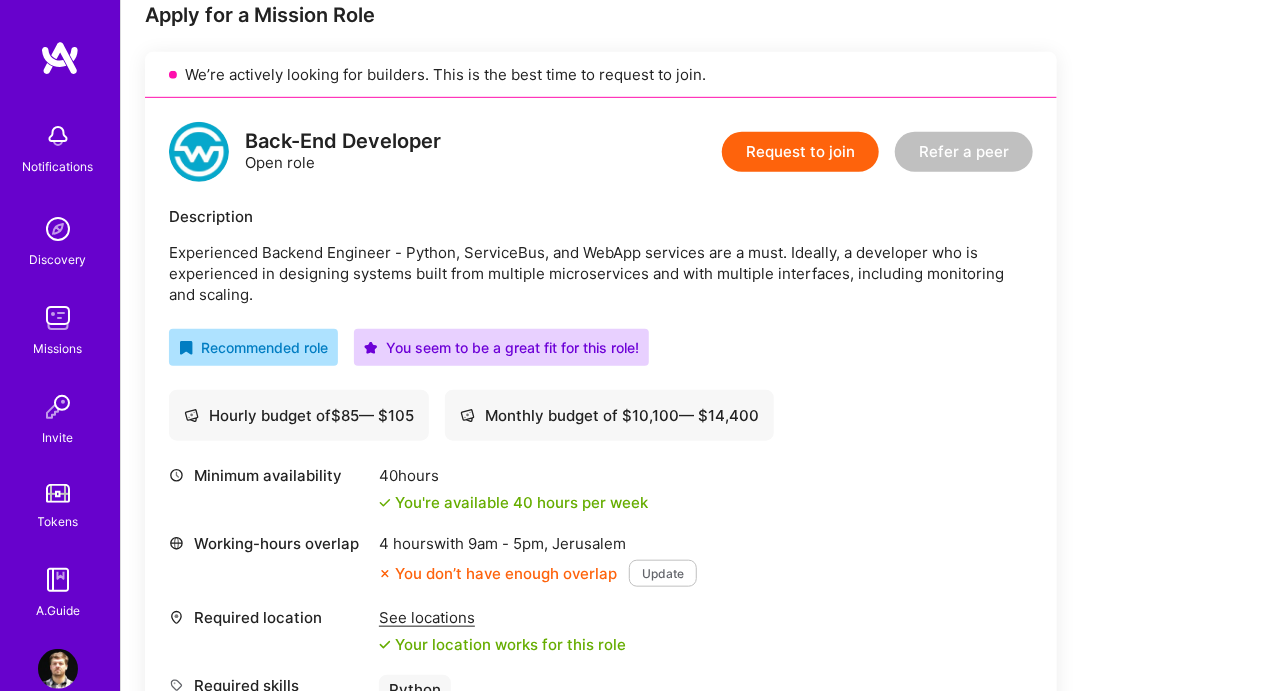 click on "Experienced Backend Engineer - Python, ServiceBus, and WebApp services are a must. Ideally, a developer who is experienced in designing systems built from multiple microservices and with multiple interfaces, including monitoring and scaling." at bounding box center (601, 273) 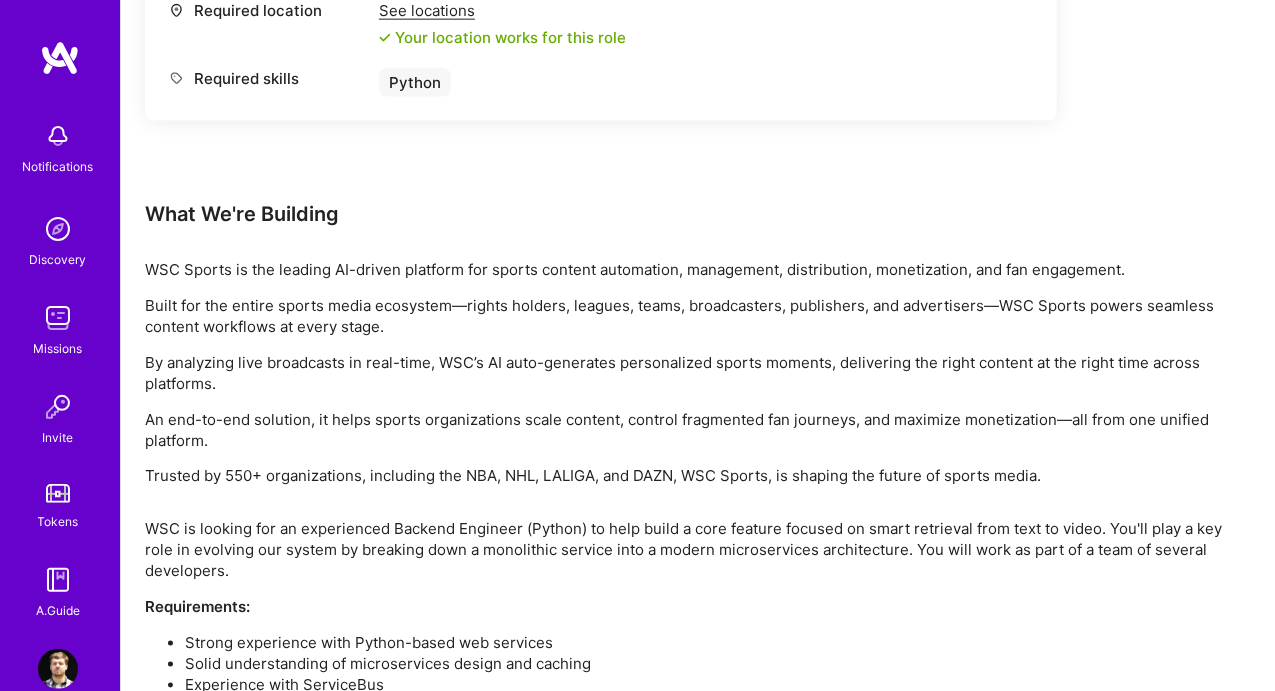 scroll, scrollTop: 1116, scrollLeft: 0, axis: vertical 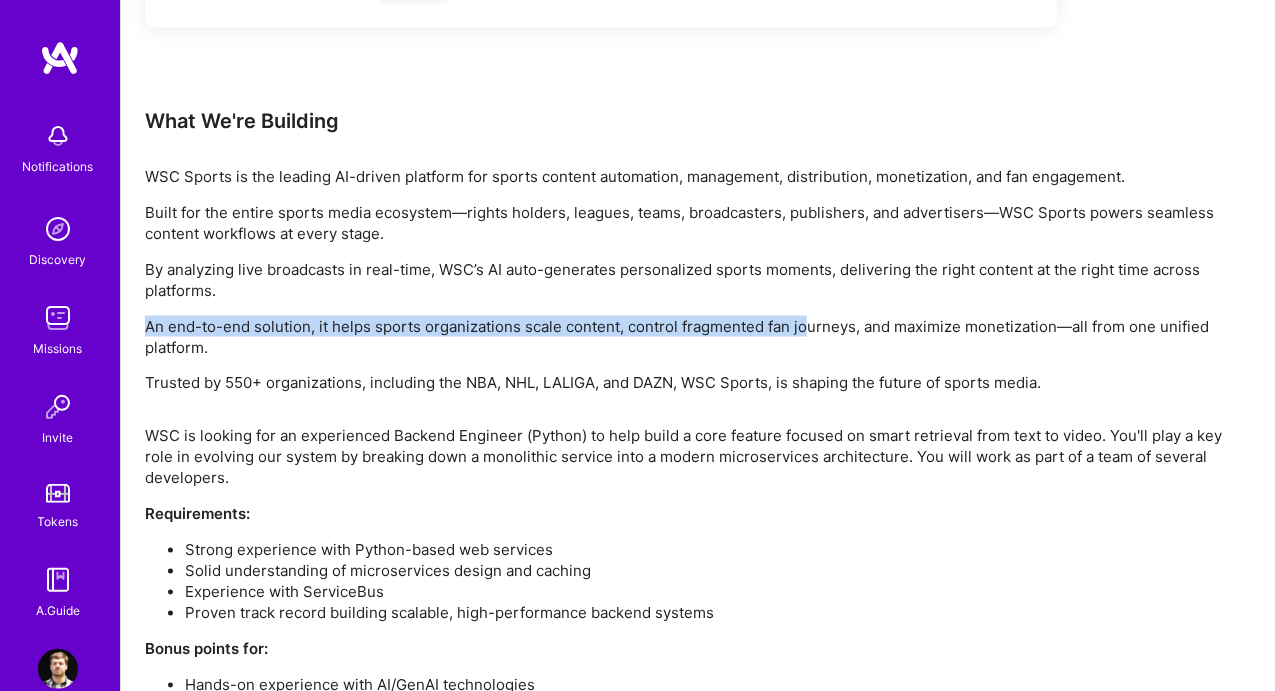 drag, startPoint x: 602, startPoint y: 304, endPoint x: 977, endPoint y: 308, distance: 375.02133 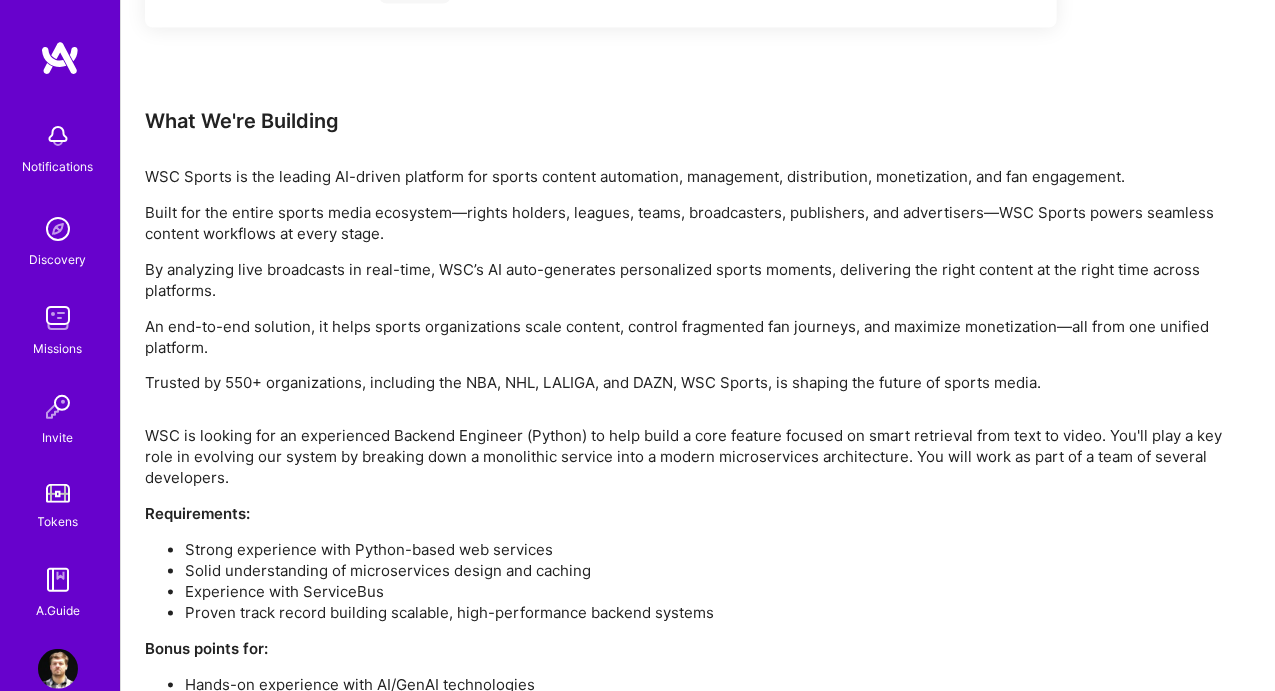 click on "WSC Sports is the leading AI-driven platform for sports content automation, management, distribution, monetization, and fan engagement. Built for the entire sports media ecosystem—rights holders, leagues, teams, broadcasters, publishers, and advertisers—WSC Sports powers seamless content workflows at every stage. By analyzing live broadcasts in real-time, WSC’s AI auto-generates personalized sports moments, delivering the right content at the right time across platforms. An end-to-end solution, it helps sports organizations scale content, control fragmented fan journeys, and maximize monetization—all from one unified platform. Trusted by 550+ organizations, including the NBA, NHL, LALIGA, and DAZN, WSC Sports, is shaping the future of sports media." at bounding box center [698, 280] 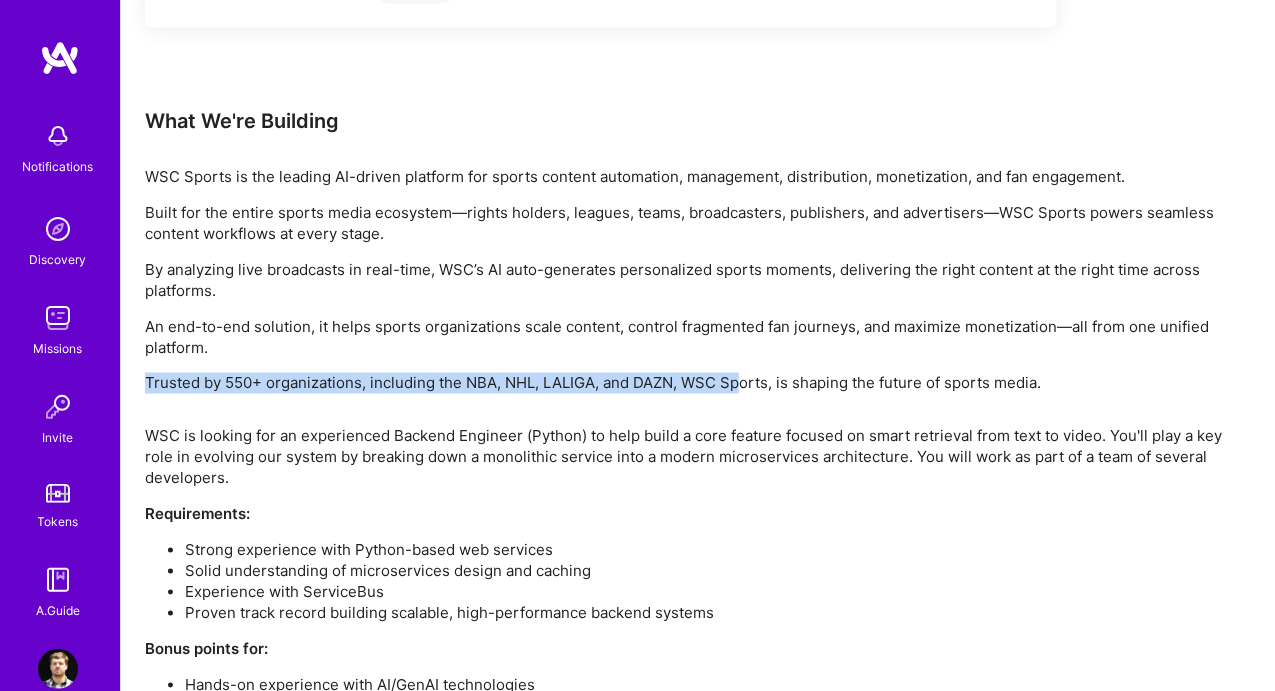 click on "WSC Sports is the leading AI-driven platform for sports content automation, management, distribution, monetization, and fan engagement. Built for the entire sports media ecosystem—rights holders, leagues, teams, broadcasters, publishers, and advertisers—WSC Sports powers seamless content workflows at every stage. By analyzing live broadcasts in real-time, WSC’s AI auto-generates personalized sports moments, delivering the right content at the right time across platforms. An end-to-end solution, it helps sports organizations scale content, control fragmented fan journeys, and maximize monetization—all from one unified platform. Trusted by 550+ organizations, including the NBA, NHL, LALIGA, and DAZN, WSC Sports, is shaping the future of sports media." at bounding box center [698, 280] 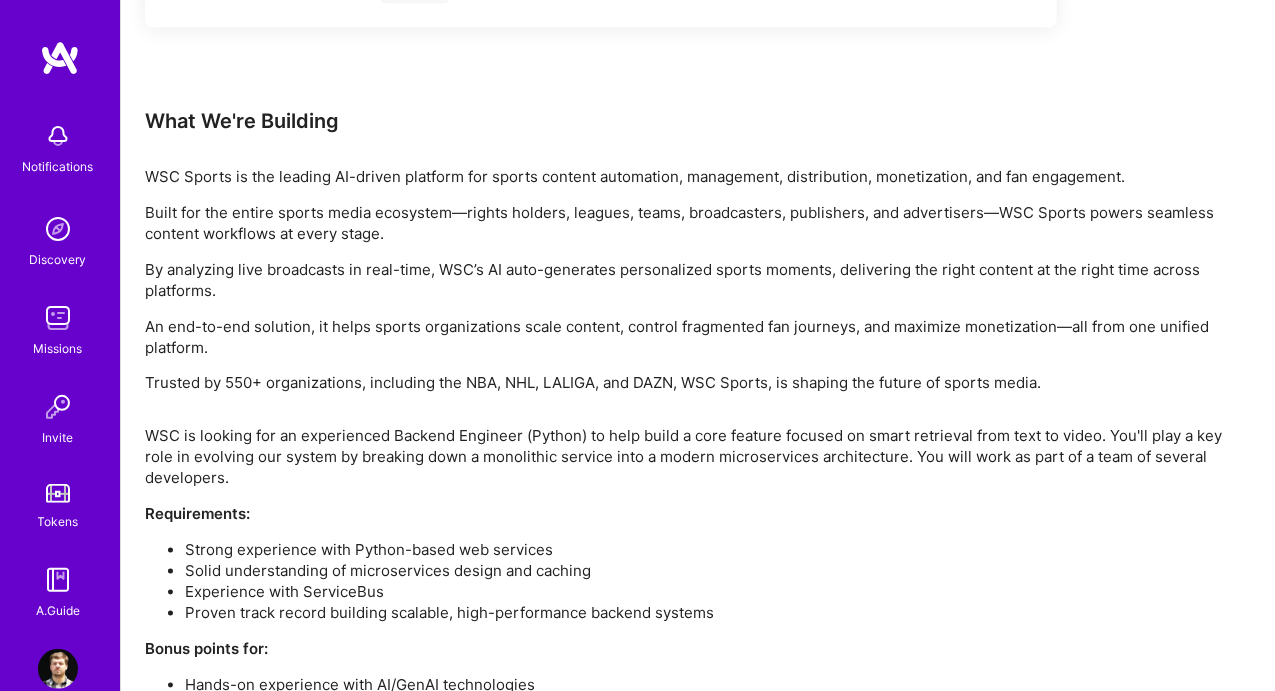 click on "Trusted by 550+ organizations, including the NBA, NHL, LALIGA, and DAZN, WSC Sports, is shaping the future of sports media." at bounding box center (698, 383) 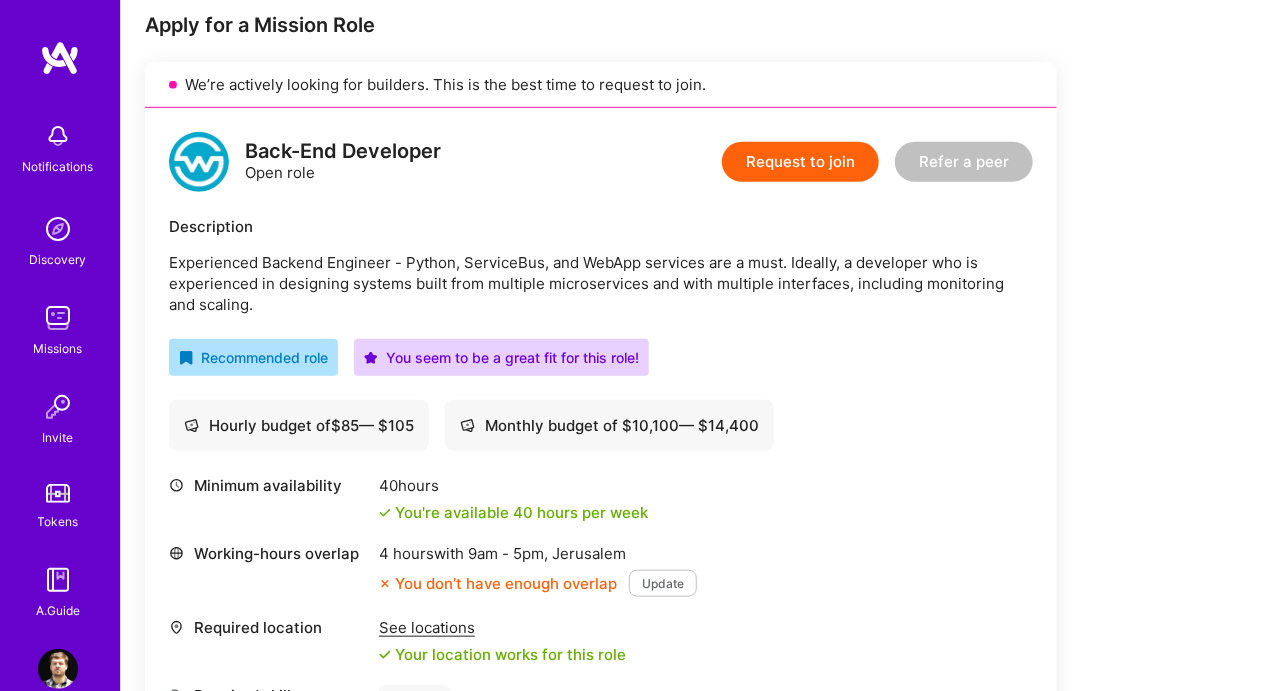 scroll, scrollTop: 0, scrollLeft: 0, axis: both 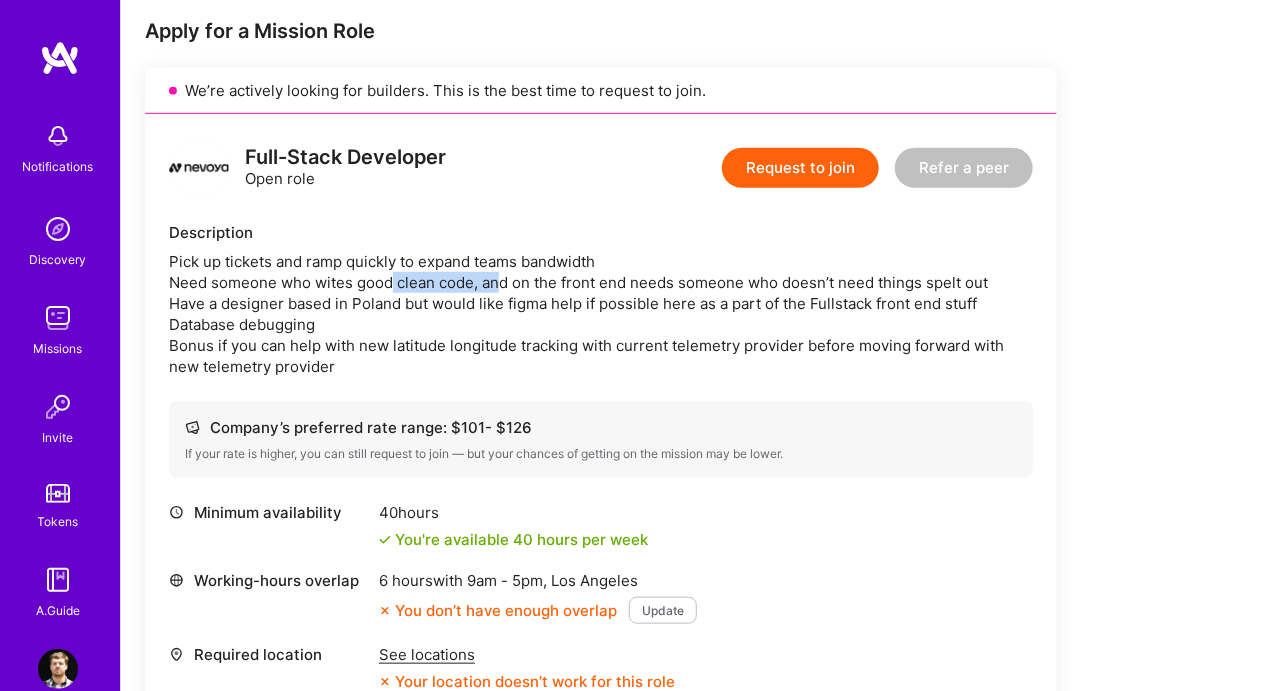 drag, startPoint x: 450, startPoint y: 280, endPoint x: 744, endPoint y: 293, distance: 294.28726 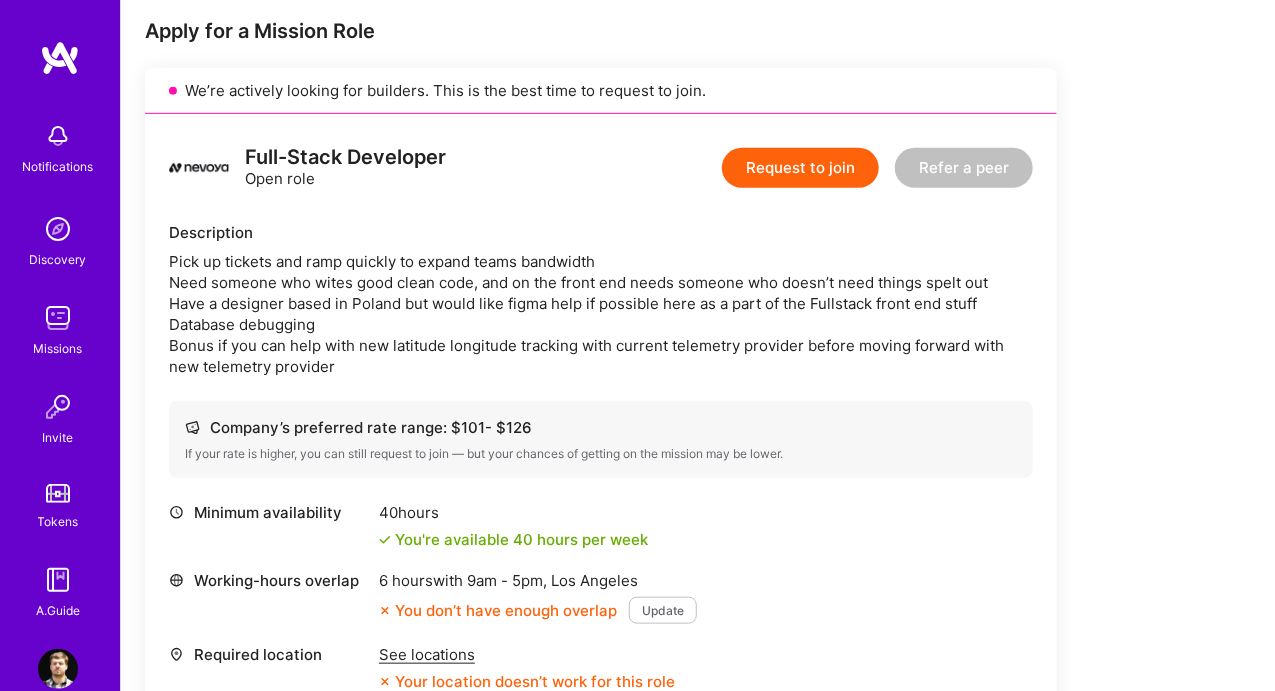 click on "Pick up tickets and ramp quickly to expand teams bandwidth
Need someone who wites good clean code, and on the front end needs someone who doesn’t need things spelt out
Have a designer based in Poland but would like figma help if possible here as a part of the Fullstack front end stuff
Database debugging
Bonus if you can help with new latitude longitude tracking with current telemetry provider before moving forward with new telemetry provider" at bounding box center [601, 314] 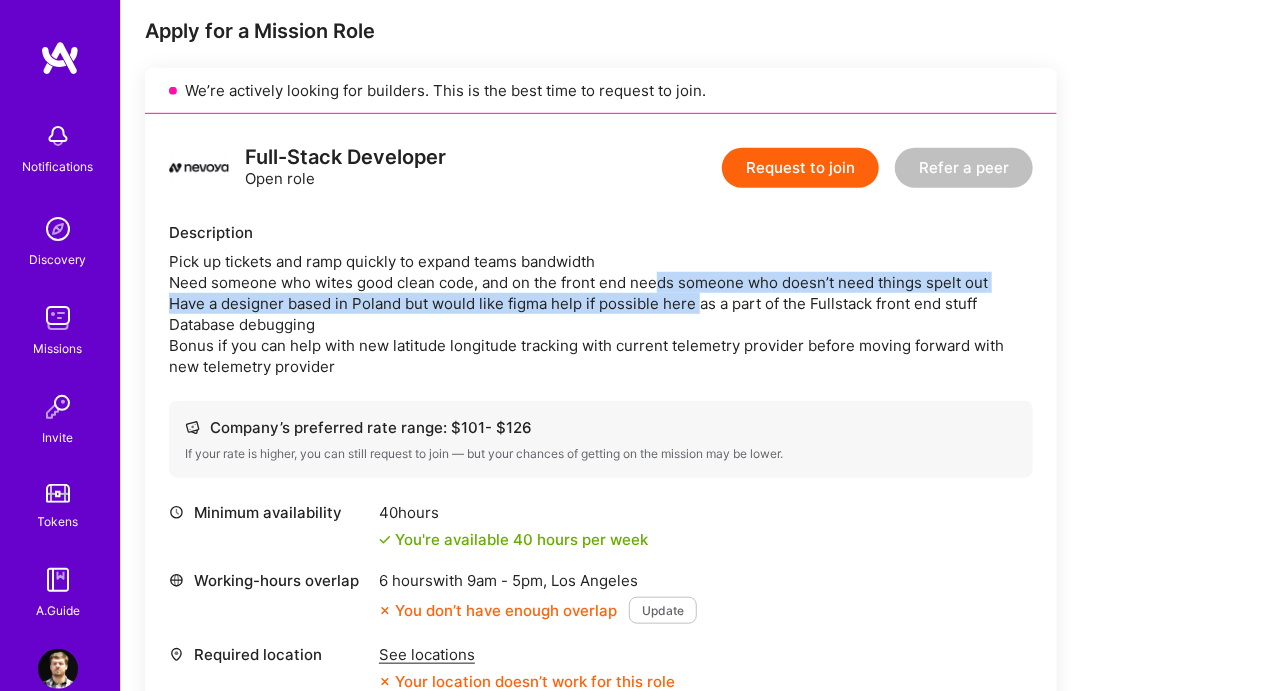 drag, startPoint x: 660, startPoint y: 290, endPoint x: 956, endPoint y: 299, distance: 296.13678 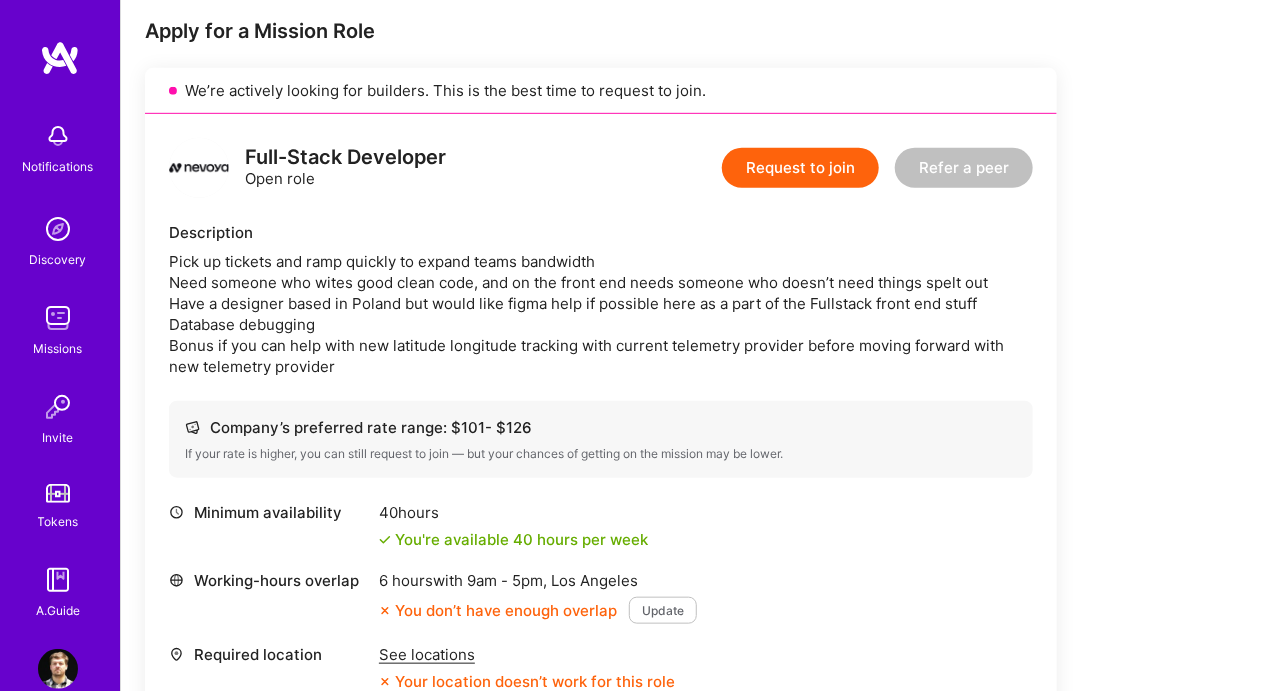 click on "Pick up tickets and ramp quickly to expand teams bandwidth
Need someone who wites good clean code, and on the front end needs someone who doesn’t need things spelt out
Have a designer based in Poland but would like figma help if possible here as a part of the Fullstack front end stuff
Database debugging
Bonus if you can help with new latitude longitude tracking with current telemetry provider before moving forward with new telemetry provider" at bounding box center (601, 314) 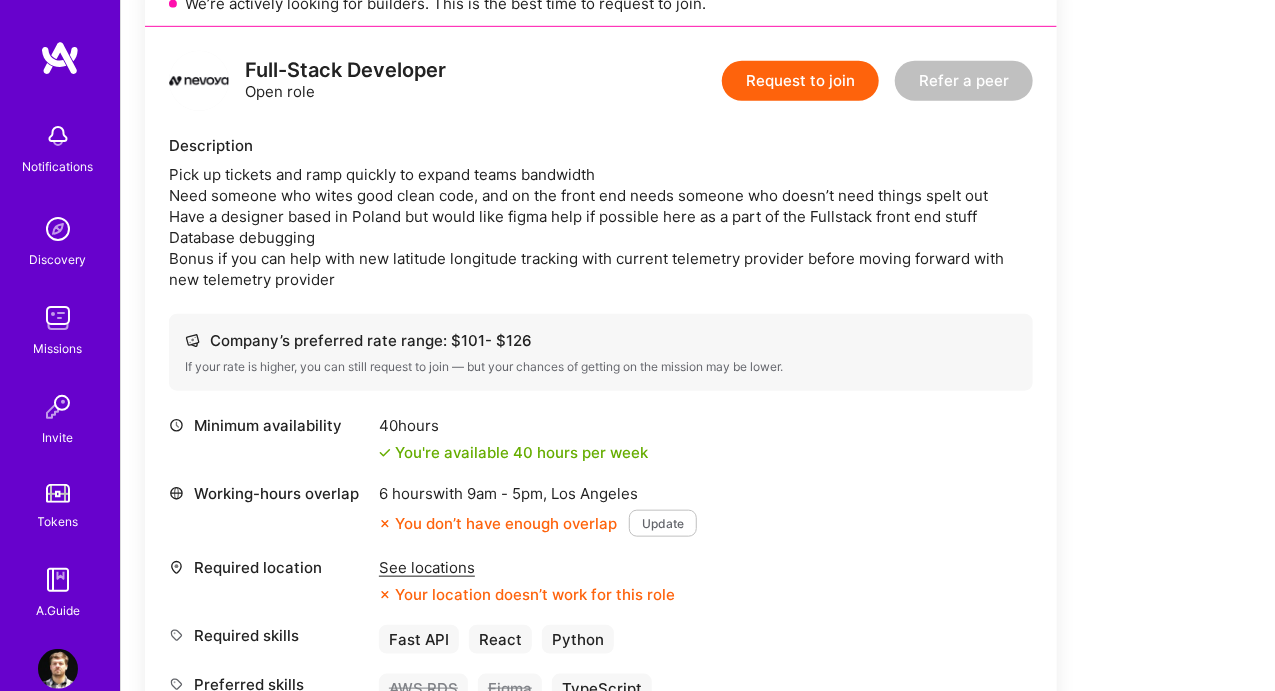 scroll, scrollTop: 400, scrollLeft: 0, axis: vertical 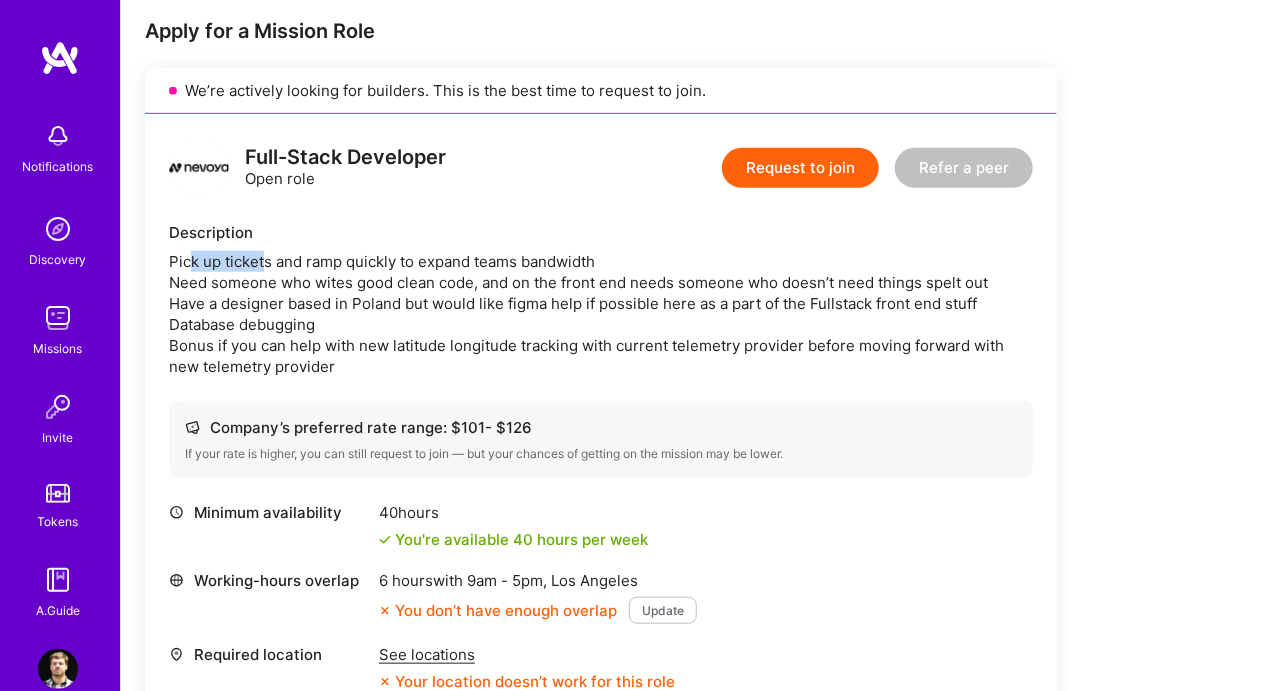 click on "Pick up tickets and ramp quickly to expand teams bandwidth
Need someone who wites good clean code, and on the front end needs someone who doesn’t need things spelt out
Have a designer based in Poland but would like figma help if possible here as a part of the Fullstack front end stuff
Database debugging
Bonus if you can help with new latitude longitude tracking with current telemetry provider before moving forward with new telemetry provider" at bounding box center [601, 314] 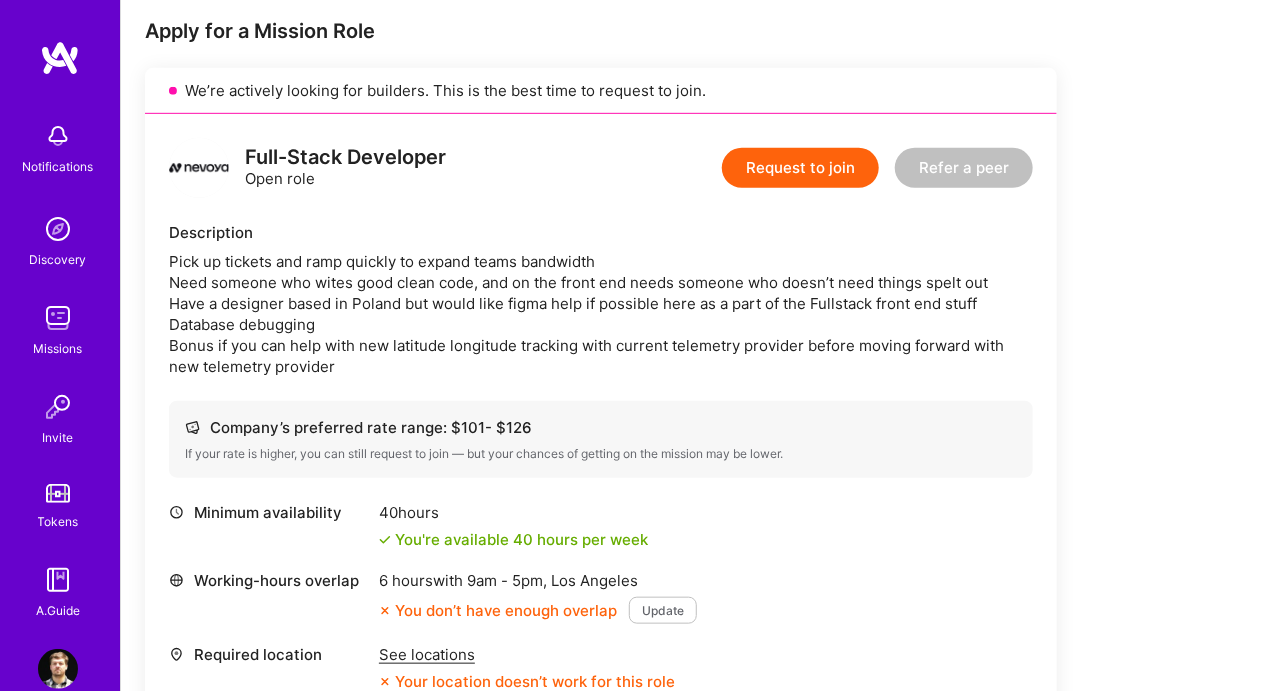 click on "Pick up tickets and ramp quickly to expand teams bandwidth
Need someone who wites good clean code, and on the front end needs someone who doesn’t need things spelt out
Have a designer based in Poland but would like figma help if possible here as a part of the Fullstack front end stuff
Database debugging
Bonus if you can help with new latitude longitude tracking with current telemetry provider before moving forward with new telemetry provider" at bounding box center [601, 314] 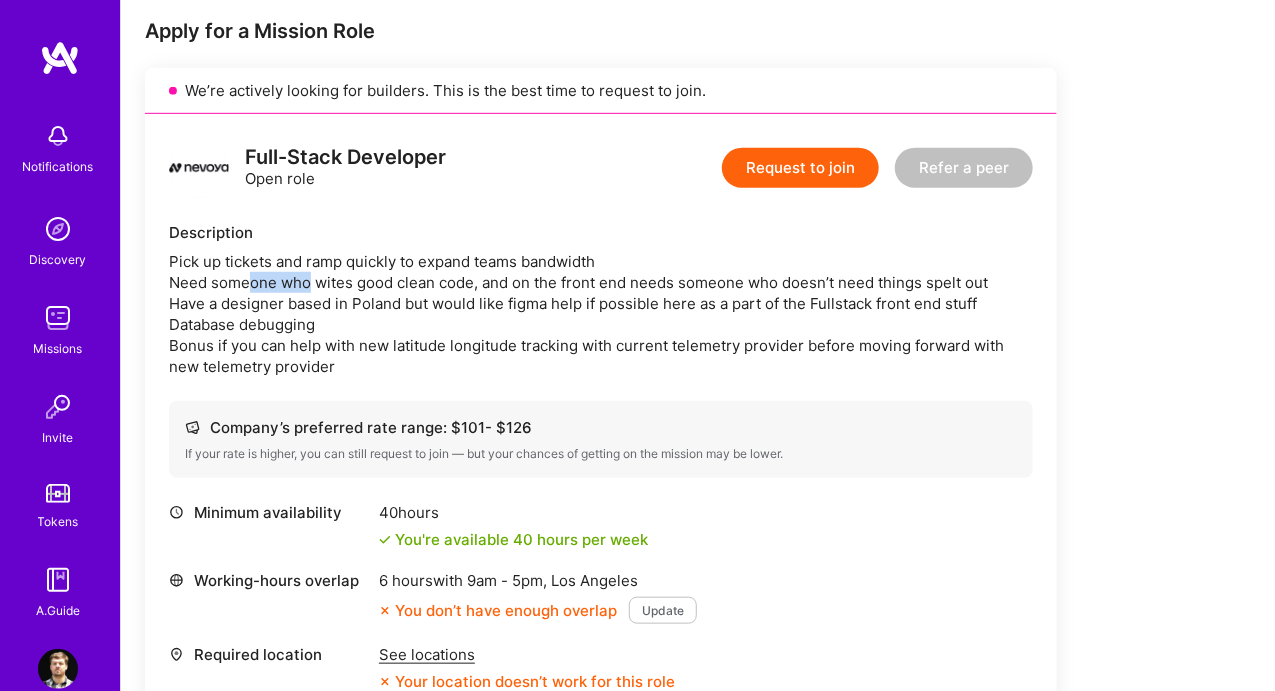 drag, startPoint x: 250, startPoint y: 287, endPoint x: 609, endPoint y: 295, distance: 359.0891 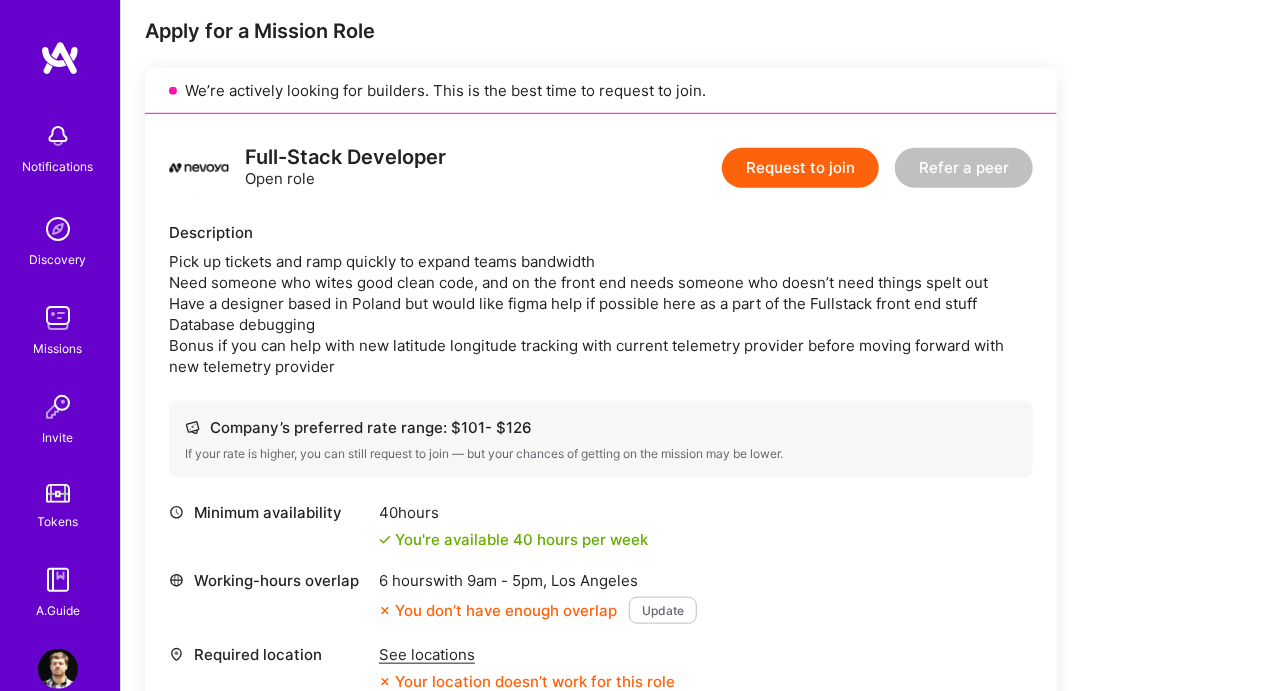 click on "Pick up tickets and ramp quickly to expand teams bandwidth
Need someone who wites good clean code, and on the front end needs someone who doesn’t need things spelt out
Have a designer based in Poland but would like figma help if possible here as a part of the Fullstack front end stuff
Database debugging
Bonus if you can help with new latitude longitude tracking with current telemetry provider before moving forward with new telemetry provider" at bounding box center [601, 314] 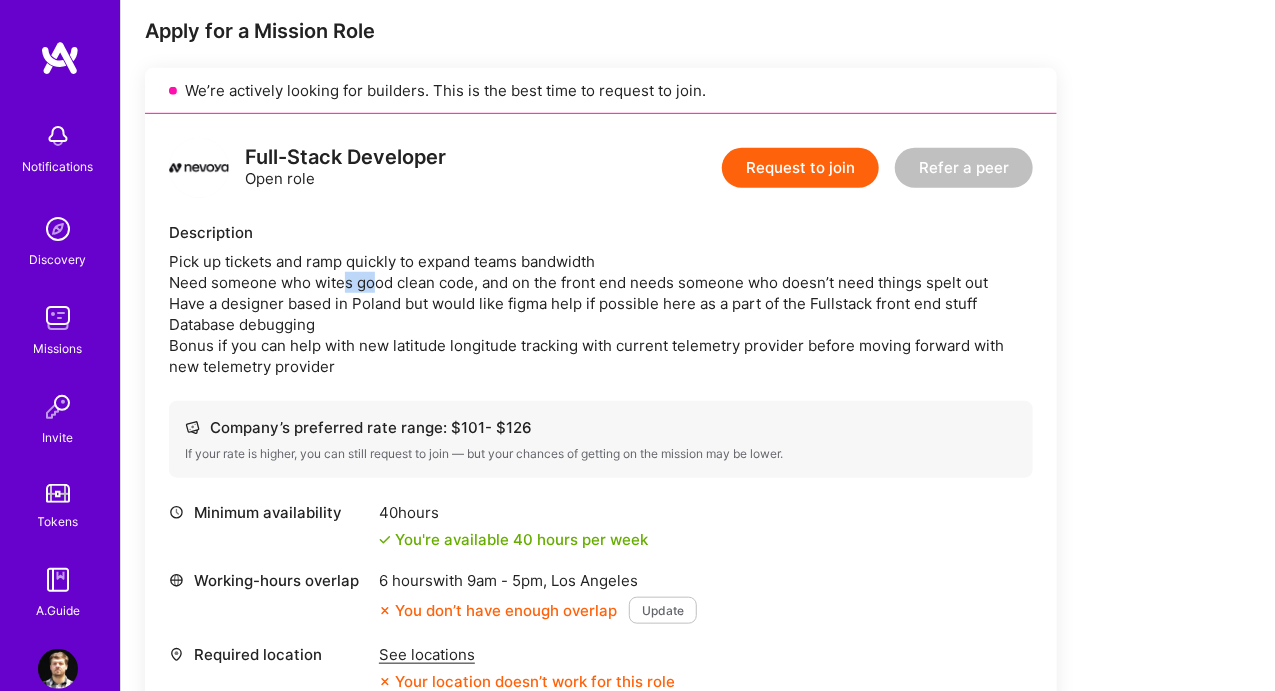 drag, startPoint x: 345, startPoint y: 283, endPoint x: 693, endPoint y: 285, distance: 348.00574 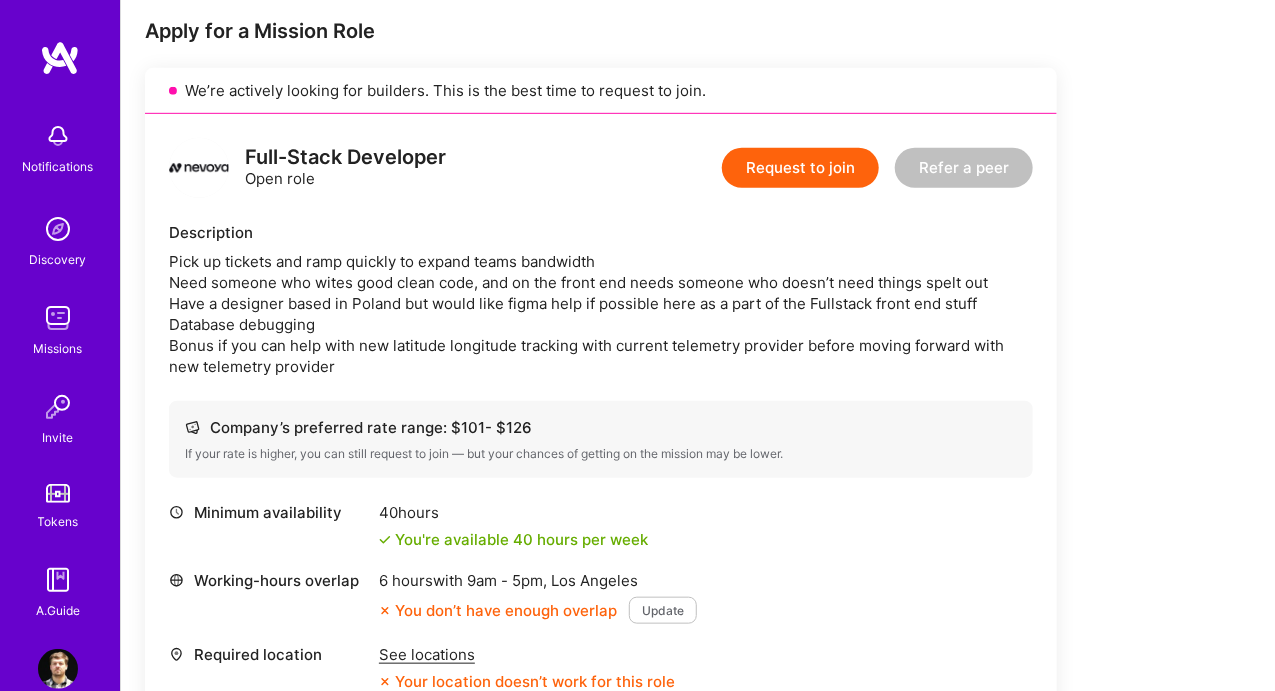 click on "Pick up tickets and ramp quickly to expand teams bandwidth
Need someone who wites good clean code, and on the front end needs someone who doesn’t need things spelt out
Have a designer based in Poland but would like figma help if possible here as a part of the Fullstack front end stuff
Database debugging
Bonus if you can help with new latitude longitude tracking with current telemetry provider before moving forward with new telemetry provider" at bounding box center [601, 314] 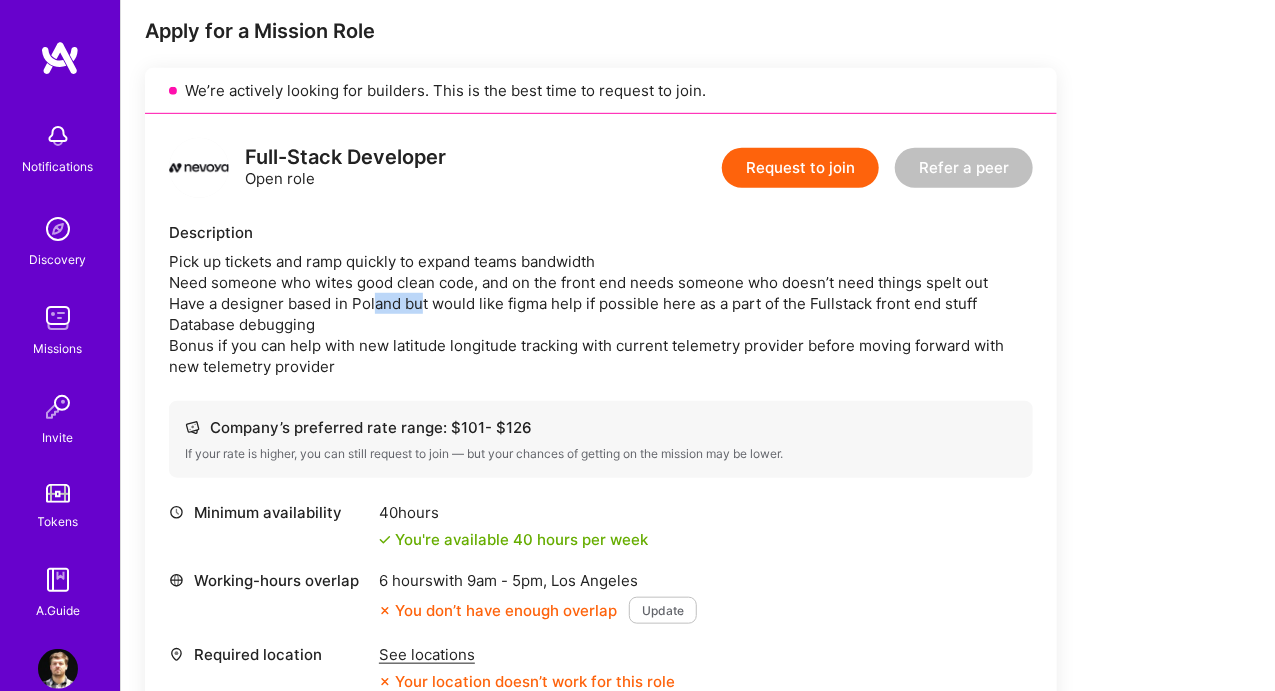 drag, startPoint x: 394, startPoint y: 295, endPoint x: 639, endPoint y: 297, distance: 245.00816 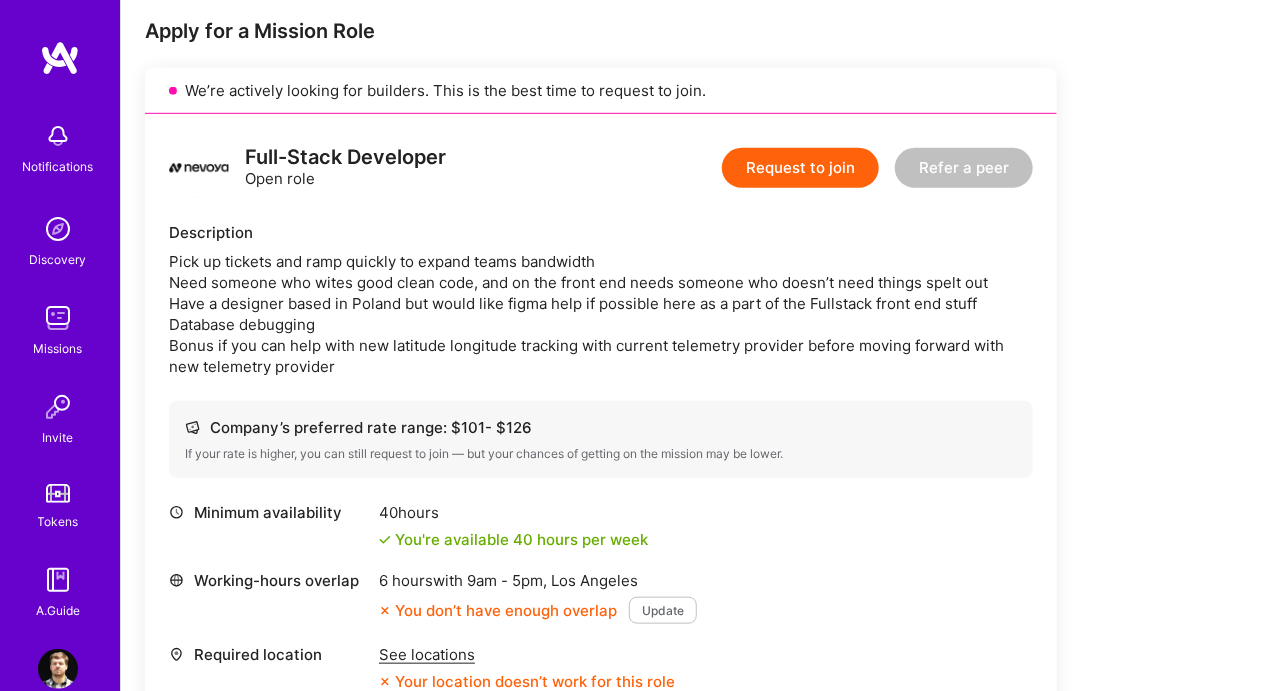 click on "Pick up tickets and ramp quickly to expand teams bandwidth
Need someone who wites good clean code, and on the front end needs someone who doesn’t need things spelt out
Have a designer based in Poland but would like figma help if possible here as a part of the Fullstack front end stuff
Database debugging
Bonus if you can help with new latitude longitude tracking with current telemetry provider before moving forward with new telemetry provider" at bounding box center (601, 314) 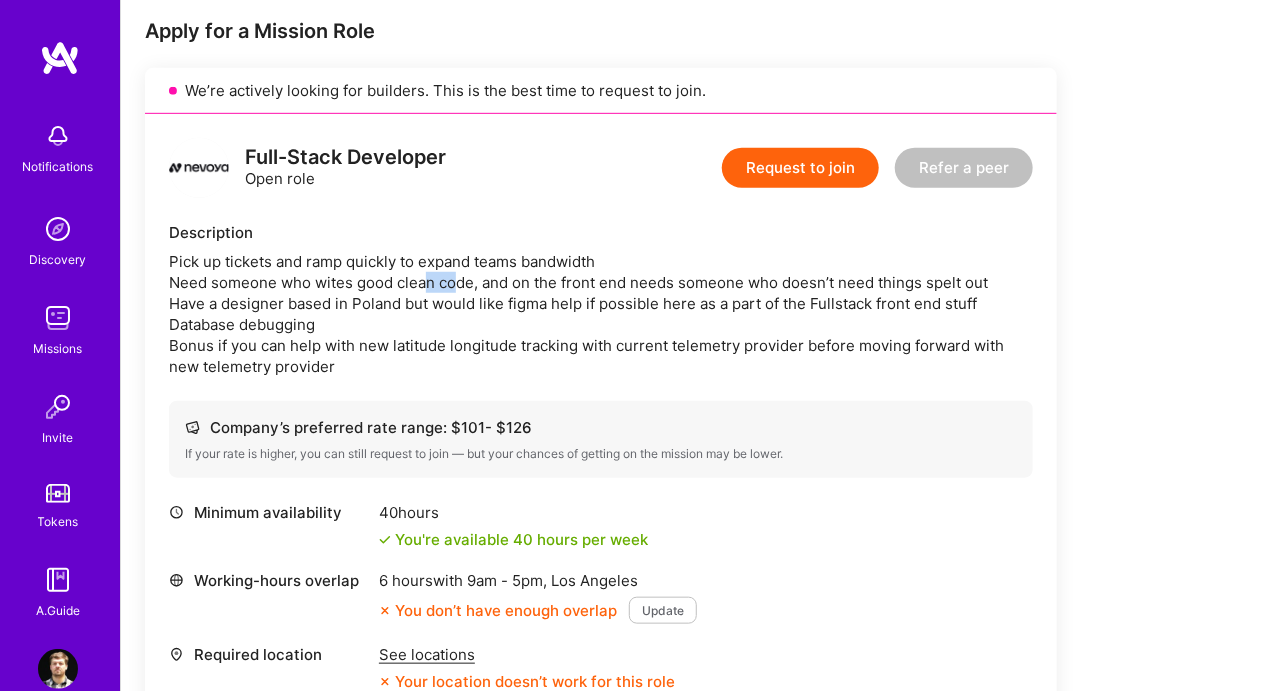 drag, startPoint x: 422, startPoint y: 283, endPoint x: 711, endPoint y: 284, distance: 289.00174 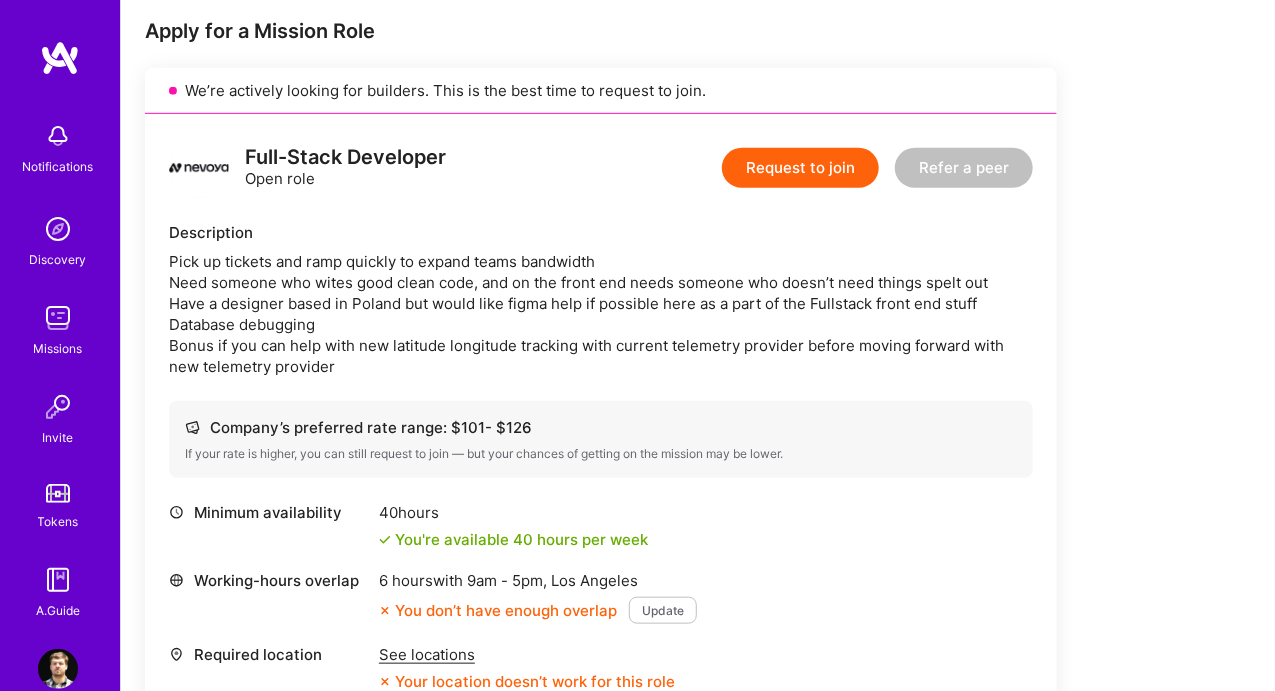 click on "Pick up tickets and ramp quickly to expand teams bandwidth
Need someone who wites good clean code, and on the front end needs someone who doesn’t need things spelt out
Have a designer based in Poland but would like figma help if possible here as a part of the Fullstack front end stuff
Database debugging
Bonus if you can help with new latitude longitude tracking with current telemetry provider before moving forward with new telemetry provider" at bounding box center (601, 314) 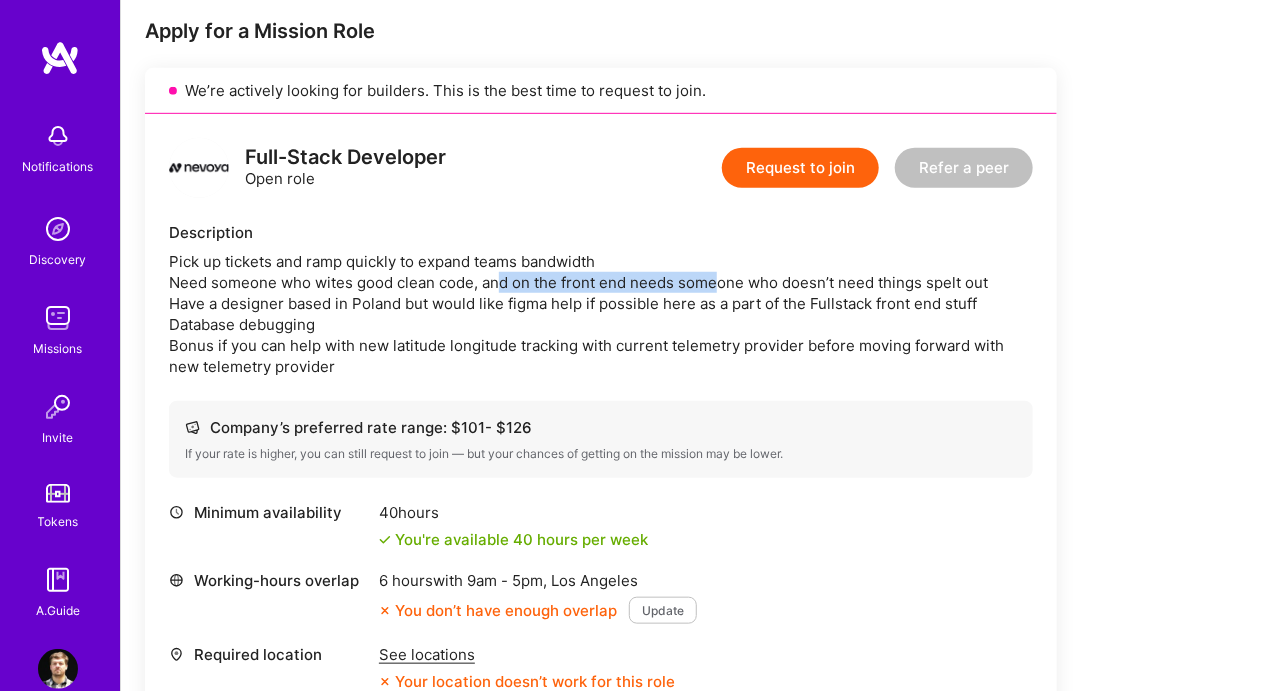 drag, startPoint x: 504, startPoint y: 277, endPoint x: 818, endPoint y: 283, distance: 314.0573 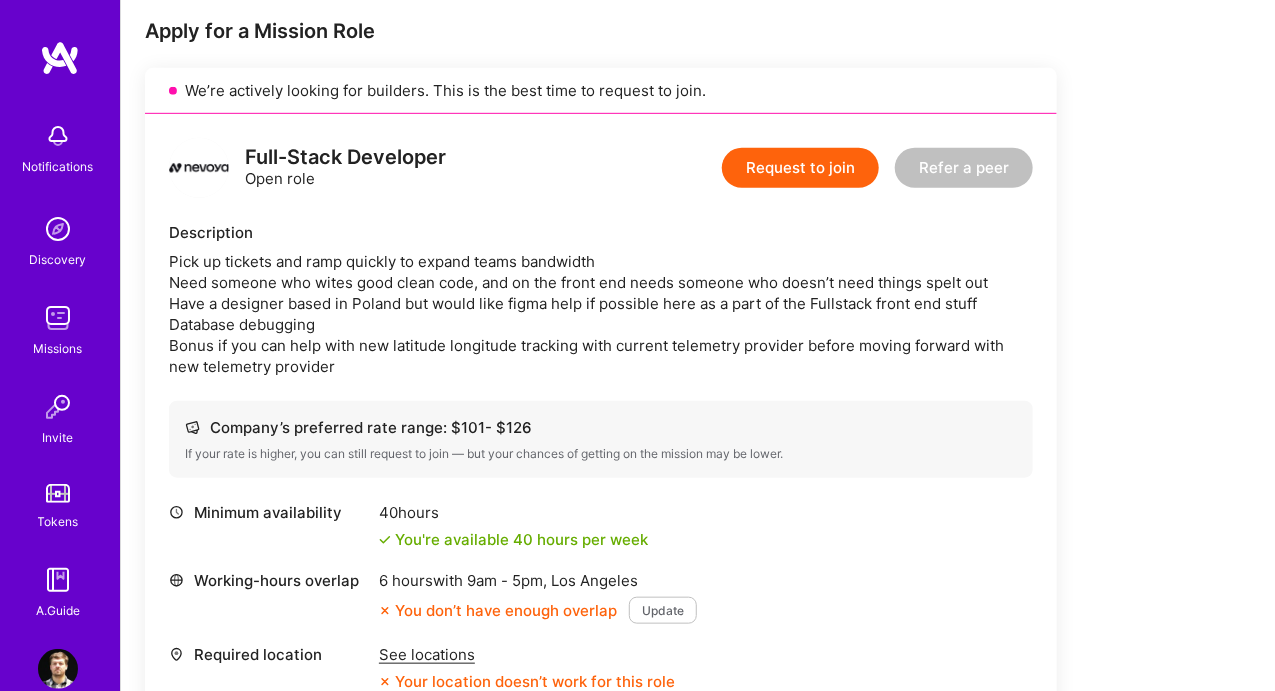 click on "Pick up tickets and ramp quickly to expand teams bandwidth
Need someone who wites good clean code, and on the front end needs someone who doesn’t need things spelt out
Have a designer based in Poland but would like figma help if possible here as a part of the Fullstack front end stuff
Database debugging
Bonus if you can help with new latitude longitude tracking with current telemetry provider before moving forward with new telemetry provider" at bounding box center (601, 314) 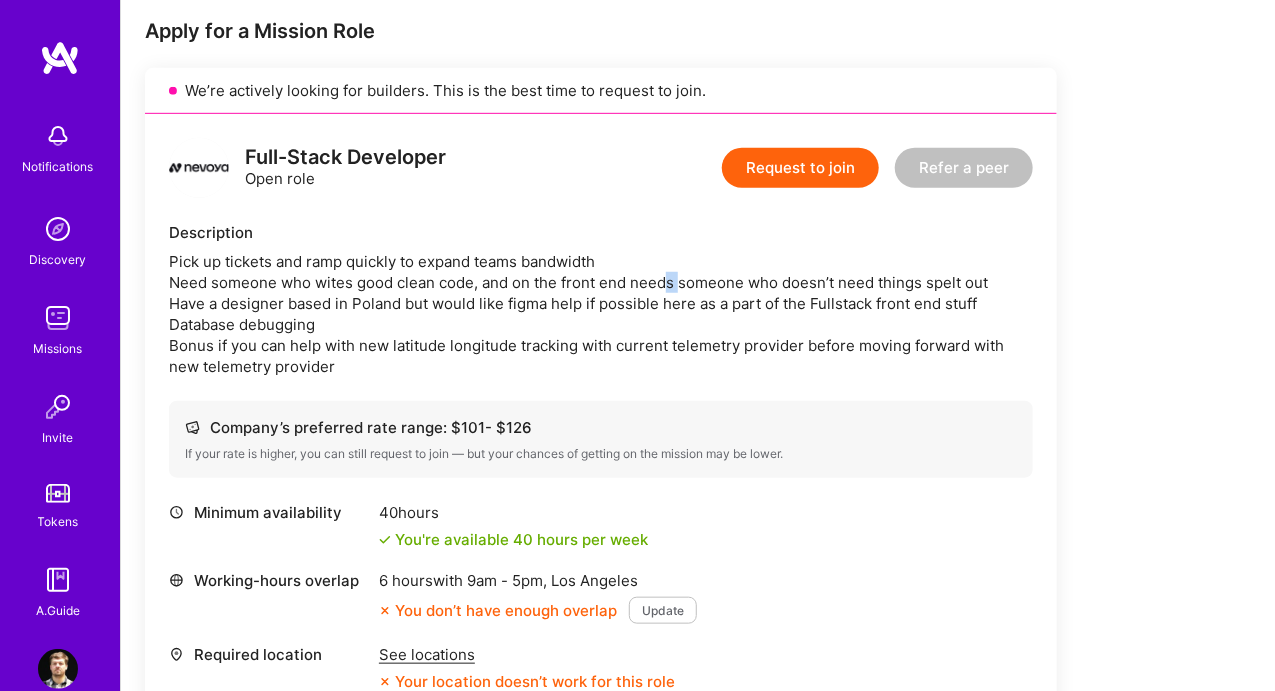 drag, startPoint x: 671, startPoint y: 284, endPoint x: 858, endPoint y: 284, distance: 187 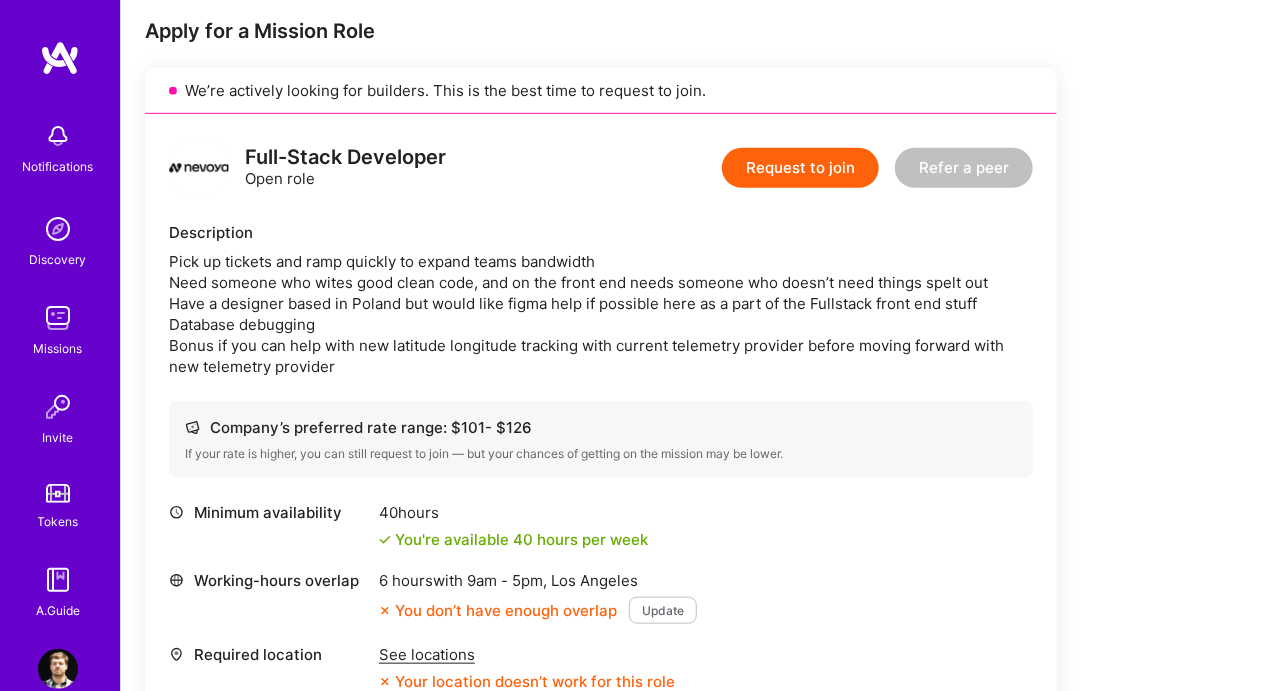 click on "Pick up tickets and ramp quickly to expand teams bandwidth
Need someone who wites good clean code, and on the front end needs someone who doesn’t need things spelt out
Have a designer based in Poland but would like figma help if possible here as a part of the Fullstack front end stuff
Database debugging
Bonus if you can help with new latitude longitude tracking with current telemetry provider before moving forward with new telemetry provider" at bounding box center [601, 314] 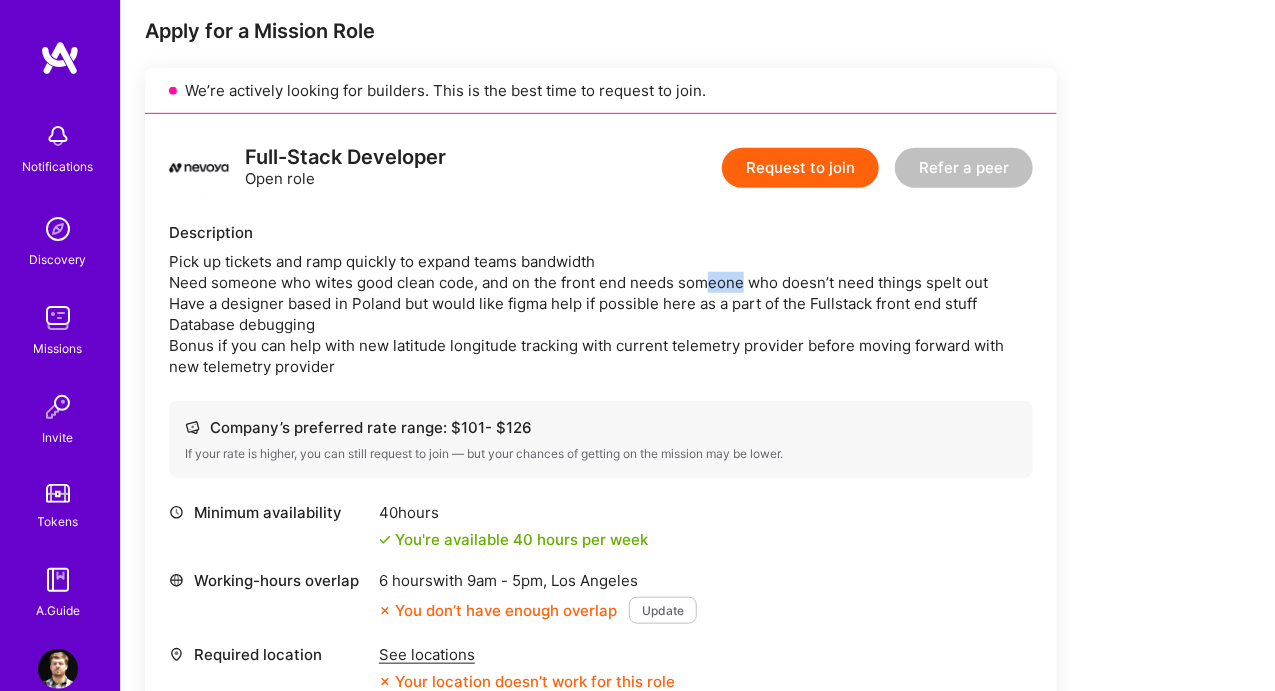 drag, startPoint x: 789, startPoint y: 274, endPoint x: 917, endPoint y: 274, distance: 128 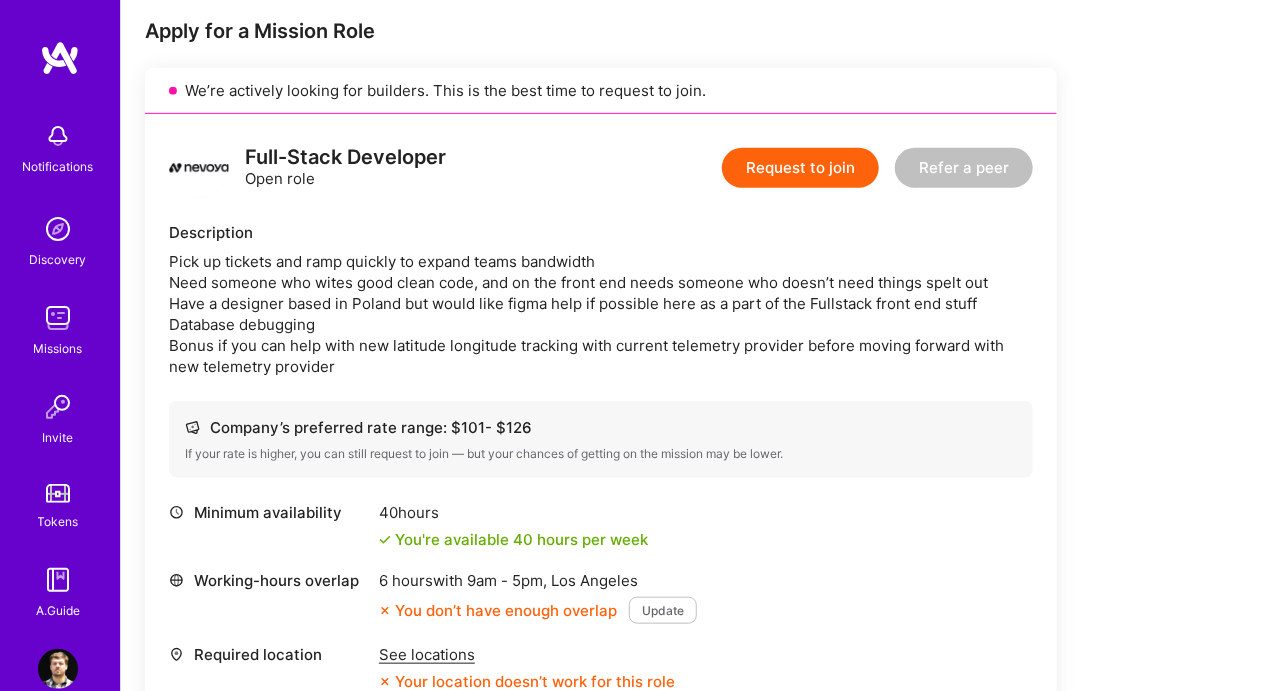click on "Pick up tickets and ramp quickly to expand teams bandwidth
Need someone who wites good clean code, and on the front end needs someone who doesn’t need things spelt out
Have a designer based in Poland but would like figma help if possible here as a part of the Fullstack front end stuff
Database debugging
Bonus if you can help with new latitude longitude tracking with current telemetry provider before moving forward with new telemetry provider" at bounding box center [601, 314] 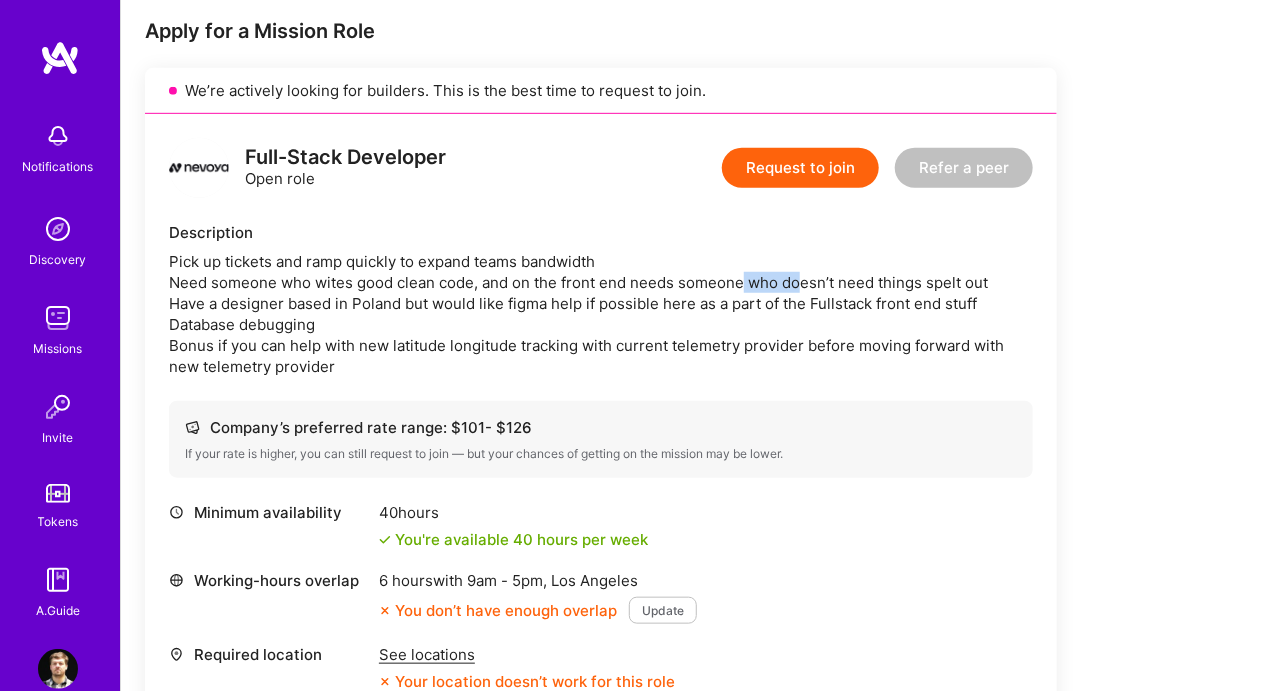 click on "Pick up tickets and ramp quickly to expand teams bandwidth
Need someone who wites good clean code, and on the front end needs someone who doesn’t need things spelt out
Have a designer based in Poland but would like figma help if possible here as a part of the Fullstack front end stuff
Database debugging
Bonus if you can help with new latitude longitude tracking with current telemetry provider before moving forward with new telemetry provider" at bounding box center (601, 314) 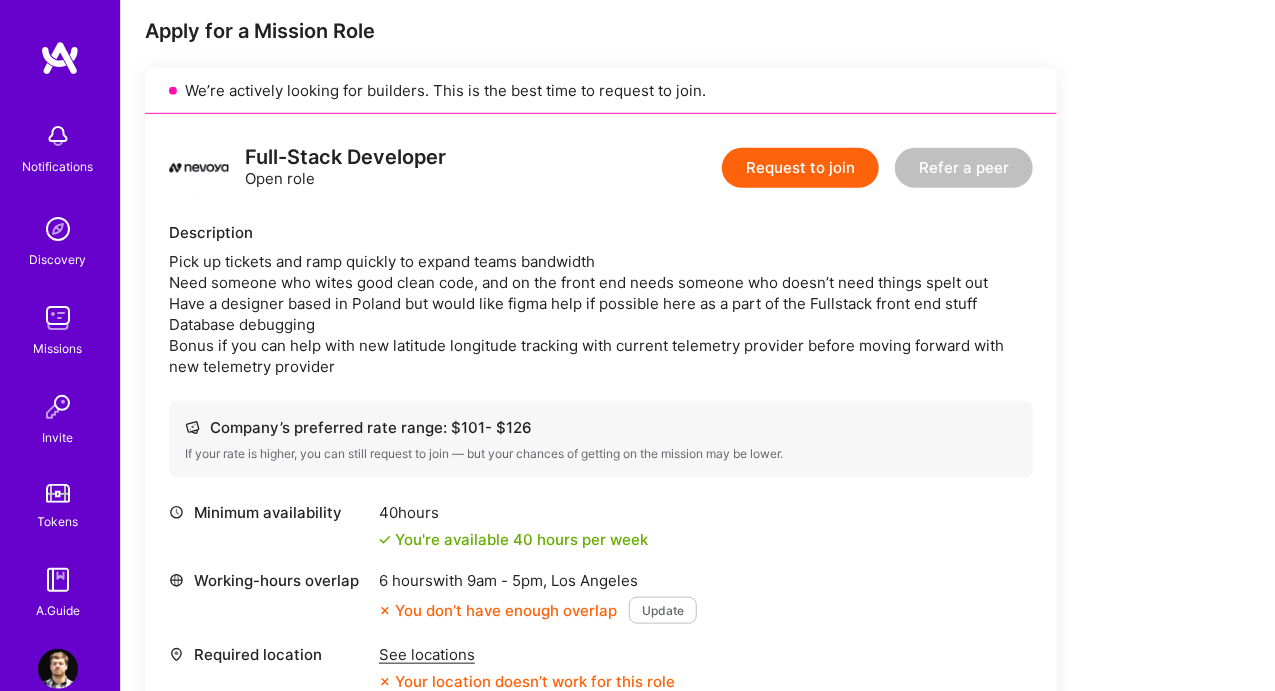click on "Pick up tickets and ramp quickly to expand teams bandwidth
Need someone who wites good clean code, and on the front end needs someone who doesn’t need things spelt out
Have a designer based in Poland but would like figma help if possible here as a part of the Fullstack front end stuff
Database debugging
Bonus if you can help with new latitude longitude tracking with current telemetry provider before moving forward with new telemetry provider" at bounding box center [601, 314] 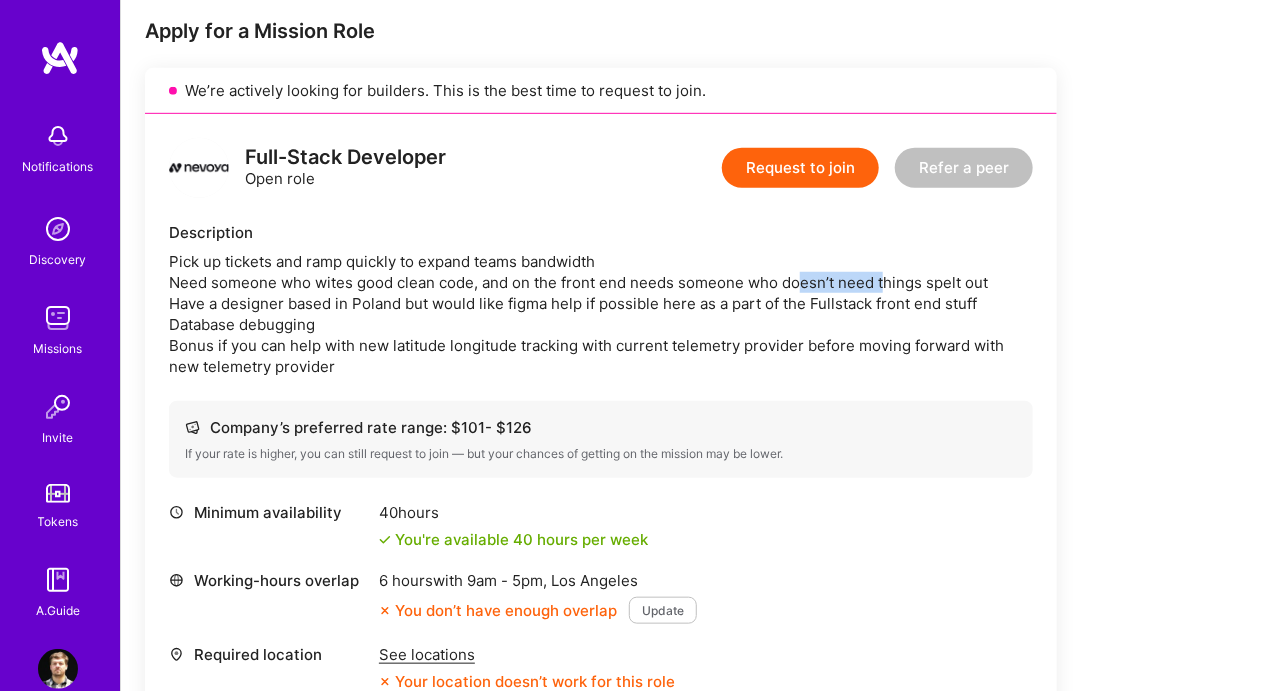 drag, startPoint x: 808, startPoint y: 280, endPoint x: 944, endPoint y: 280, distance: 136 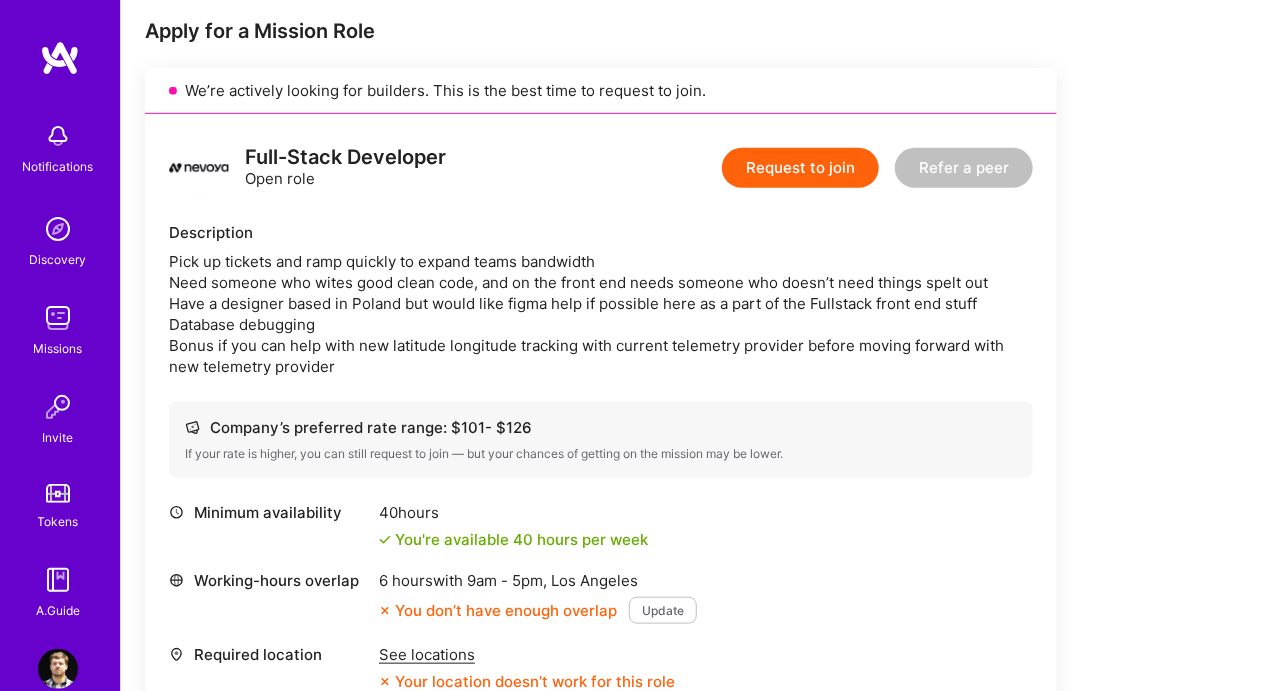 click on "Pick up tickets and ramp quickly to expand teams bandwidth
Need someone who wites good clean code, and on the front end needs someone who doesn’t need things spelt out
Have a designer based in Poland but would like figma help if possible here as a part of the Fullstack front end stuff
Database debugging
Bonus if you can help with new latitude longitude tracking with current telemetry provider before moving forward with new telemetry provider" at bounding box center (601, 314) 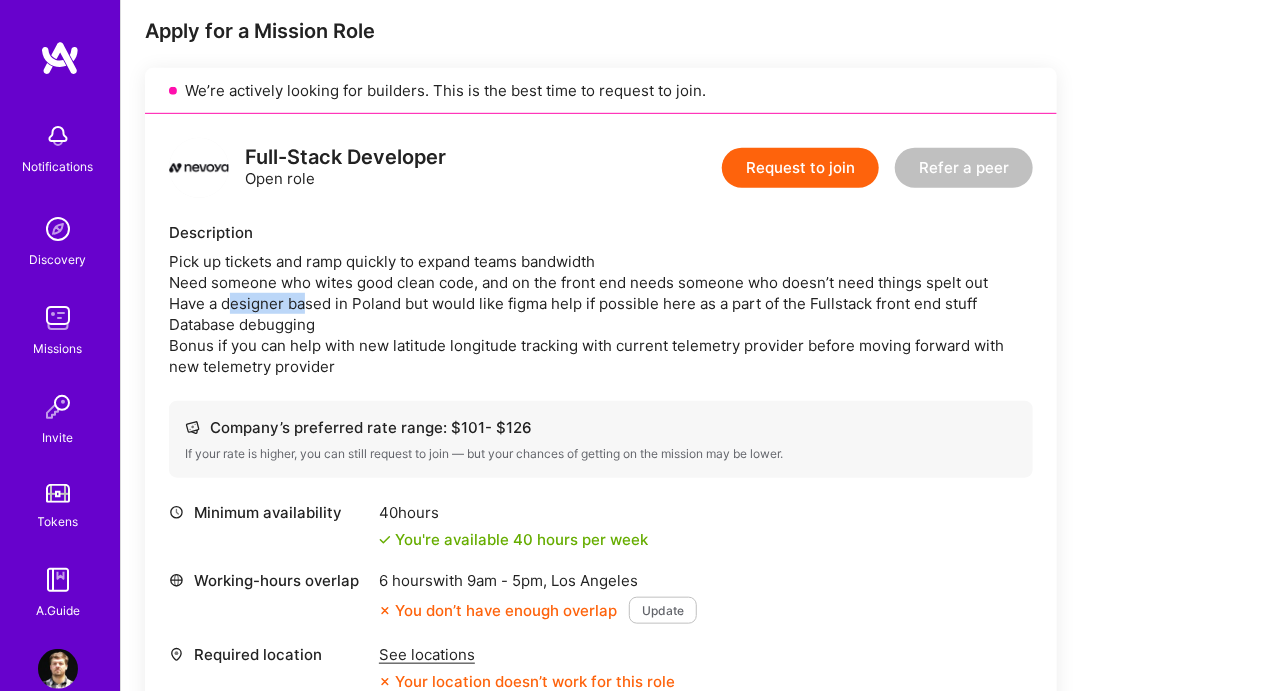 drag, startPoint x: 301, startPoint y: 309, endPoint x: 528, endPoint y: 309, distance: 227 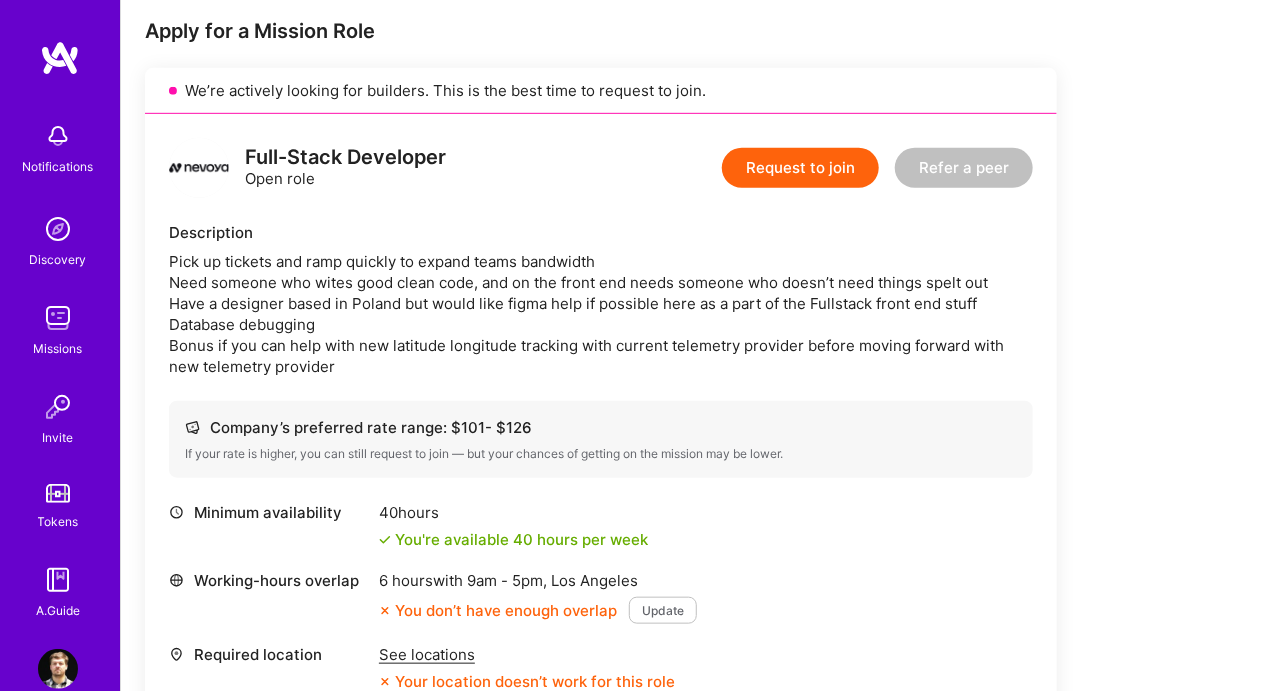 click on "Pick up tickets and ramp quickly to expand teams bandwidth
Need someone who wites good clean code, and on the front end needs someone who doesn’t need things spelt out
Have a designer based in Poland but would like figma help if possible here as a part of the Fullstack front end stuff
Database debugging
Bonus if you can help with new latitude longitude tracking with current telemetry provider before moving forward with new telemetry provider" at bounding box center (601, 314) 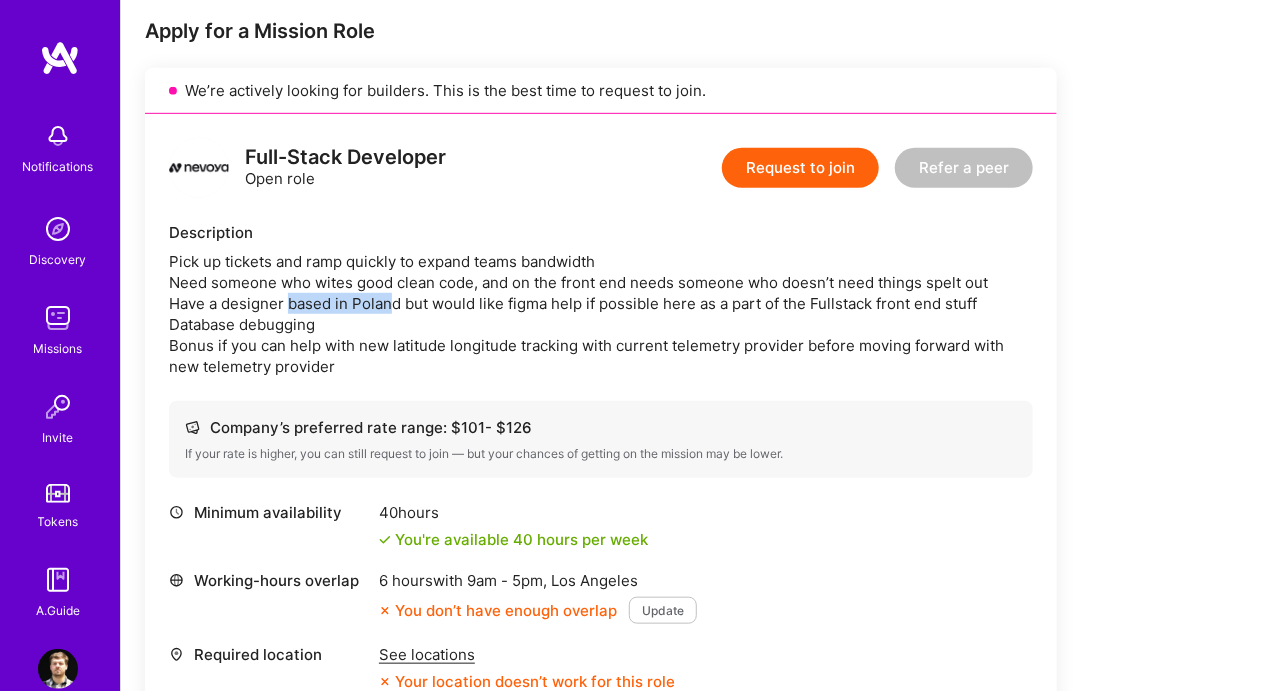click on "Pick up tickets and ramp quickly to expand teams bandwidth
Need someone who wites good clean code, and on the front end needs someone who doesn’t need things spelt out
Have a designer based in Poland but would like figma help if possible here as a part of the Fullstack front end stuff
Database debugging
Bonus if you can help with new latitude longitude tracking with current telemetry provider before moving forward with new telemetry provider" at bounding box center (601, 314) 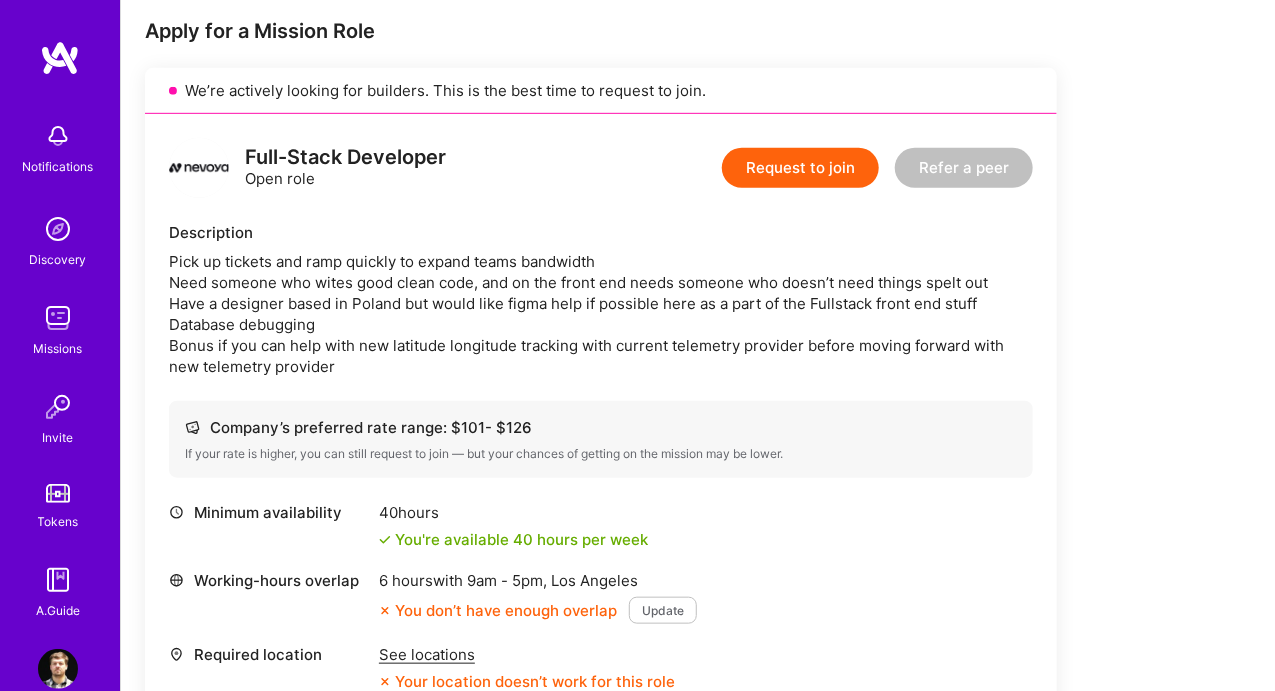 click on "Pick up tickets and ramp quickly to expand teams bandwidth
Need someone who wites good clean code, and on the front end needs someone who doesn’t need things spelt out
Have a designer based in Poland but would like figma help if possible here as a part of the Fullstack front end stuff
Database debugging
Bonus if you can help with new latitude longitude tracking with current telemetry provider before moving forward with new telemetry provider" at bounding box center [601, 314] 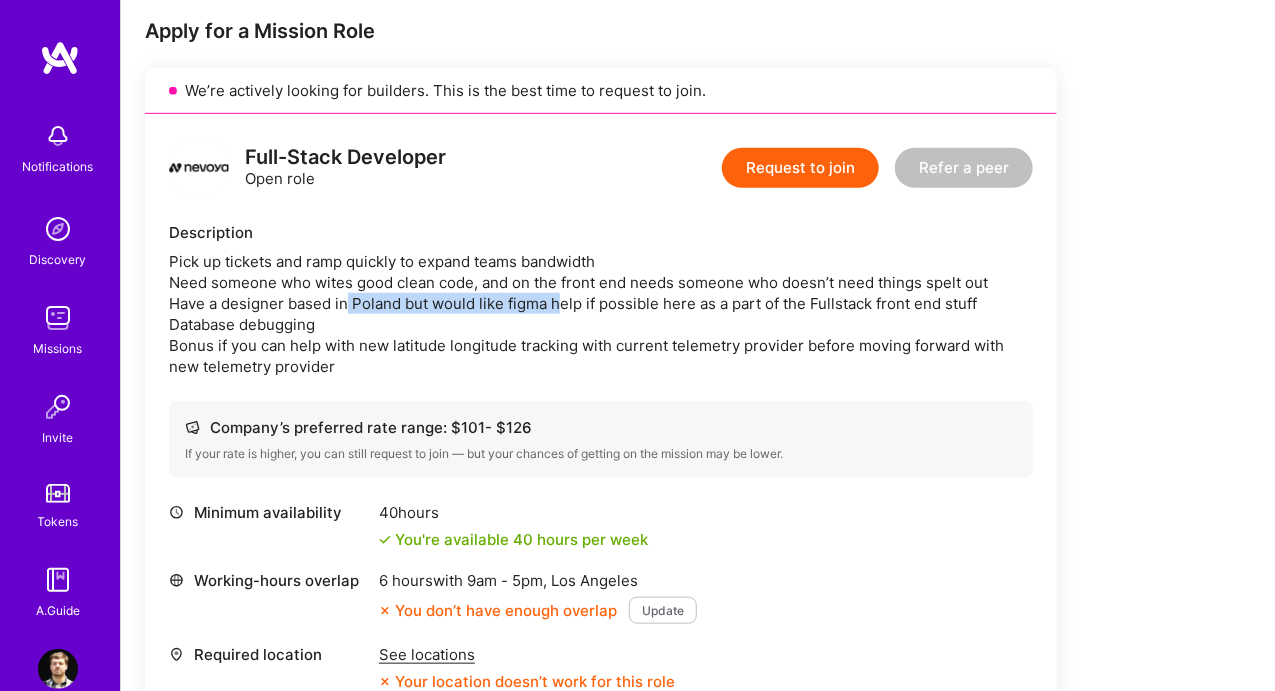 drag, startPoint x: 395, startPoint y: 297, endPoint x: 701, endPoint y: 297, distance: 306 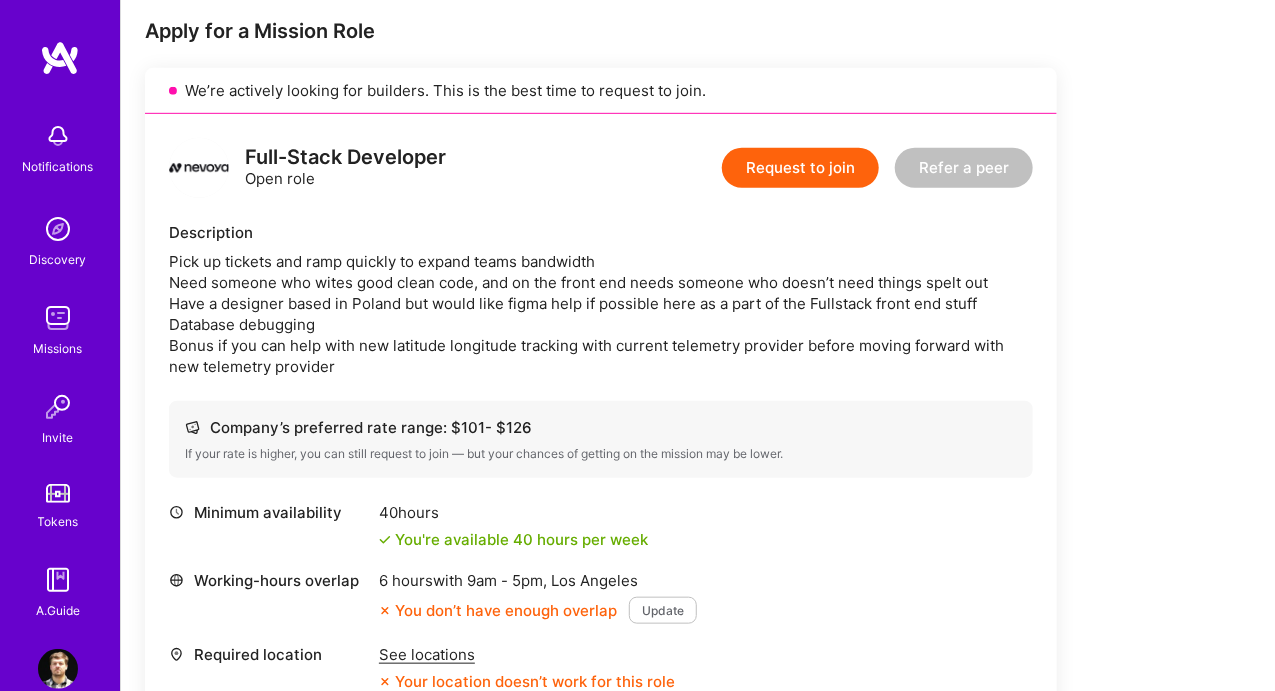 click on "Pick up tickets and ramp quickly to expand teams bandwidth
Need someone who wites good clean code, and on the front end needs someone who doesn’t need things spelt out
Have a designer based in Poland but would like figma help if possible here as a part of the Fullstack front end stuff
Database debugging
Bonus if you can help with new latitude longitude tracking with current telemetry provider before moving forward with new telemetry provider" at bounding box center (601, 314) 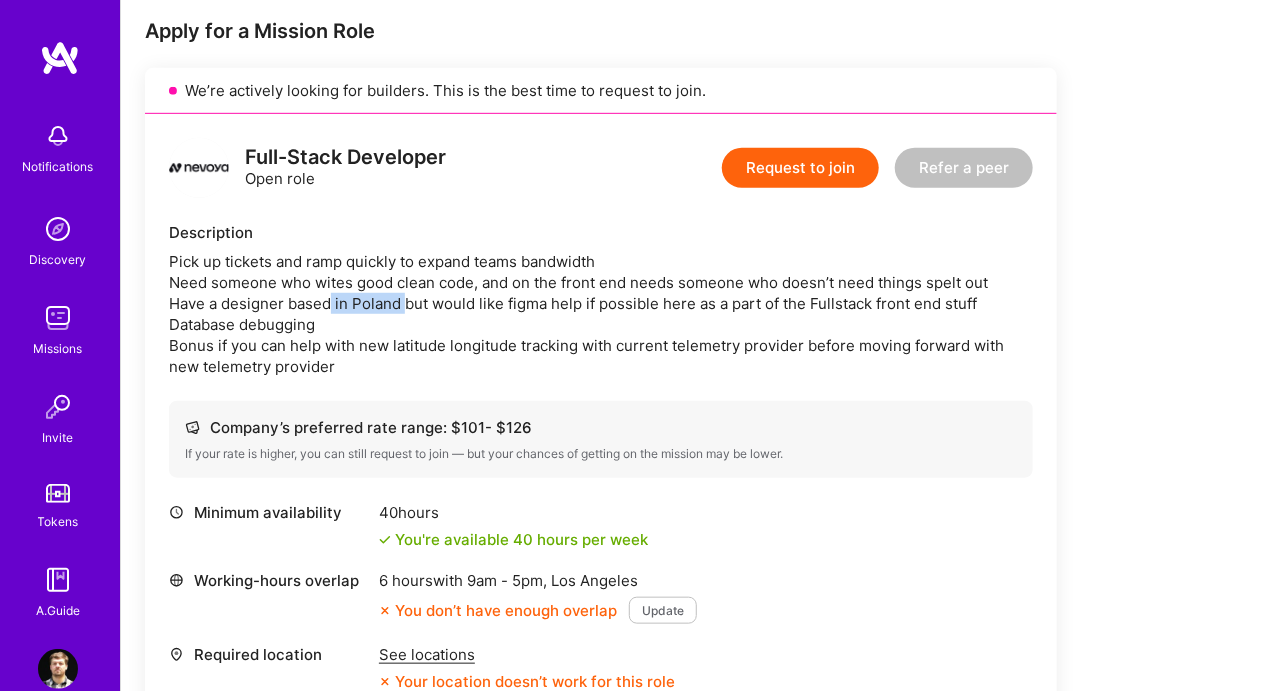 click on "Pick up tickets and ramp quickly to expand teams bandwidth
Need someone who wites good clean code, and on the front end needs someone who doesn’t need things spelt out
Have a designer based in Poland but would like figma help if possible here as a part of the Fullstack front end stuff
Database debugging
Bonus if you can help with new latitude longitude tracking with current telemetry provider before moving forward with new telemetry provider" at bounding box center [601, 314] 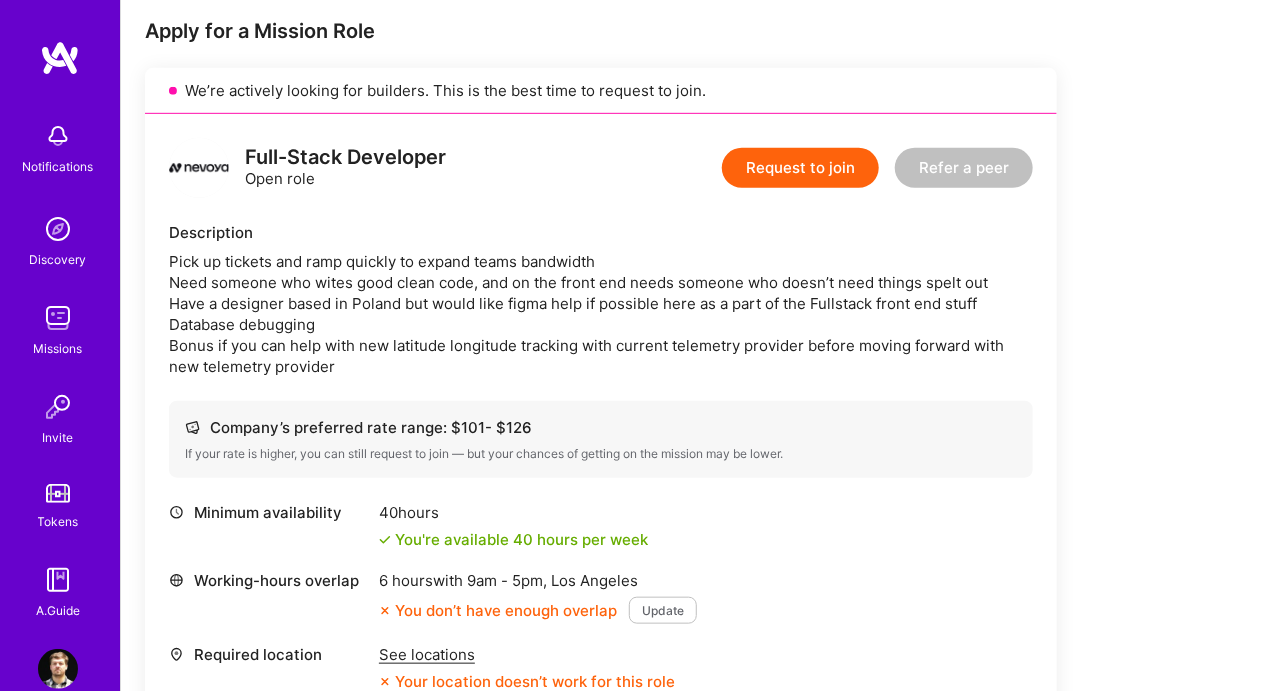 click on "Pick up tickets and ramp quickly to expand teams bandwidth
Need someone who wites good clean code, and on the front end needs someone who doesn’t need things spelt out
Have a designer based in Poland but would like figma help if possible here as a part of the Fullstack front end stuff
Database debugging
Bonus if you can help with new latitude longitude tracking with current telemetry provider before moving forward with new telemetry provider" at bounding box center (601, 314) 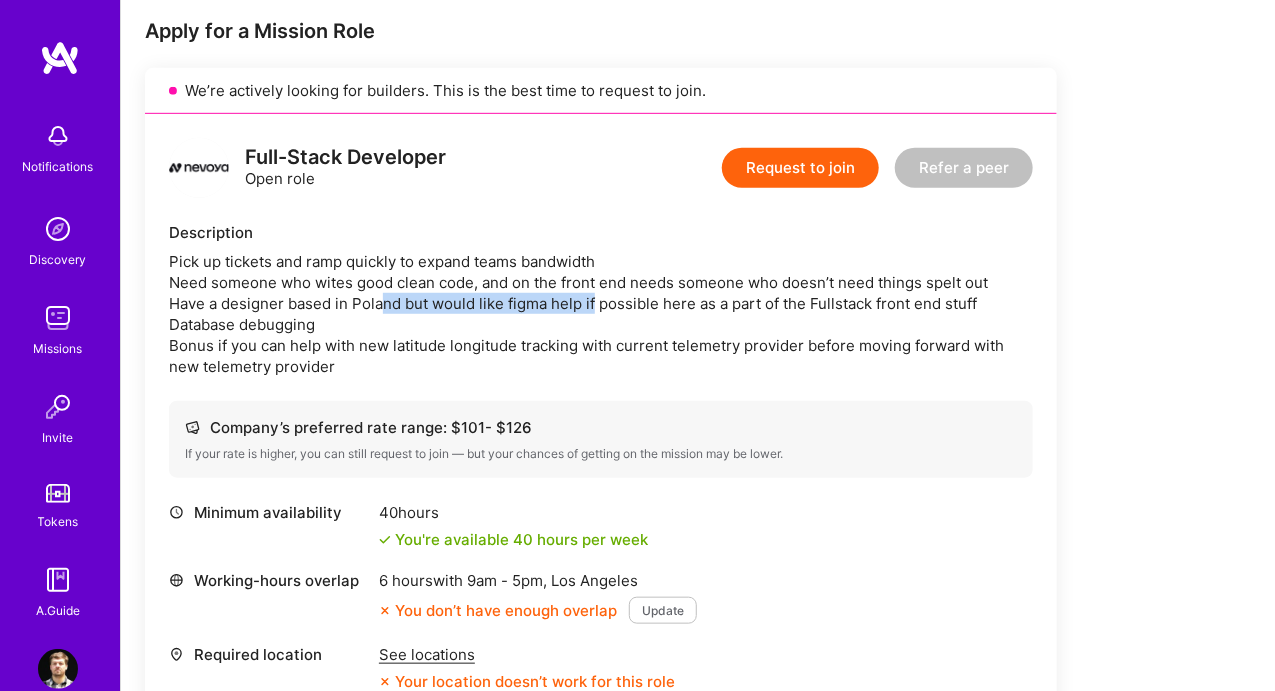 drag, startPoint x: 411, startPoint y: 299, endPoint x: 720, endPoint y: 299, distance: 309 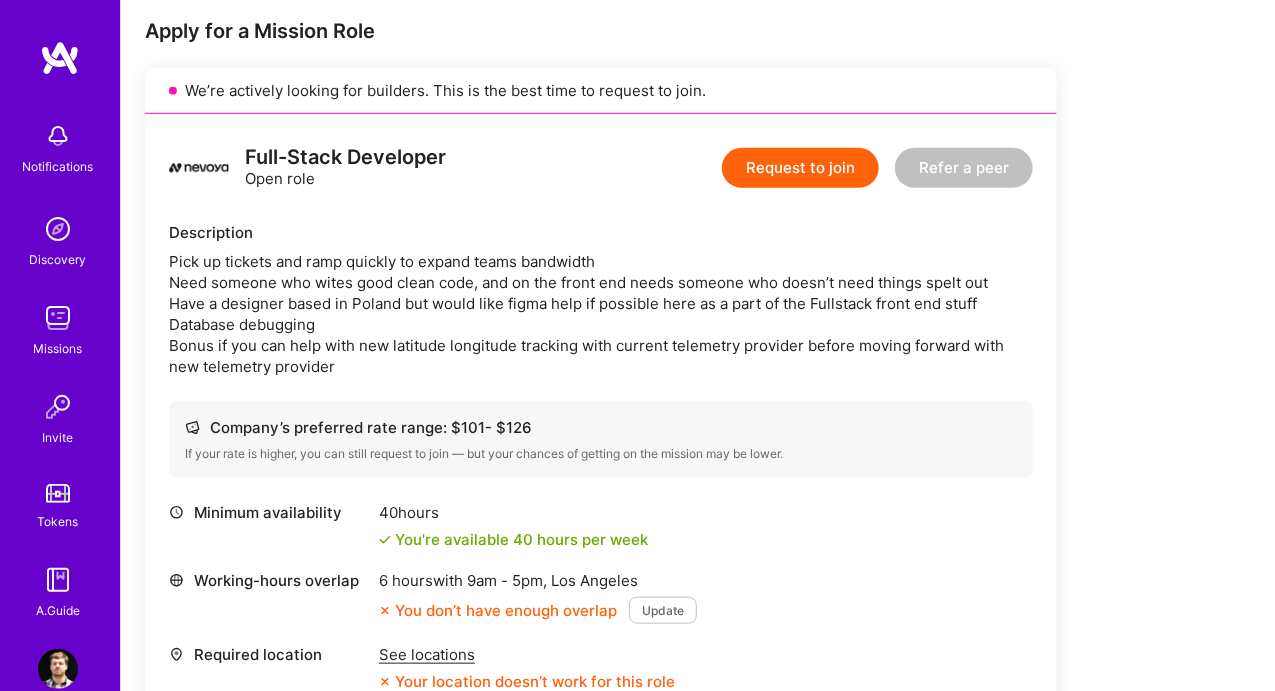 click on "Pick up tickets and ramp quickly to expand teams bandwidth
Need someone who wites good clean code, and on the front end needs someone who doesn’t need things spelt out
Have a designer based in Poland but would like figma help if possible here as a part of the Fullstack front end stuff
Database debugging
Bonus if you can help with new latitude longitude tracking with current telemetry provider before moving forward with new telemetry provider" at bounding box center (601, 314) 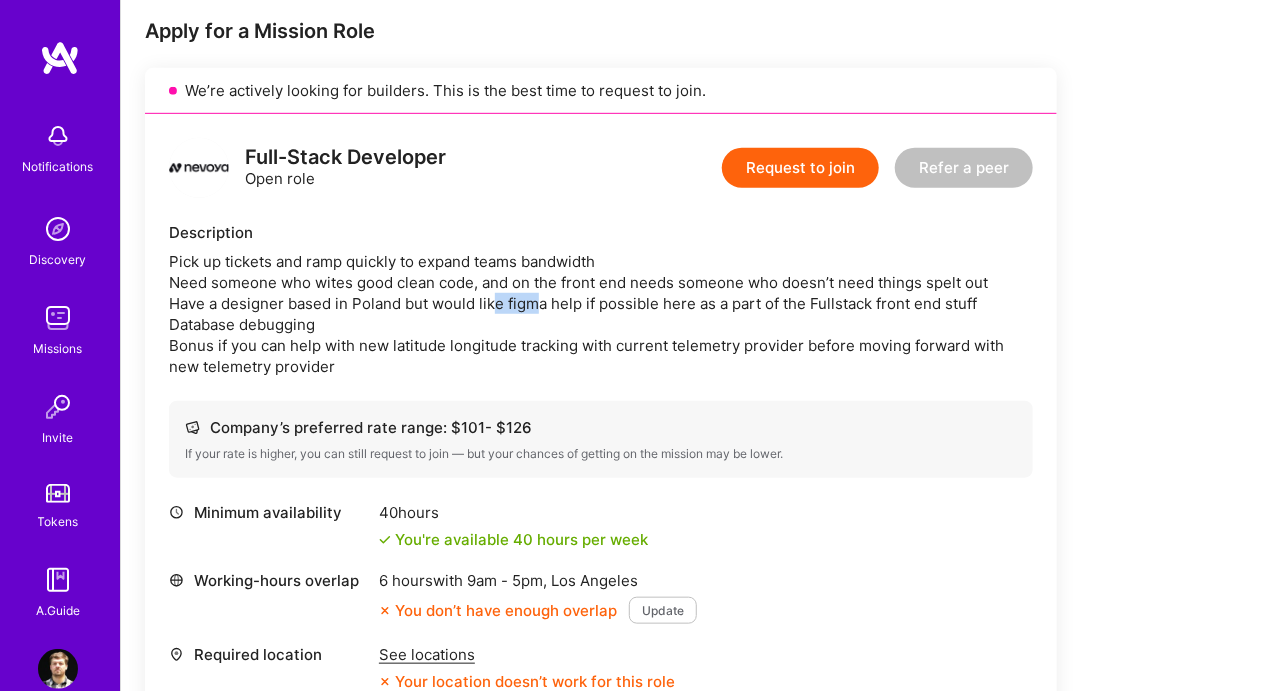 click on "Pick up tickets and ramp quickly to expand teams bandwidth
Need someone who wites good clean code, and on the front end needs someone who doesn’t need things spelt out
Have a designer based in Poland but would like figma help if possible here as a part of the Fullstack front end stuff
Database debugging
Bonus if you can help with new latitude longitude tracking with current telemetry provider before moving forward with new telemetry provider" at bounding box center [601, 314] 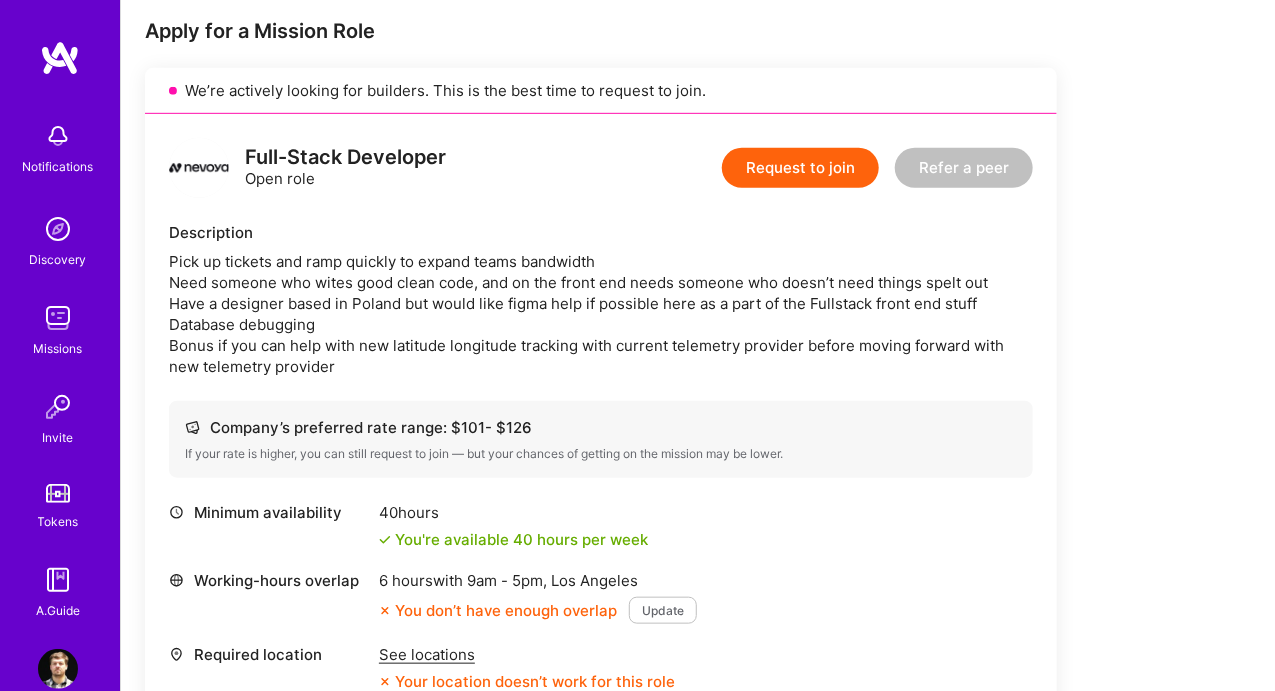 click on "Pick up tickets and ramp quickly to expand teams bandwidth
Need someone who wites good clean code, and on the front end needs someone who doesn’t need things spelt out
Have a designer based in Poland but would like figma help if possible here as a part of the Fullstack front end stuff
Database debugging
Bonus if you can help with new latitude longitude tracking with current telemetry provider before moving forward with new telemetry provider" at bounding box center (601, 314) 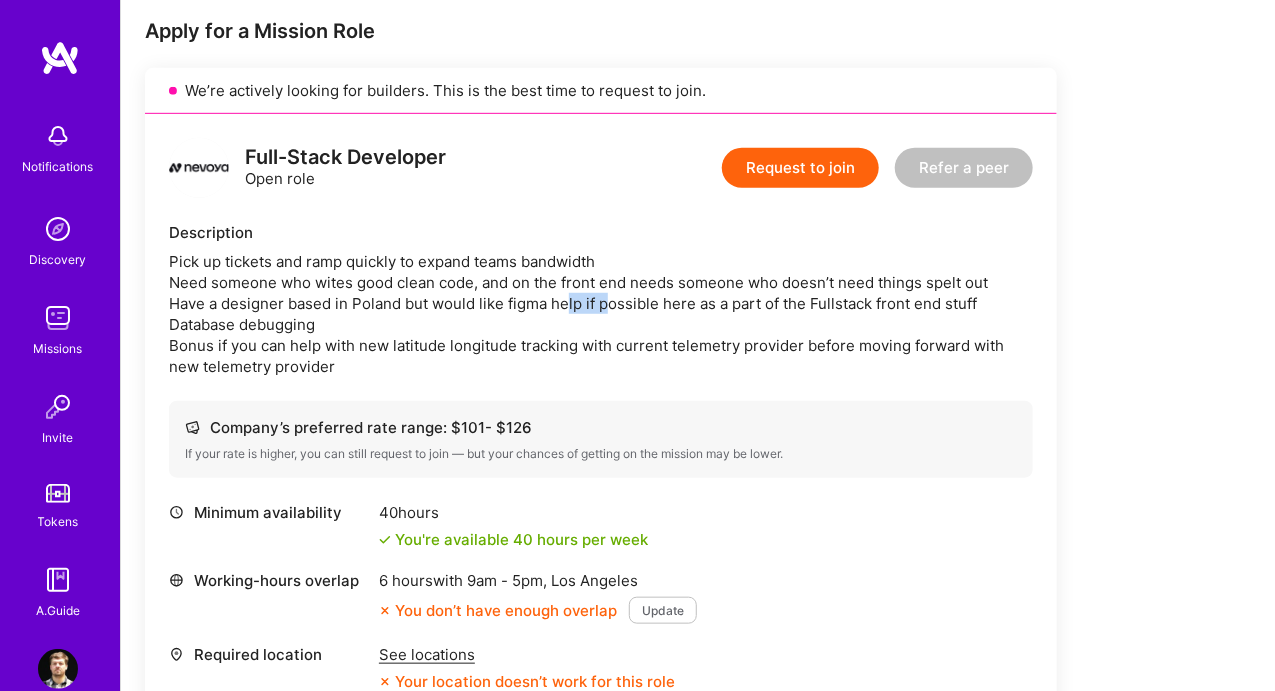 drag, startPoint x: 564, startPoint y: 299, endPoint x: 817, endPoint y: 299, distance: 253 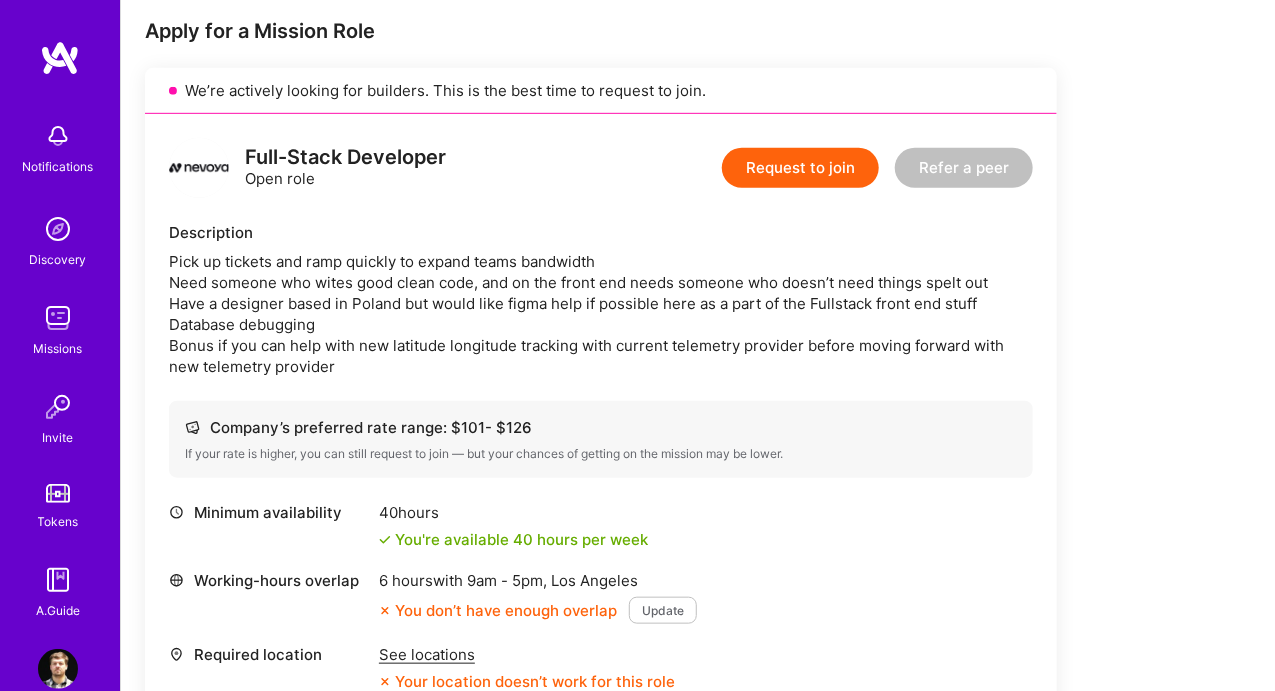 click on "Pick up tickets and ramp quickly to expand teams bandwidth
Need someone who wites good clean code, and on the front end needs someone who doesn’t need things spelt out
Have a designer based in Poland but would like figma help if possible here as a part of the Fullstack front end stuff
Database debugging
Bonus if you can help with new latitude longitude tracking with current telemetry provider before moving forward with new telemetry provider" at bounding box center (601, 314) 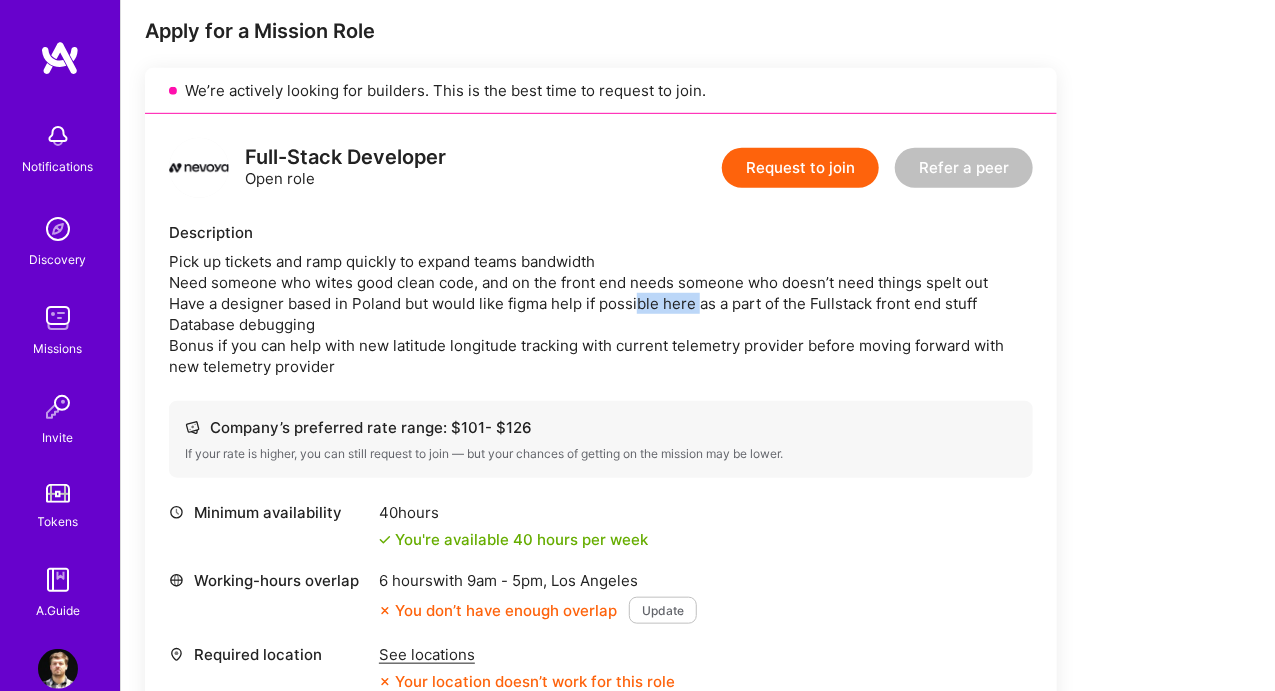 drag, startPoint x: 643, startPoint y: 298, endPoint x: 854, endPoint y: 298, distance: 211 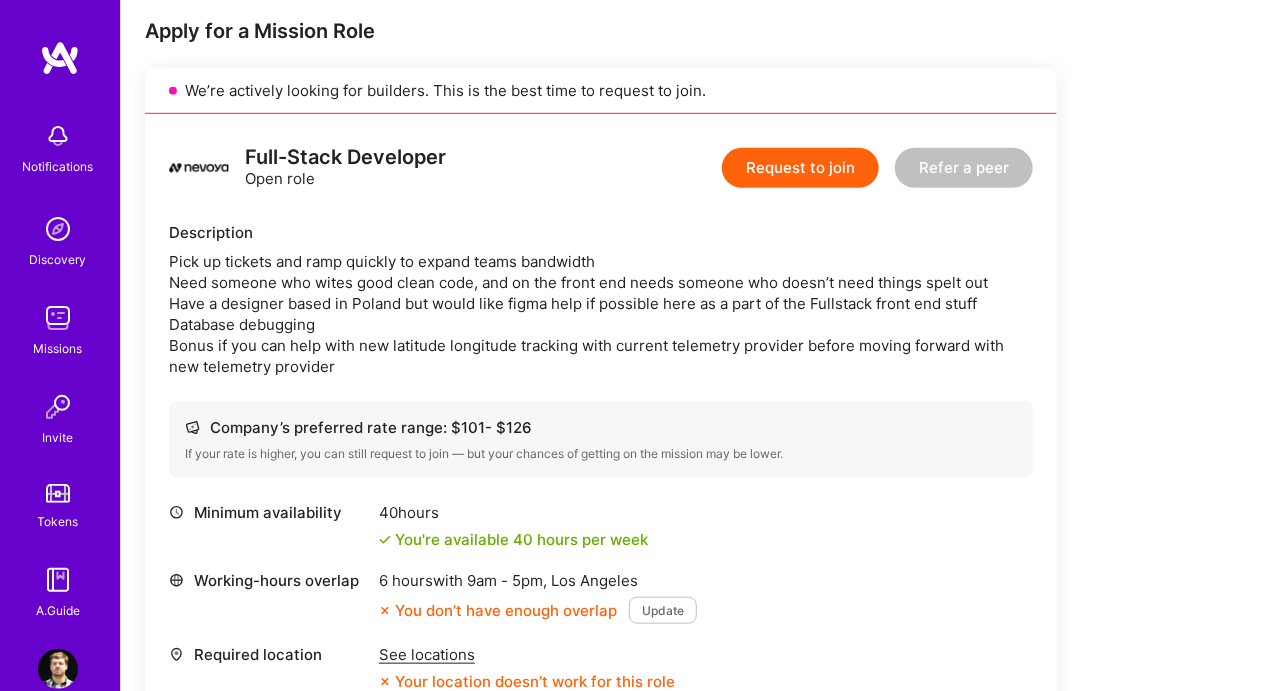 click on "Pick up tickets and ramp quickly to expand teams bandwidth
Need someone who wites good clean code, and on the front end needs someone who doesn’t need things spelt out
Have a designer based in Poland but would like figma help if possible here as a part of the Fullstack front end stuff
Database debugging
Bonus if you can help with new latitude longitude tracking with current telemetry provider before moving forward with new telemetry provider" at bounding box center (601, 314) 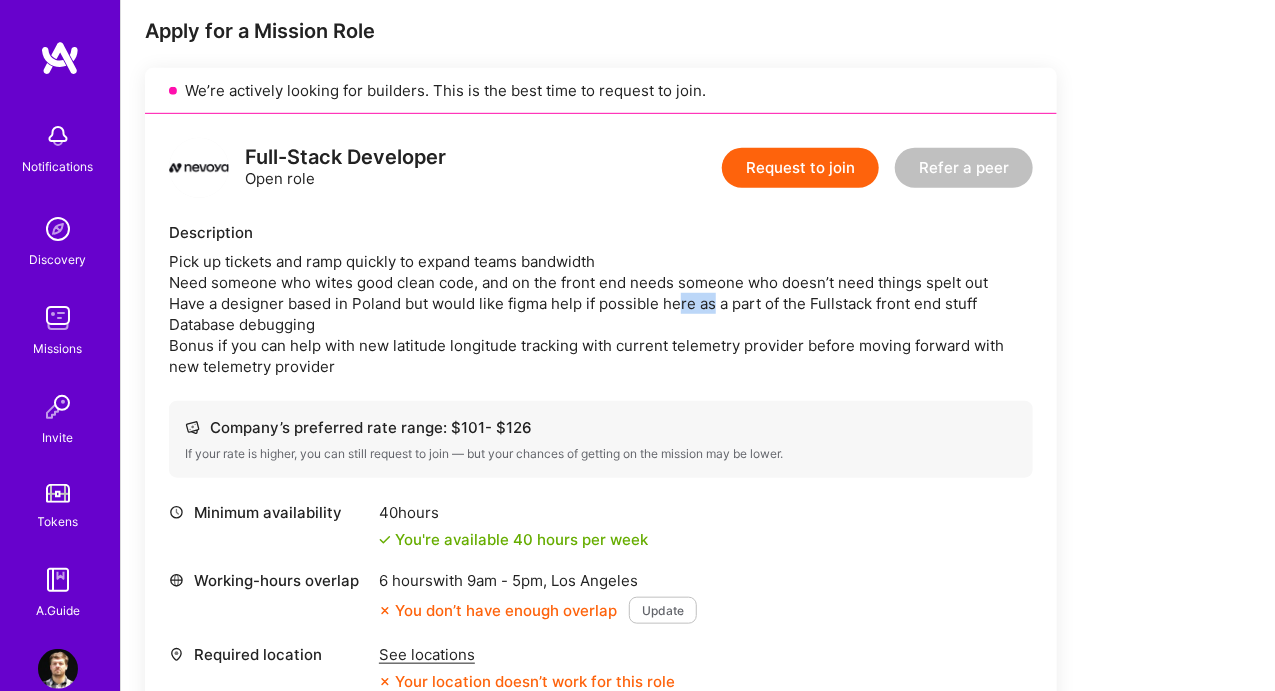 drag, startPoint x: 714, startPoint y: 296, endPoint x: 864, endPoint y: 300, distance: 150.05333 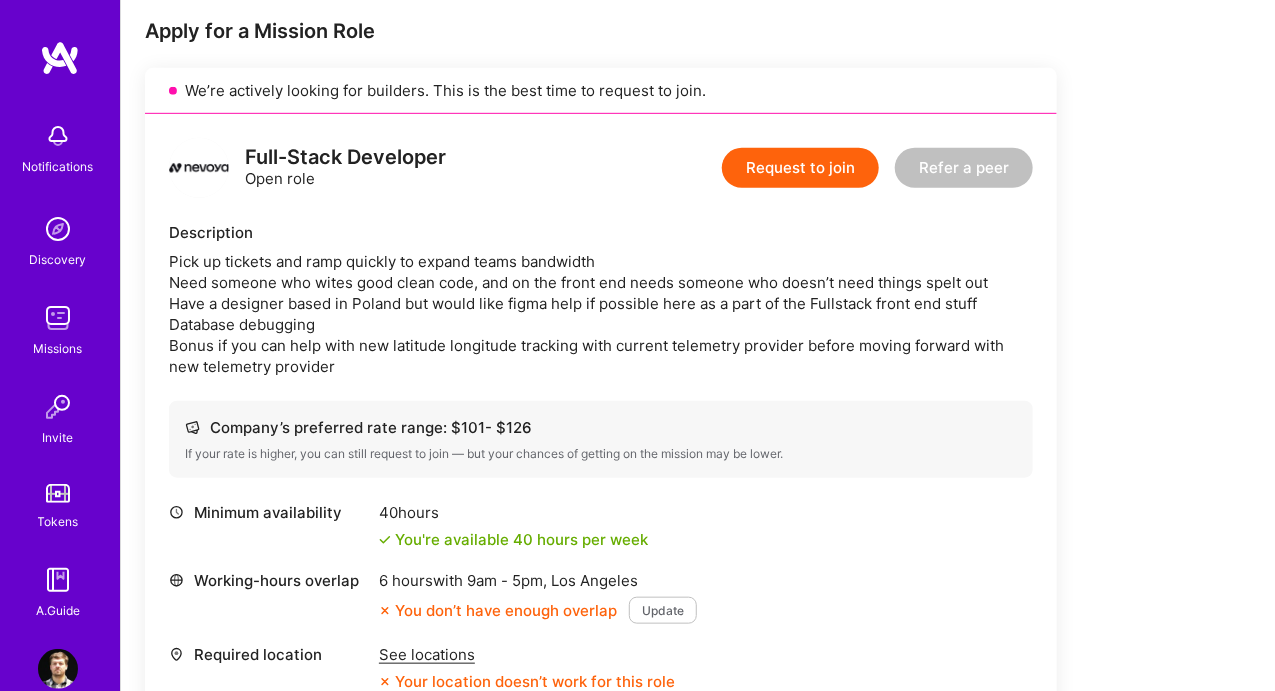 click on "Pick up tickets and ramp quickly to expand teams bandwidth
Need someone who wites good clean code, and on the front end needs someone who doesn’t need things spelt out
Have a designer based in Poland but would like figma help if possible here as a part of the Fullstack front end stuff
Database debugging
Bonus if you can help with new latitude longitude tracking with current telemetry provider before moving forward with new telemetry provider" at bounding box center [601, 314] 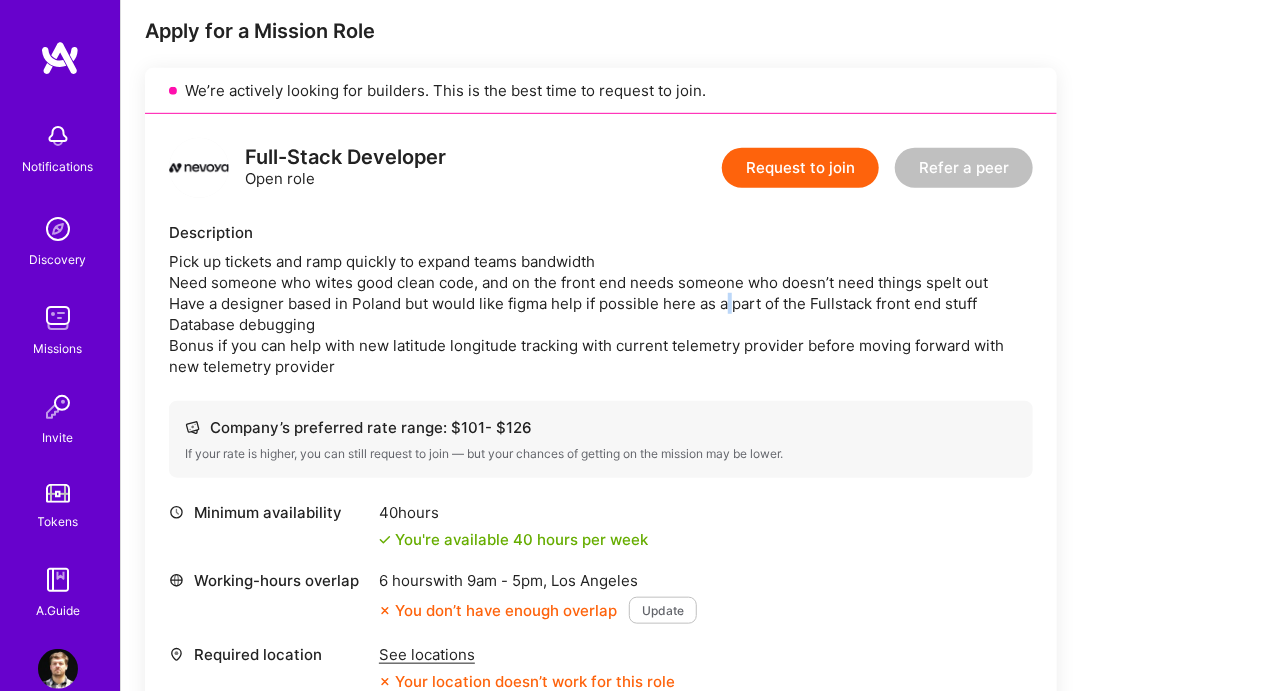 drag, startPoint x: 725, startPoint y: 301, endPoint x: 904, endPoint y: 300, distance: 179.00279 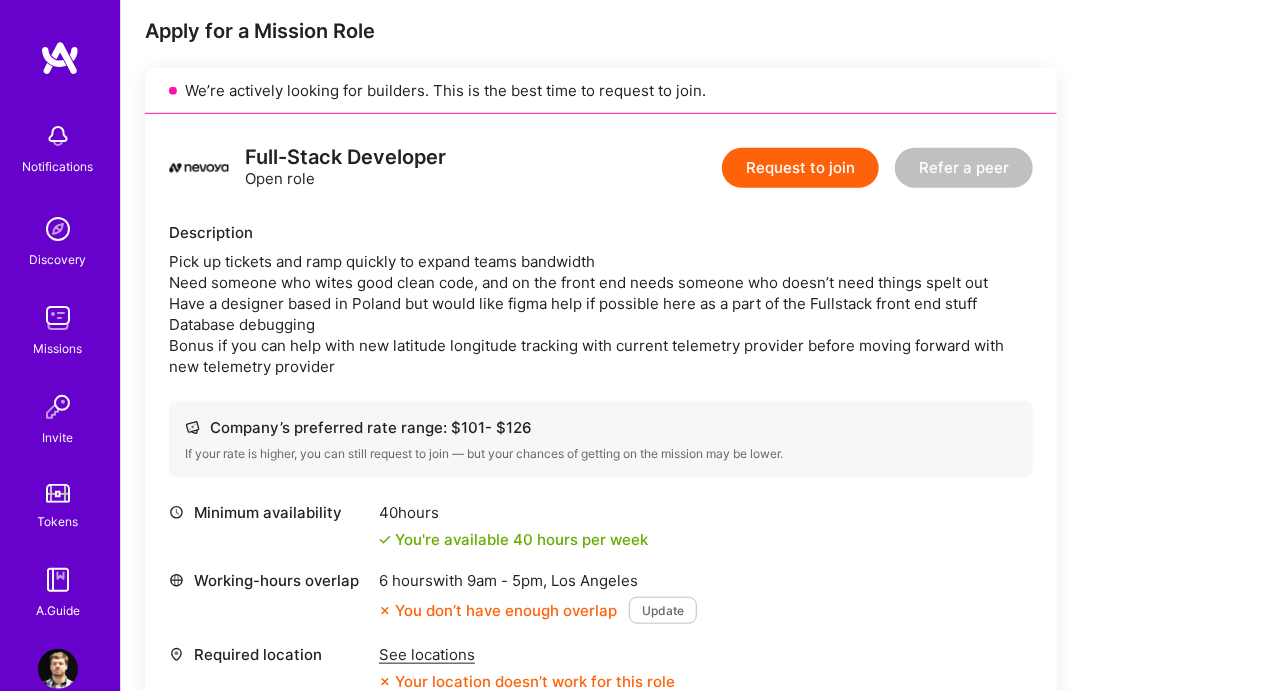 click on "Pick up tickets and ramp quickly to expand teams bandwidth
Need someone who wites good clean code, and on the front end needs someone who doesn’t need things spelt out
Have a designer based in Poland but would like figma help if possible here as a part of the Fullstack front end stuff
Database debugging
Bonus if you can help with new latitude longitude tracking with current telemetry provider before moving forward with new telemetry provider" at bounding box center [601, 314] 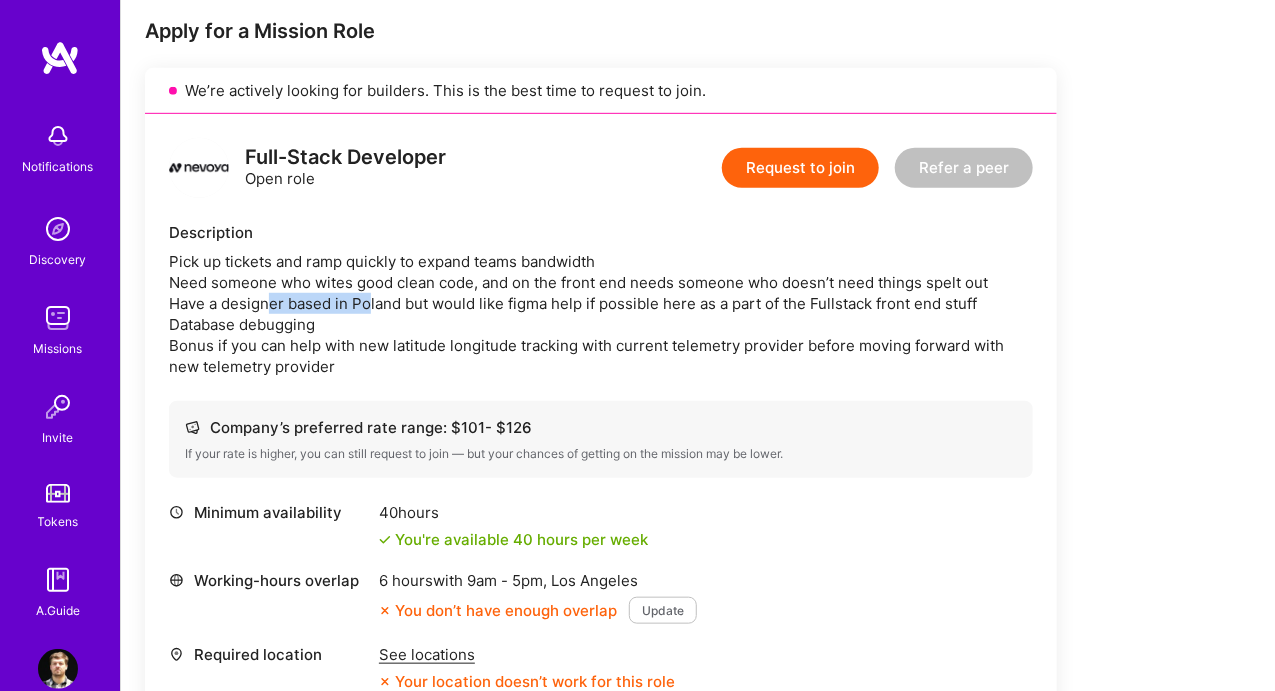 drag, startPoint x: 372, startPoint y: 296, endPoint x: 591, endPoint y: 296, distance: 219 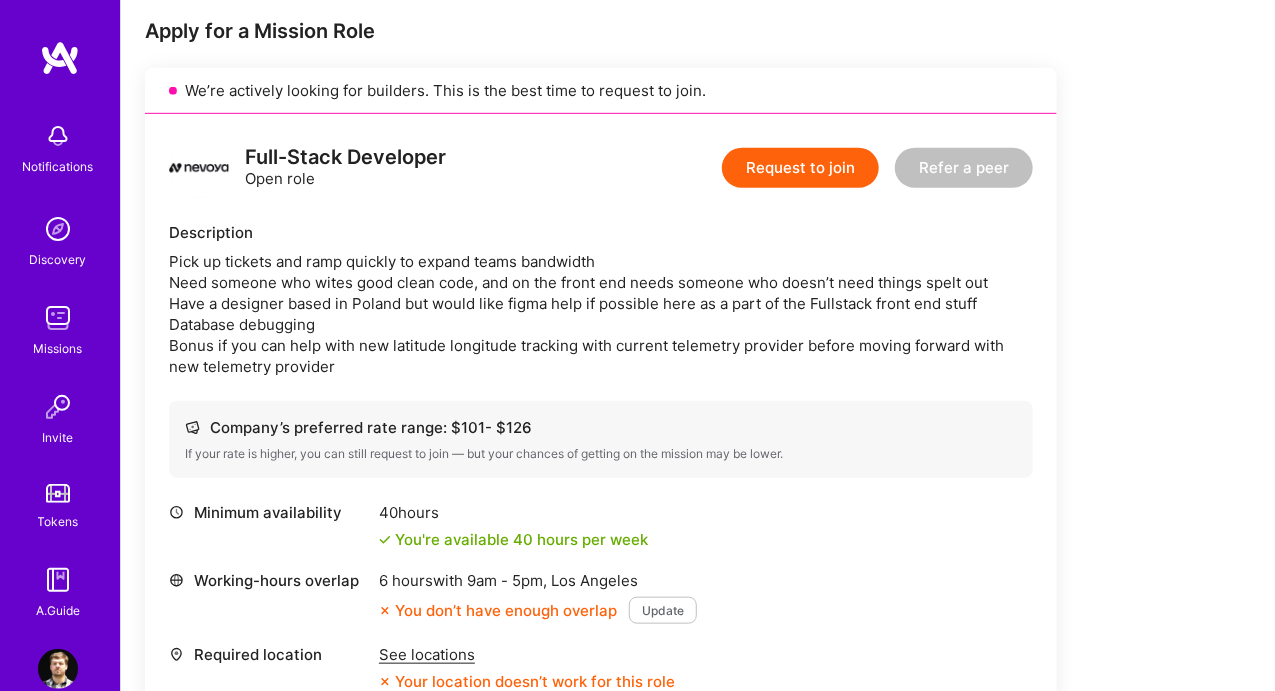 click on "Pick up tickets and ramp quickly to expand teams bandwidth
Need someone who wites good clean code, and on the front end needs someone who doesn’t need things spelt out
Have a designer based in Poland but would like figma help if possible here as a part of the Fullstack front end stuff
Database debugging
Bonus if you can help with new latitude longitude tracking with current telemetry provider before moving forward with new telemetry provider" at bounding box center [601, 314] 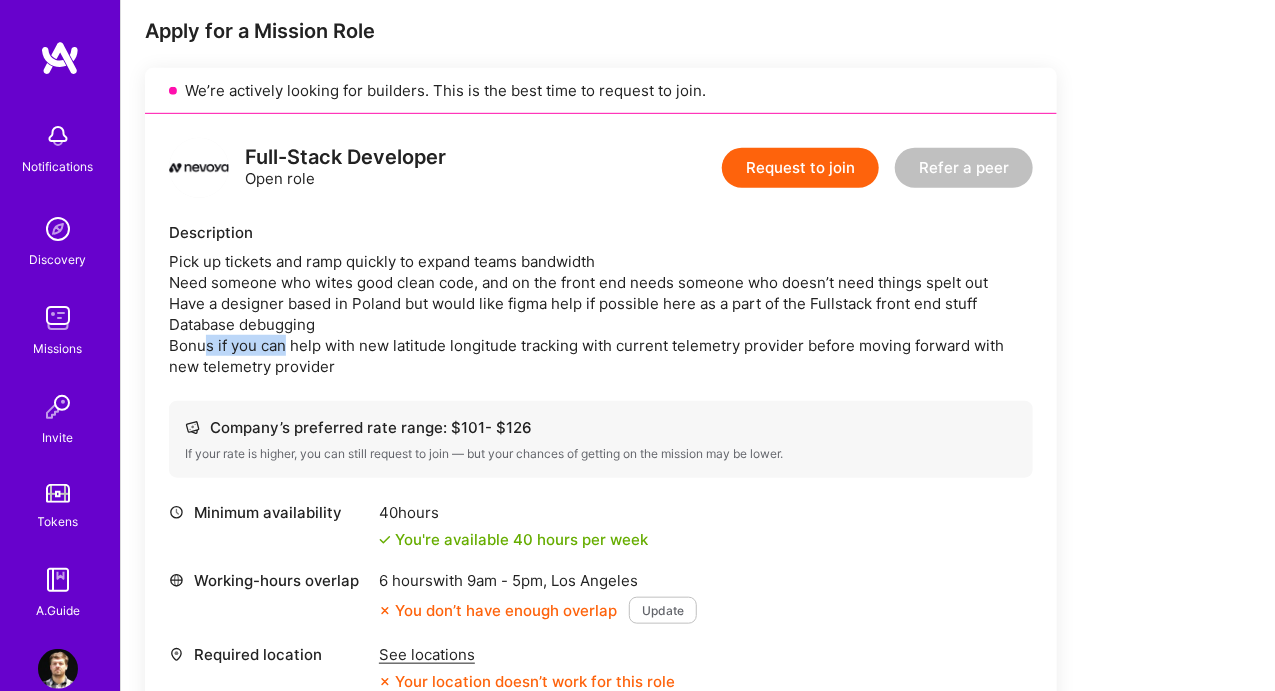 drag, startPoint x: 244, startPoint y: 342, endPoint x: 628, endPoint y: 342, distance: 384 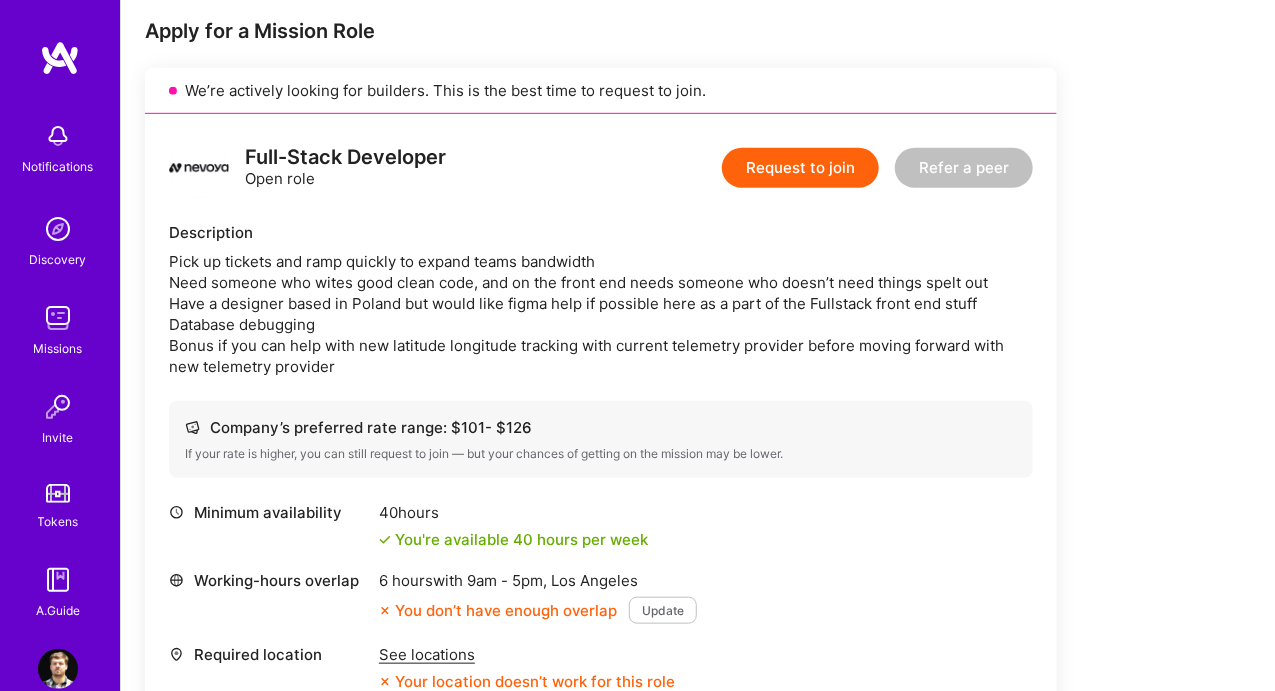 click on "Pick up tickets and ramp quickly to expand teams bandwidth
Need someone who wites good clean code, and on the front end needs someone who doesn’t need things spelt out
Have a designer based in Poland but would like figma help if possible here as a part of the Fullstack front end stuff
Database debugging
Bonus if you can help with new latitude longitude tracking with current telemetry provider before moving forward with new telemetry provider" at bounding box center (601, 314) 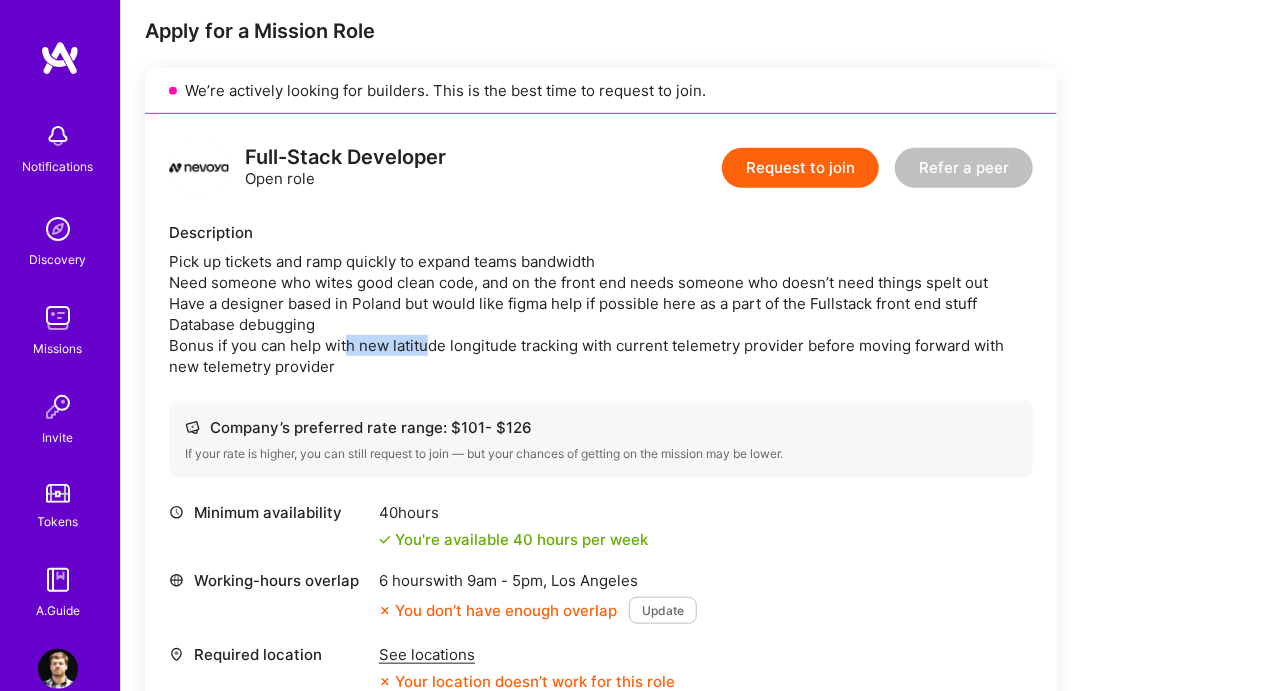 drag, startPoint x: 430, startPoint y: 346, endPoint x: 724, endPoint y: 341, distance: 294.0425 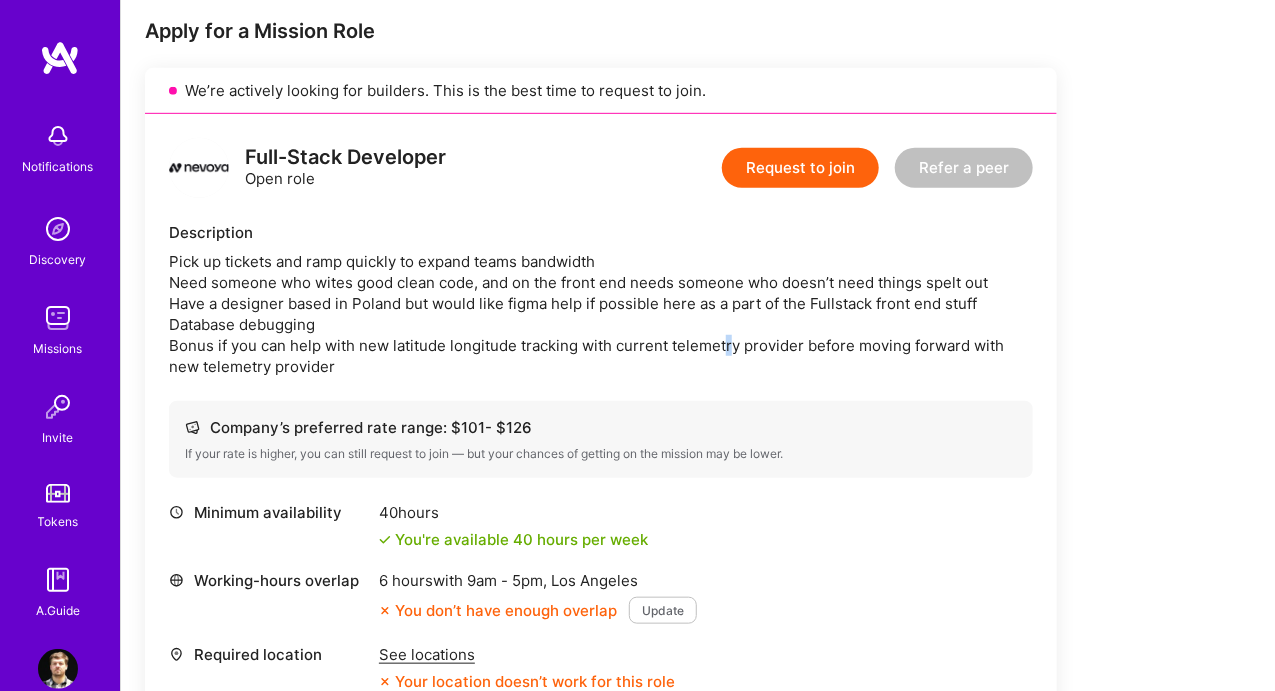 click on "Pick up tickets and ramp quickly to expand teams bandwidth
Need someone who wites good clean code, and on the front end needs someone who doesn’t need things spelt out
Have a designer based in Poland but would like figma help if possible here as a part of the Fullstack front end stuff
Database debugging
Bonus if you can help with new latitude longitude tracking with current telemetry provider before moving forward with new telemetry provider" at bounding box center [601, 314] 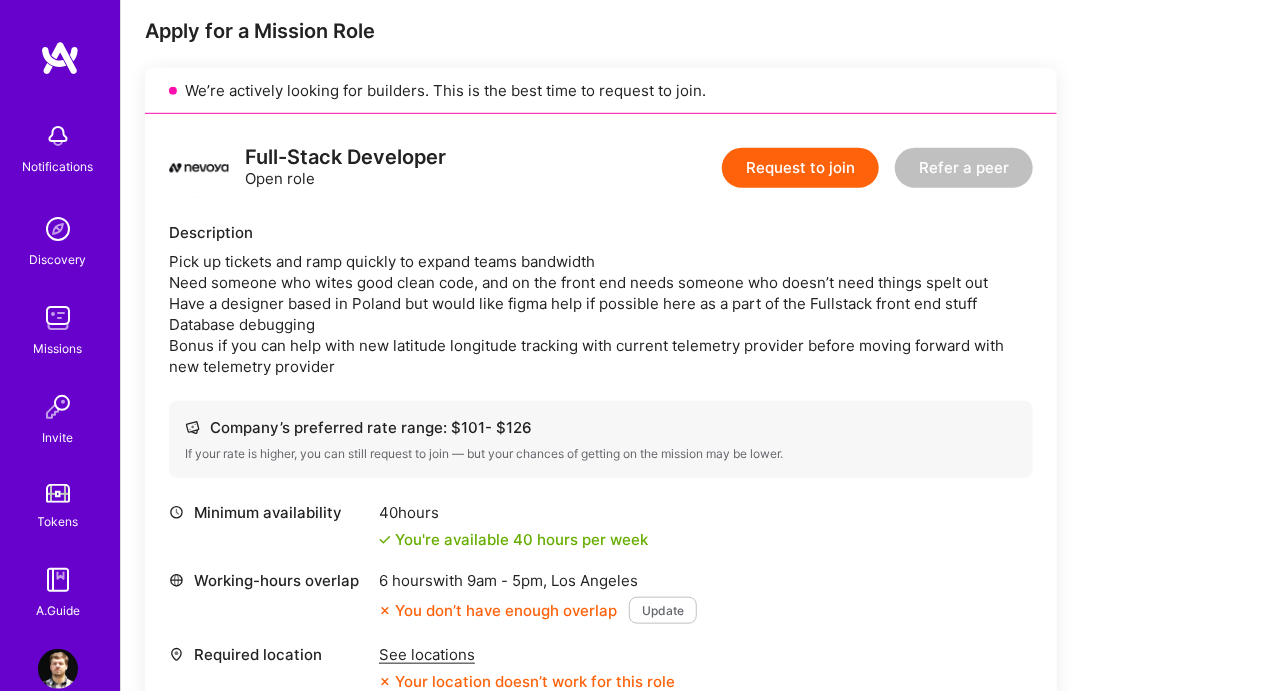 click on "Pick up tickets and ramp quickly to expand teams bandwidth
Need someone who wites good clean code, and on the front end needs someone who doesn’t need things spelt out
Have a designer based in Poland but would like figma help if possible here as a part of the Fullstack front end stuff
Database debugging
Bonus if you can help with new latitude longitude tracking with current telemetry provider before moving forward with new telemetry provider" at bounding box center [601, 314] 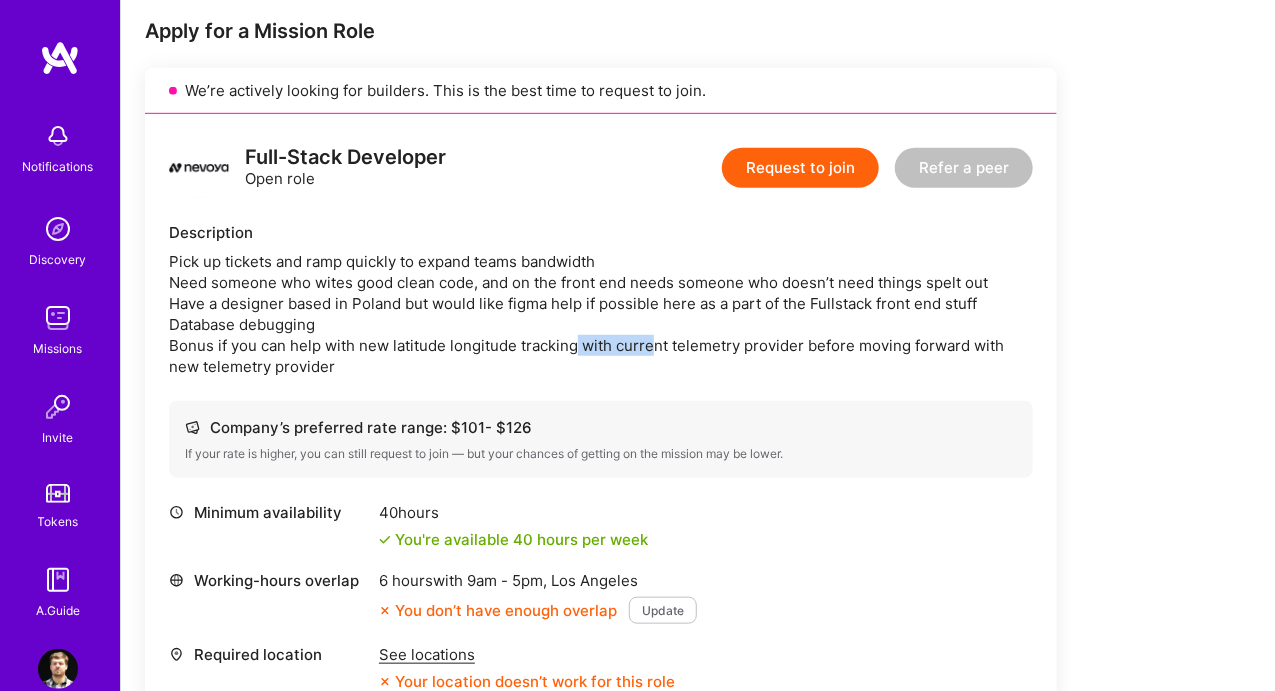 drag, startPoint x: 580, startPoint y: 346, endPoint x: 841, endPoint y: 352, distance: 261.06897 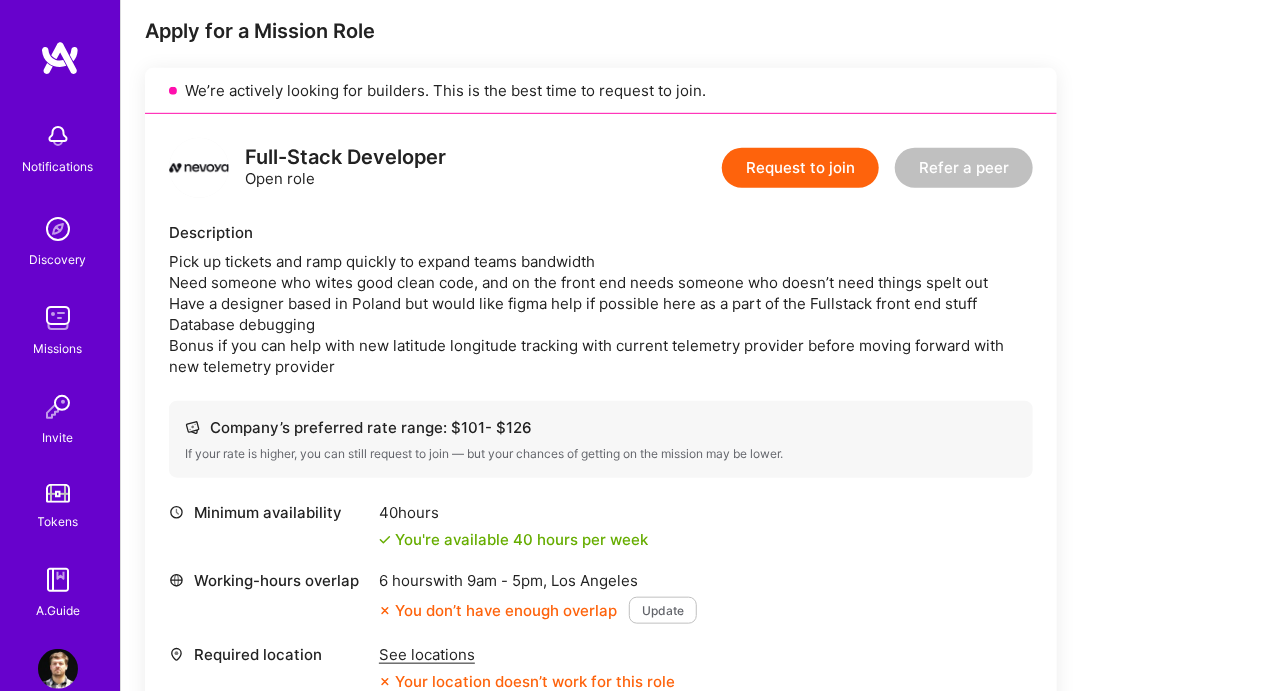 click on "Pick up tickets and ramp quickly to expand teams bandwidth
Need someone who wites good clean code, and on the front end needs someone who doesn’t need things spelt out
Have a designer based in Poland but would like figma help if possible here as a part of the Fullstack front end stuff
Database debugging
Bonus if you can help with new latitude longitude tracking with current telemetry provider before moving forward with new telemetry provider" at bounding box center [601, 314] 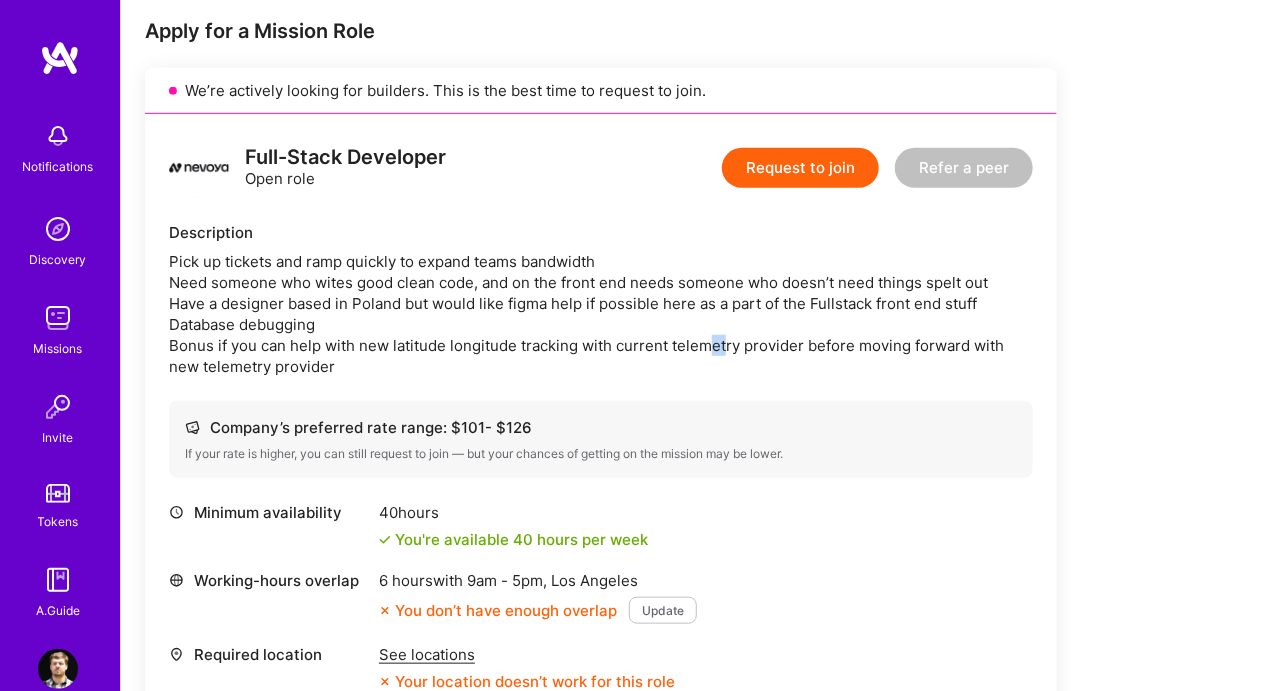 drag, startPoint x: 724, startPoint y: 352, endPoint x: 924, endPoint y: 351, distance: 200.0025 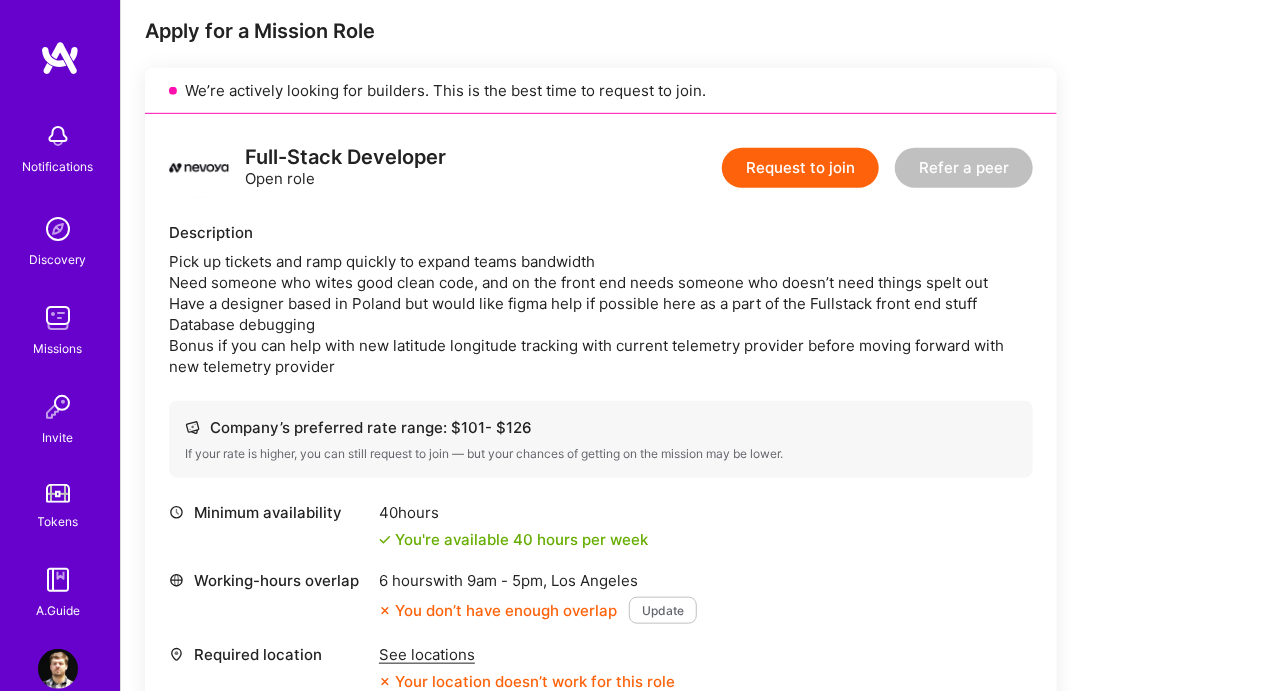 click on "Pick up tickets and ramp quickly to expand teams bandwidth
Need someone who wites good clean code, and on the front end needs someone who doesn’t need things spelt out
Have a designer based in Poland but would like figma help if possible here as a part of the Fullstack front end stuff
Database debugging
Bonus if you can help with new latitude longitude tracking with current telemetry provider before moving forward with new telemetry provider" at bounding box center [601, 314] 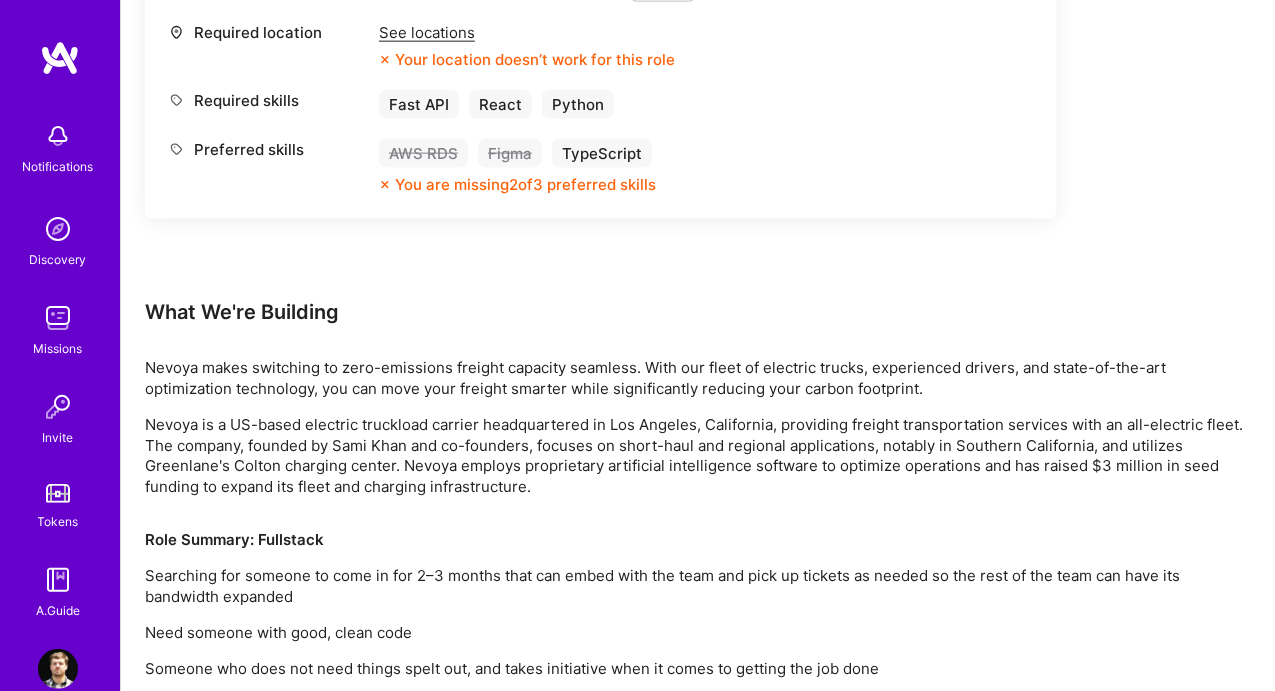 scroll, scrollTop: 1100, scrollLeft: 0, axis: vertical 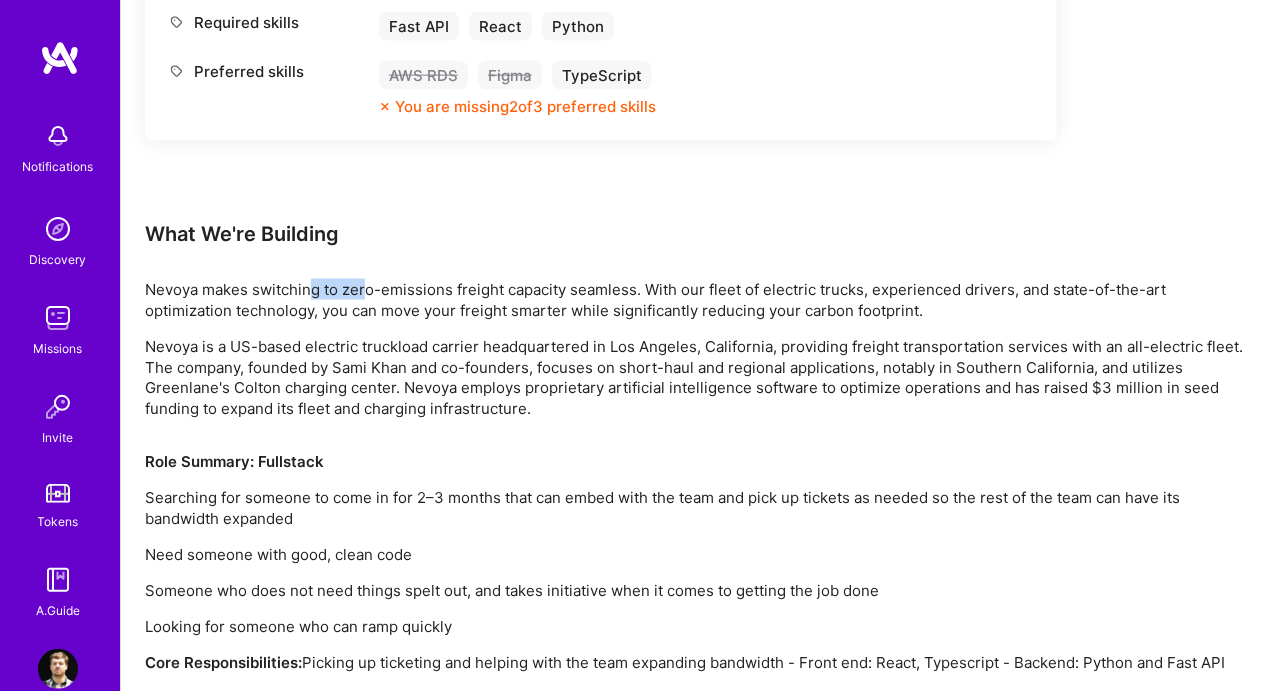 drag, startPoint x: 385, startPoint y: 283, endPoint x: 765, endPoint y: 280, distance: 380.01184 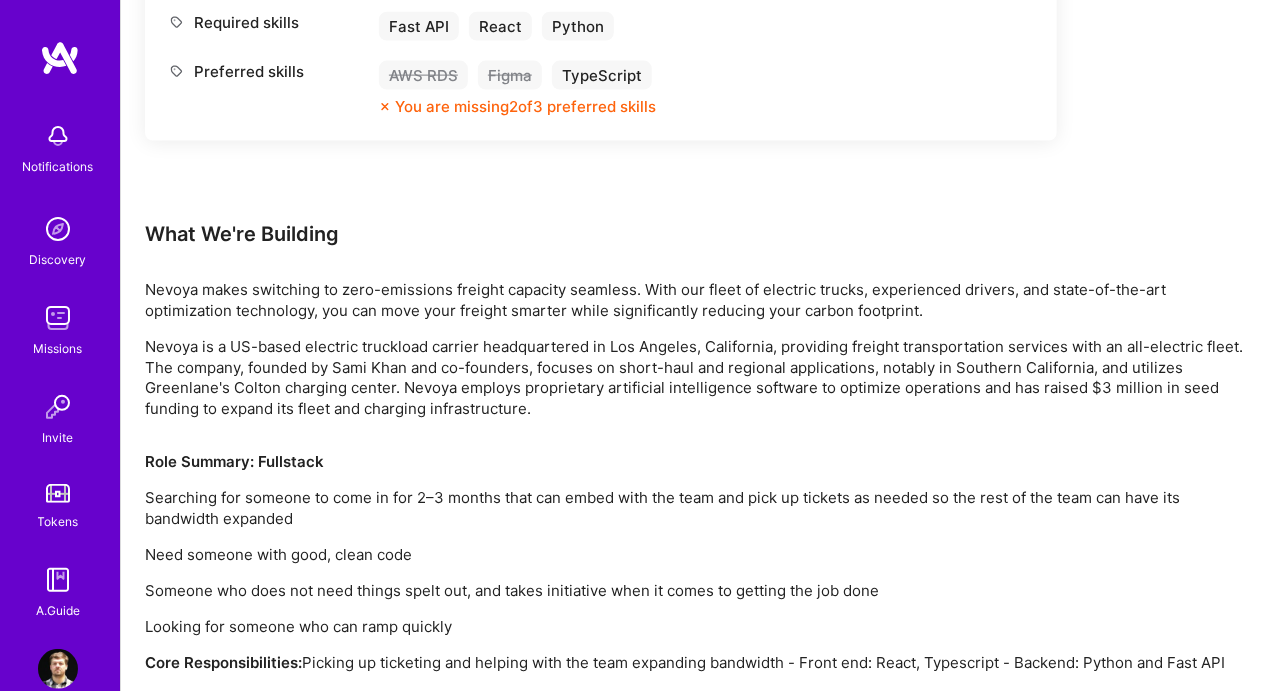 click on "Nevoya makes switching to zero-emissions freight capacity seamless. With our fleet of electric trucks, experienced drivers, and state-of-the-art optimization technology, you can move your freight smarter while significantly reducing your carbon footprint." at bounding box center (698, 300) 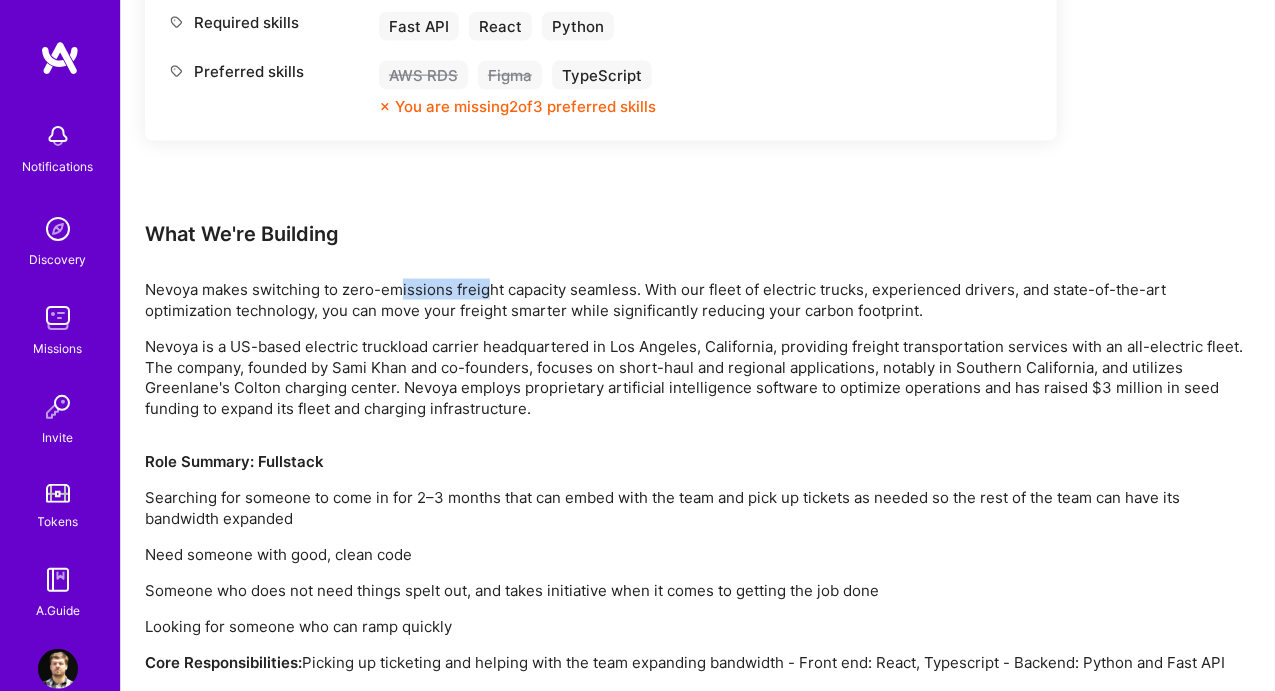 drag, startPoint x: 446, startPoint y: 289, endPoint x: 711, endPoint y: 289, distance: 265 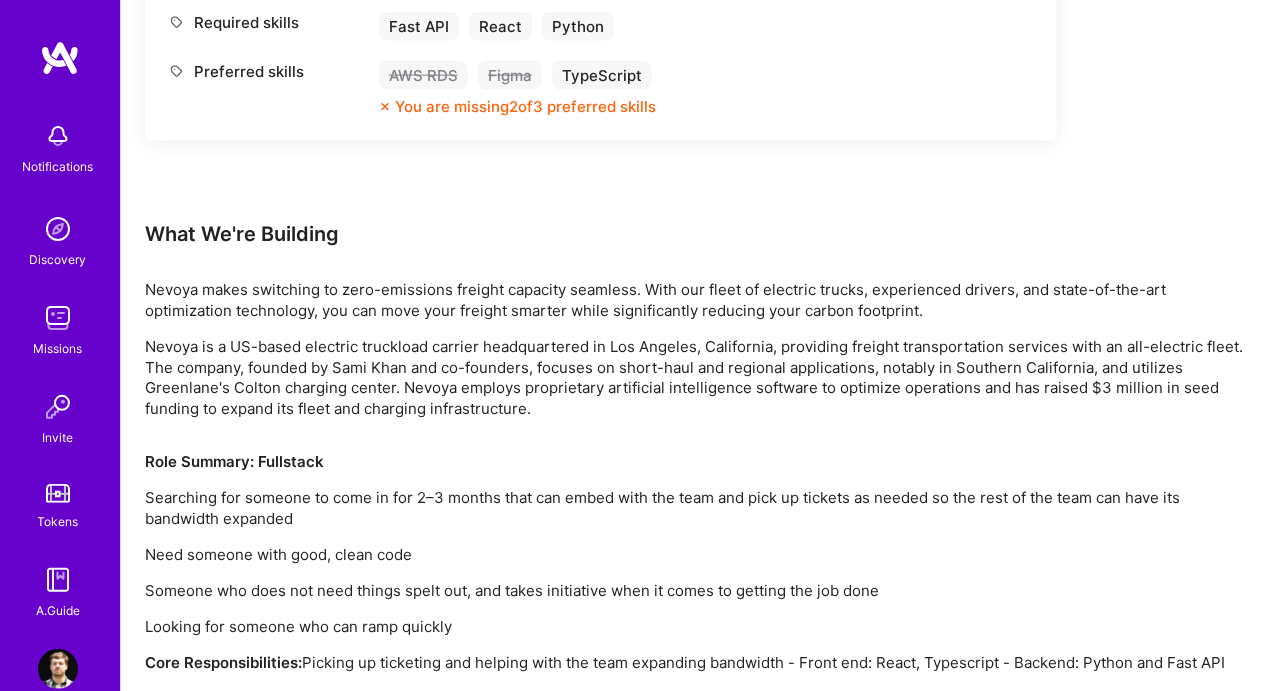 click on "Nevoya makes switching to zero-emissions freight capacity seamless. With our fleet of electric trucks, experienced drivers, and state-of-the-art optimization technology, you can move your freight smarter while significantly reducing your carbon footprint." at bounding box center (698, 300) 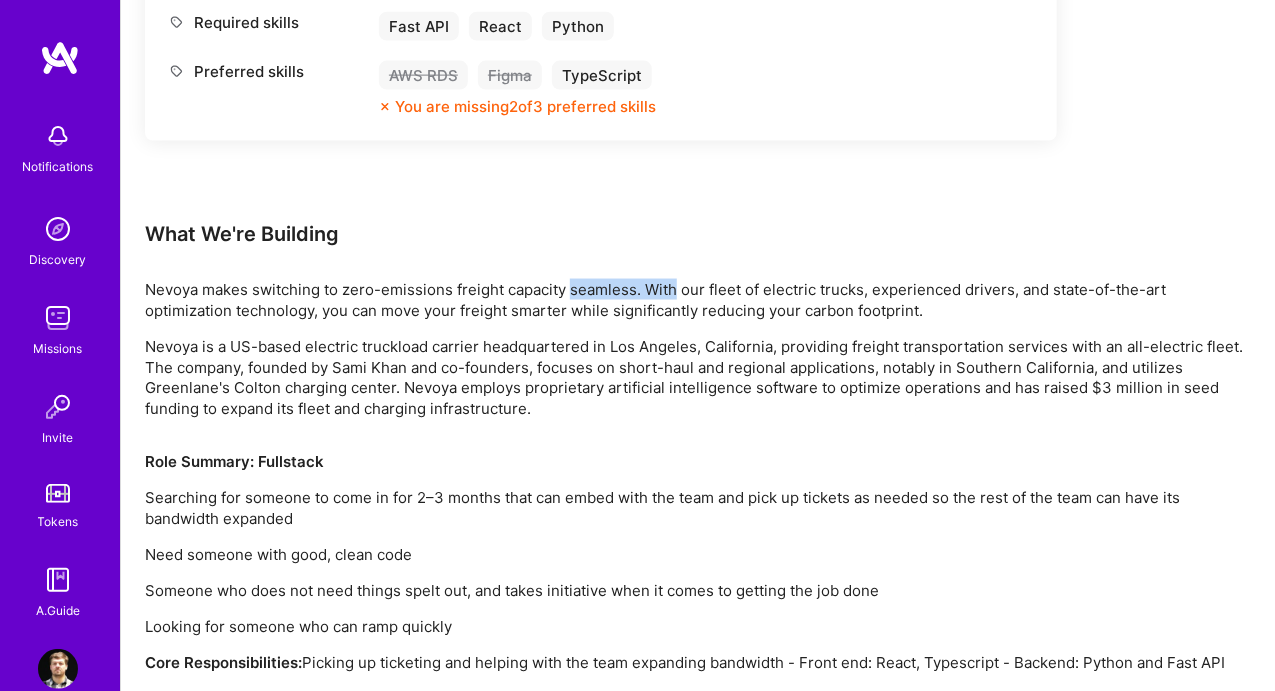 drag, startPoint x: 601, startPoint y: 293, endPoint x: 742, endPoint y: 293, distance: 141 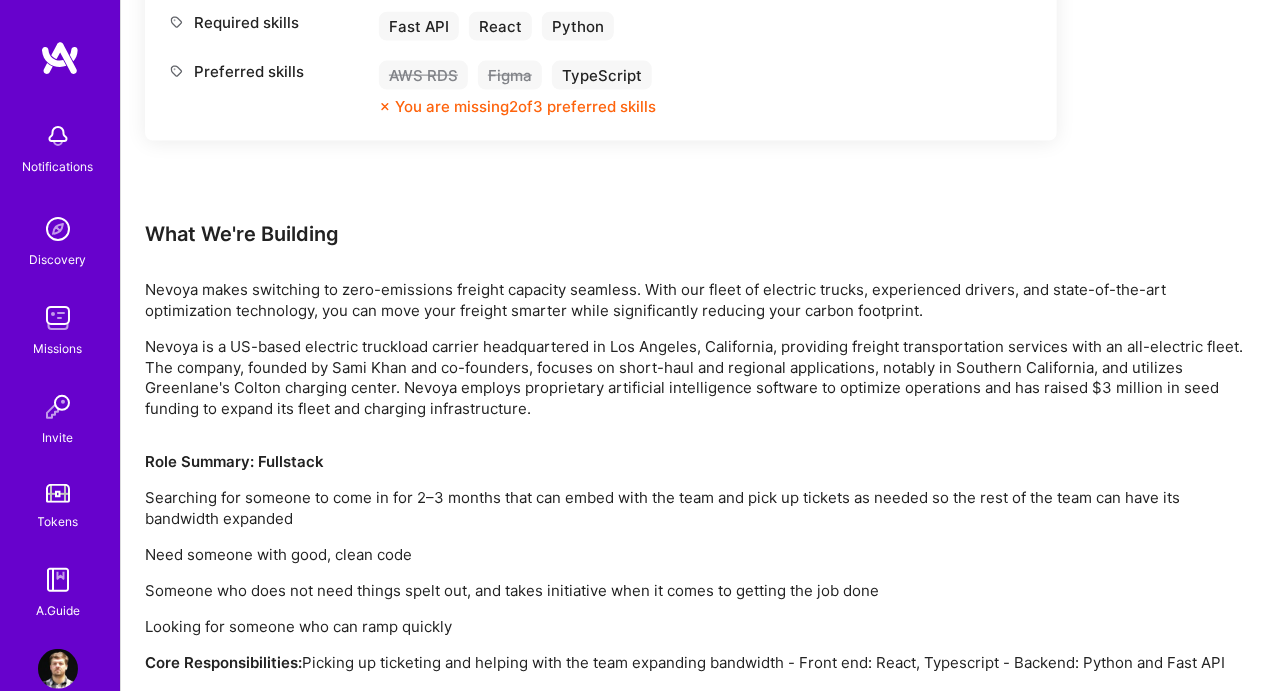 click on "Nevoya makes switching to zero-emissions freight capacity seamless. With our fleet of electric trucks, experienced drivers, and state-of-the-art optimization technology, you can move your freight smarter while significantly reducing your carbon footprint." at bounding box center (698, 300) 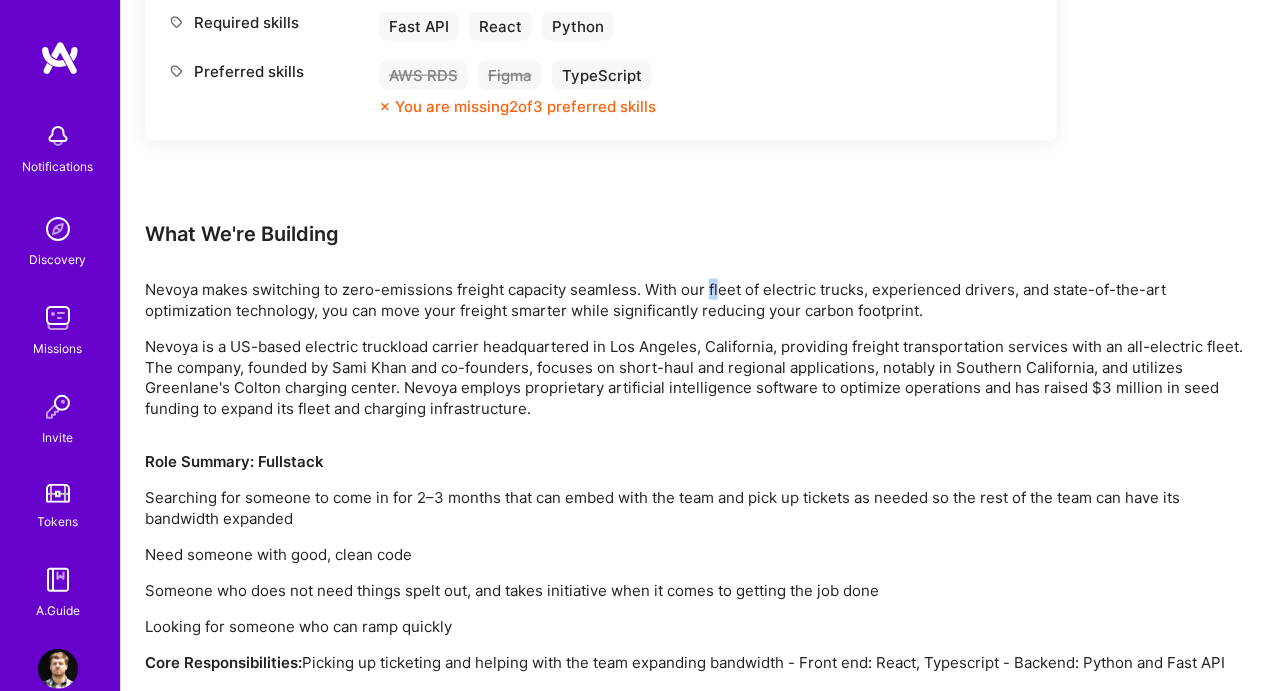 drag, startPoint x: 740, startPoint y: 285, endPoint x: 889, endPoint y: 285, distance: 149 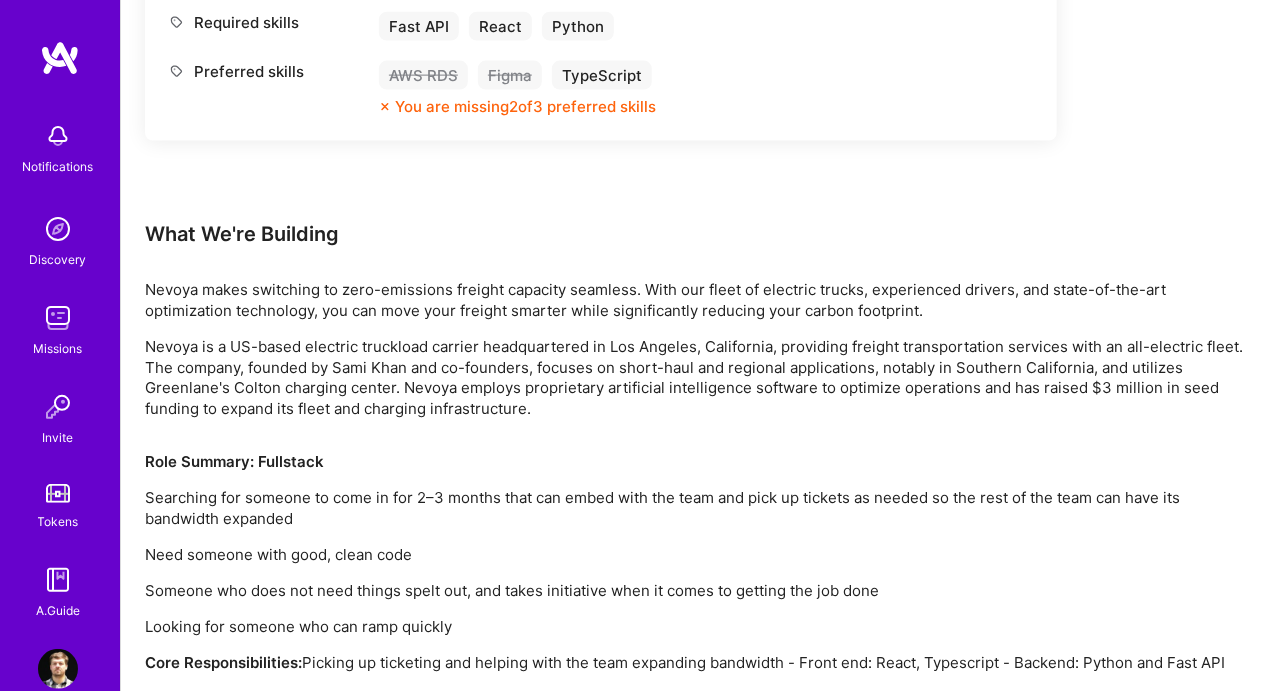 click on "Nevoya makes switching to zero-emissions freight capacity seamless. With our fleet of electric trucks, experienced drivers, and state-of-the-art optimization technology, you can move your freight smarter while significantly reducing your carbon footprint." at bounding box center [698, 300] 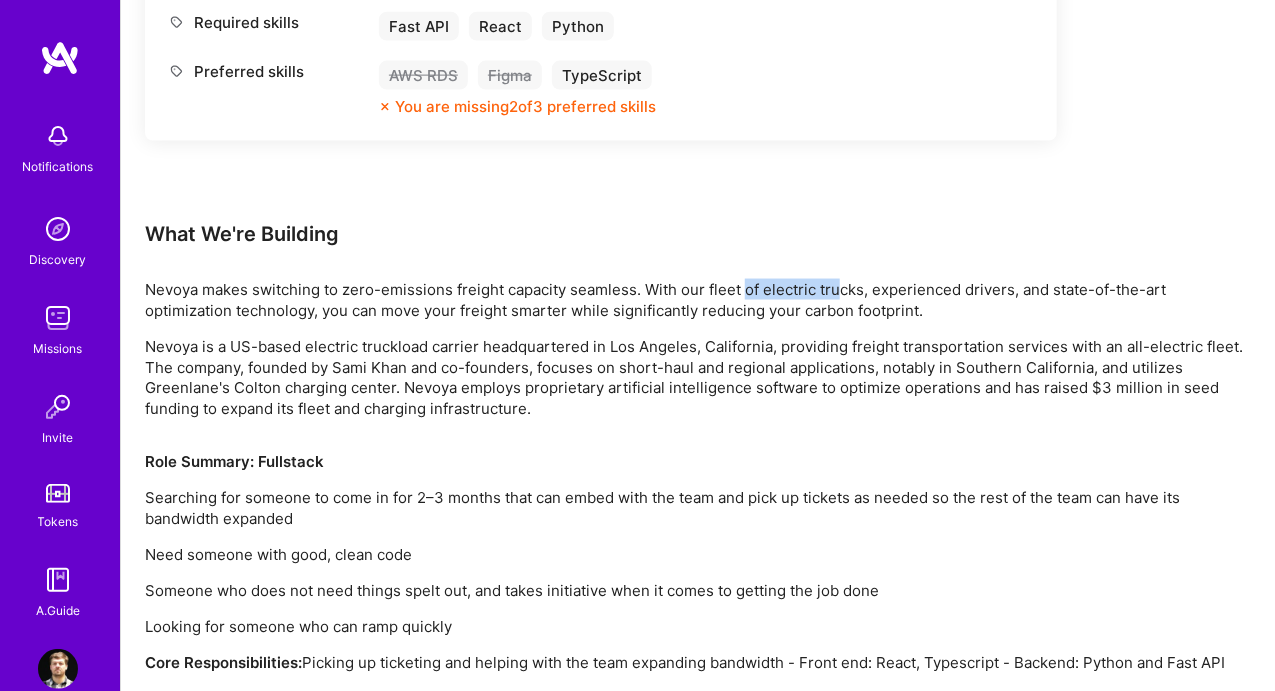 click on "Nevoya makes switching to zero-emissions freight capacity seamless. With our fleet of electric trucks, experienced drivers, and state-of-the-art optimization technology, you can move your freight smarter while significantly reducing your carbon footprint." at bounding box center [698, 300] 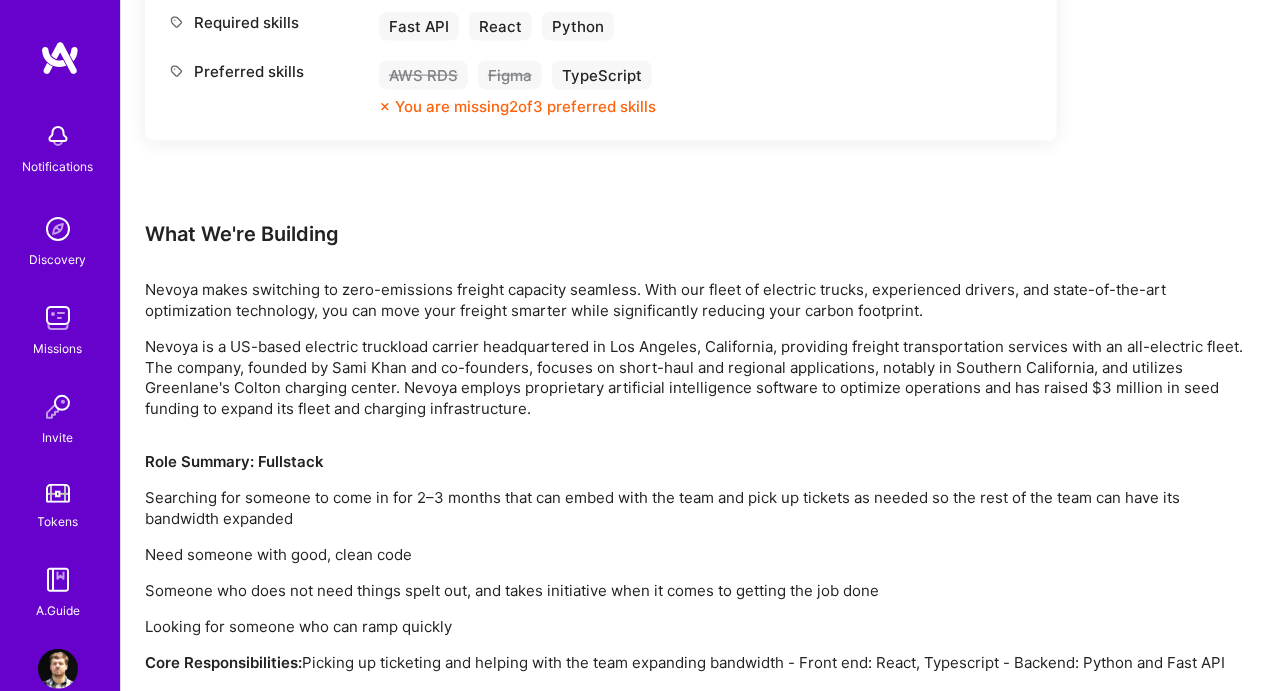click on "Nevoya makes switching to zero-emissions freight capacity seamless. With our fleet of electric trucks, experienced drivers, and state-of-the-art optimization technology, you can move your freight smarter while significantly reducing your carbon footprint." at bounding box center (698, 300) 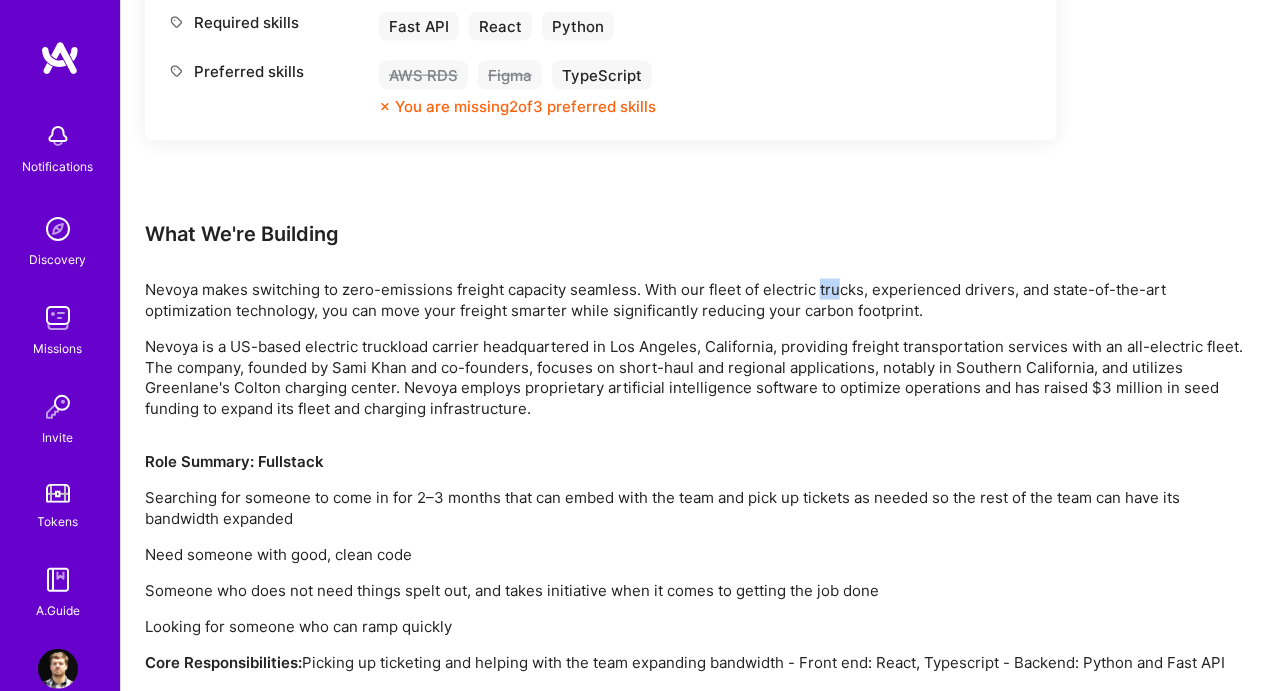 drag, startPoint x: 818, startPoint y: 281, endPoint x: 1024, endPoint y: 282, distance: 206.00243 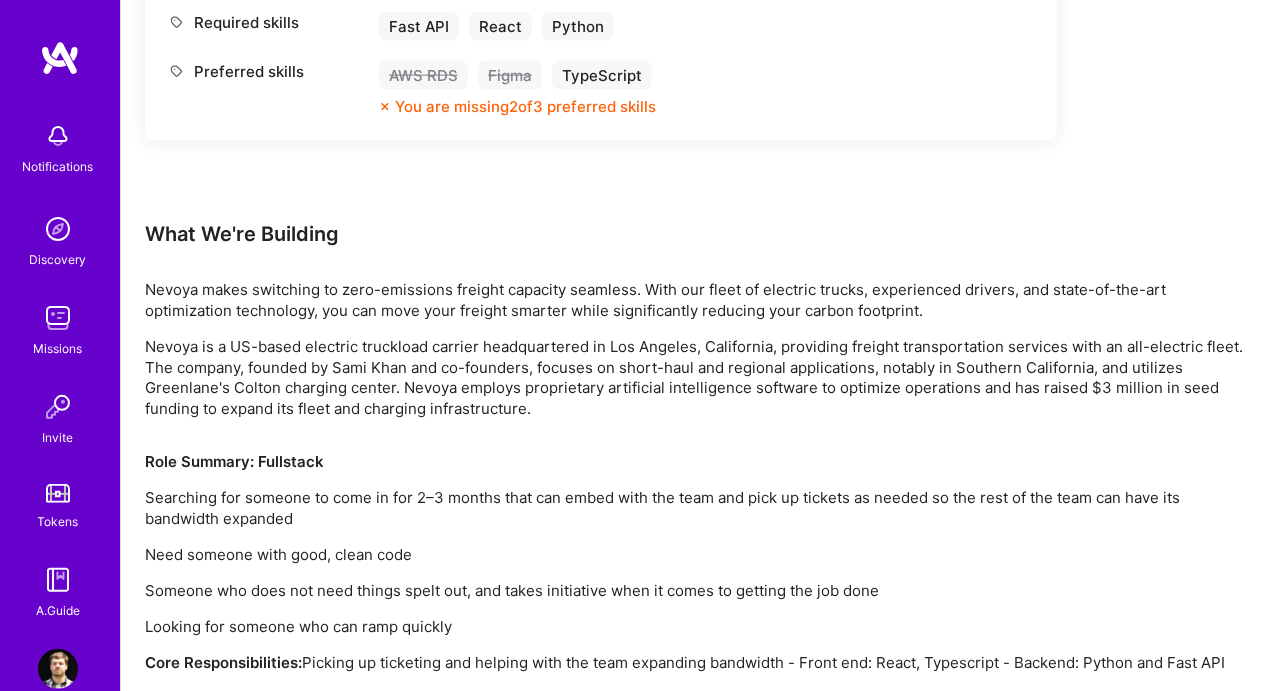 click on "Nevoya makes switching to zero-emissions freight capacity seamless. With our fleet of electric trucks, experienced drivers, and state-of-the-art optimization technology, you can move your freight smarter while significantly reducing your carbon footprint." at bounding box center [698, 300] 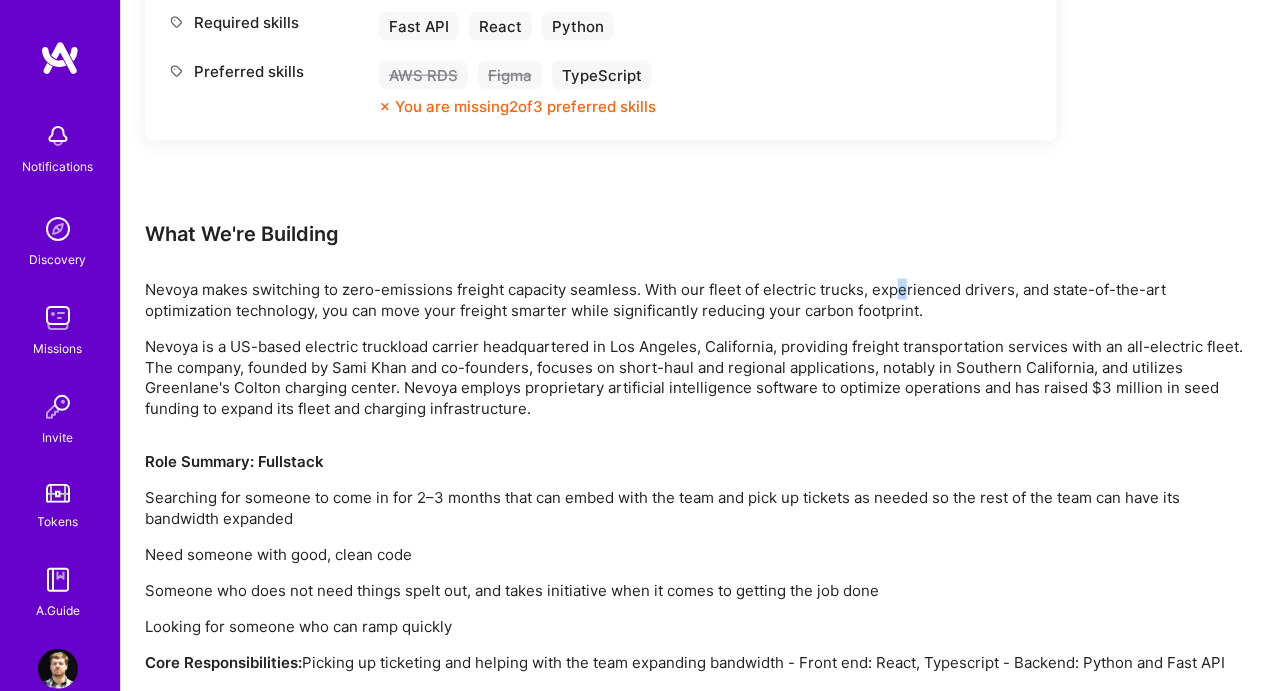 drag, startPoint x: 905, startPoint y: 280, endPoint x: 1053, endPoint y: 281, distance: 148.00337 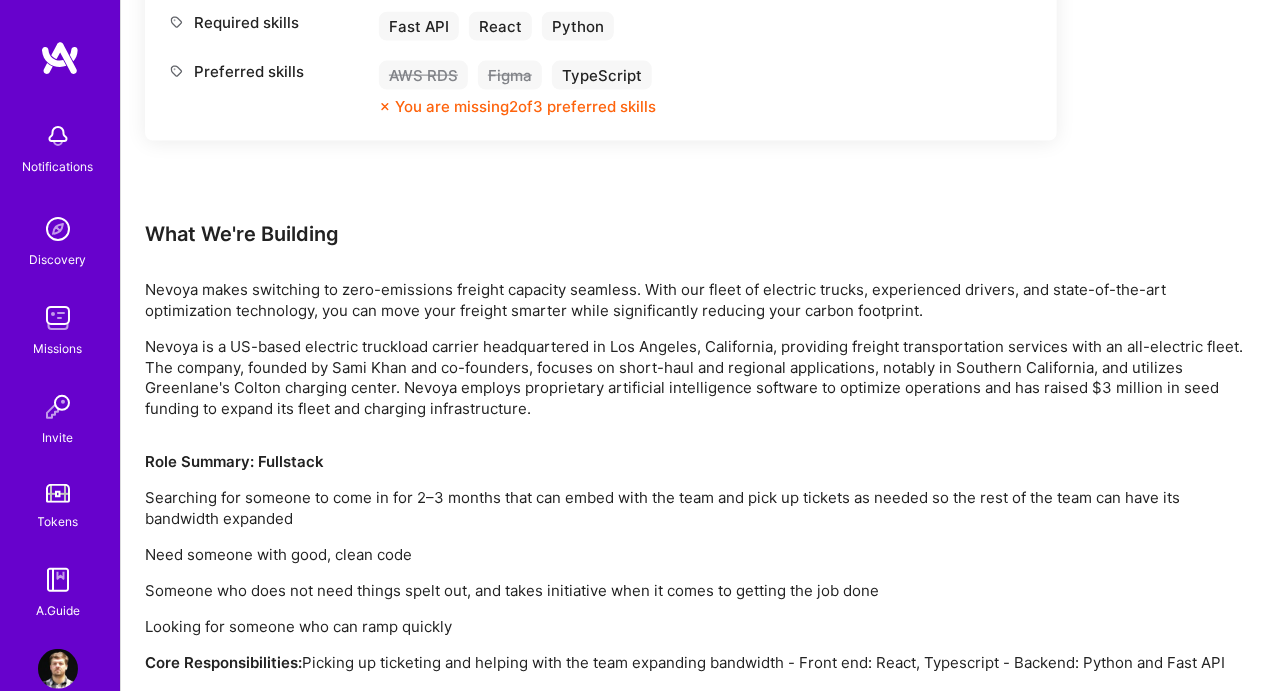 click on "Nevoya makes switching to zero-emissions freight capacity seamless. With our fleet of electric trucks, experienced drivers, and state-of-the-art optimization technology, you can move your freight smarter while significantly reducing your carbon footprint." at bounding box center (698, 300) 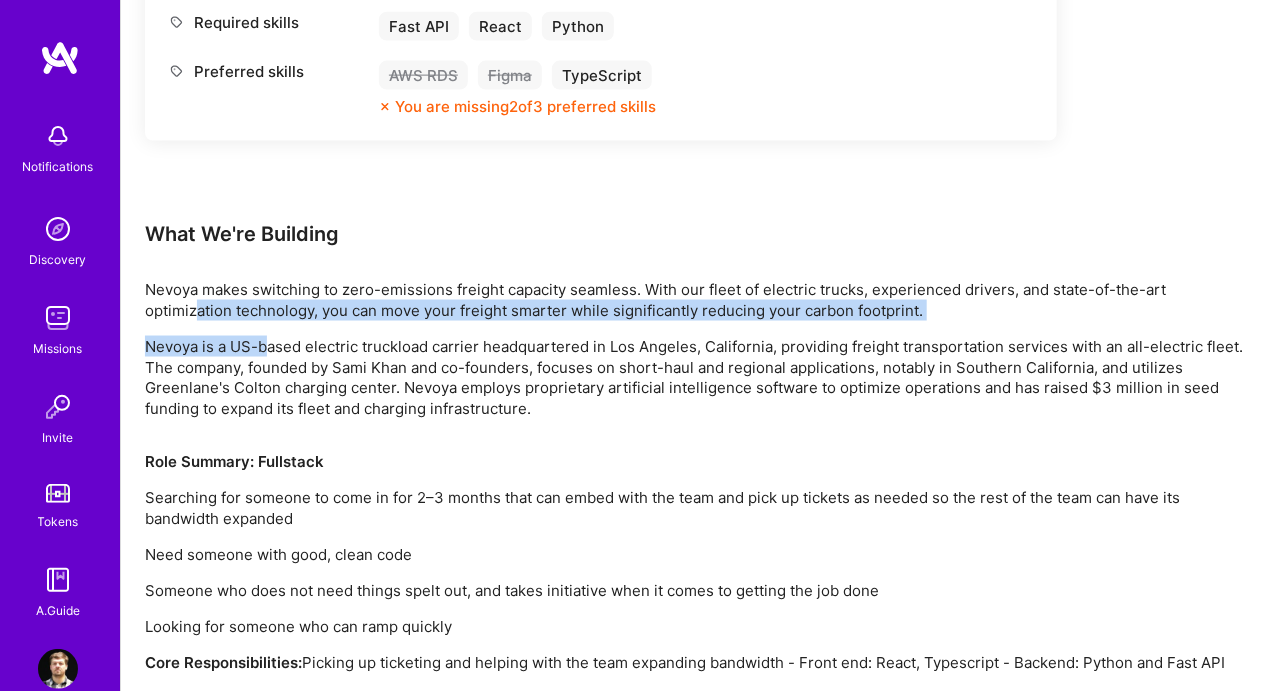 drag, startPoint x: 200, startPoint y: 316, endPoint x: 612, endPoint y: 315, distance: 412.00122 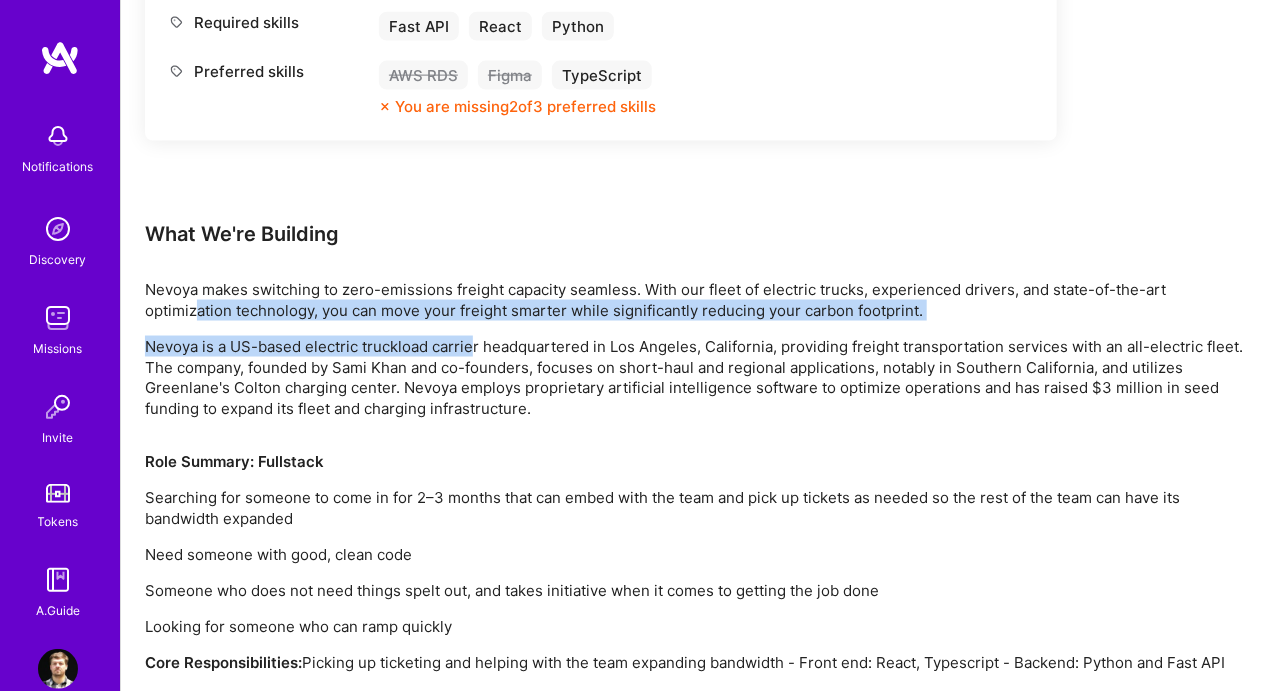 click on "Nevoya makes switching to zero-emissions freight capacity seamless. With our fleet of electric trucks, experienced drivers, and state-of-the-art optimization technology, you can move your freight smarter while significantly reducing your carbon footprint." at bounding box center [698, 300] 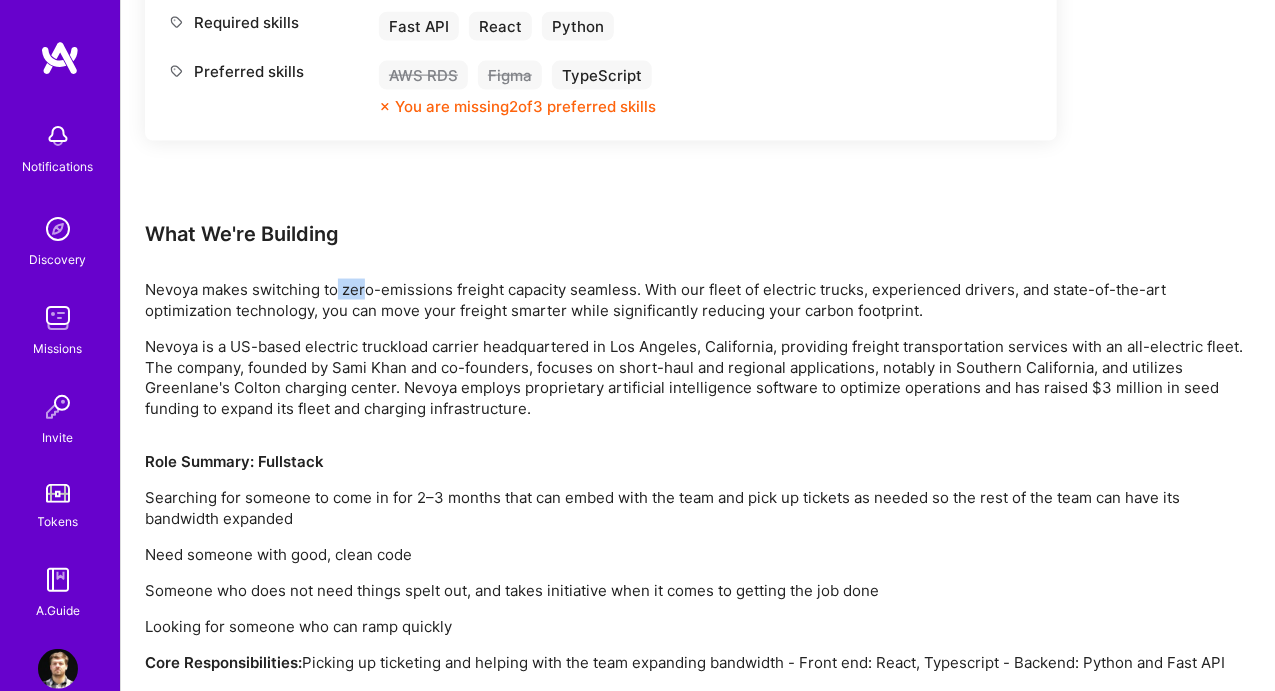 click on "Nevoya makes switching to zero-emissions freight capacity seamless. With our fleet of electric trucks, experienced drivers, and state-of-the-art optimization technology, you can move your freight smarter while significantly reducing your carbon footprint." at bounding box center (698, 300) 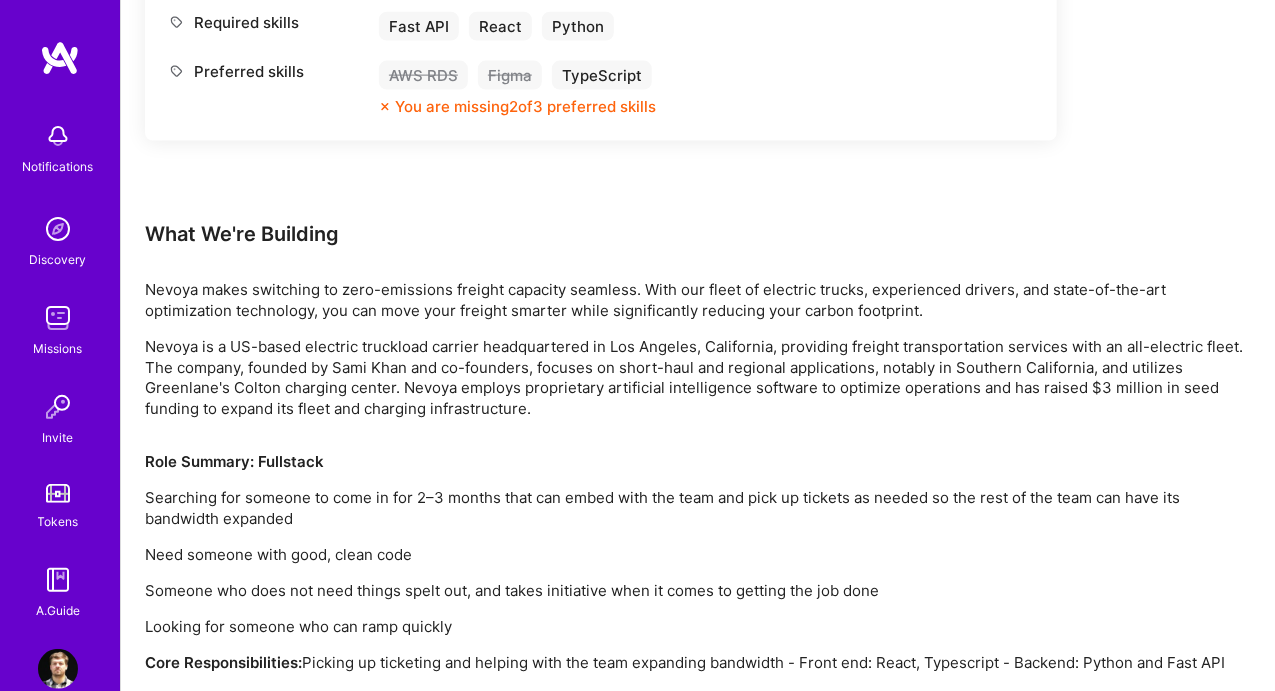 click on "Nevoya makes switching to zero-emissions freight capacity seamless. With our fleet of electric trucks, experienced drivers, and state-of-the-art optimization technology, you can move your freight smarter while significantly reducing your carbon footprint." at bounding box center (698, 300) 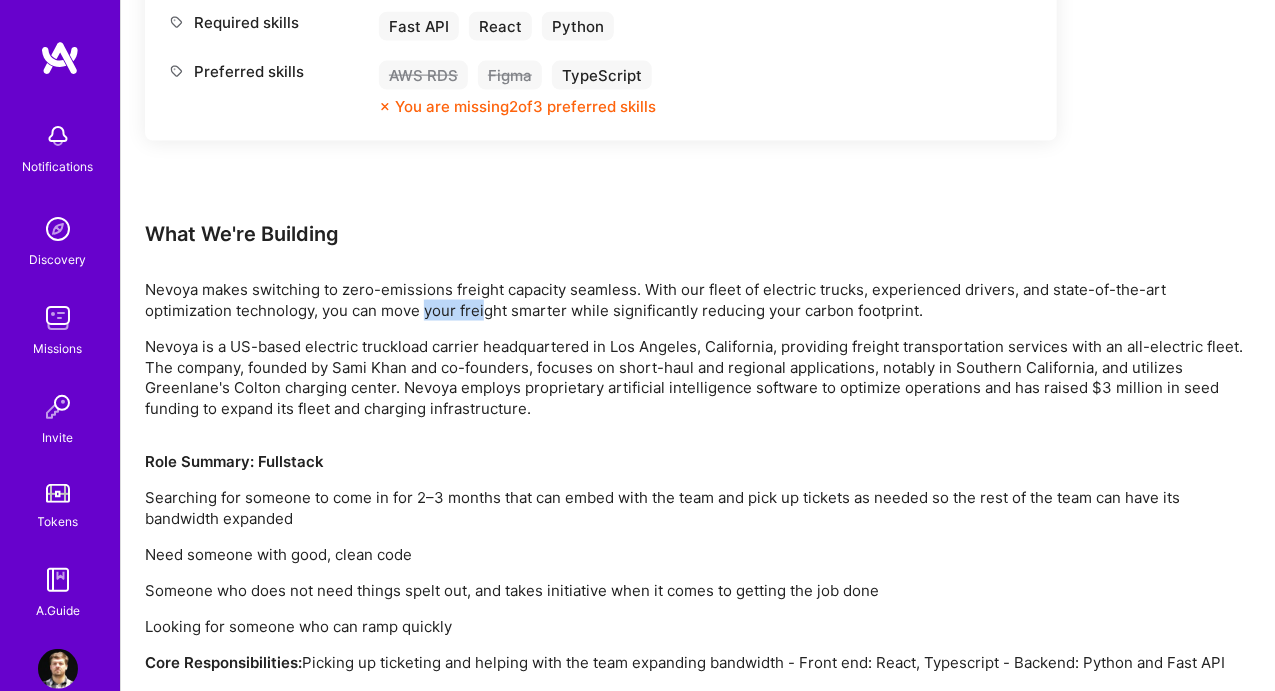 drag, startPoint x: 450, startPoint y: 311, endPoint x: 741, endPoint y: 313, distance: 291.00687 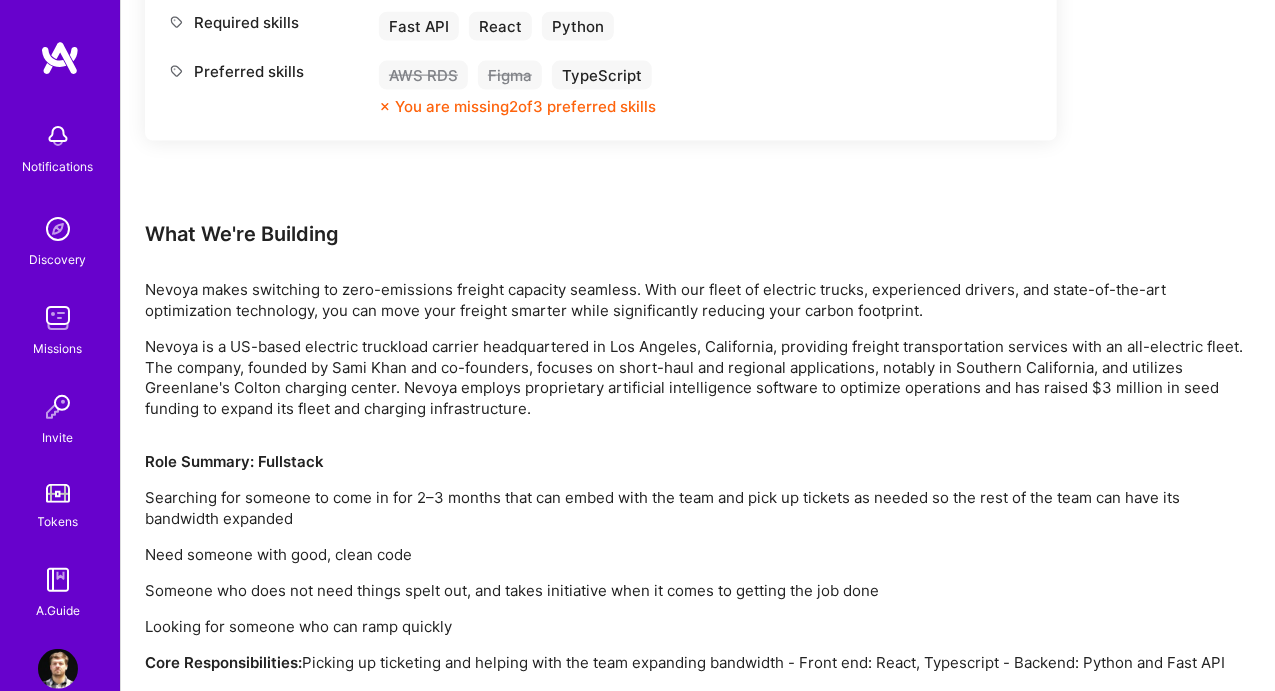 click on "Nevoya makes switching to zero-emissions freight capacity seamless. With our fleet of electric trucks, experienced drivers, and state-of-the-art optimization technology, you can move your freight smarter while significantly reducing your carbon footprint." at bounding box center (698, 300) 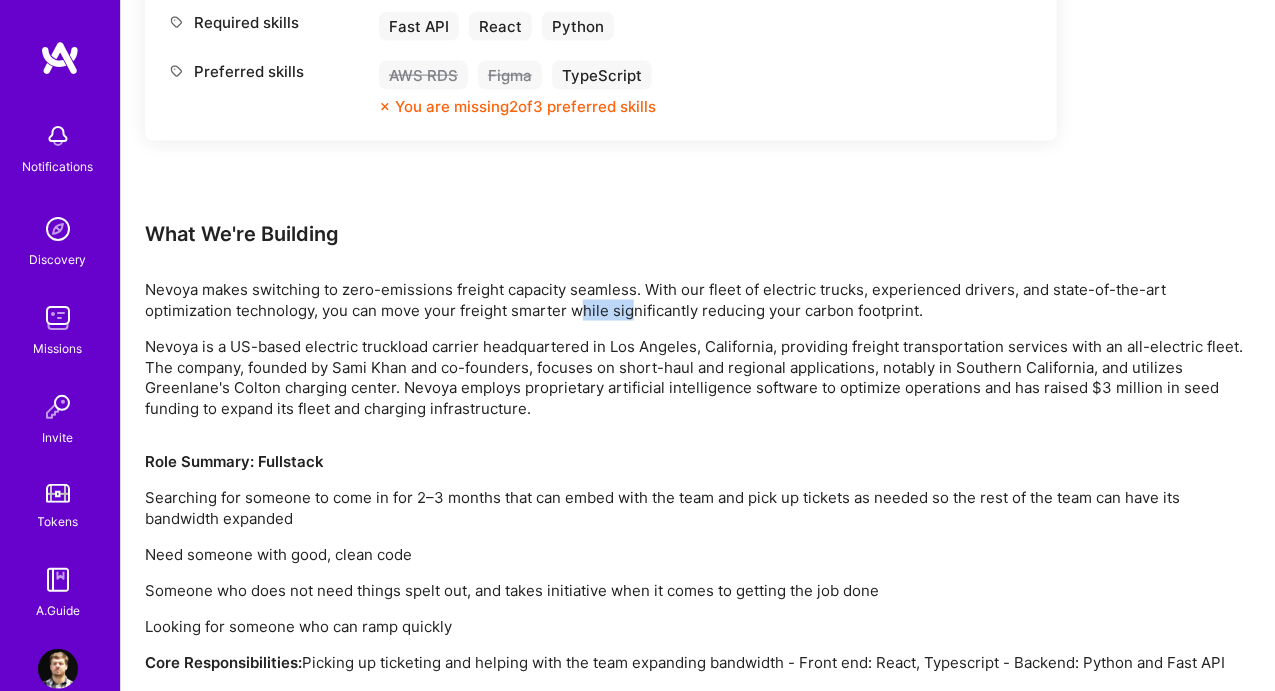 drag 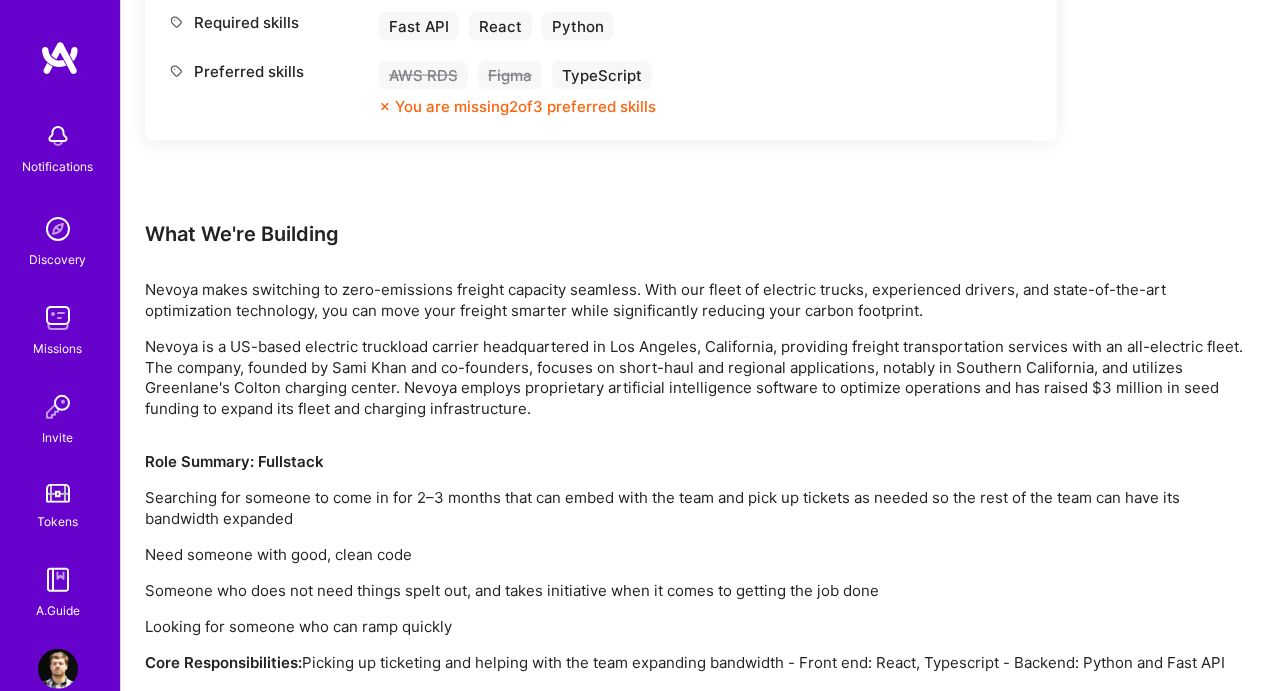 click on "Nevoya makes switching to zero-emissions freight capacity seamless. With our fleet of electric trucks, experienced drivers, and state-of-the-art optimization technology, you can move your freight smarter while significantly reducing your carbon footprint." at bounding box center (698, 300) 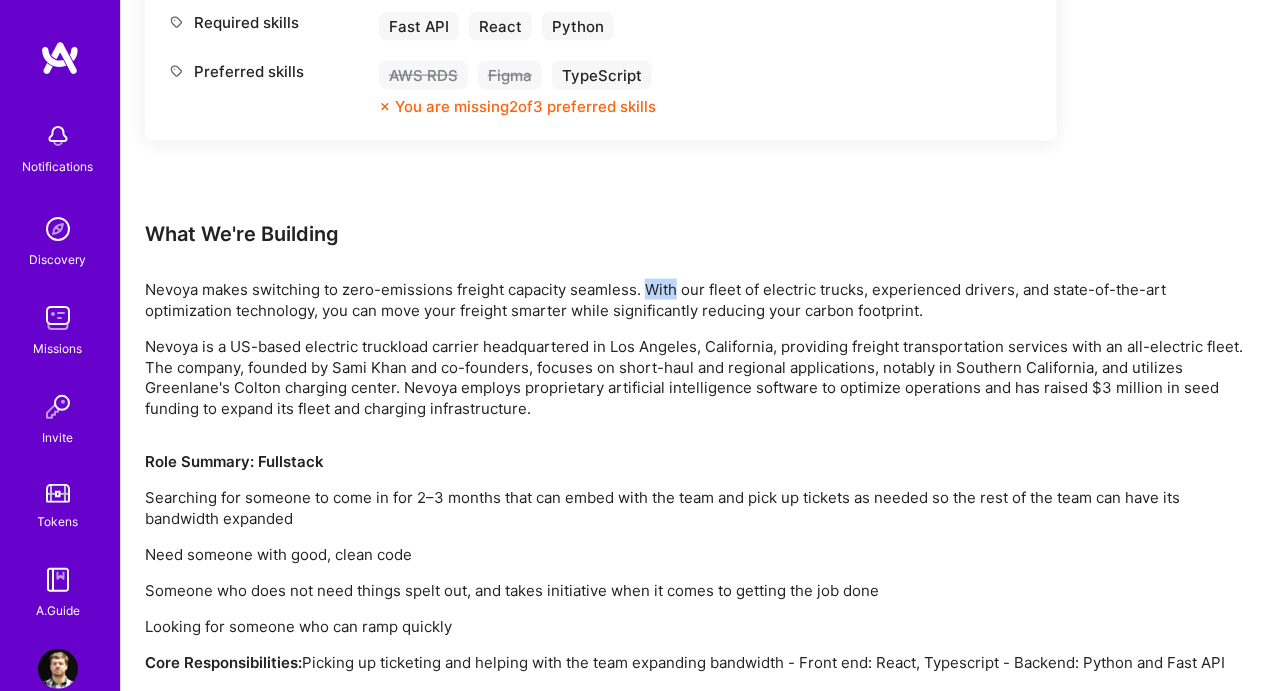click on "Nevoya makes switching to zero-emissions freight capacity seamless. With our fleet of electric trucks, experienced drivers, and state-of-the-art optimization technology, you can move your freight smarter while significantly reducing your carbon footprint." at bounding box center (698, 300) 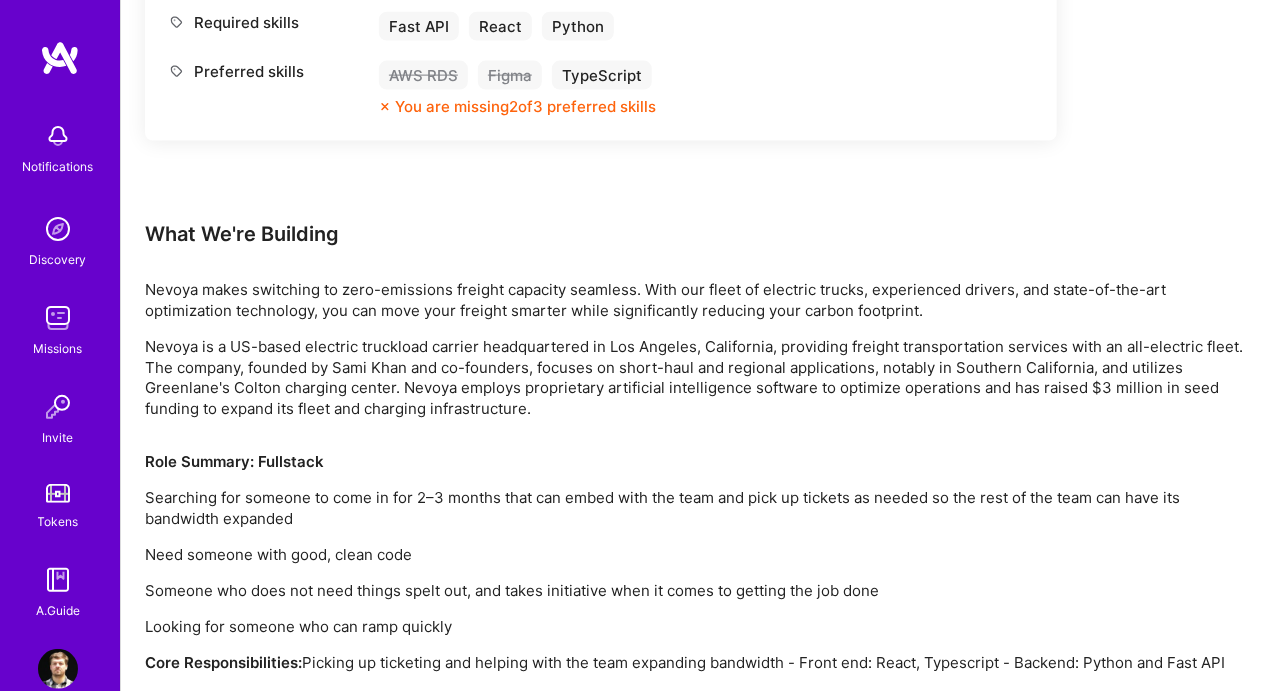 click on "Nevoya makes switching to zero-emissions freight capacity seamless. With our fleet of electric trucks, experienced drivers, and state-of-the-art optimization technology, you can move your freight smarter while significantly reducing your carbon footprint." at bounding box center [698, 300] 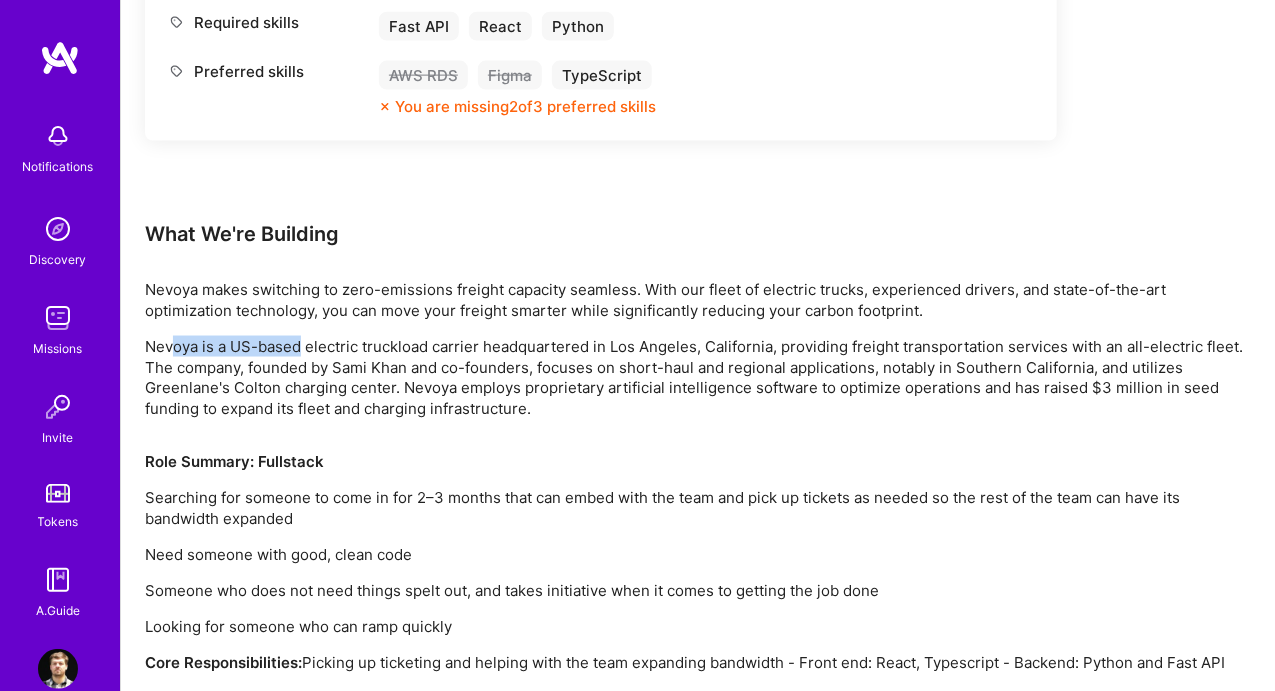 click on "Nevoya is a US-based electric truckload carrier headquartered in Los Angeles, California, providing freight transportation services with an all-electric fleet. The company, founded by Sami Khan and co-founders, focuses on short-haul and regional applications, notably in Southern California, and utilizes Greenlane's Colton charging center. Nevoya employs proprietary artificial intelligence software to optimize operations and has raised $3 million in seed funding to expand its fleet and charging infrastructure." at bounding box center [698, 378] 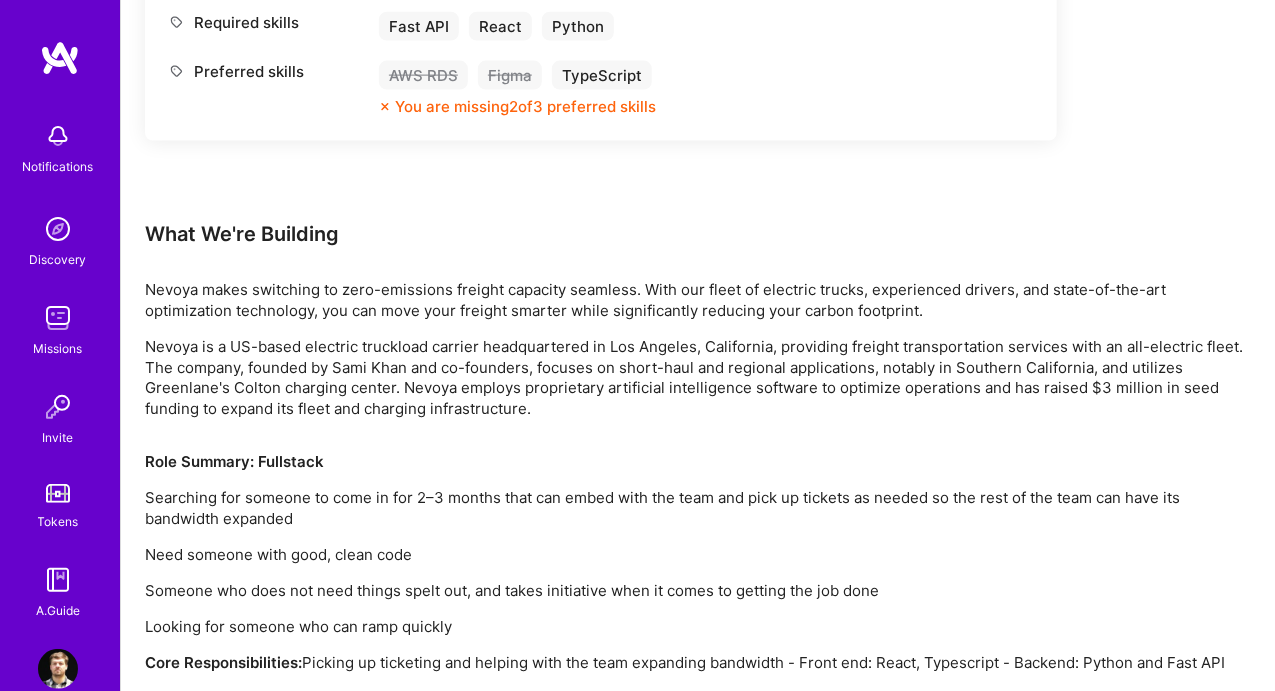 click on "Nevoya is a US-based electric truckload carrier headquartered in Los Angeles, California, providing freight transportation services with an all-electric fleet. The company, founded by Sami Khan and co-founders, focuses on short-haul and regional applications, notably in Southern California, and utilizes Greenlane's Colton charging center. Nevoya employs proprietary artificial intelligence software to optimize operations and has raised $3 million in seed funding to expand its fleet and charging infrastructure." at bounding box center (698, 378) 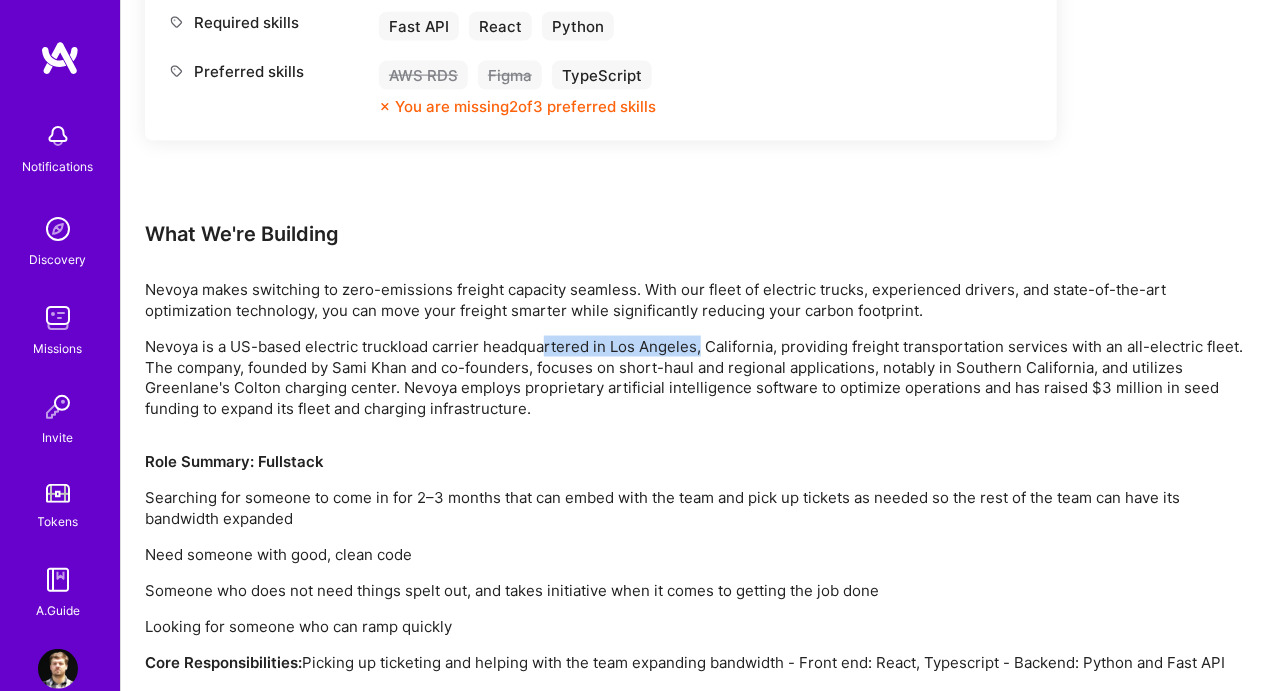 click on "Nevoya is a US-based electric truckload carrier headquartered in Los Angeles, California, providing freight transportation services with an all-electric fleet. The company, founded by Sami Khan and co-founders, focuses on short-haul and regional applications, notably in Southern California, and utilizes Greenlane's Colton charging center. Nevoya employs proprietary artificial intelligence software to optimize operations and has raised $3 million in seed funding to expand its fleet and charging infrastructure." at bounding box center (698, 378) 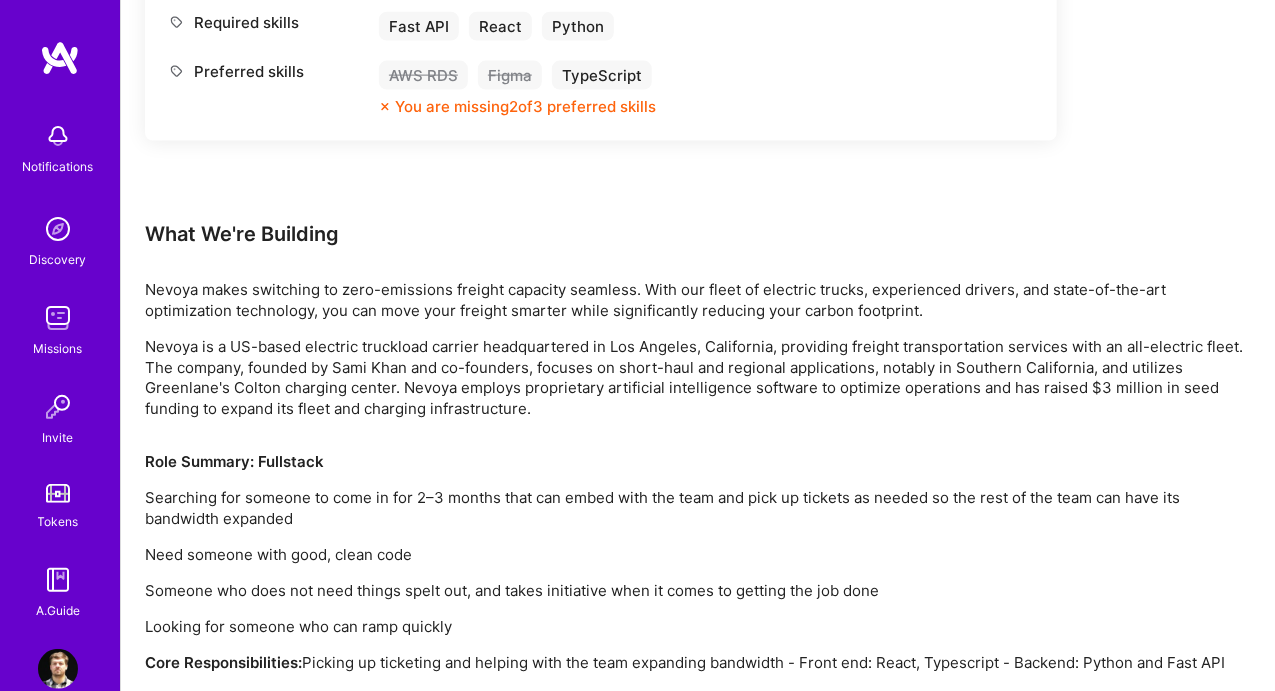 click on "Nevoya is a US-based electric truckload carrier headquartered in Los Angeles, California, providing freight transportation services with an all-electric fleet. The company, founded by Sami Khan and co-founders, focuses on short-haul and regional applications, notably in Southern California, and utilizes Greenlane's Colton charging center. Nevoya employs proprietary artificial intelligence software to optimize operations and has raised $3 million in seed funding to expand its fleet and charging infrastructure." at bounding box center (698, 378) 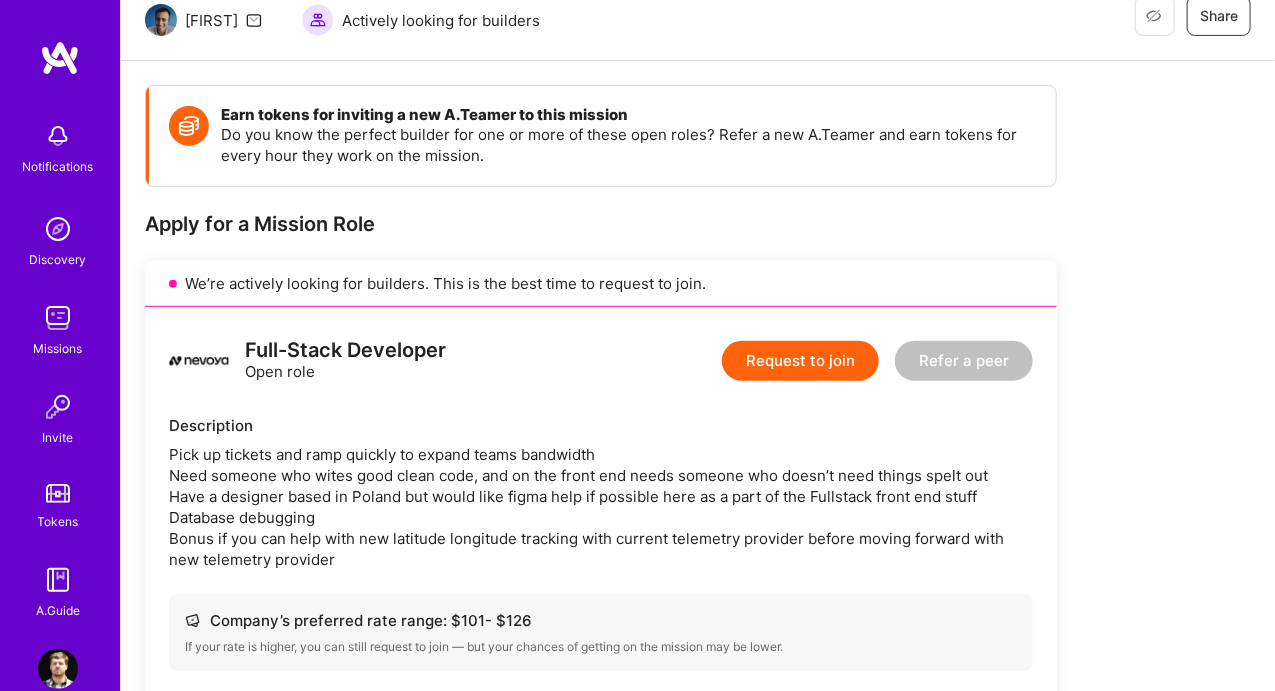 scroll, scrollTop: 300, scrollLeft: 0, axis: vertical 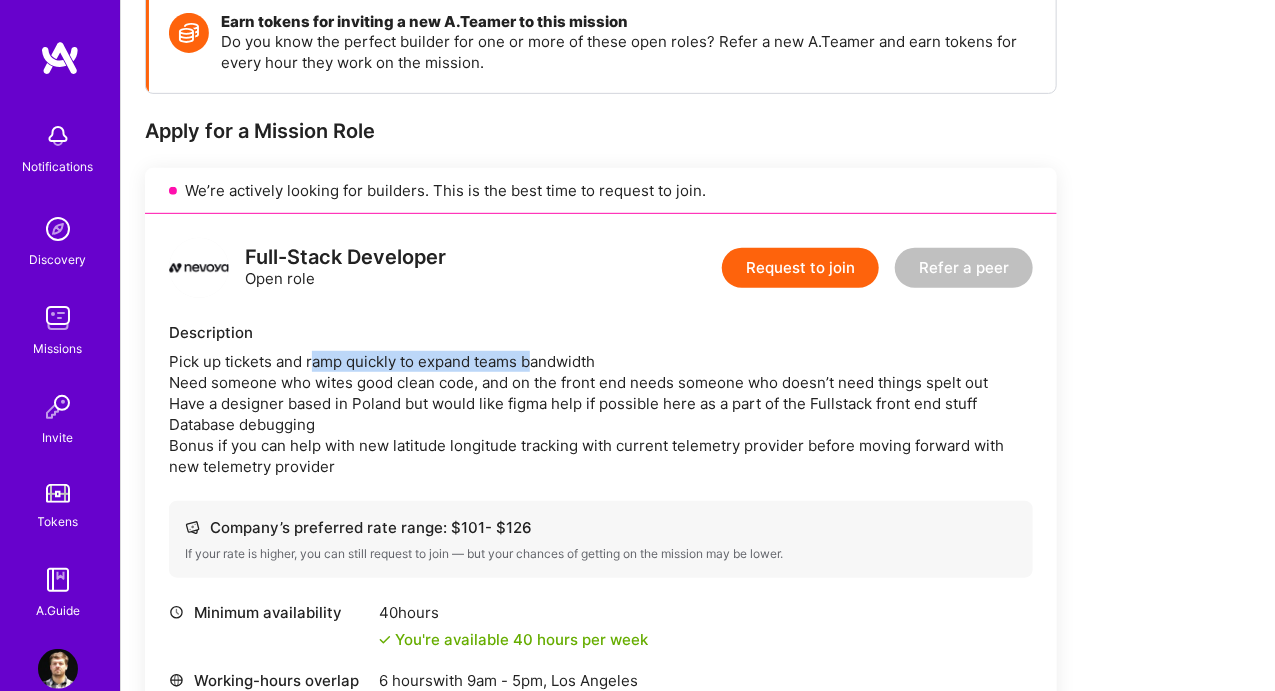 click on "Pick up tickets and ramp quickly to expand teams bandwidth
Need someone who wites good clean code, and on the front end needs someone who doesn’t need things spelt out
Have a designer based in Poland but would like figma help if possible here as a part of the Fullstack front end stuff
Database debugging
Bonus if you can help with new latitude longitude tracking with current telemetry provider before moving forward with new telemetry provider" at bounding box center [601, 414] 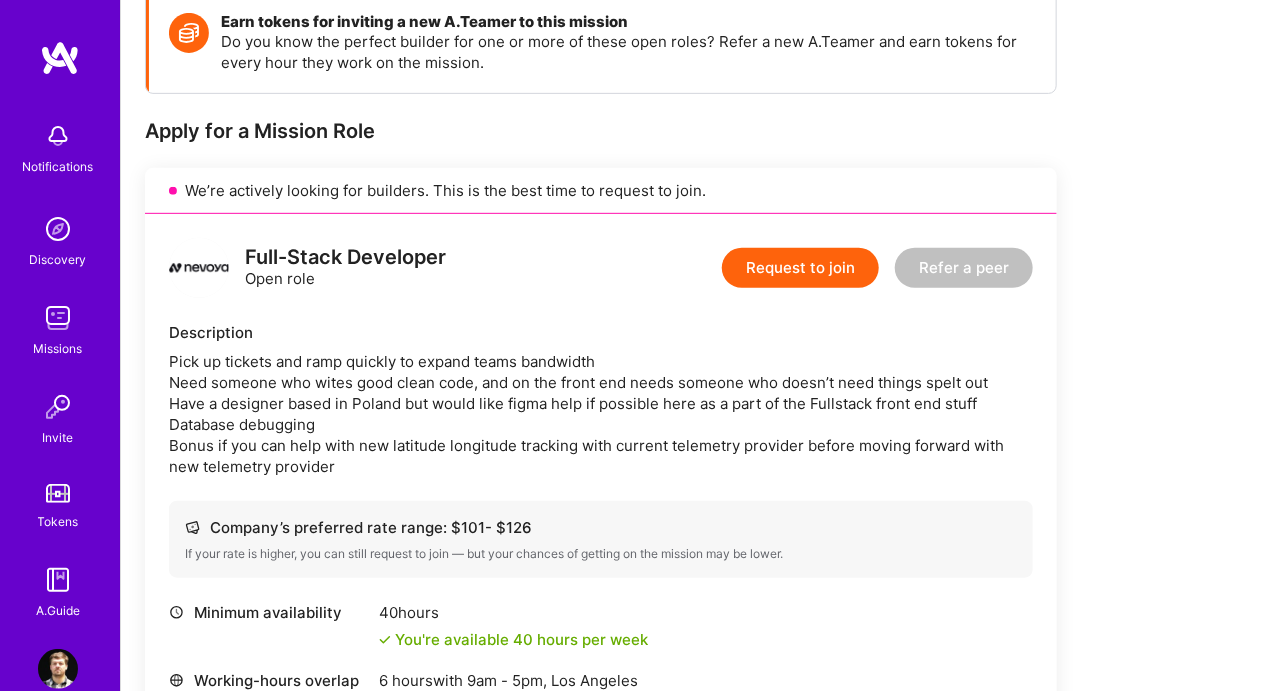 click on "Pick up tickets and ramp quickly to expand teams bandwidth
Need someone who wites good clean code, and on the front end needs someone who doesn’t need things spelt out
Have a designer based in Poland but would like figma help if possible here as a part of the Fullstack front end stuff
Database debugging
Bonus if you can help with new latitude longitude tracking with current telemetry provider before moving forward with new telemetry provider" at bounding box center (601, 414) 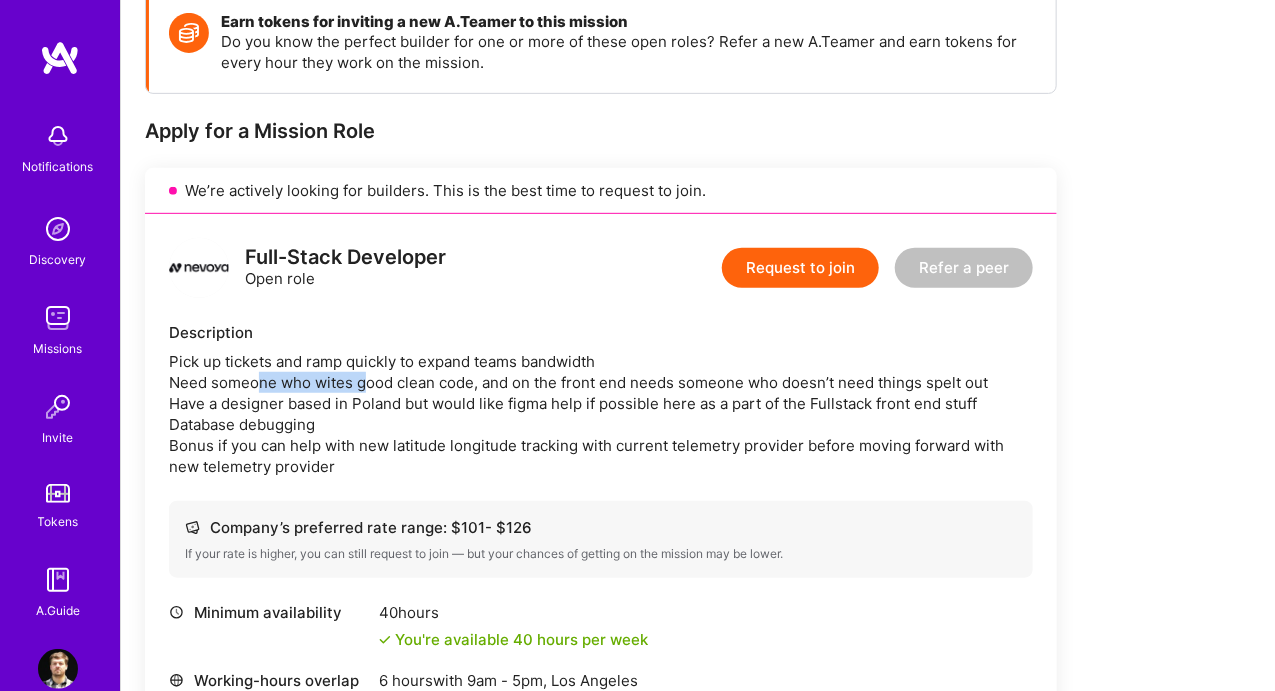 click on "Pick up tickets and ramp quickly to expand teams bandwidth
Need someone who wites good clean code, and on the front end needs someone who doesn’t need things spelt out
Have a designer based in Poland but would like figma help if possible here as a part of the Fullstack front end stuff
Database debugging
Bonus if you can help with new latitude longitude tracking with current telemetry provider before moving forward with new telemetry provider" at bounding box center [601, 414] 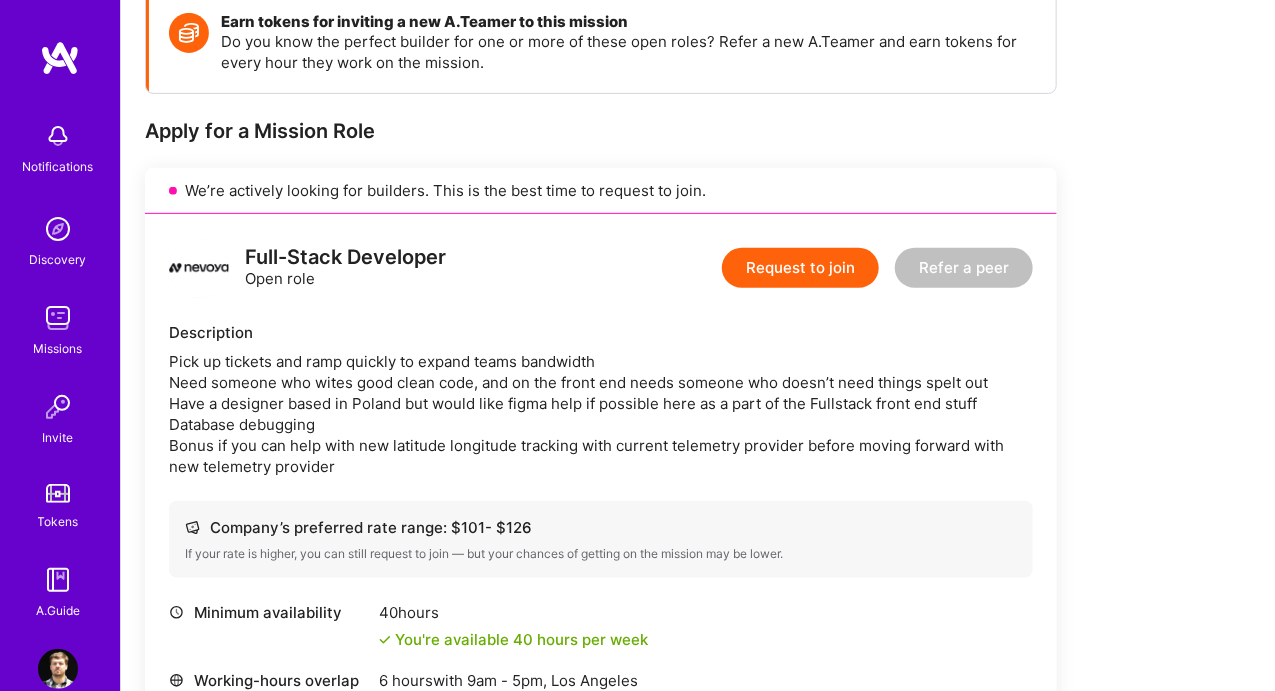 click on "Pick up tickets and ramp quickly to expand teams bandwidth
Need someone who wites good clean code, and on the front end needs someone who doesn’t need things spelt out
Have a designer based in Poland but would like figma help if possible here as a part of the Fullstack front end stuff
Database debugging
Bonus if you can help with new latitude longitude tracking with current telemetry provider before moving forward with new telemetry provider" at bounding box center (601, 414) 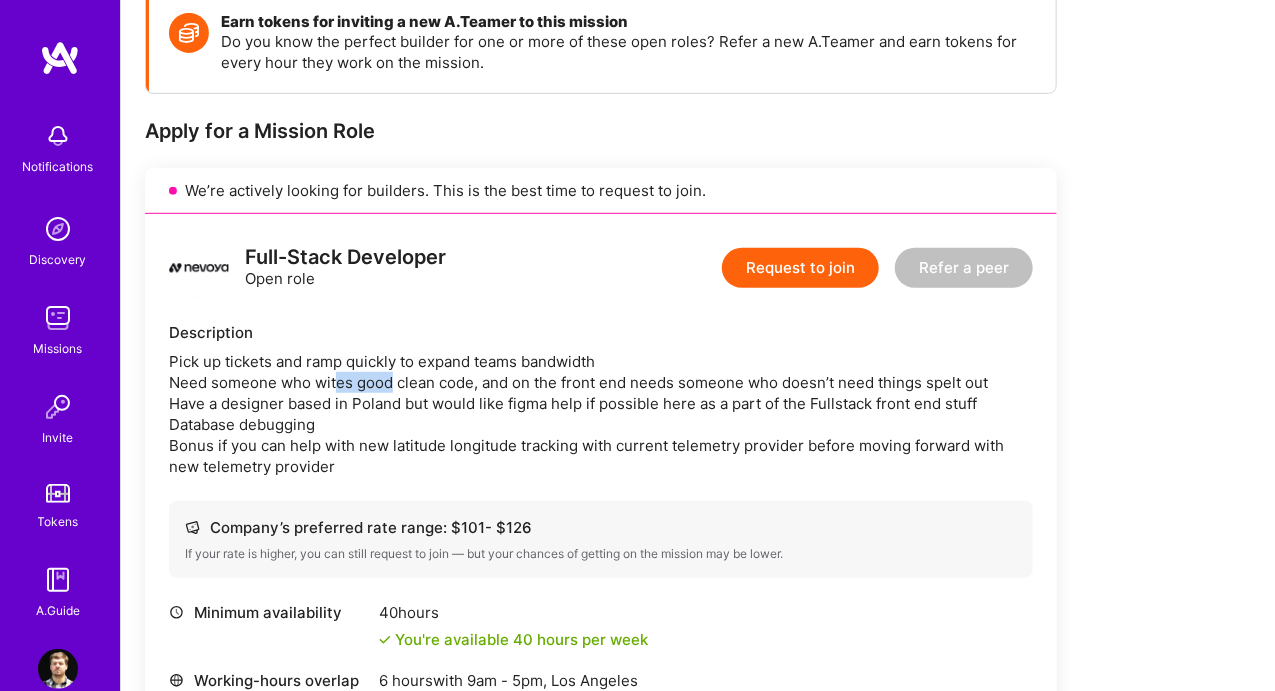 click on "Pick up tickets and ramp quickly to expand teams bandwidth
Need someone who wites good clean code, and on the front end needs someone who doesn’t need things spelt out
Have a designer based in Poland but would like figma help if possible here as a part of the Fullstack front end stuff
Database debugging
Bonus if you can help with new latitude longitude tracking with current telemetry provider before moving forward with new telemetry provider" at bounding box center (601, 414) 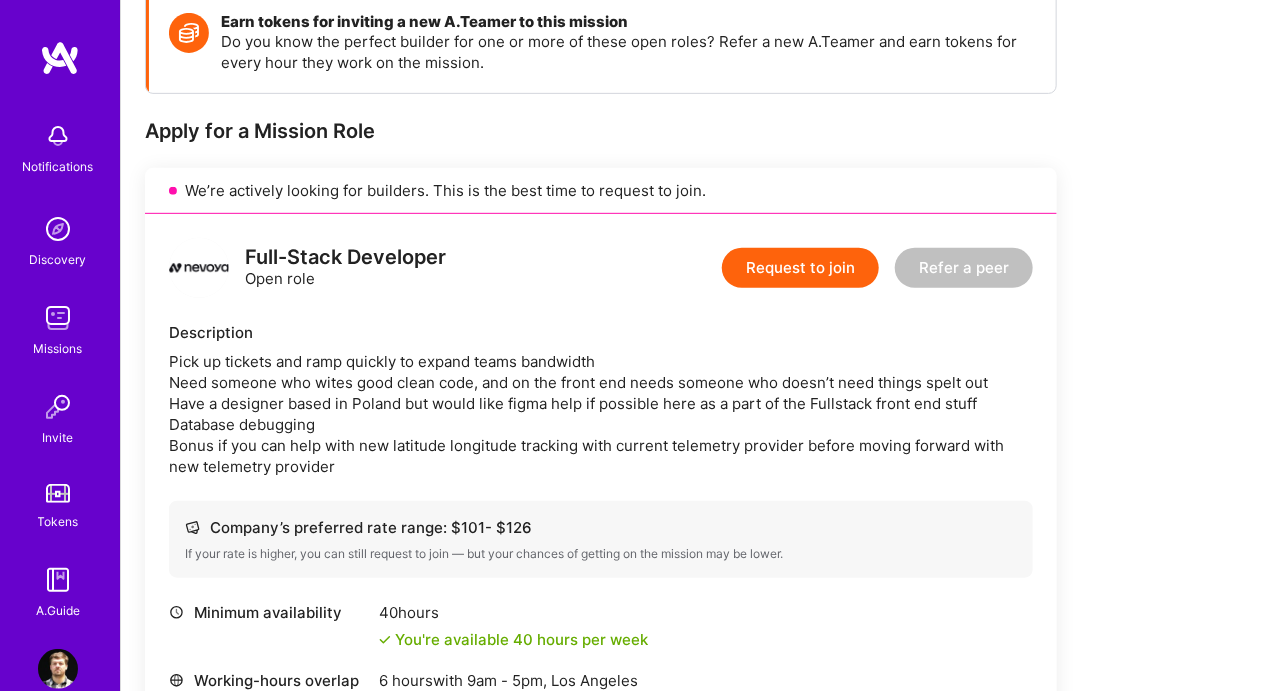 click on "Pick up tickets and ramp quickly to expand teams bandwidth
Need someone who wites good clean code, and on the front end needs someone who doesn’t need things spelt out
Have a designer based in Poland but would like figma help if possible here as a part of the Fullstack front end stuff
Database debugging
Bonus if you can help with new latitude longitude tracking with current telemetry provider before moving forward with new telemetry provider" at bounding box center [601, 414] 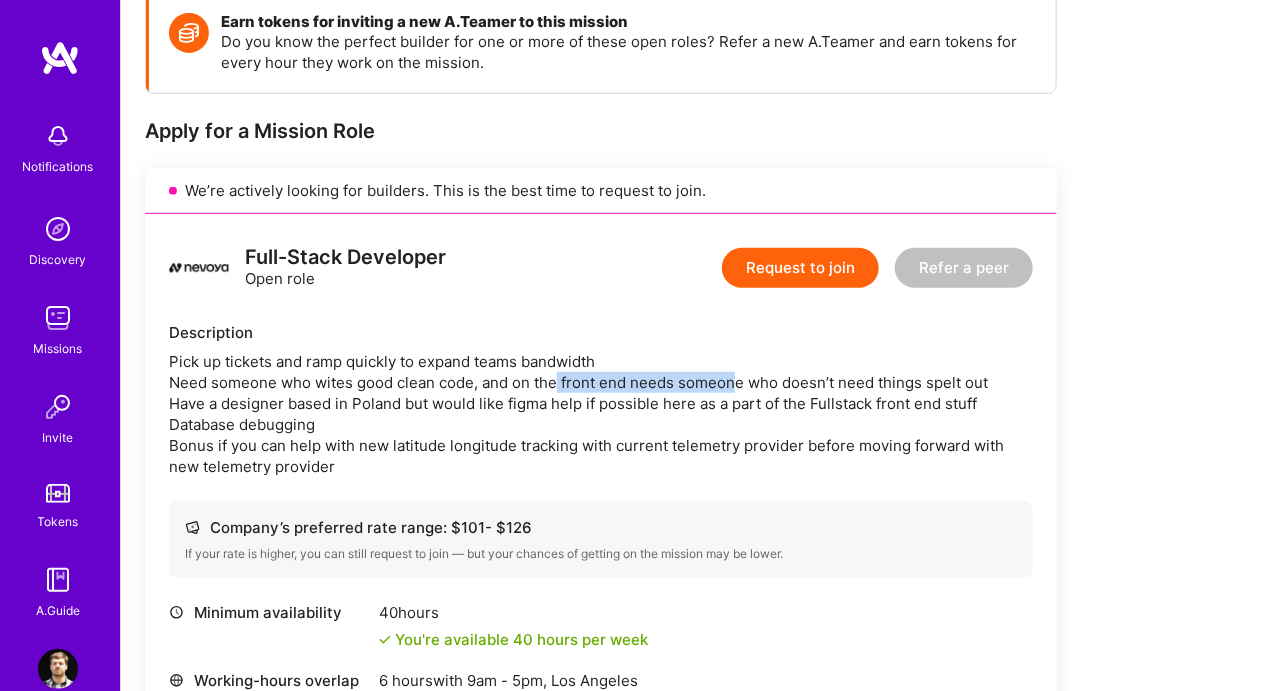 click on "Pick up tickets and ramp quickly to expand teams bandwidth
Need someone who wites good clean code, and on the front end needs someone who doesn’t need things spelt out
Have a designer based in Poland but would like figma help if possible here as a part of the Fullstack front end stuff
Database debugging
Bonus if you can help with new latitude longitude tracking with current telemetry provider before moving forward with new telemetry provider" at bounding box center [601, 414] 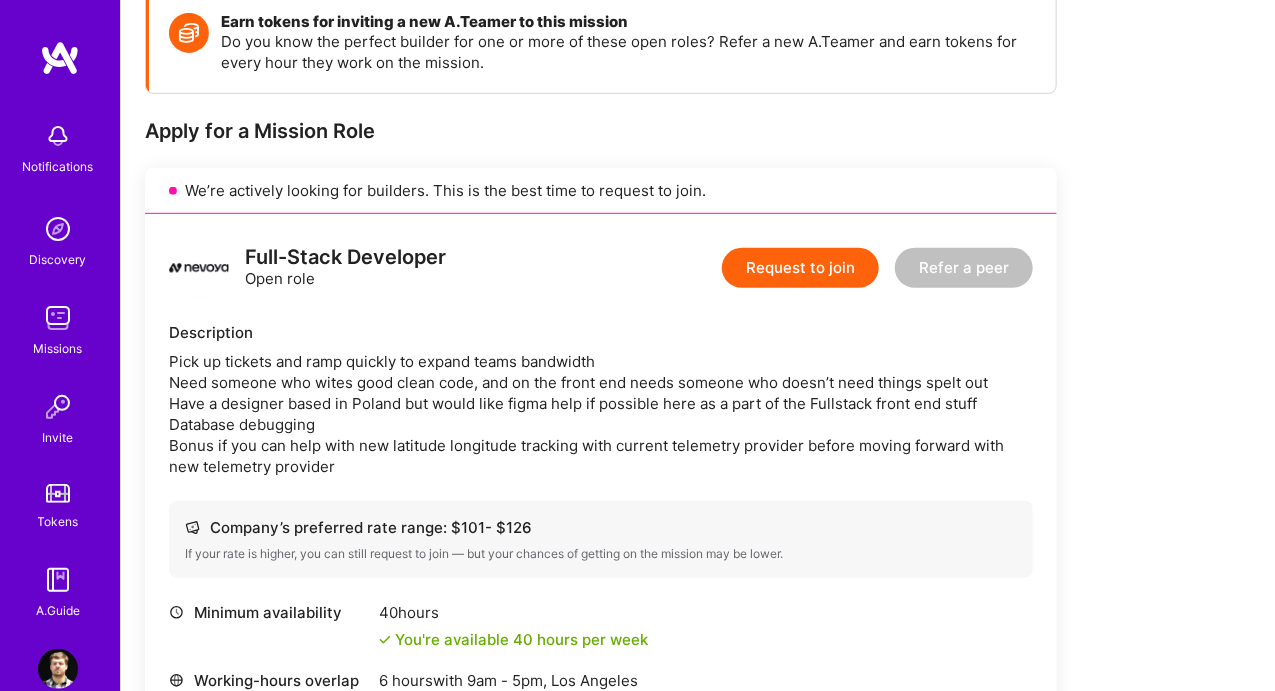 click on "Pick up tickets and ramp quickly to expand teams bandwidth
Need someone who wites good clean code, and on the front end needs someone who doesn’t need things spelt out
Have a designer based in Poland but would like figma help if possible here as a part of the Fullstack front end stuff
Database debugging
Bonus if you can help with new latitude longitude tracking with current telemetry provider before moving forward with new telemetry provider" at bounding box center (601, 414) 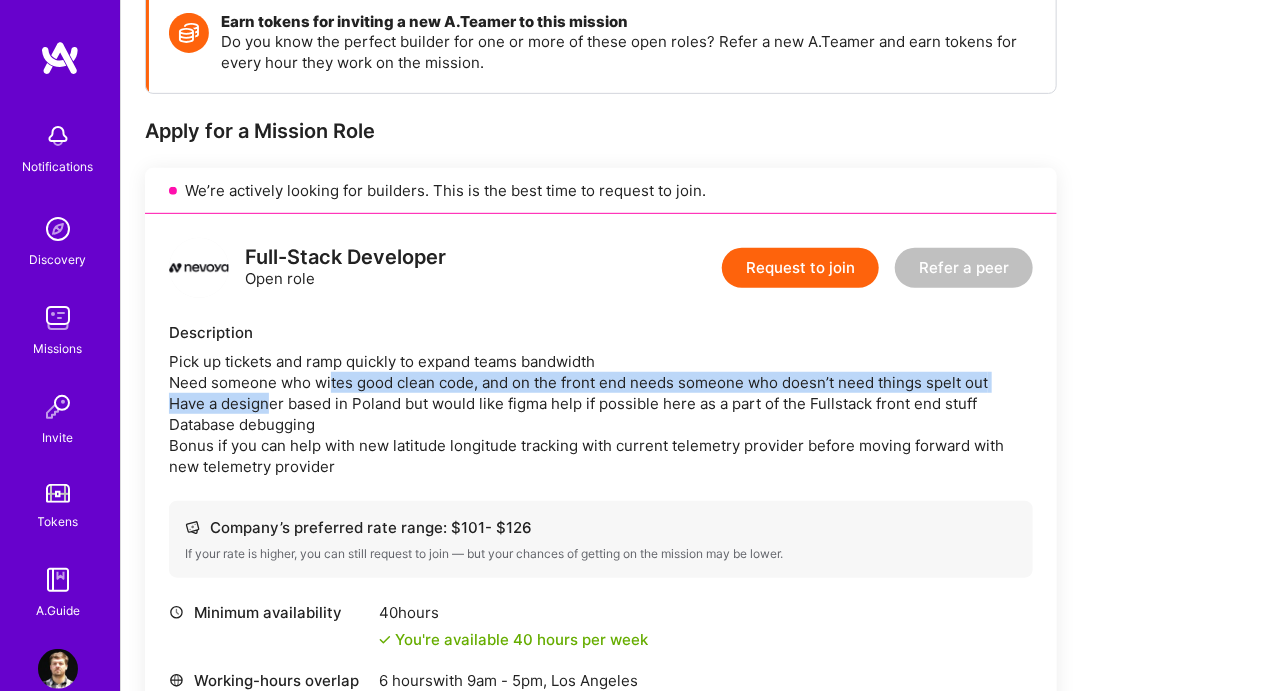 click on "Pick up tickets and ramp quickly to expand teams bandwidth
Need someone who wites good clean code, and on the front end needs someone who doesn’t need things spelt out
Have a designer based in Poland but would like figma help if possible here as a part of the Fullstack front end stuff
Database debugging
Bonus if you can help with new latitude longitude tracking with current telemetry provider before moving forward with new telemetry provider" at bounding box center (601, 414) 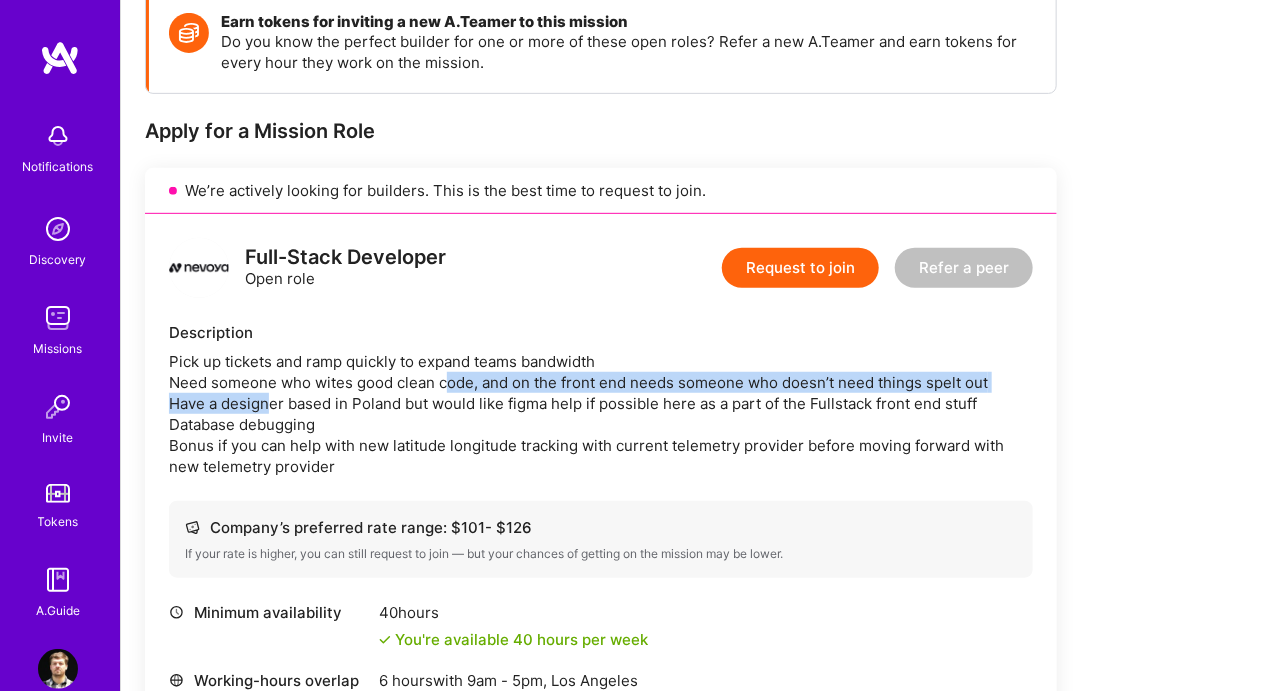click on "Pick up tickets and ramp quickly to expand teams bandwidth
Need someone who wites good clean code, and on the front end needs someone who doesn’t need things spelt out
Have a designer based in Poland but would like figma help if possible here as a part of the Fullstack front end stuff
Database debugging
Bonus if you can help with new latitude longitude tracking with current telemetry provider before moving forward with new telemetry provider" at bounding box center [601, 414] 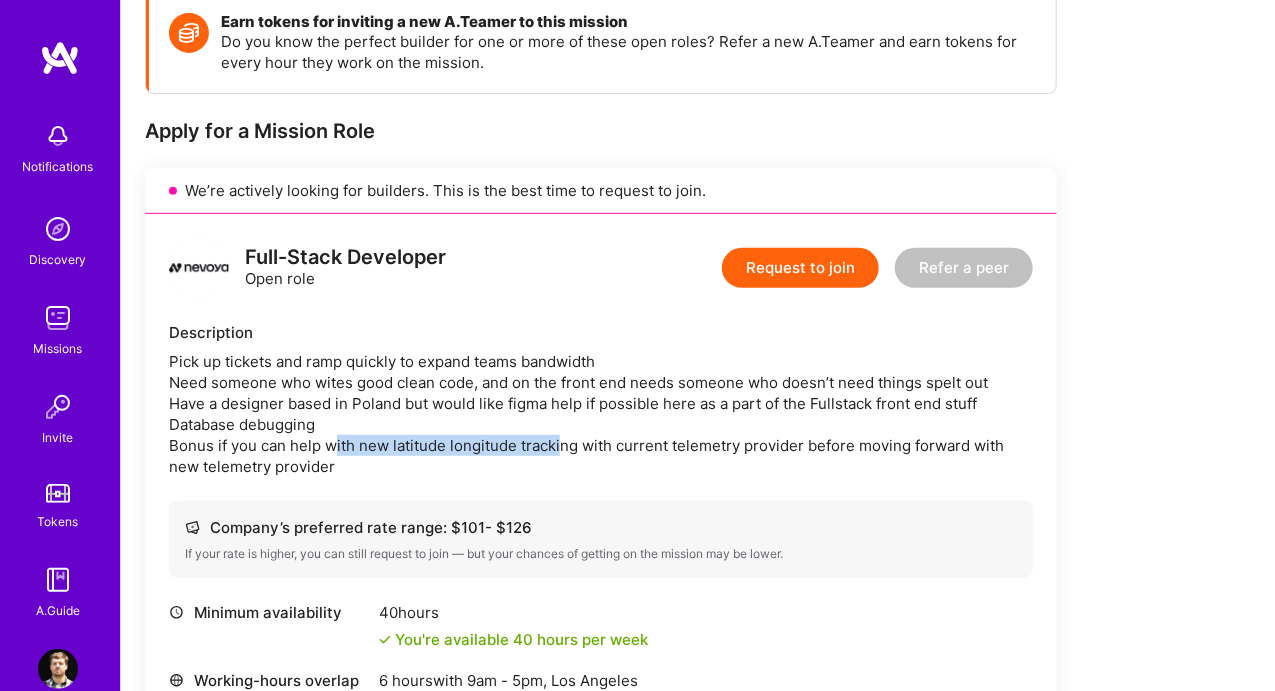 click on "Pick up tickets and ramp quickly to expand teams bandwidth
Need someone who wites good clean code, and on the front end needs someone who doesn’t need things spelt out
Have a designer based in Poland but would like figma help if possible here as a part of the Fullstack front end stuff
Database debugging
Bonus if you can help with new latitude longitude tracking with current telemetry provider before moving forward with new telemetry provider" at bounding box center (601, 414) 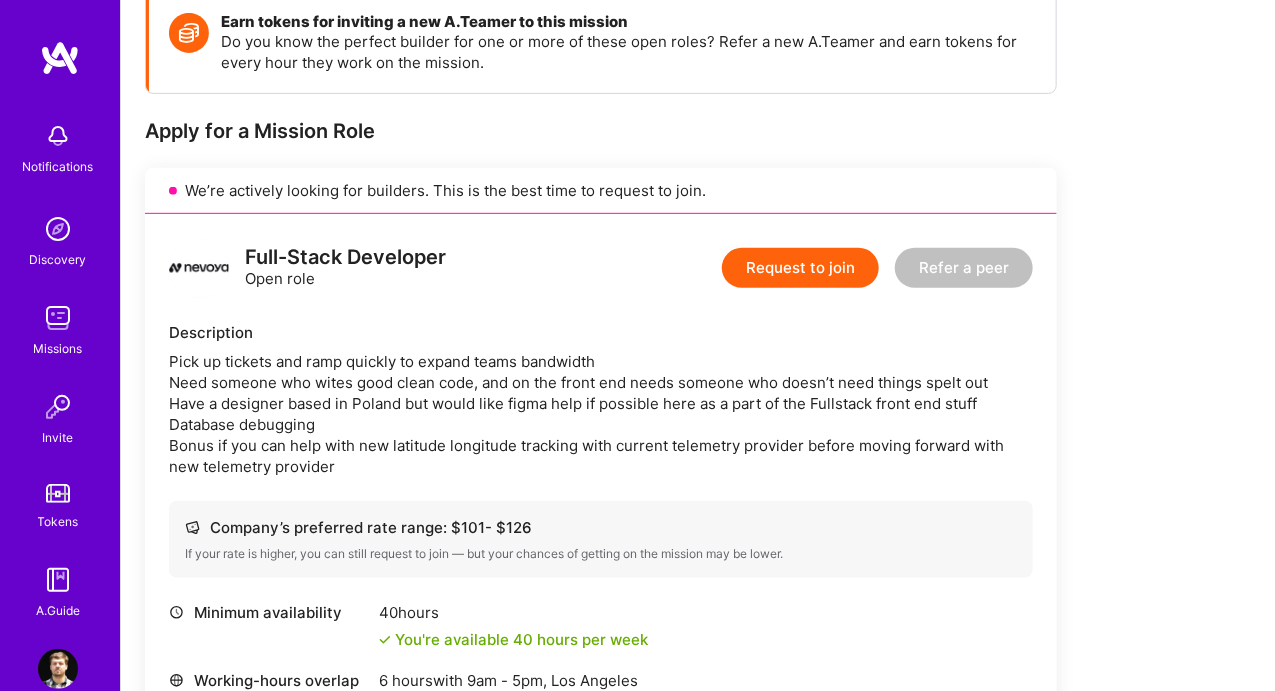 click on "Pick up tickets and ramp quickly to expand teams bandwidth
Need someone who wites good clean code, and on the front end needs someone who doesn’t need things spelt out
Have a designer based in Poland but would like figma help if possible here as a part of the Fullstack front end stuff
Database debugging
Bonus if you can help with new latitude longitude tracking with current telemetry provider before moving forward with new telemetry provider" at bounding box center (601, 414) 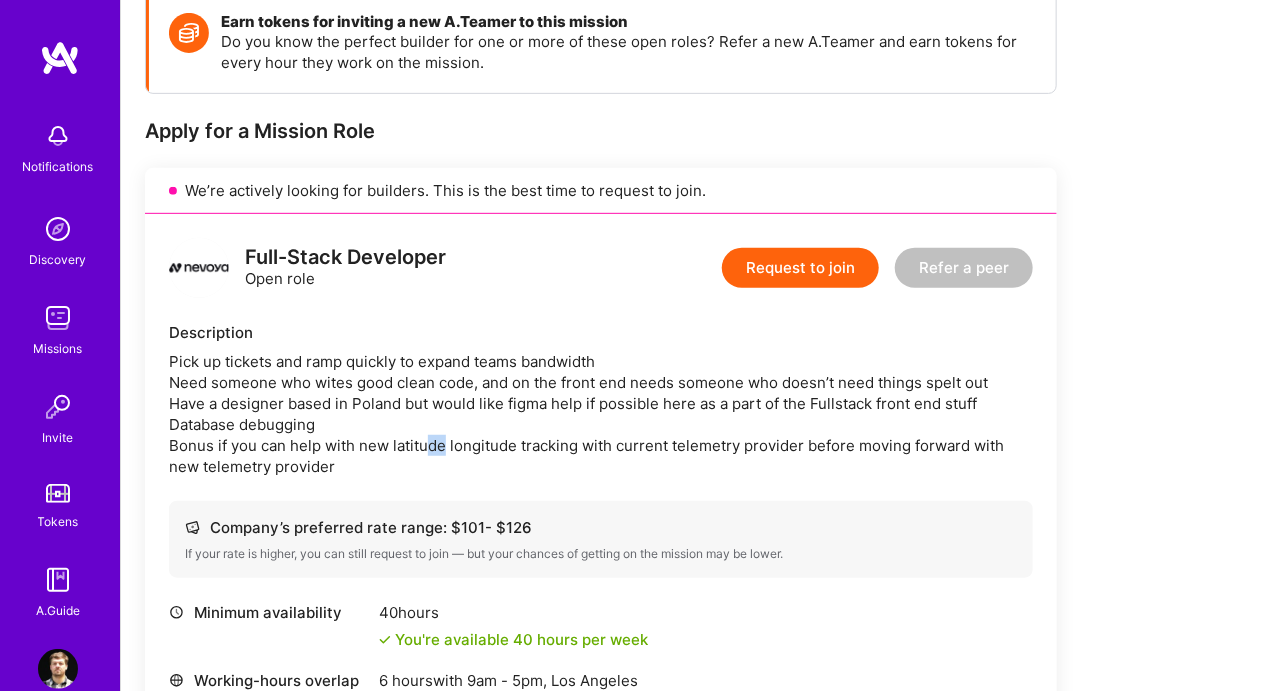 click on "Pick up tickets and ramp quickly to expand teams bandwidth
Need someone who wites good clean code, and on the front end needs someone who doesn’t need things spelt out
Have a designer based in Poland but would like figma help if possible here as a part of the Fullstack front end stuff
Database debugging
Bonus if you can help with new latitude longitude tracking with current telemetry provider before moving forward with new telemetry provider" at bounding box center (601, 414) 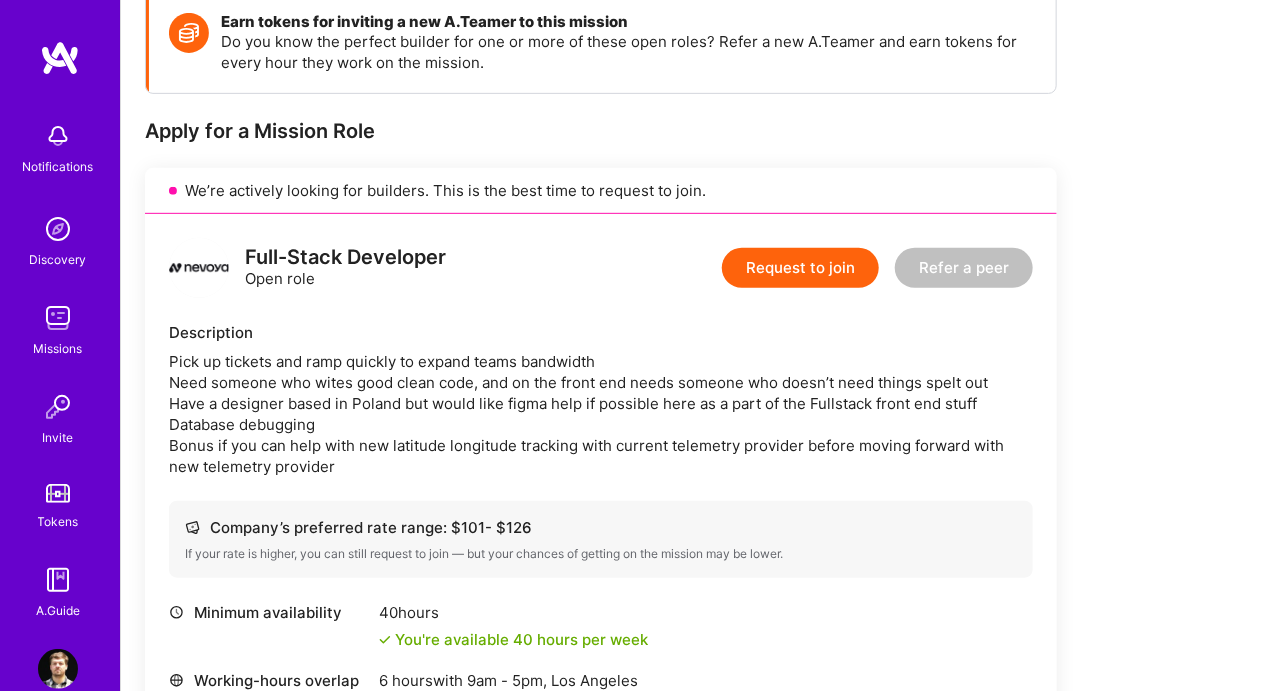 click on "Pick up tickets and ramp quickly to expand teams bandwidth
Need someone who wites good clean code, and on the front end needs someone who doesn’t need things spelt out
Have a designer based in Poland but would like figma help if possible here as a part of the Fullstack front end stuff
Database debugging
Bonus if you can help with new latitude longitude tracking with current telemetry provider before moving forward with new telemetry provider" at bounding box center [601, 414] 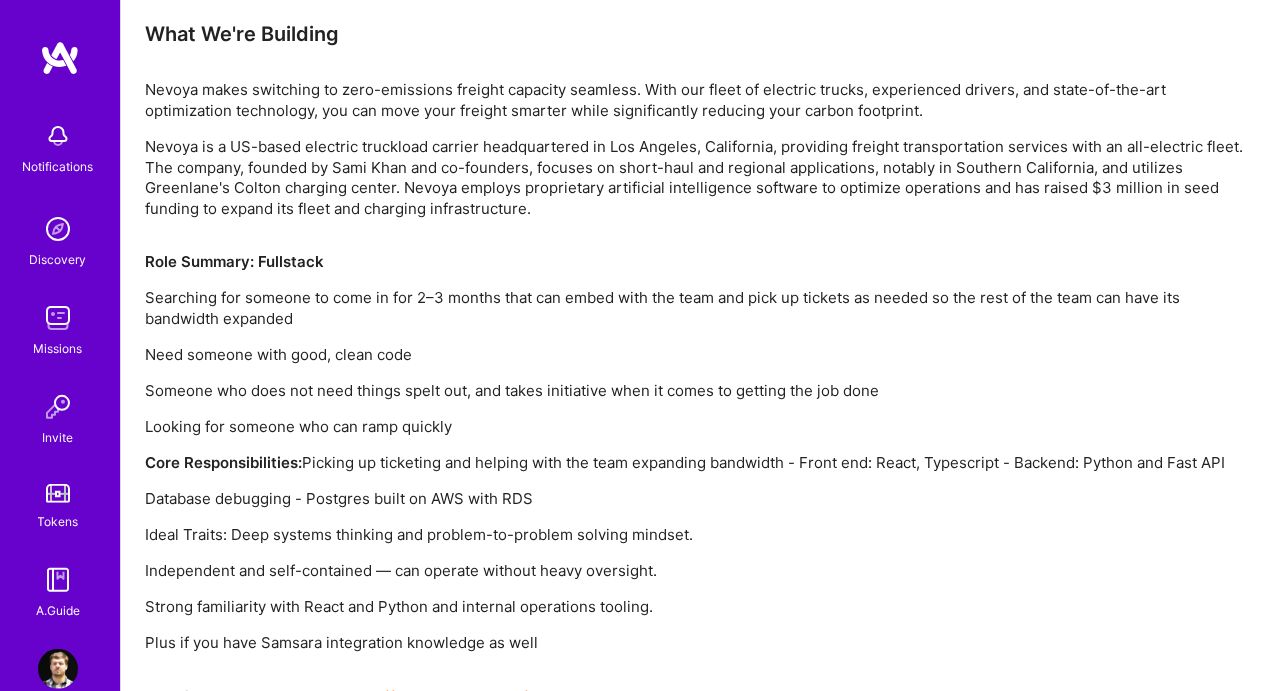 scroll, scrollTop: 1200, scrollLeft: 0, axis: vertical 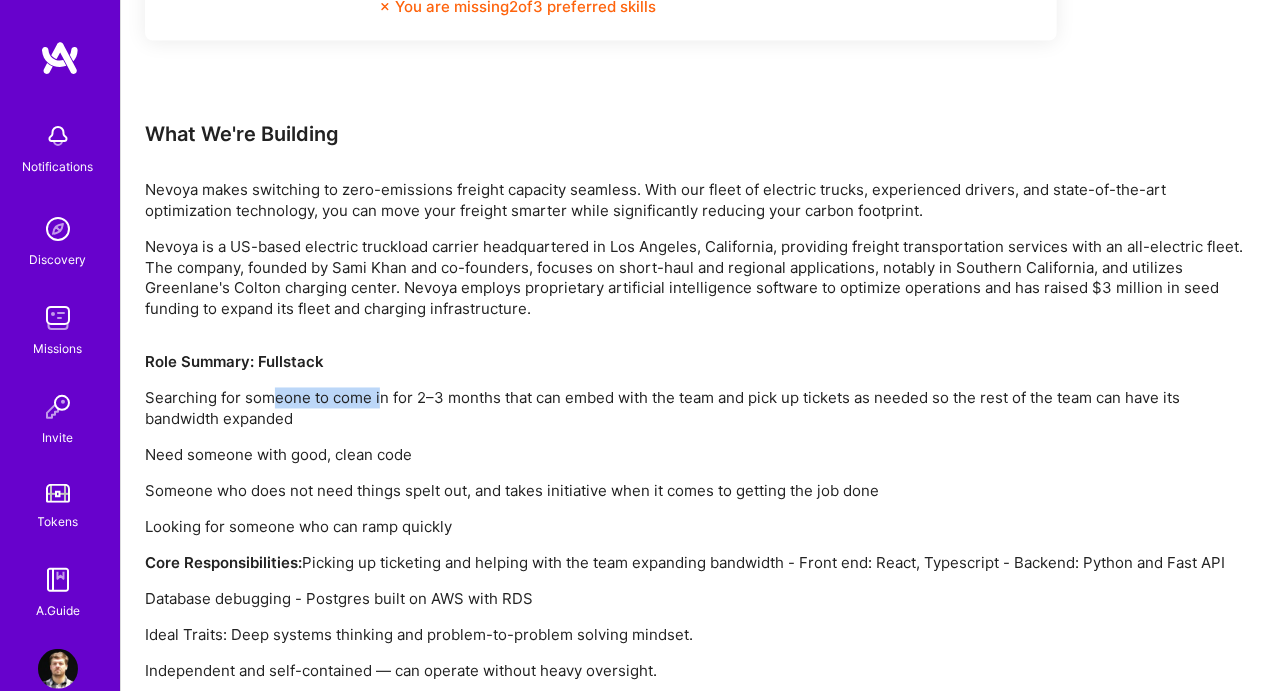 click on "Searching for someone to come in for 2–3 months that can embed with the team and pick up tickets as needed so the rest of the team can have its bandwidth expanded" at bounding box center [698, 409] 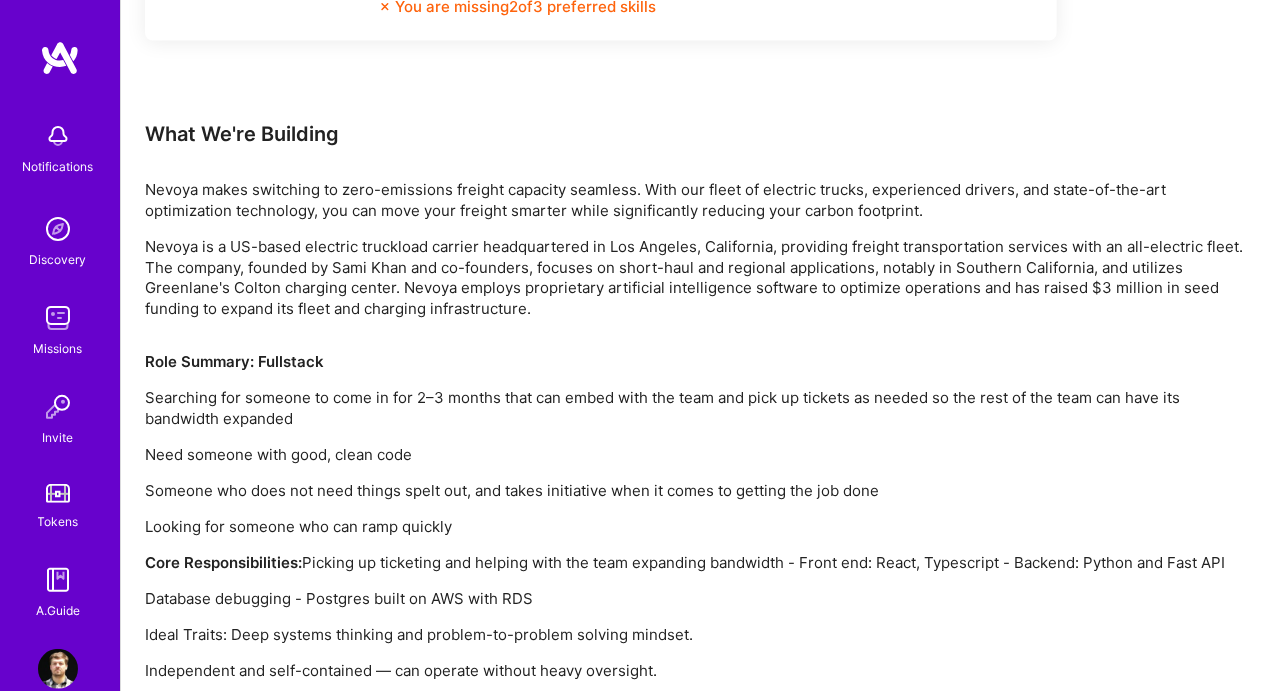 click on "Searching for someone to come in for 2–3 months that can embed with the team and pick up tickets as needed so the rest of the team can have its bandwidth expanded" at bounding box center (698, 409) 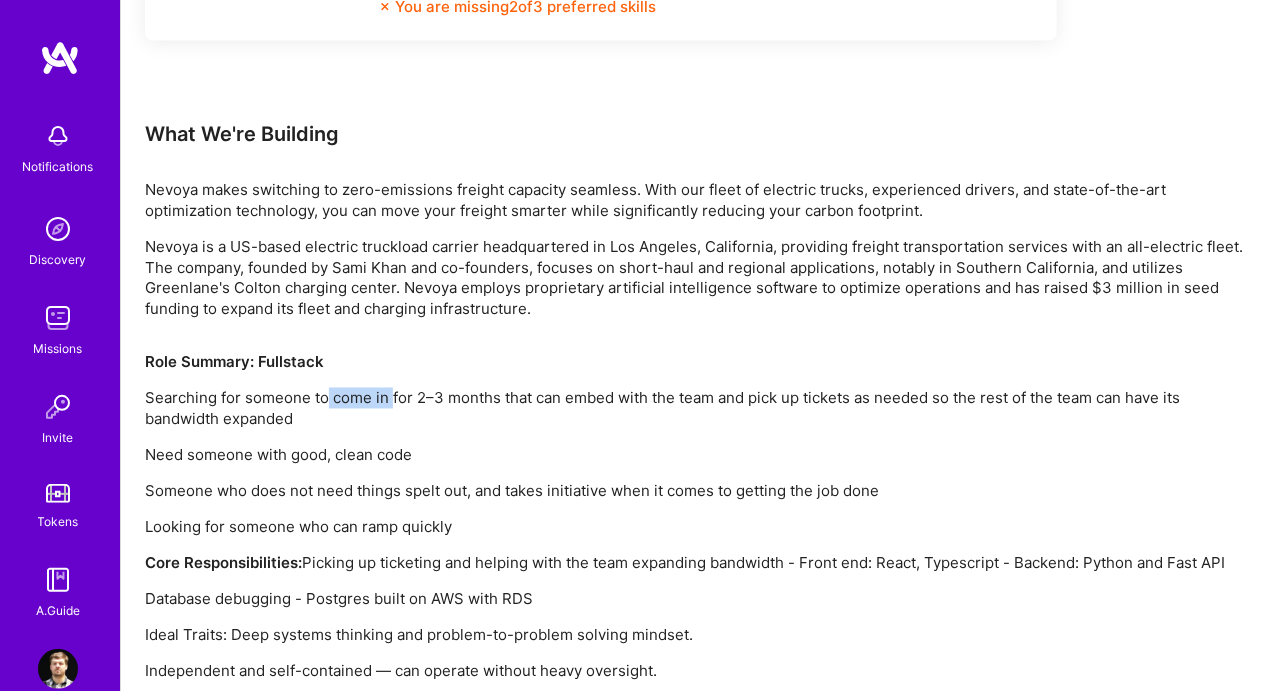 click on "Searching for someone to come in for 2–3 months that can embed with the team and pick up tickets as needed so the rest of the team can have its bandwidth expanded" at bounding box center [698, 409] 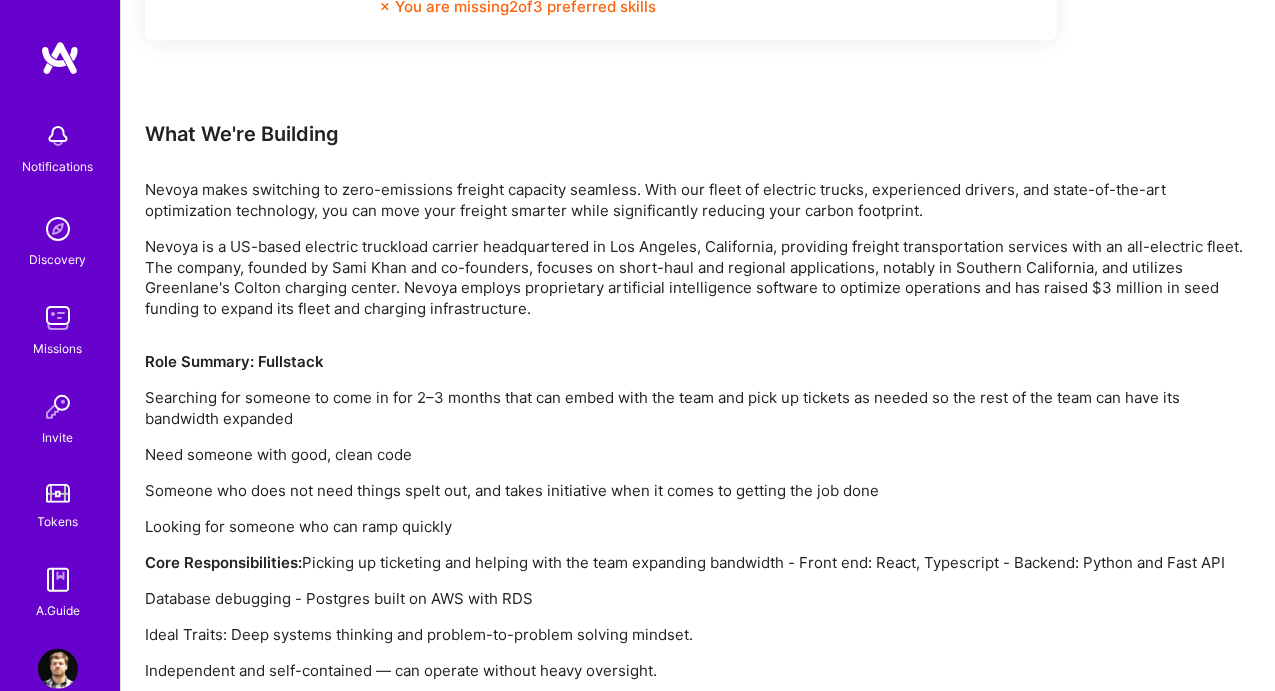click on "Searching for someone to come in for 2–3 months that can embed with the team and pick up tickets as needed so the rest of the team can have its bandwidth expanded" at bounding box center [698, 409] 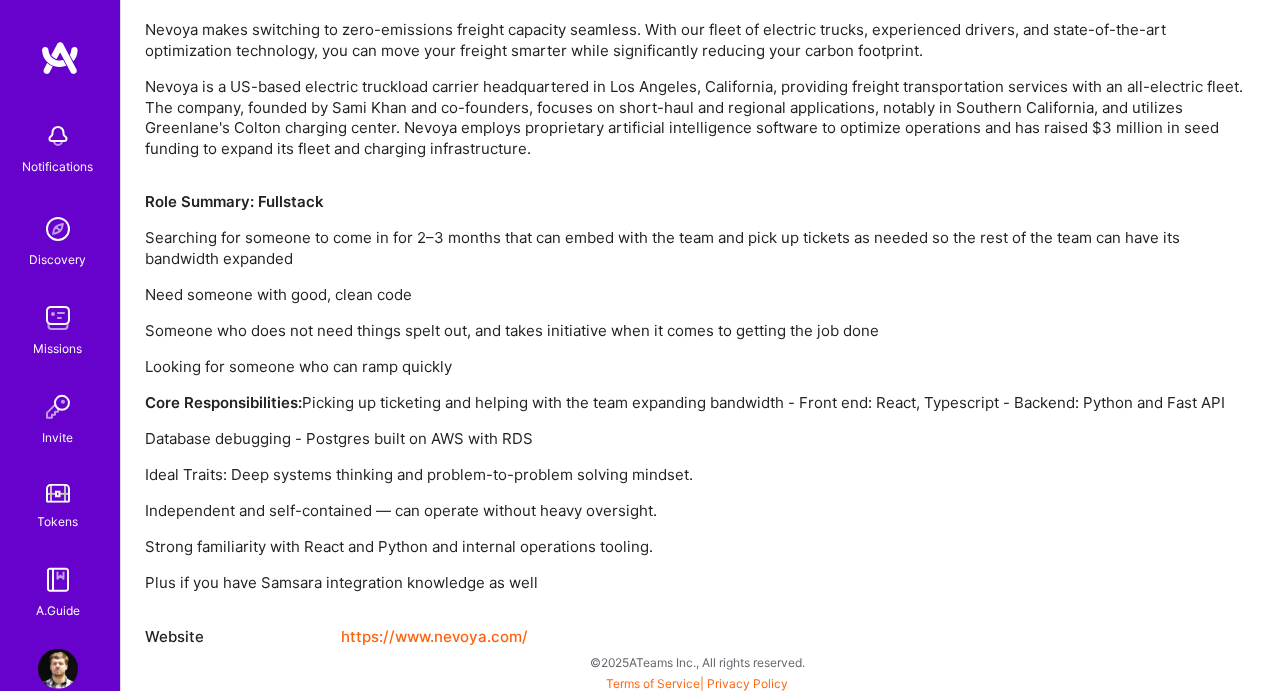 scroll, scrollTop: 1364, scrollLeft: 0, axis: vertical 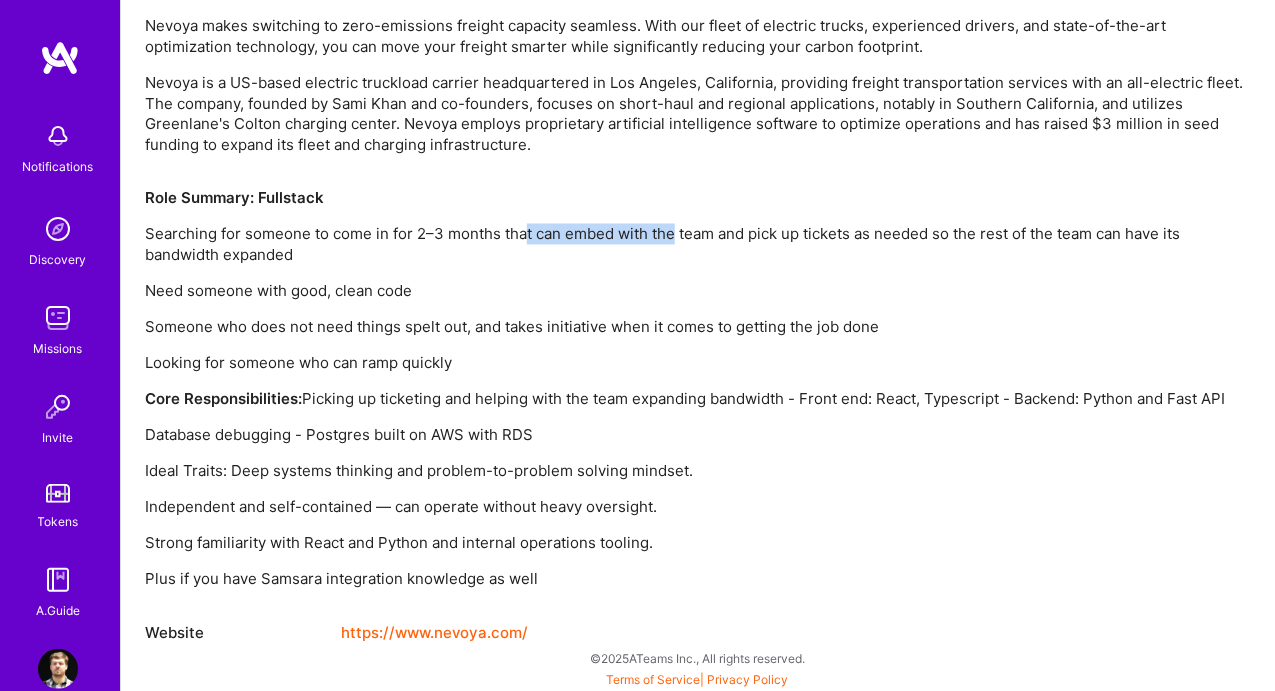 click on "Searching for someone to come in for 2–3 months that can embed with the team and pick up tickets as needed so the rest of the team can have its bandwidth expanded" at bounding box center [698, 245] 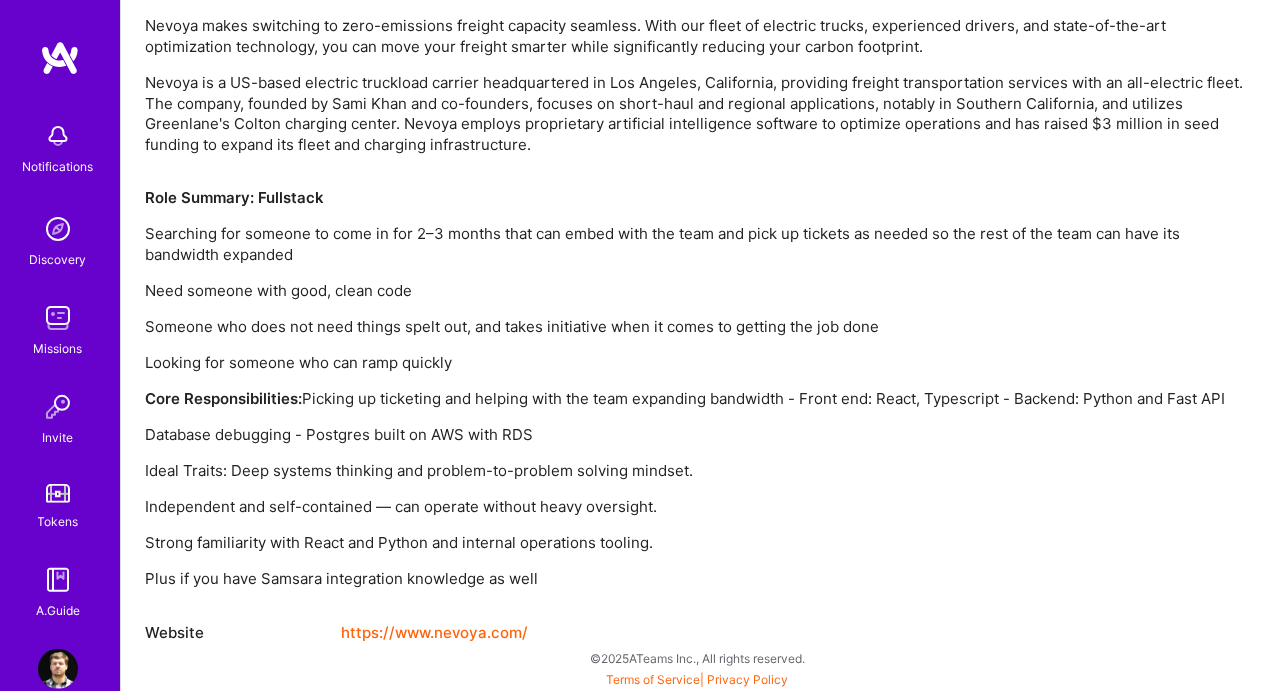 click on "Searching for someone to come in for 2–3 months that can embed with the team and pick up tickets as needed so the rest of the team can have its bandwidth expanded" at bounding box center (698, 245) 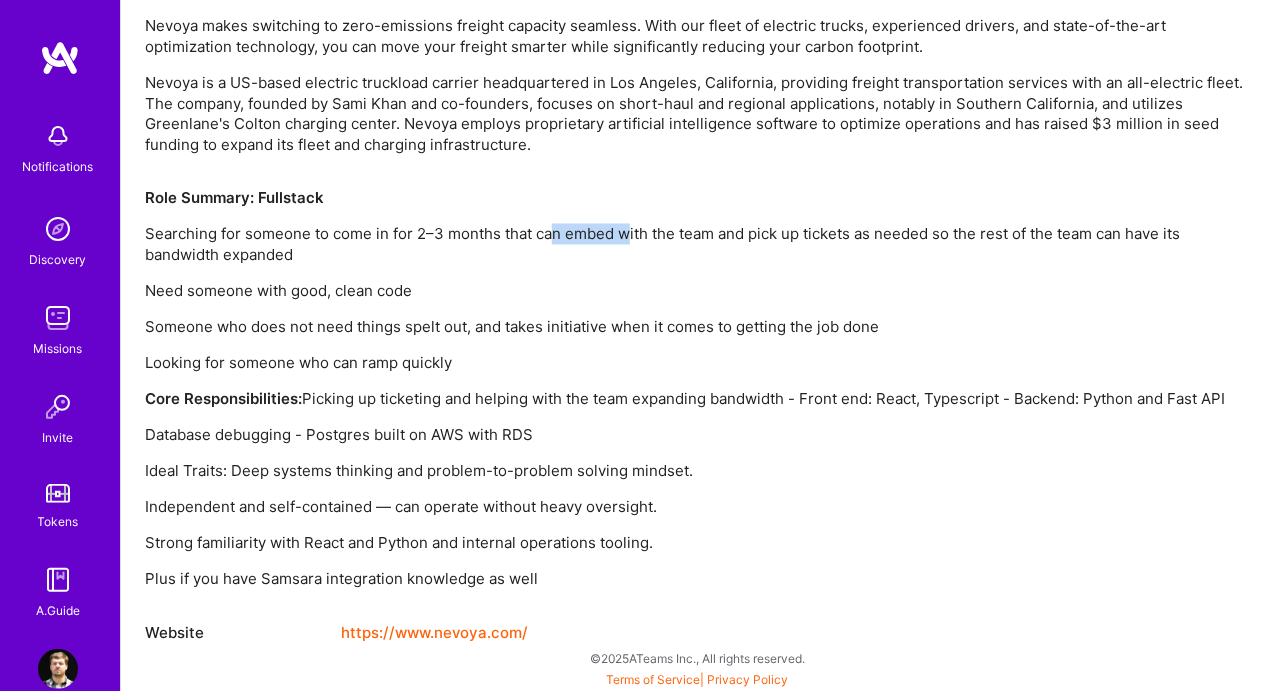 click on "Searching for someone to come in for 2–3 months that can embed with the team and pick up tickets as needed so the rest of the team can have its bandwidth expanded" at bounding box center (698, 245) 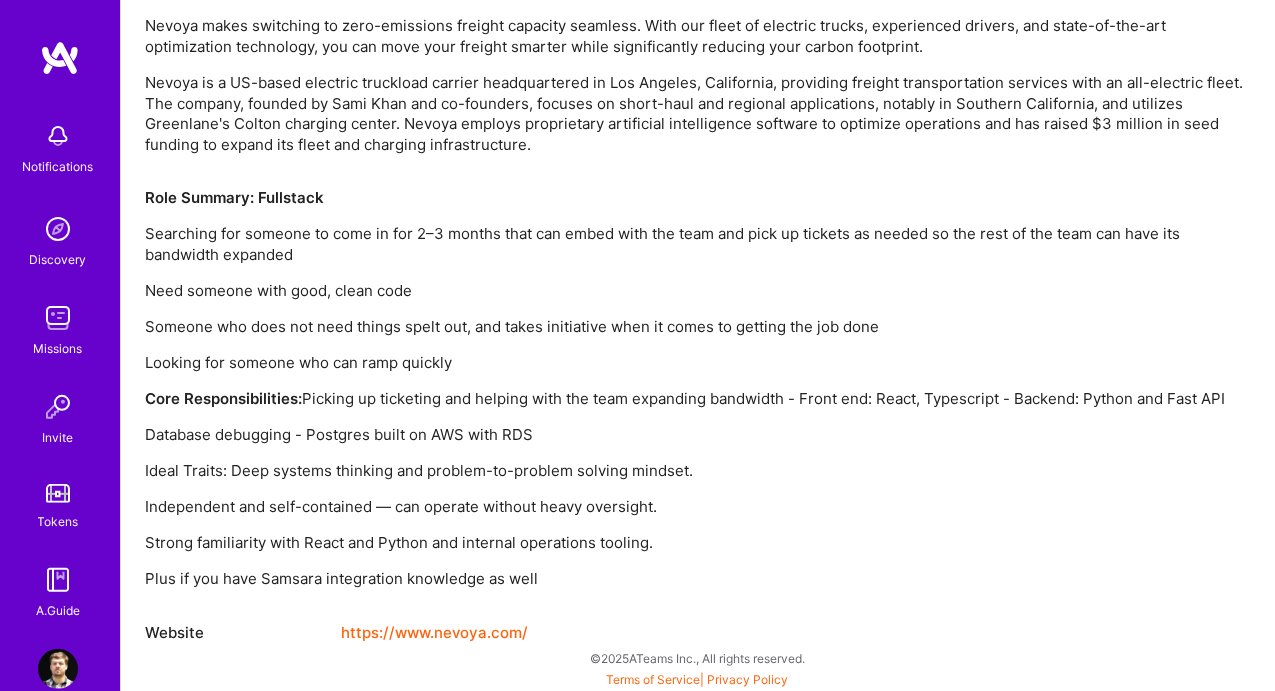 click on "Searching for someone to come in for 2–3 months that can embed with the team and pick up tickets as needed so the rest of the team can have its bandwidth expanded" at bounding box center (698, 245) 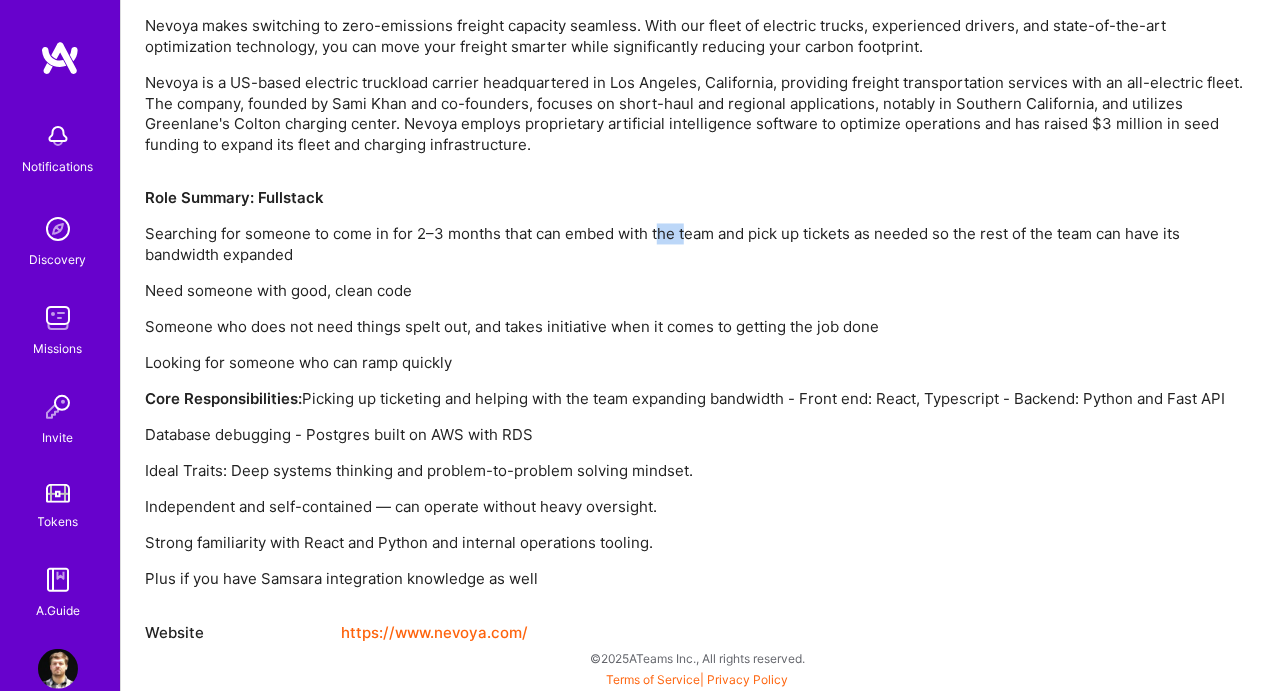 click on "Searching for someone to come in for 2–3 months that can embed with the team and pick up tickets as needed so the rest of the team can have its bandwidth expanded" at bounding box center (698, 245) 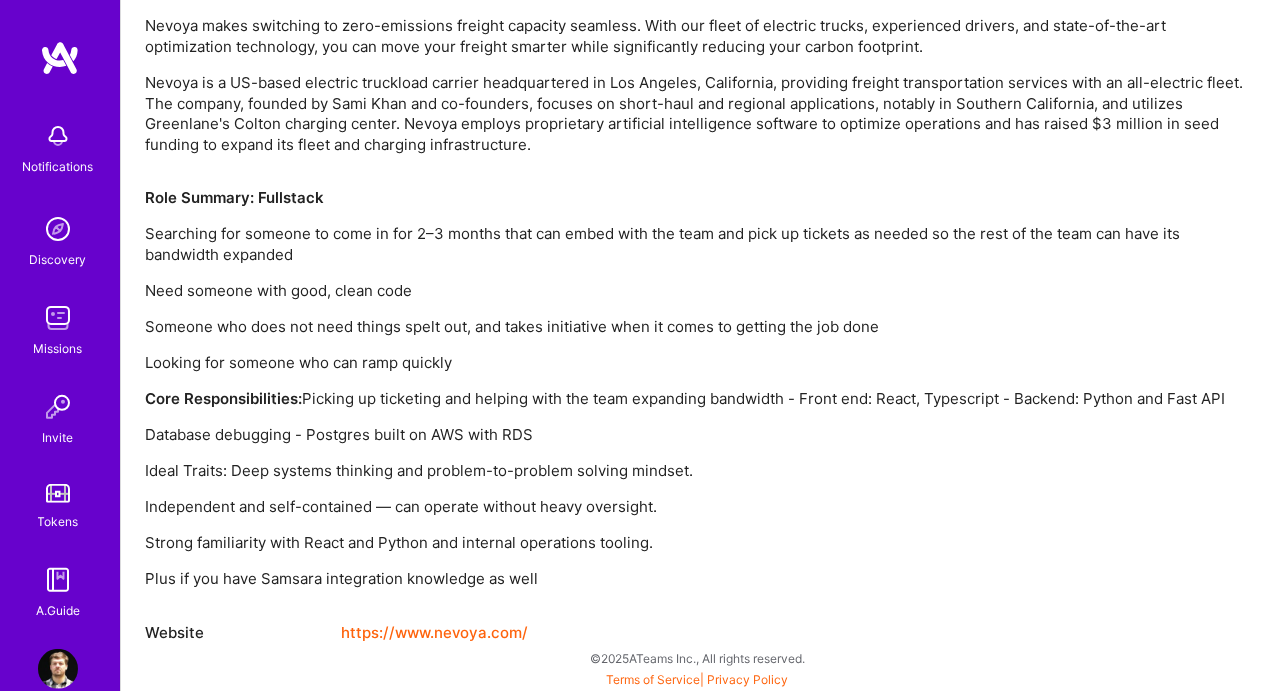 click on "Searching for someone to come in for 2–3 months that can embed with the team and pick up tickets as needed so the rest of the team can have its bandwidth expanded" at bounding box center [698, 245] 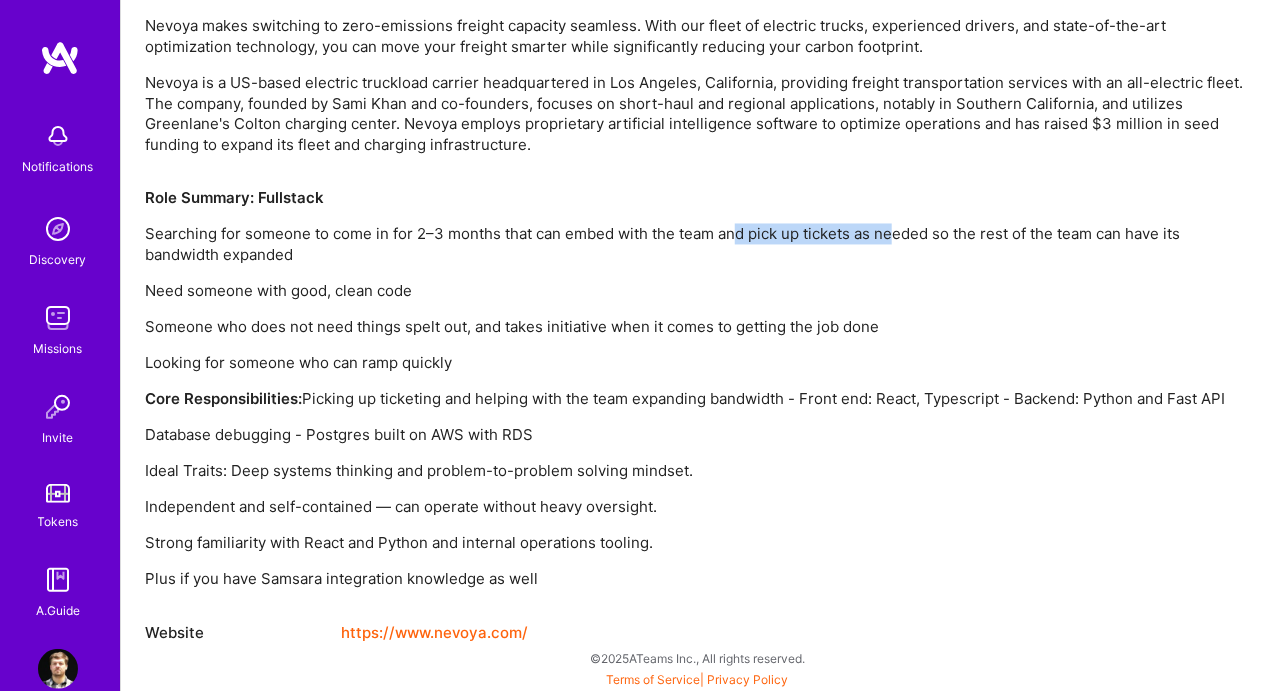 click on "Searching for someone to come in for 2–3 months that can embed with the team and pick up tickets as needed so the rest of the team can have its bandwidth expanded" at bounding box center (698, 245) 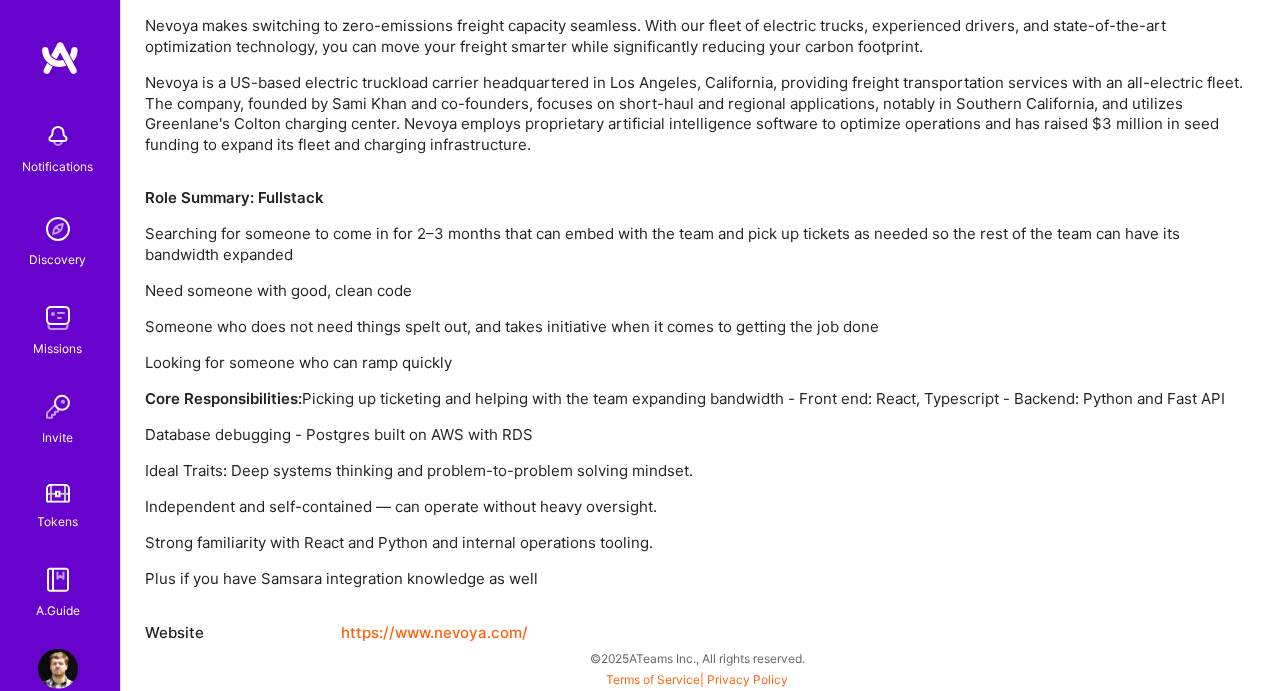 click on "Searching for someone to come in for 2–3 months that can embed with the team and pick up tickets as needed so the rest of the team can have its bandwidth expanded" at bounding box center [698, 245] 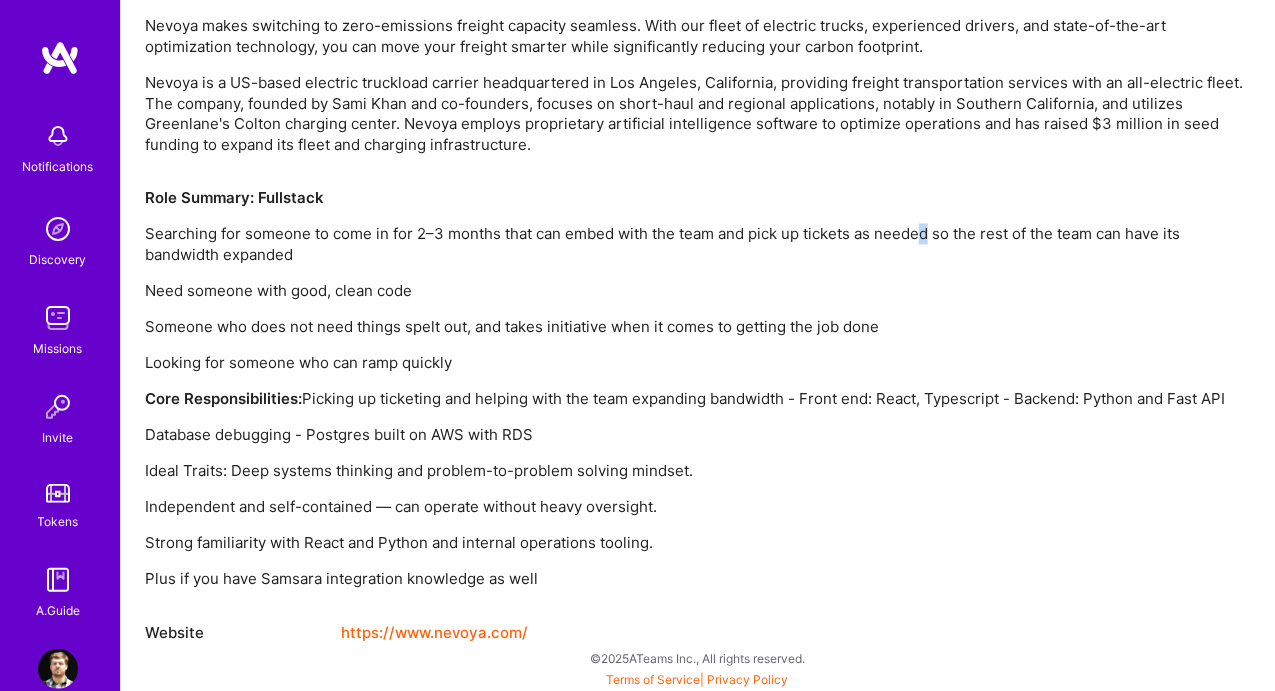 click on "Searching for someone to come in for 2–3 months that can embed with the team and pick up tickets as needed so the rest of the team can have its bandwidth expanded" at bounding box center (698, 245) 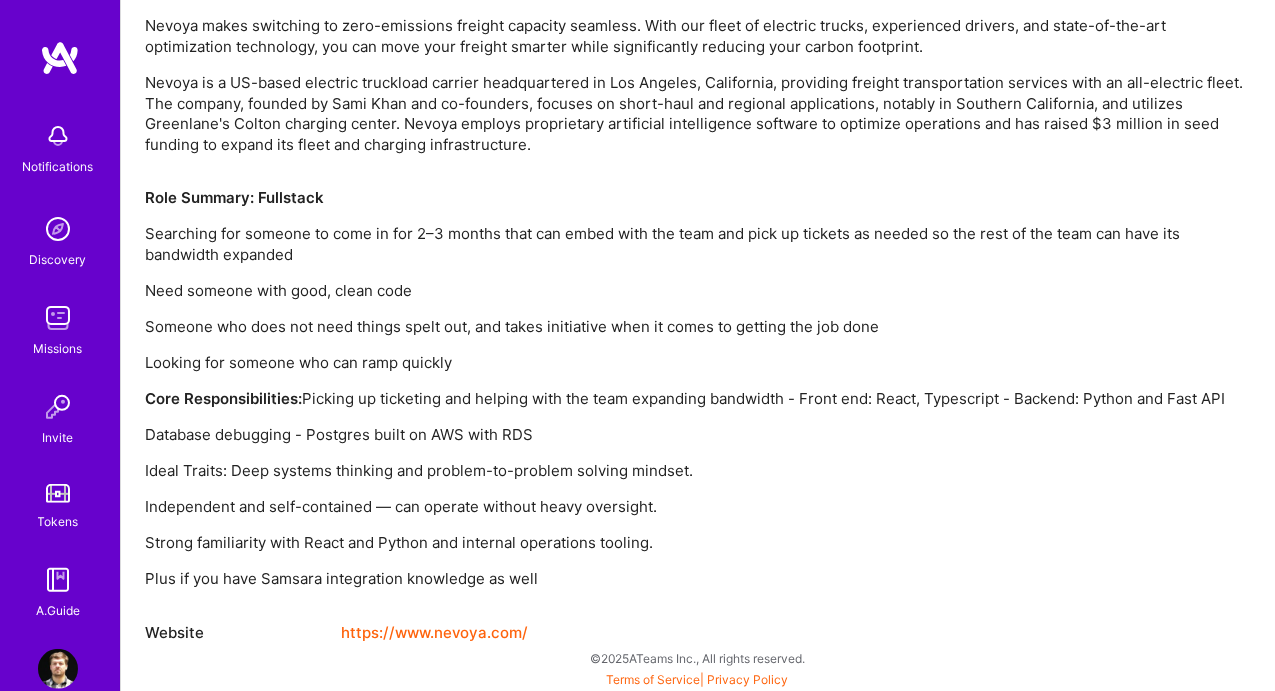 click on "Searching for someone to come in for 2–3 months that can embed with the team and pick up tickets as needed so the rest of the team can have its bandwidth expanded" at bounding box center [698, 245] 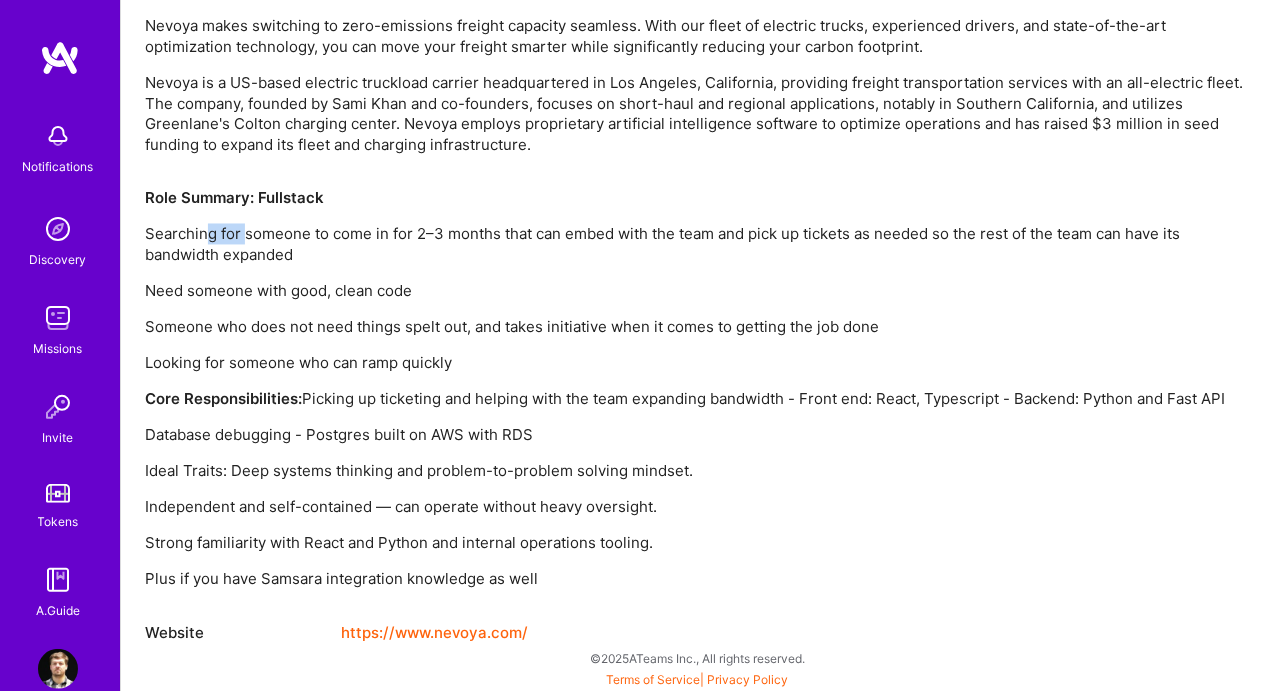 click on "Role Summary: Fullstack Searching for someone to come in for 2–3 months that can embed with the team and pick up tickets as needed so the rest of the team can have its bandwidth expanded Need someone with good, clean code Someone who does not need things spelt out, and takes initiative when it comes to getting the job done Looking for someone who can ramp quickly Core Responsibilities:  Picking up ticketing and helping with the team expanding bandwidth - Front end: React, Typescript - Backend: Python and Fast API Database debugging - Postgres built on AWS with RDS Ideal Traits: Deep systems thinking and problem-to-problem solving mindset. Independent and self-contained — can operate without heavy oversight. Strong familiarity with React and Python and internal operations tooling. Plus if you have Samsara integration knowledge as well" at bounding box center [698, 389] 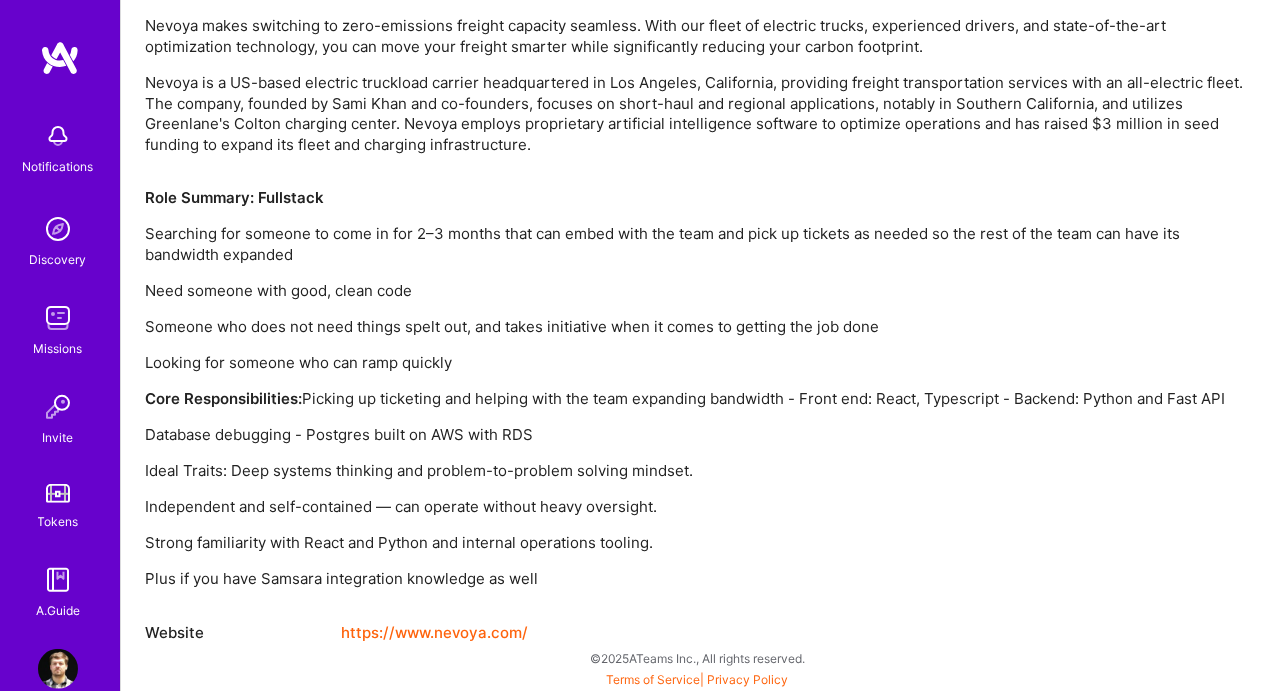 click on "Searching for someone to come in for 2–3 months that can embed with the team and pick up tickets as needed so the rest of the team can have its bandwidth expanded" at bounding box center [698, 245] 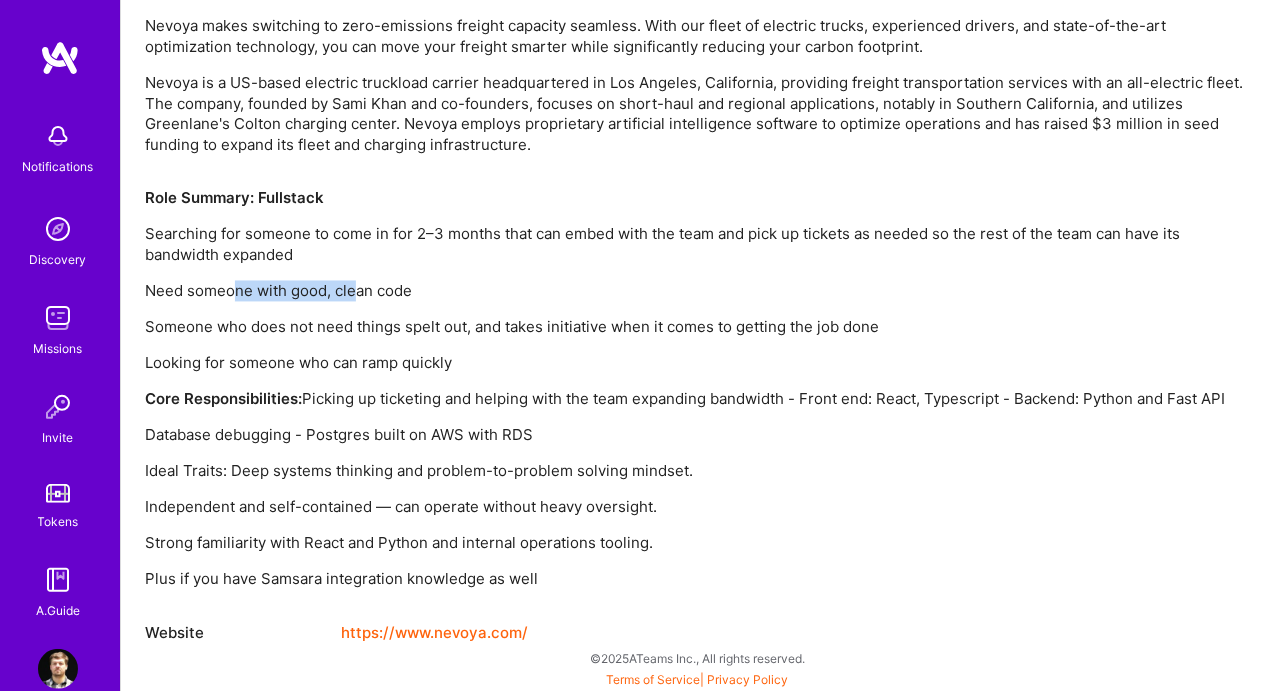 click on "Need someone with good, clean code" at bounding box center [698, 291] 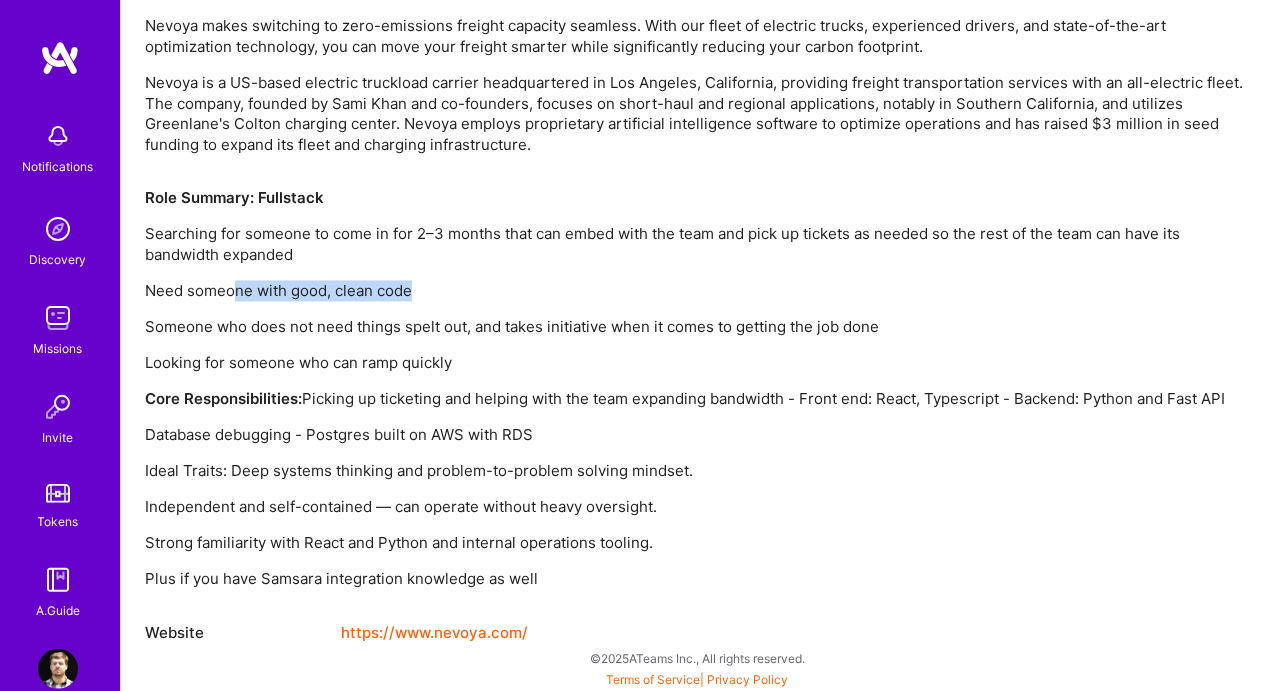 click on "Need someone with good, clean code" at bounding box center (698, 291) 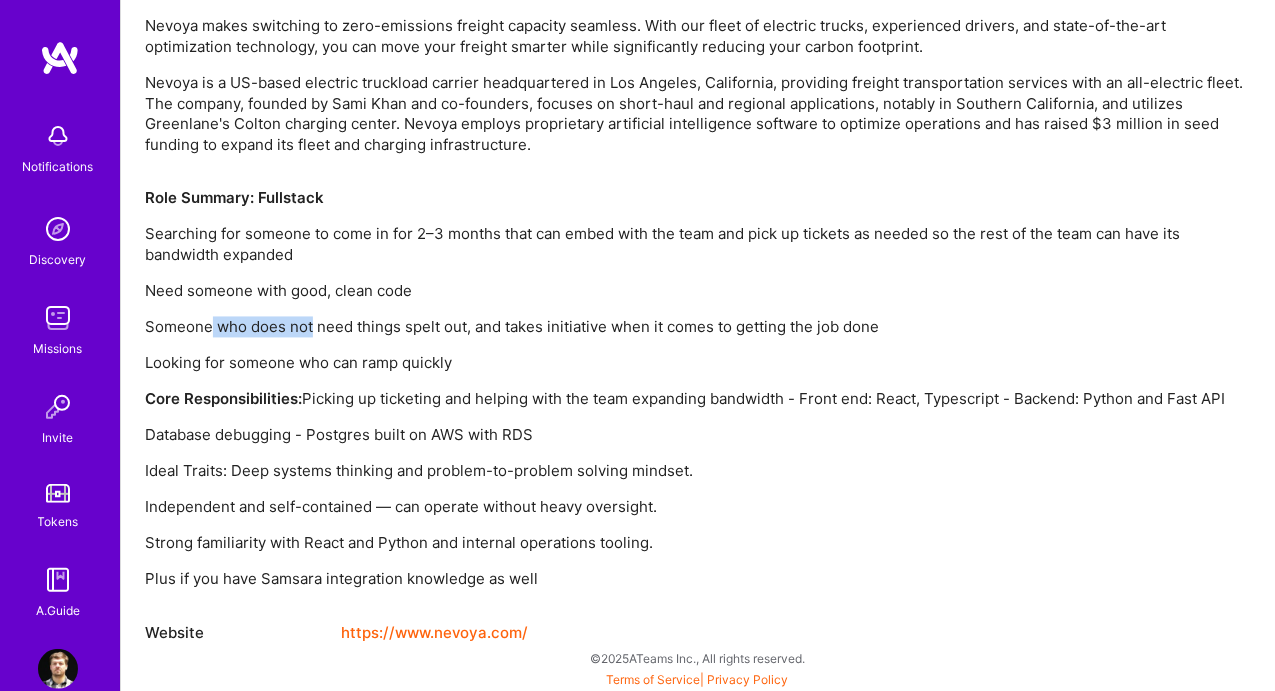 click on "Someone who does not need things spelt out, and takes initiative when it comes to getting the job done" at bounding box center (698, 327) 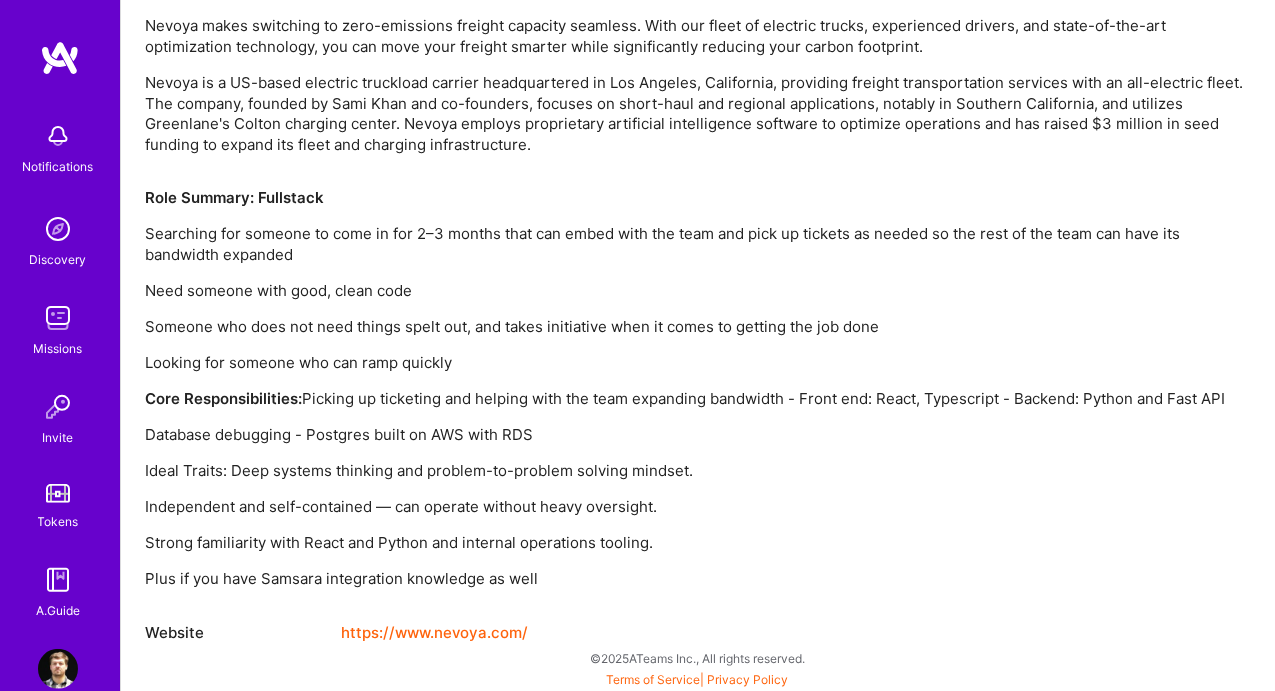 click on "Someone who does not need things spelt out, and takes initiative when it comes to getting the job done" at bounding box center [698, 327] 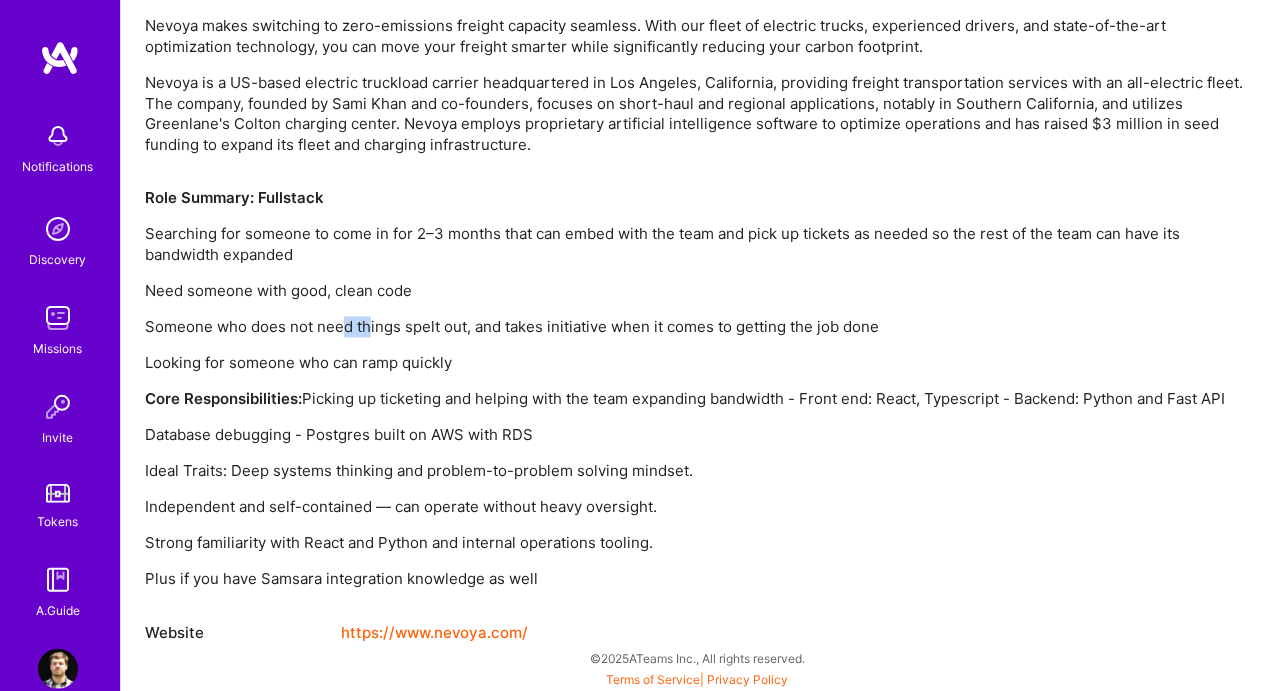 click on "Someone who does not need things spelt out, and takes initiative when it comes to getting the job done" at bounding box center [698, 327] 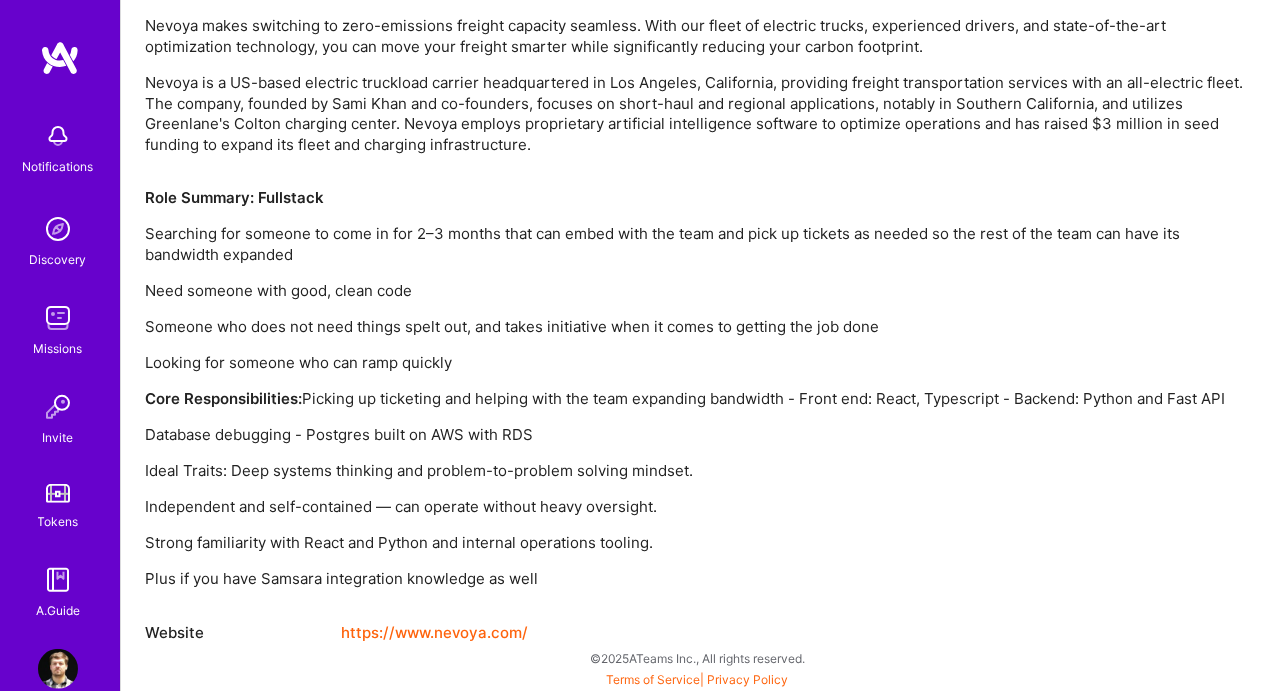 click on "Someone who does not need things spelt out, and takes initiative when it comes to getting the job done" at bounding box center [698, 327] 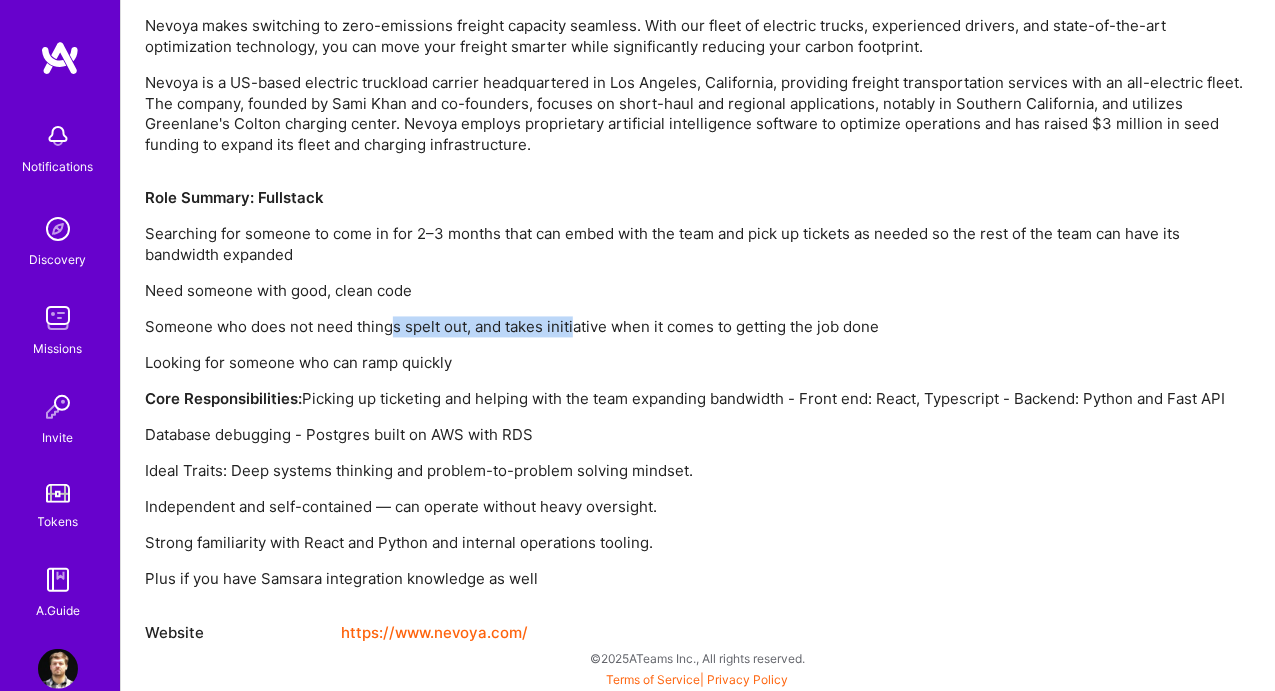 click on "Someone who does not need things spelt out, and takes initiative when it comes to getting the job done" at bounding box center [698, 327] 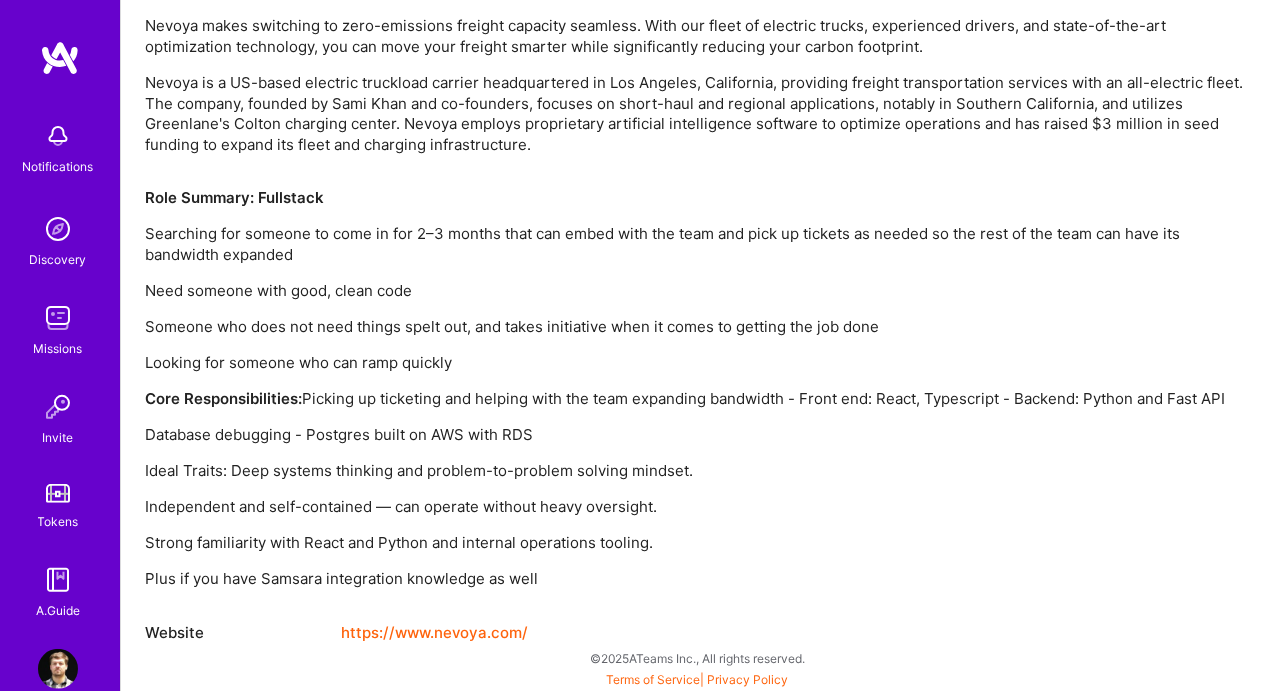 click on "Someone who does not need things spelt out, and takes initiative when it comes to getting the job done" at bounding box center [698, 327] 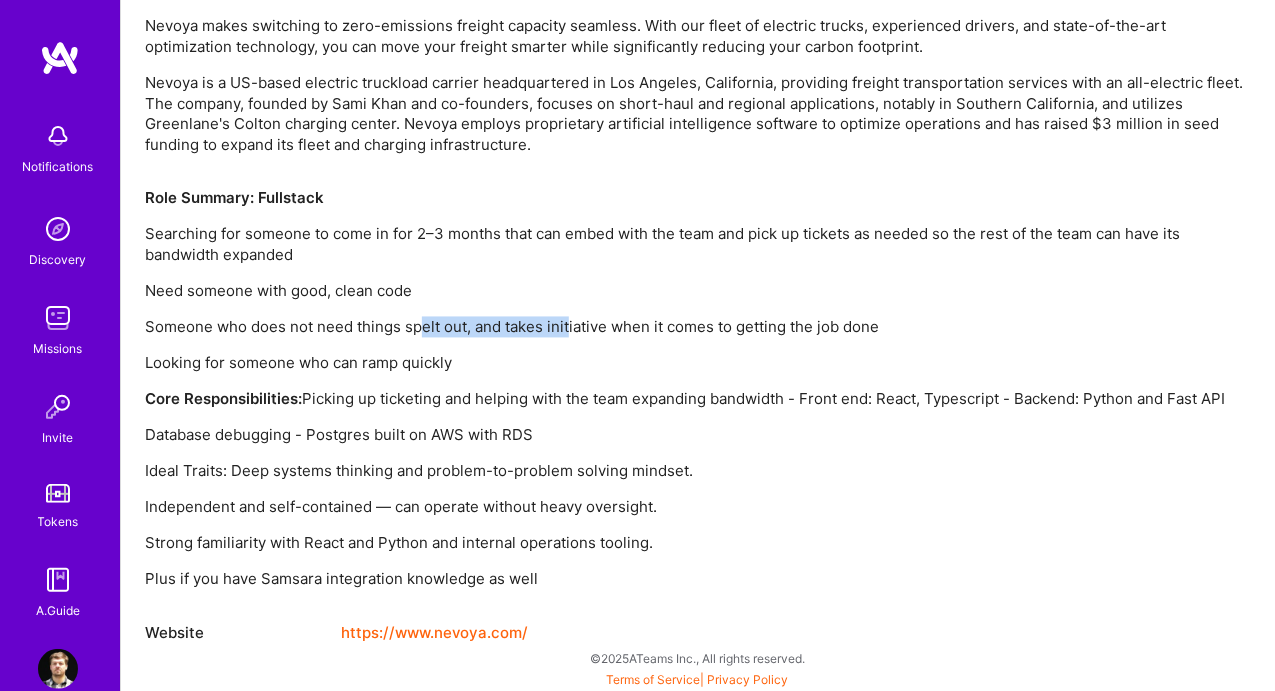 click on "Someone who does not need things spelt out, and takes initiative when it comes to getting the job done" at bounding box center (698, 327) 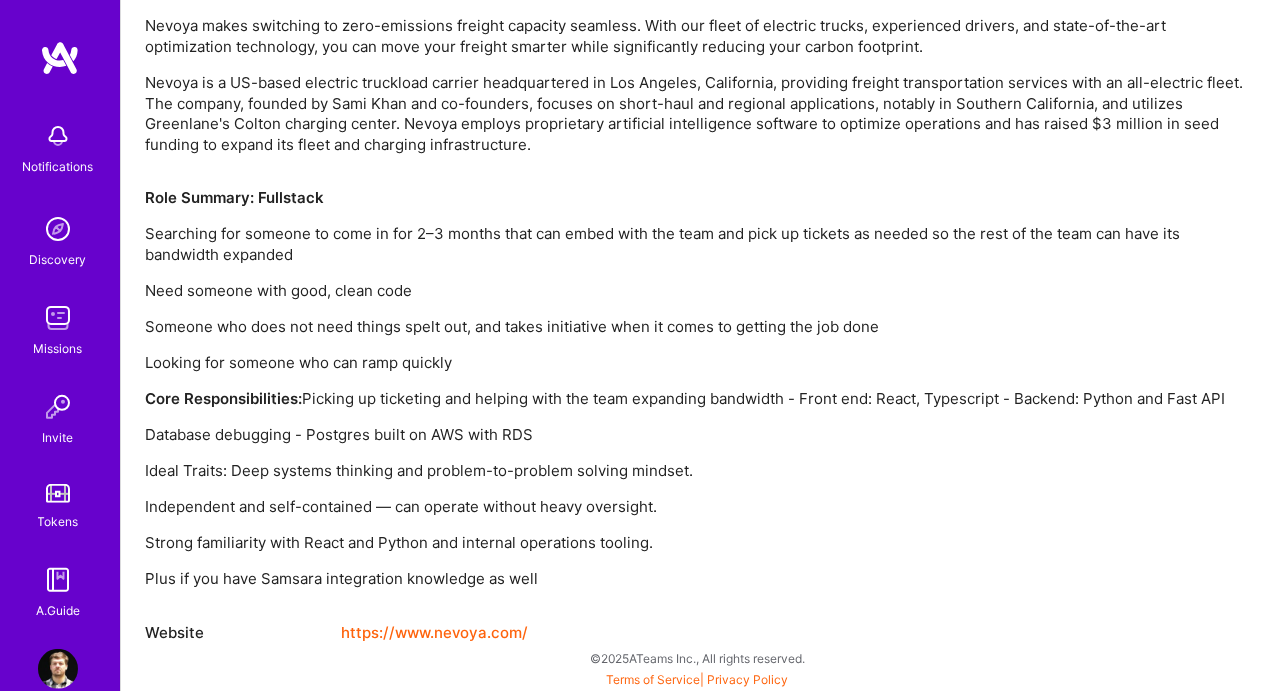 click on "Someone who does not need things spelt out, and takes initiative when it comes to getting the job done" at bounding box center (698, 327) 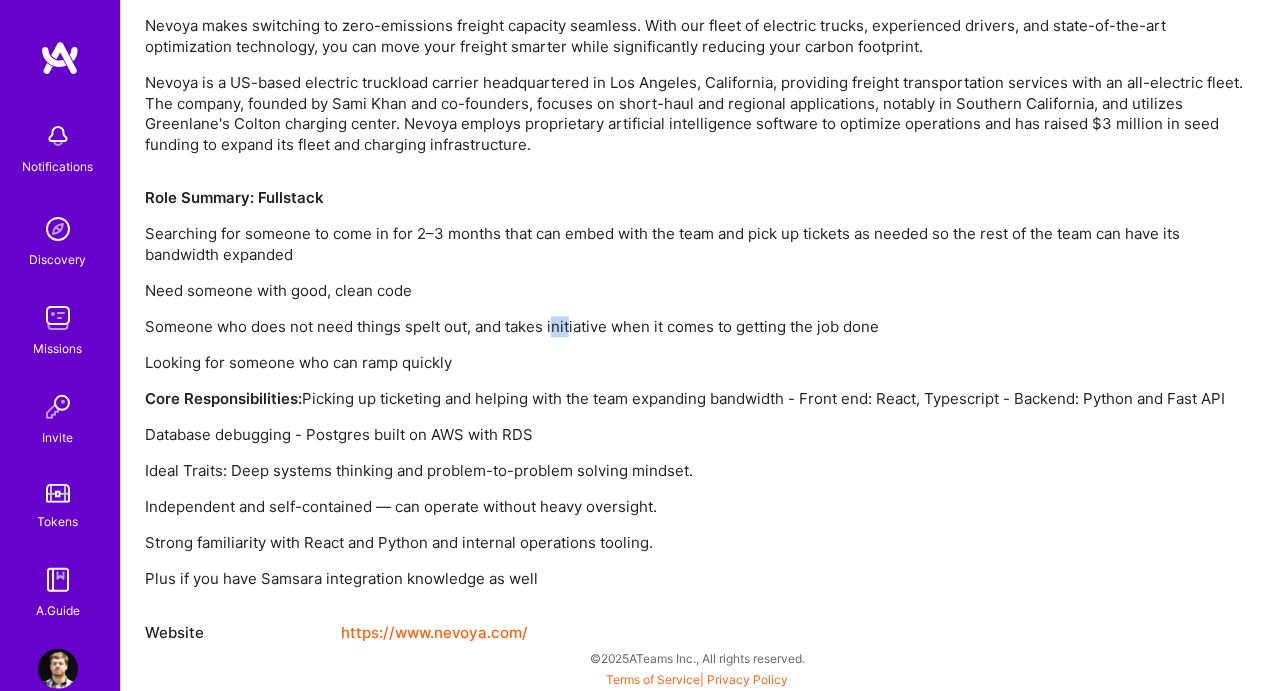 click on "Someone who does not need things spelt out, and takes initiative when it comes to getting the job done" at bounding box center [698, 327] 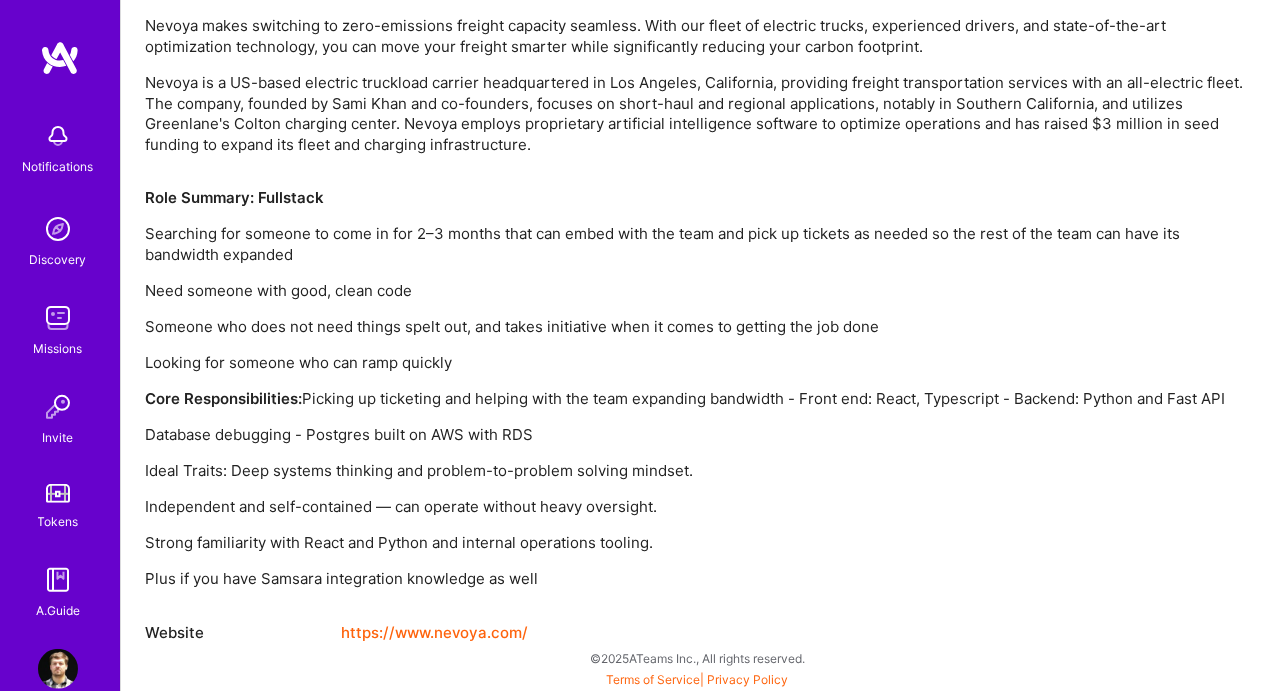 click on "Someone who does not need things spelt out, and takes initiative when it comes to getting the job done" at bounding box center (698, 327) 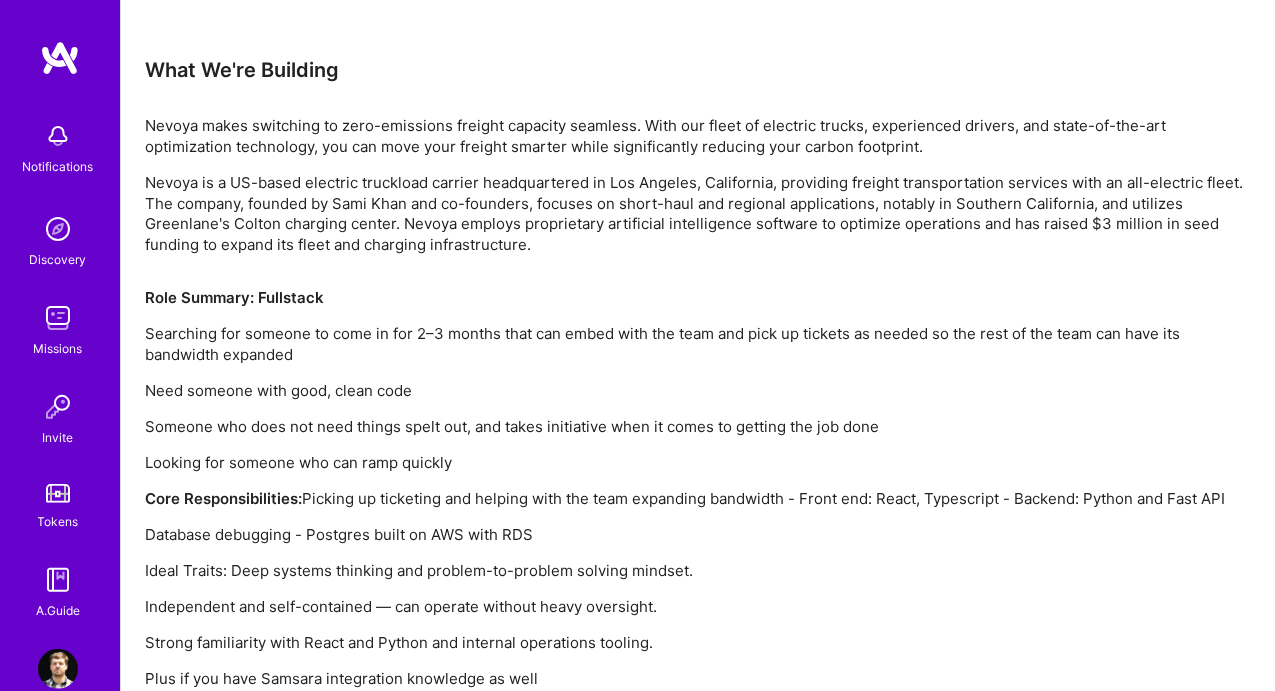 scroll, scrollTop: 1364, scrollLeft: 0, axis: vertical 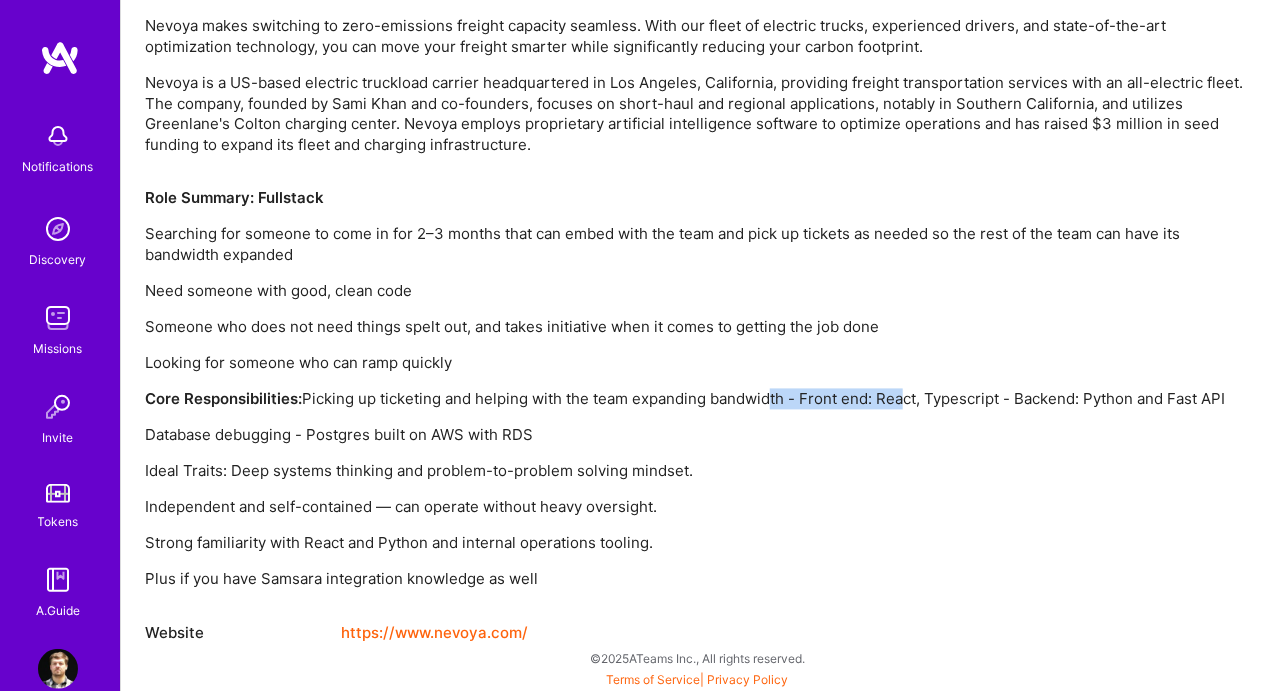 click on "Core Responsibilities:  Picking up ticketing and helping with the team expanding bandwidth - Front end: React, Typescript - Backend: Python and Fast API" at bounding box center [698, 399] 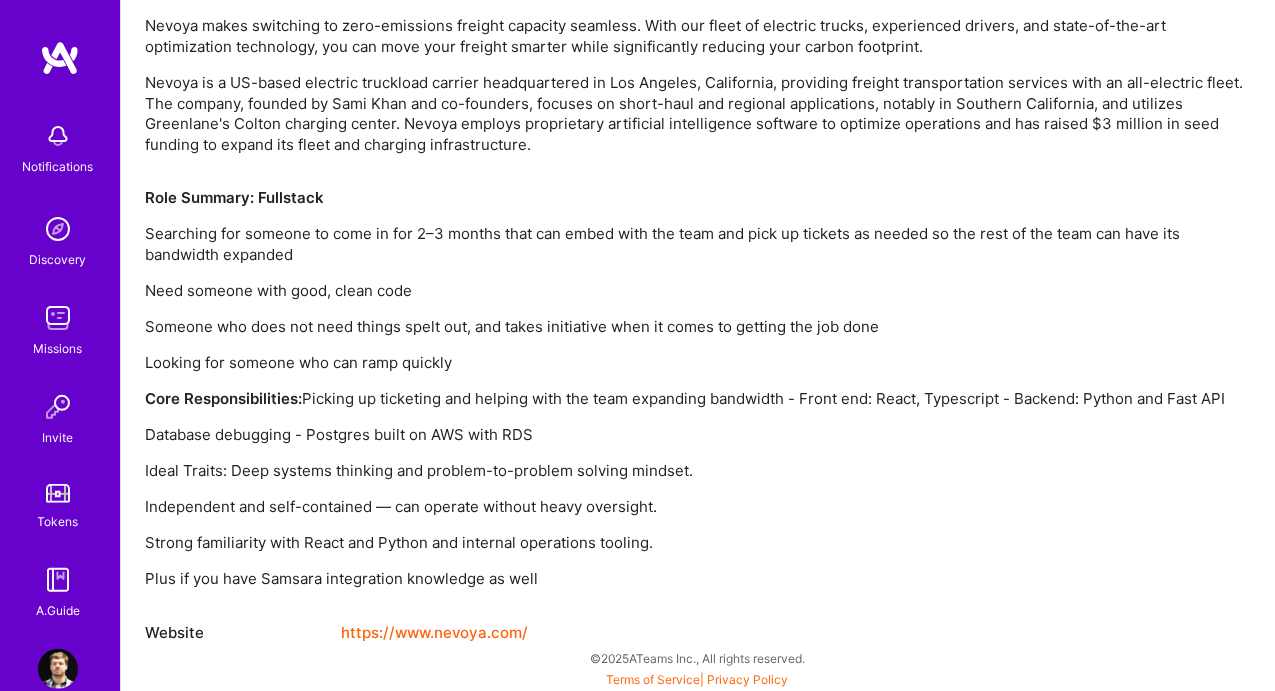 click on "Core Responsibilities:  Picking up ticketing and helping with the team expanding bandwidth - Front end: React, Typescript - Backend: Python and Fast API" at bounding box center [698, 399] 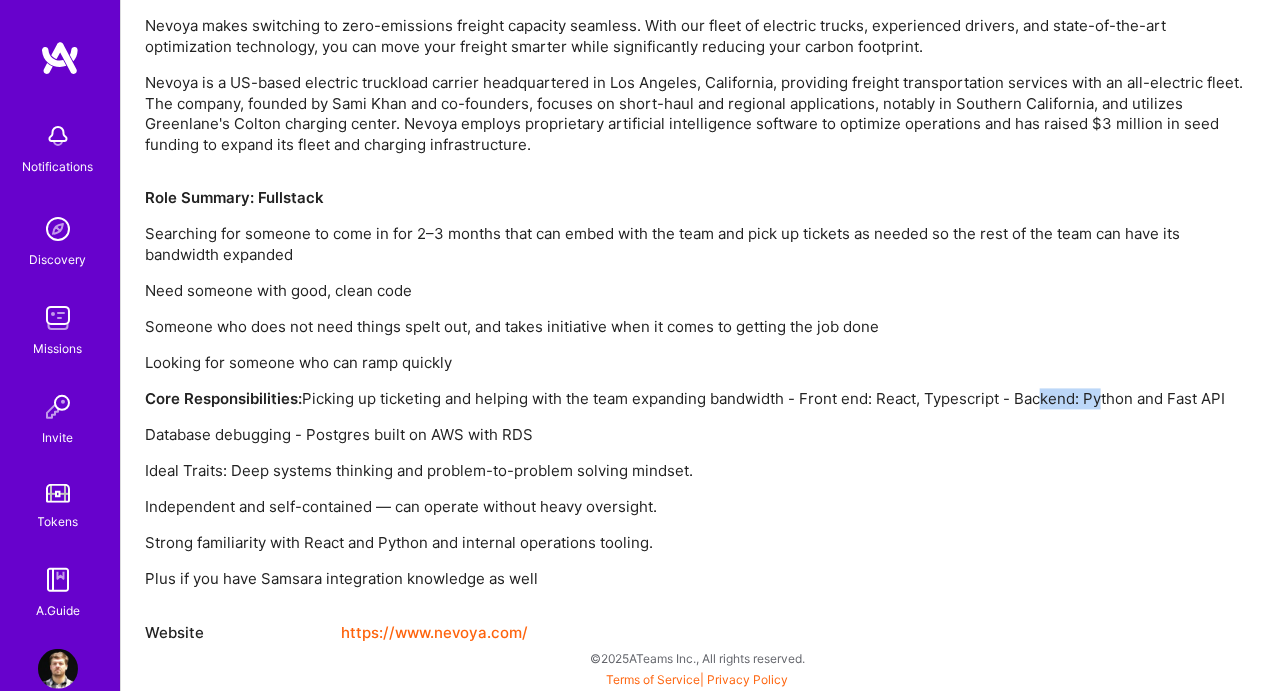 click on "Core Responsibilities:  Picking up ticketing and helping with the team expanding bandwidth - Front end: React, Typescript - Backend: Python and Fast API" at bounding box center (698, 399) 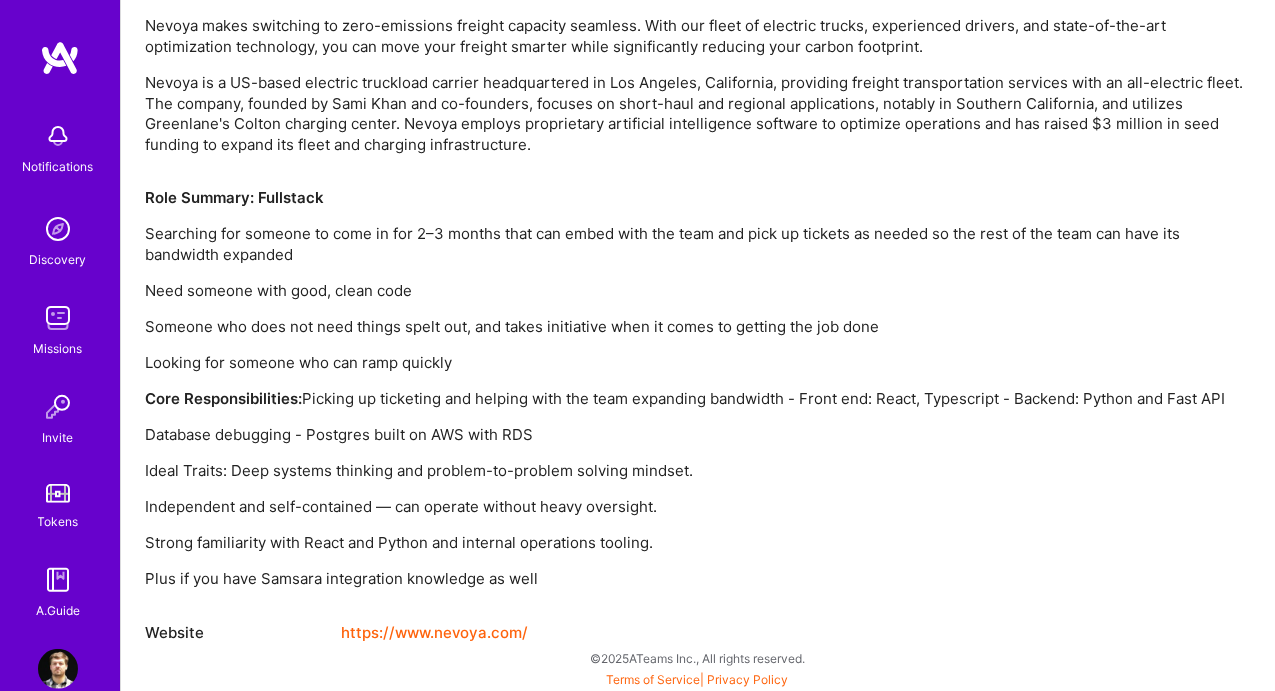click on "Core Responsibilities:  Picking up ticketing and helping with the team expanding bandwidth - Front end: React, Typescript - Backend: Python and Fast API" at bounding box center [698, 399] 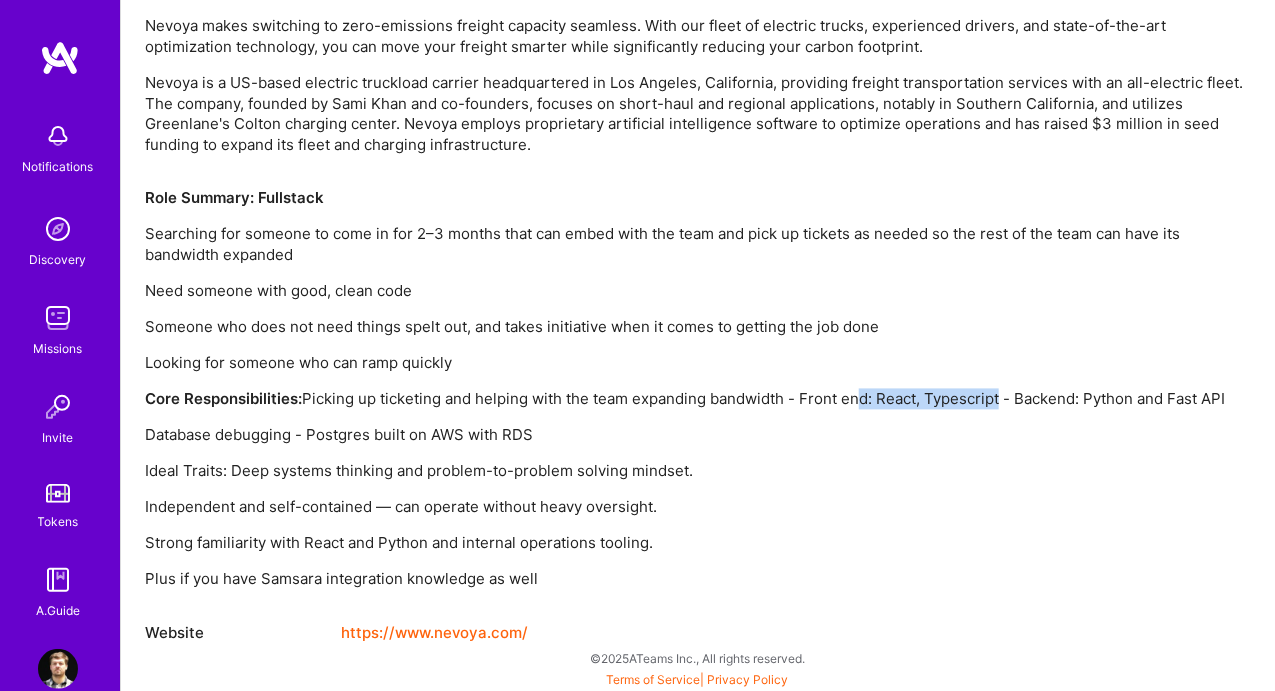 click on "Role Summary: Fullstack Searching for someone to come in for 2–3 months that can embed with the team and pick up tickets as needed so the rest of the team can have its bandwidth expanded Need someone with good, clean code Someone who does not need things spelt out, and takes initiative when it comes to getting the job done Looking for someone who can ramp quickly Core Responsibilities:  Picking up ticketing and helping with the team expanding bandwidth - Front end: React, Typescript - Backend: Python and Fast API Database debugging - Postgres built on AWS with RDS Ideal Traits: Deep systems thinking and problem-to-problem solving mindset. Independent and self-contained — can operate without heavy oversight. Strong familiarity with React and Python and internal operations tooling. Plus if you have Samsara integration knowledge as well" at bounding box center [698, 389] 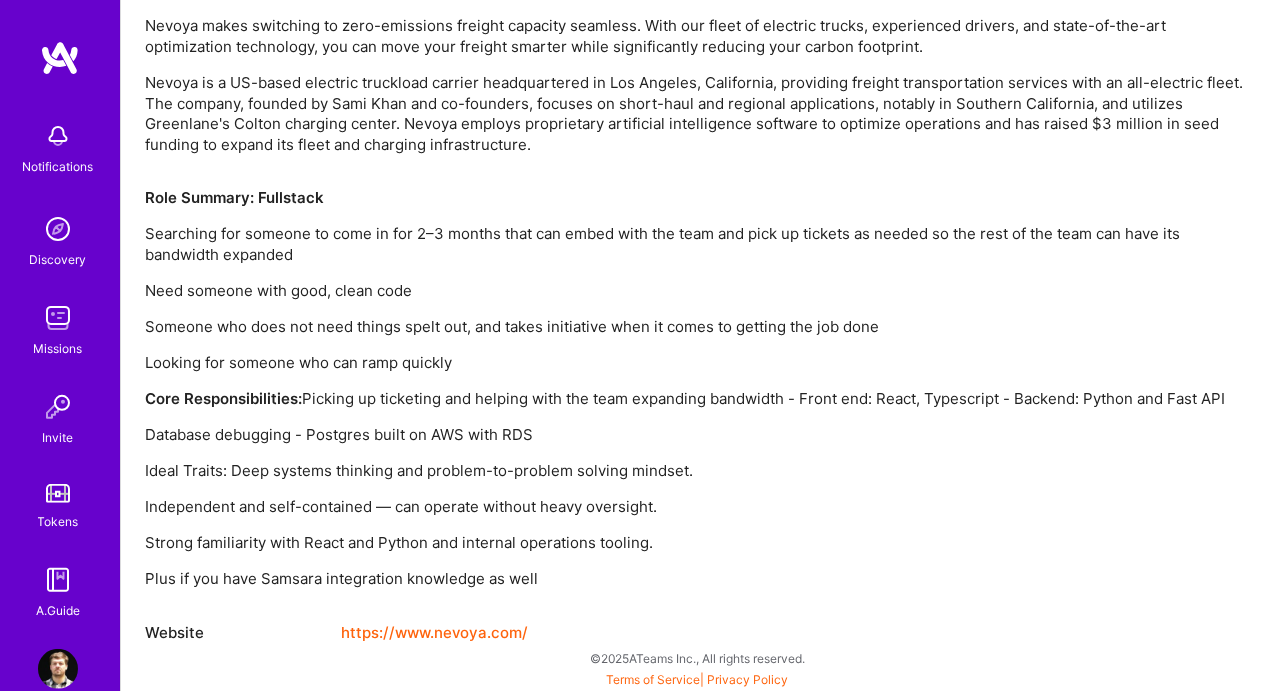 click on "Role Summary: Fullstack Searching for someone to come in for 2–3 months that can embed with the team and pick up tickets as needed so the rest of the team can have its bandwidth expanded Need someone with good, clean code Someone who does not need things spelt out, and takes initiative when it comes to getting the job done Looking for someone who can ramp quickly Core Responsibilities:  Picking up ticketing and helping with the team expanding bandwidth - Front end: React, Typescript - Backend: Python and Fast API Database debugging - Postgres built on AWS with RDS Ideal Traits: Deep systems thinking and problem-to-problem solving mindset. Independent and self-contained — can operate without heavy oversight. Strong familiarity with React and Python and internal operations tooling. Plus if you have Samsara integration knowledge as well" at bounding box center [698, 389] 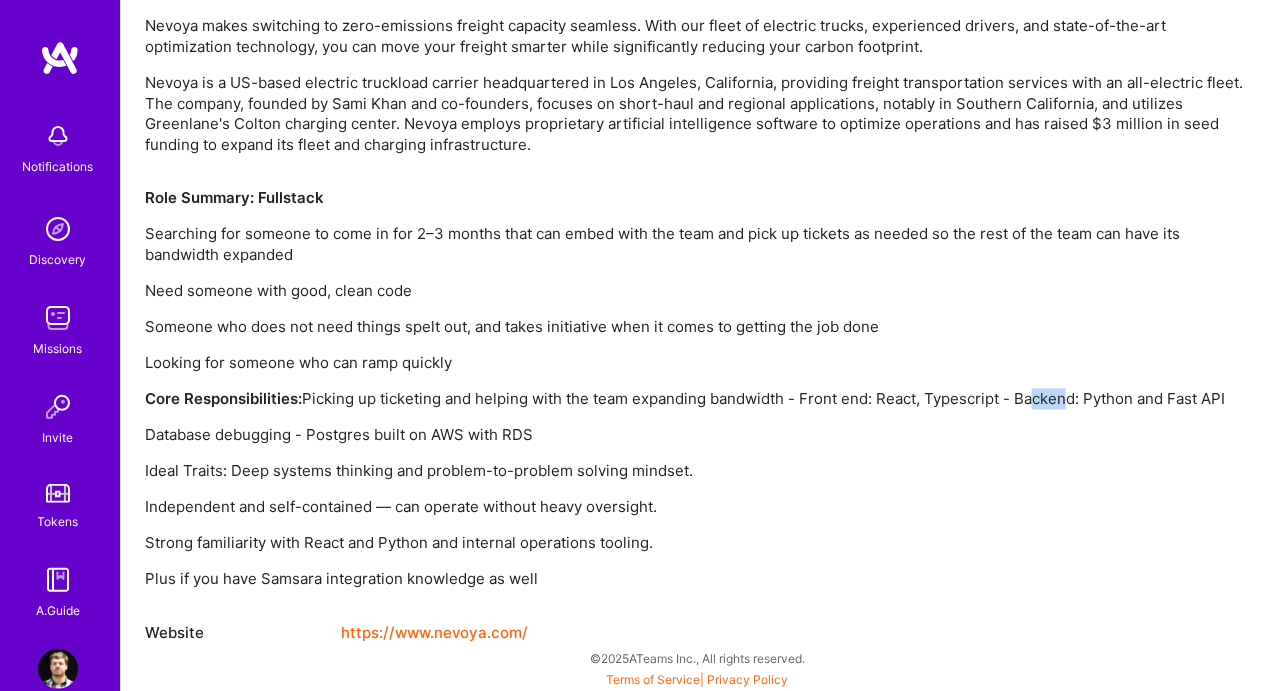 click on "Role Summary: Fullstack Searching for someone to come in for 2–3 months that can embed with the team and pick up tickets as needed so the rest of the team can have its bandwidth expanded Need someone with good, clean code Someone who does not need things spelt out, and takes initiative when it comes to getting the job done Looking for someone who can ramp quickly Core Responsibilities:  Picking up ticketing and helping with the team expanding bandwidth - Front end: React, Typescript - Backend: Python and Fast API Database debugging - Postgres built on AWS with RDS Ideal Traits: Deep systems thinking and problem-to-problem solving mindset. Independent and self-contained — can operate without heavy oversight. Strong familiarity with React and Python and internal operations tooling. Plus if you have Samsara integration knowledge as well" at bounding box center (698, 389) 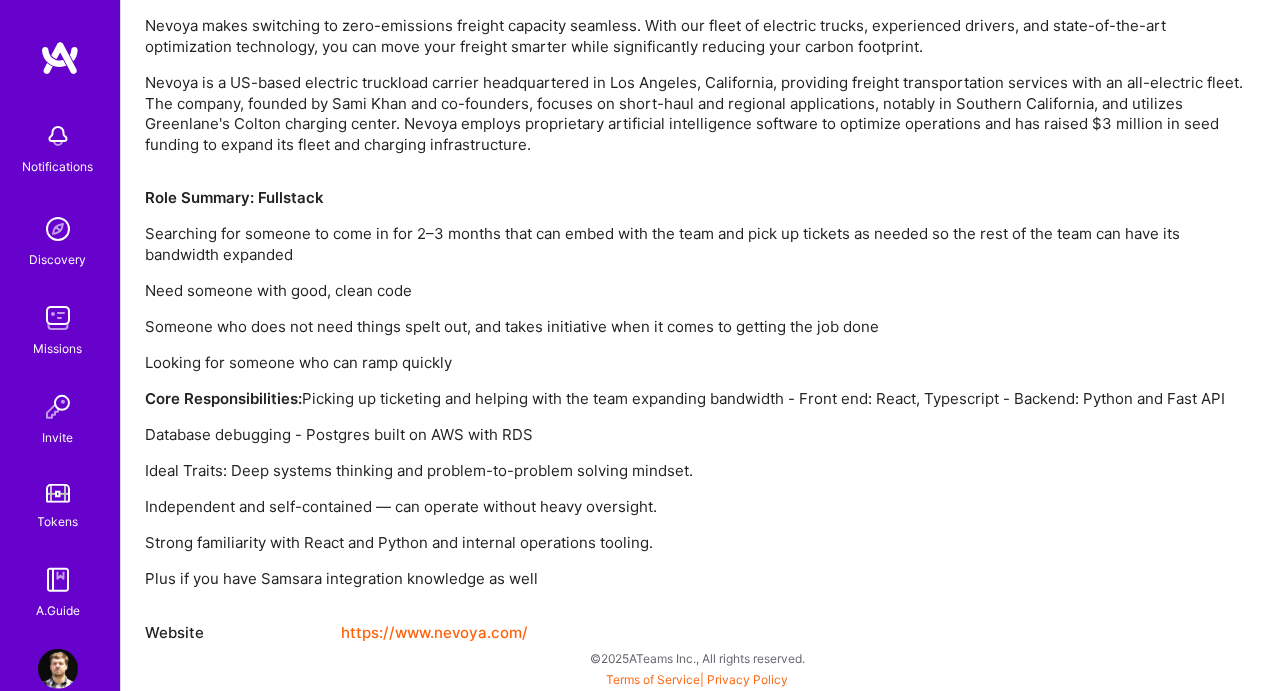 click on "Role Summary: Fullstack Searching for someone to come in for 2–3 months that can embed with the team and pick up tickets as needed so the rest of the team can have its bandwidth expanded Need someone with good, clean code Someone who does not need things spelt out, and takes initiative when it comes to getting the job done Looking for someone who can ramp quickly Core Responsibilities:  Picking up ticketing and helping with the team expanding bandwidth - Front end: React, Typescript - Backend: Python and Fast API Database debugging - Postgres built on AWS with RDS Ideal Traits: Deep systems thinking and problem-to-problem solving mindset. Independent and self-contained — can operate without heavy oversight. Strong familiarity with React and Python and internal operations tooling. Plus if you have Samsara integration knowledge as well" at bounding box center (698, 389) 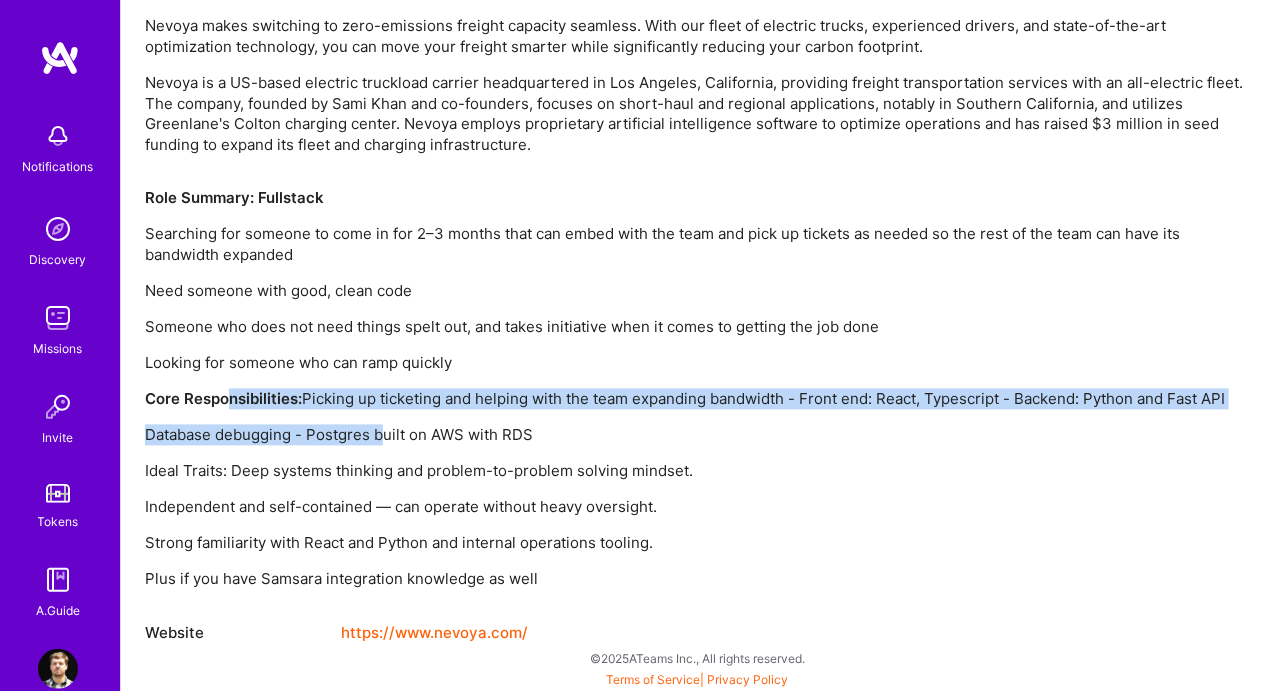 click on "Role Summary: Fullstack Searching for someone to come in for 2–3 months that can embed with the team and pick up tickets as needed so the rest of the team can have its bandwidth expanded Need someone with good, clean code Someone who does not need things spelt out, and takes initiative when it comes to getting the job done Looking for someone who can ramp quickly Core Responsibilities:  Picking up ticketing and helping with the team expanding bandwidth - Front end: React, Typescript - Backend: Python and Fast API Database debugging - Postgres built on AWS with RDS Ideal Traits: Deep systems thinking and problem-to-problem solving mindset. Independent and self-contained — can operate without heavy oversight. Strong familiarity with React and Python and internal operations tooling. Plus if you have Samsara integration knowledge as well" at bounding box center [698, 389] 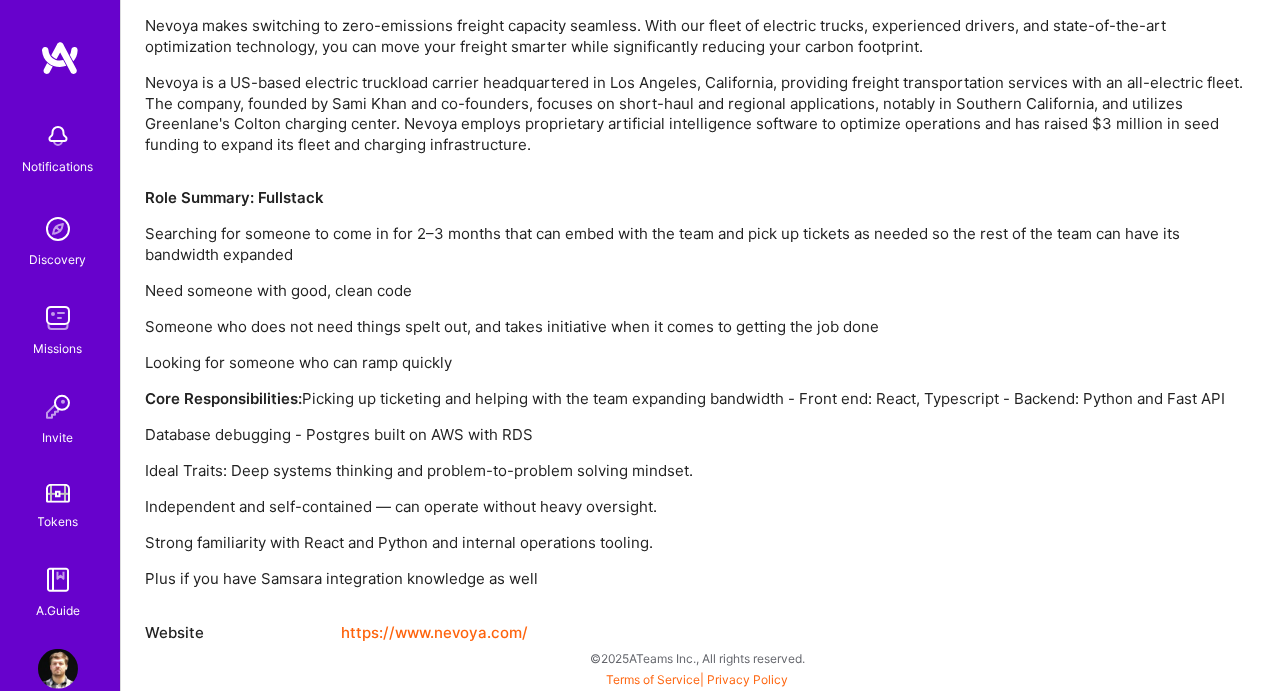 click on "Role Summary: Fullstack Searching for someone to come in for 2–3 months that can embed with the team and pick up tickets as needed so the rest of the team can have its bandwidth expanded Need someone with good, clean code Someone who does not need things spelt out, and takes initiative when it comes to getting the job done Looking for someone who can ramp quickly Core Responsibilities:  Picking up ticketing and helping with the team expanding bandwidth - Front end: React, Typescript - Backend: Python and Fast API Database debugging - Postgres built on AWS with RDS Ideal Traits: Deep systems thinking and problem-to-problem solving mindset. Independent and self-contained — can operate without heavy oversight. Strong familiarity with React and Python and internal operations tooling. Plus if you have Samsara integration knowledge as well" at bounding box center (698, 389) 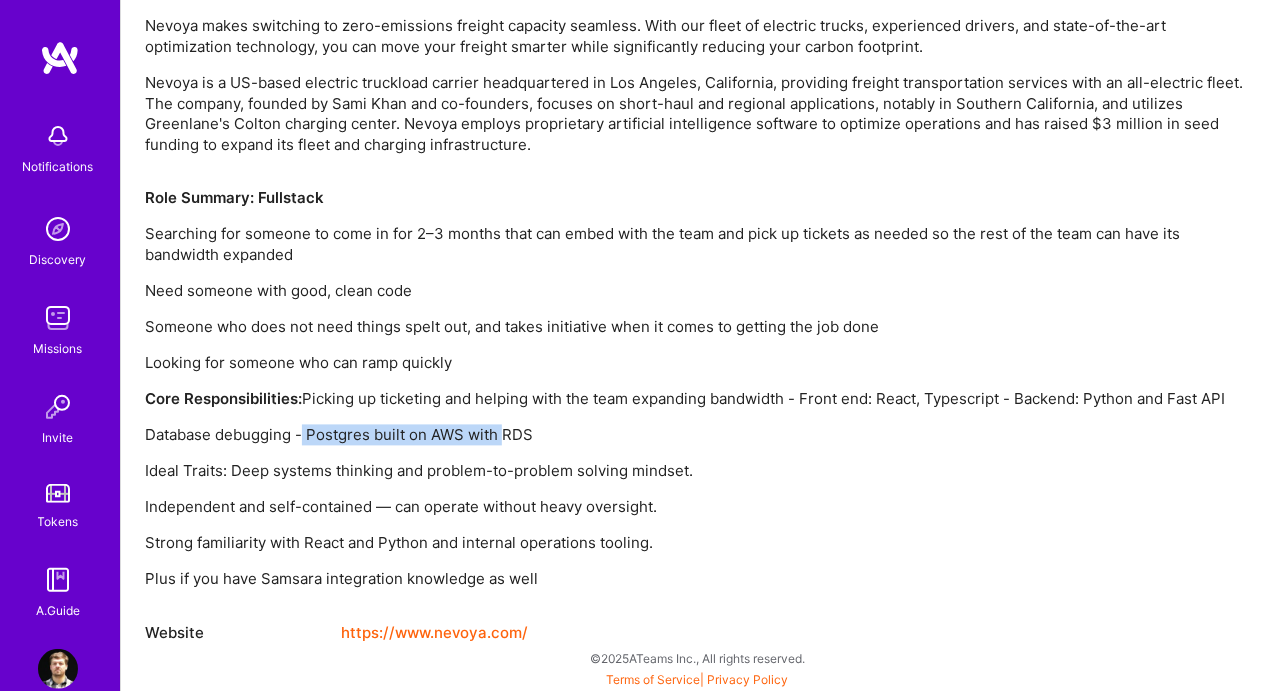 click on "Database debugging - Postgres built on AWS with RDS" at bounding box center [698, 435] 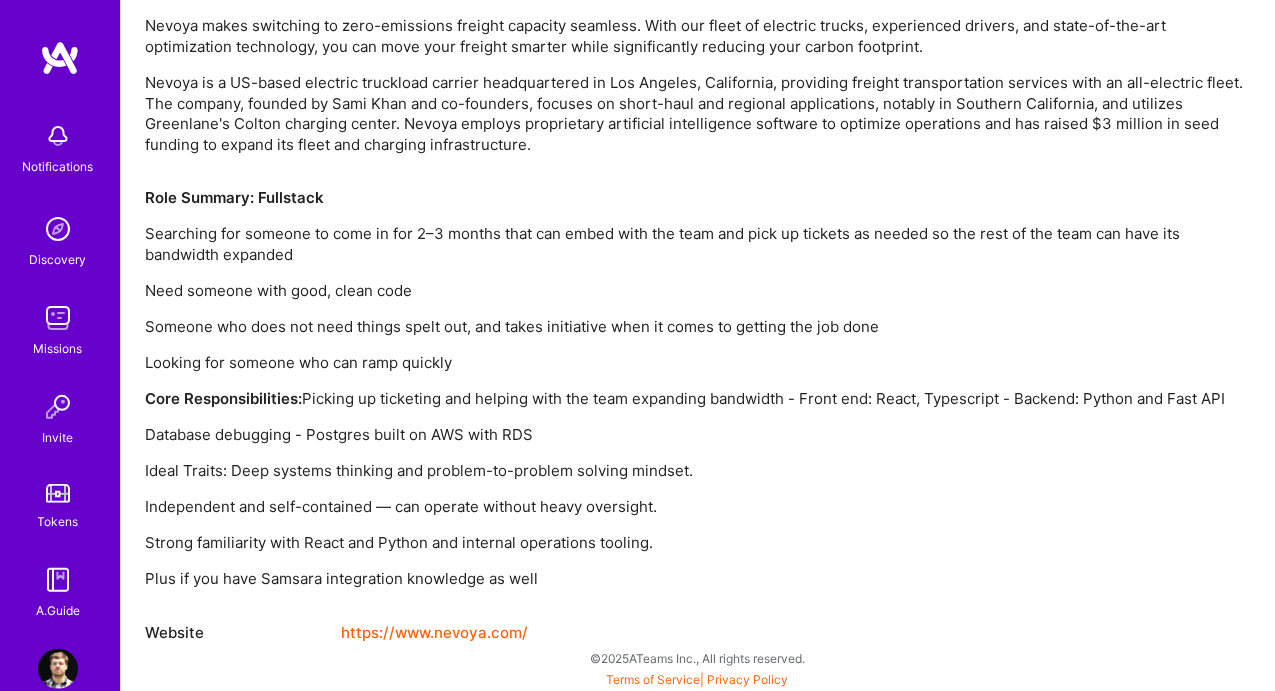 click on "Database debugging - Postgres built on AWS with RDS" at bounding box center [698, 435] 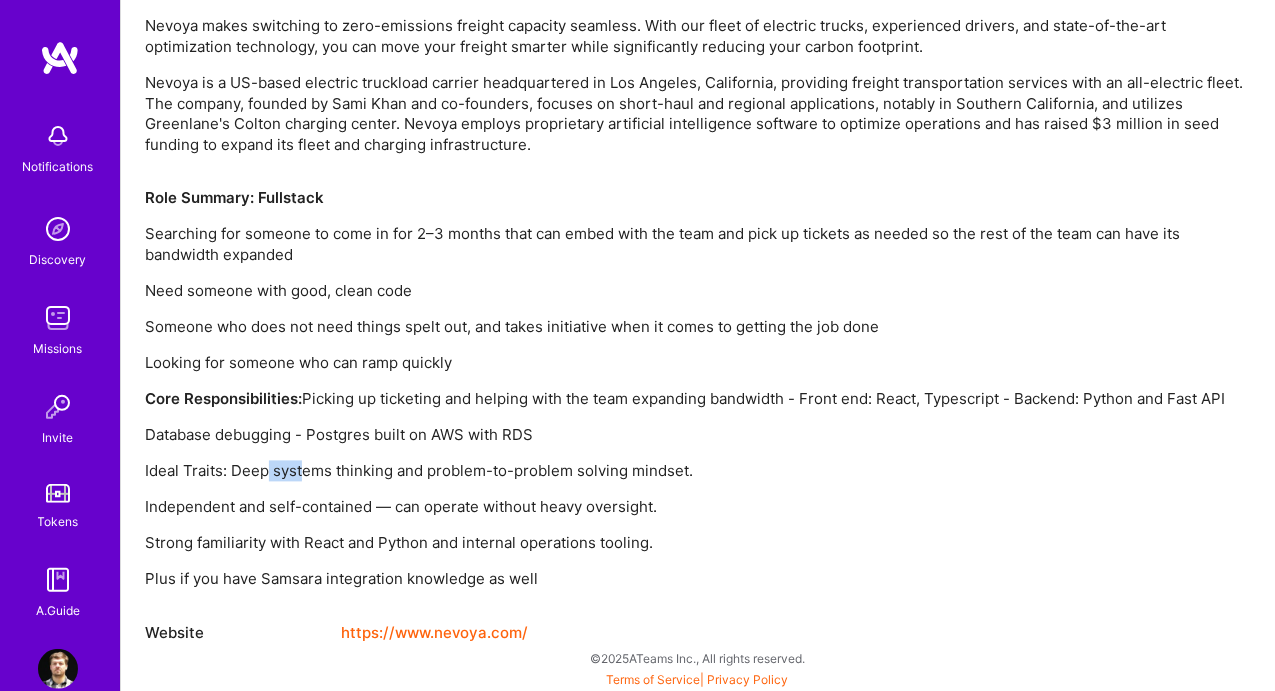 click on "Ideal Traits: Deep systems thinking and problem-to-problem solving mindset." at bounding box center [698, 471] 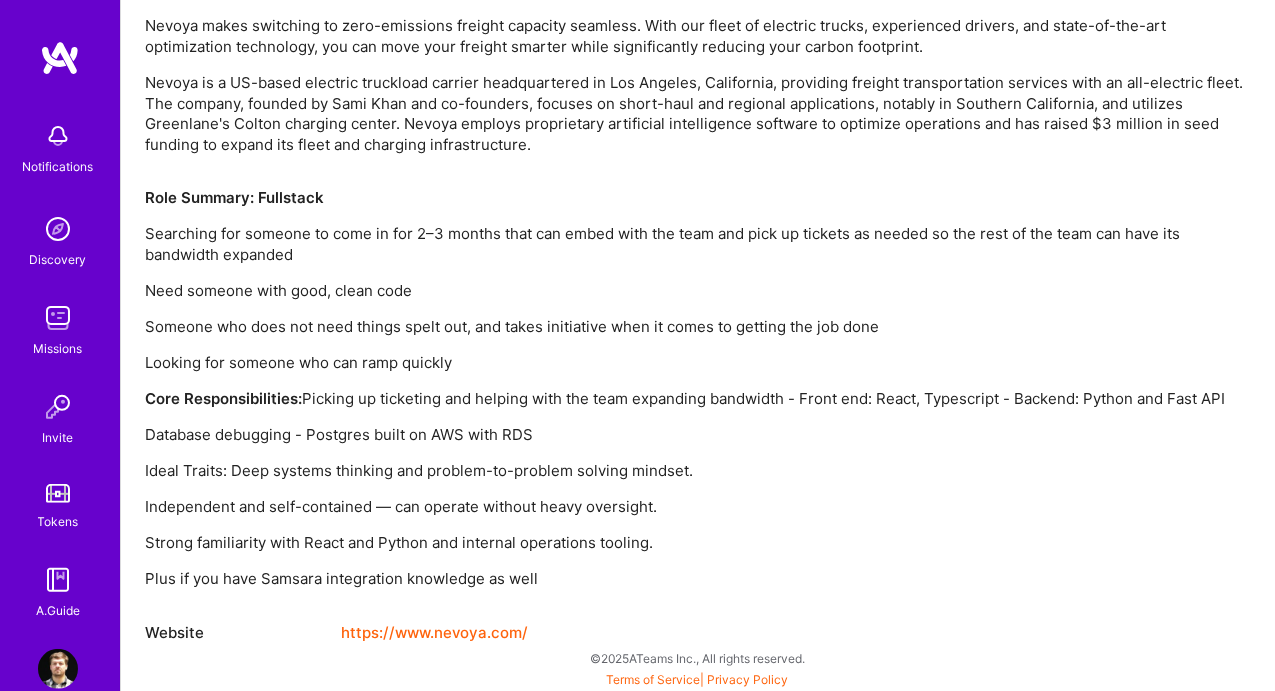 click on "Ideal Traits: Deep systems thinking and problem-to-problem solving mindset." at bounding box center (698, 471) 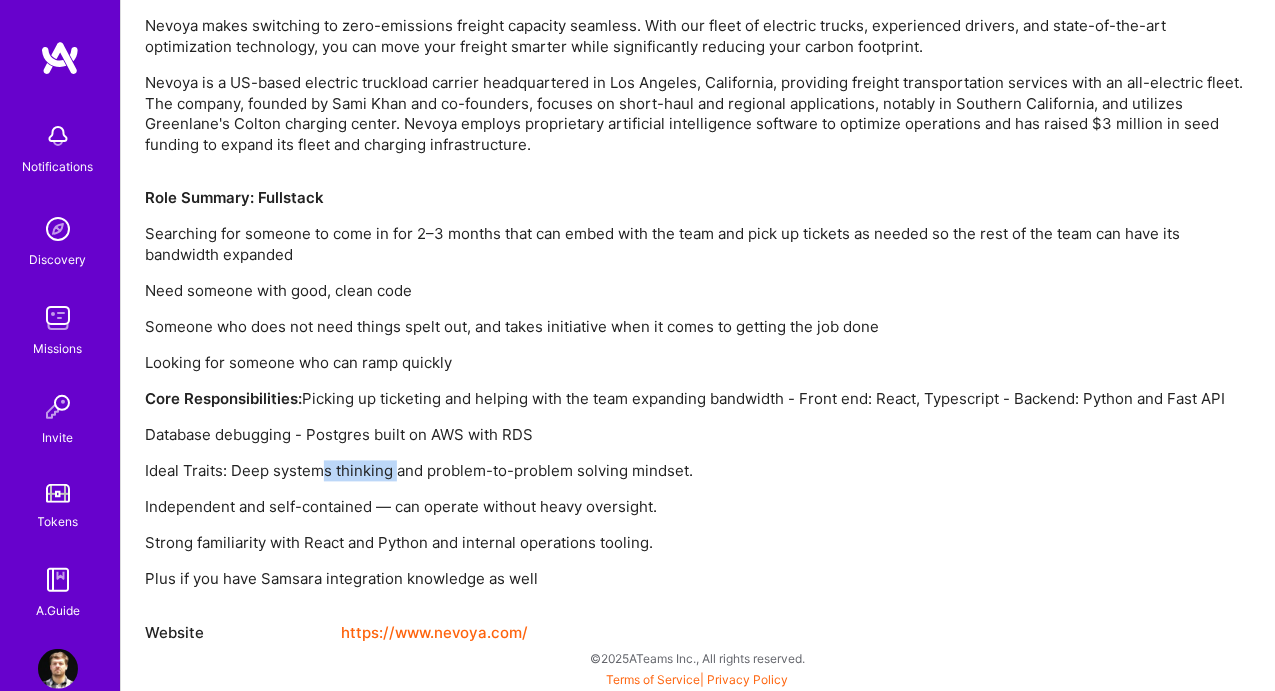 click on "Ideal Traits: Deep systems thinking and problem-to-problem solving mindset." at bounding box center (698, 471) 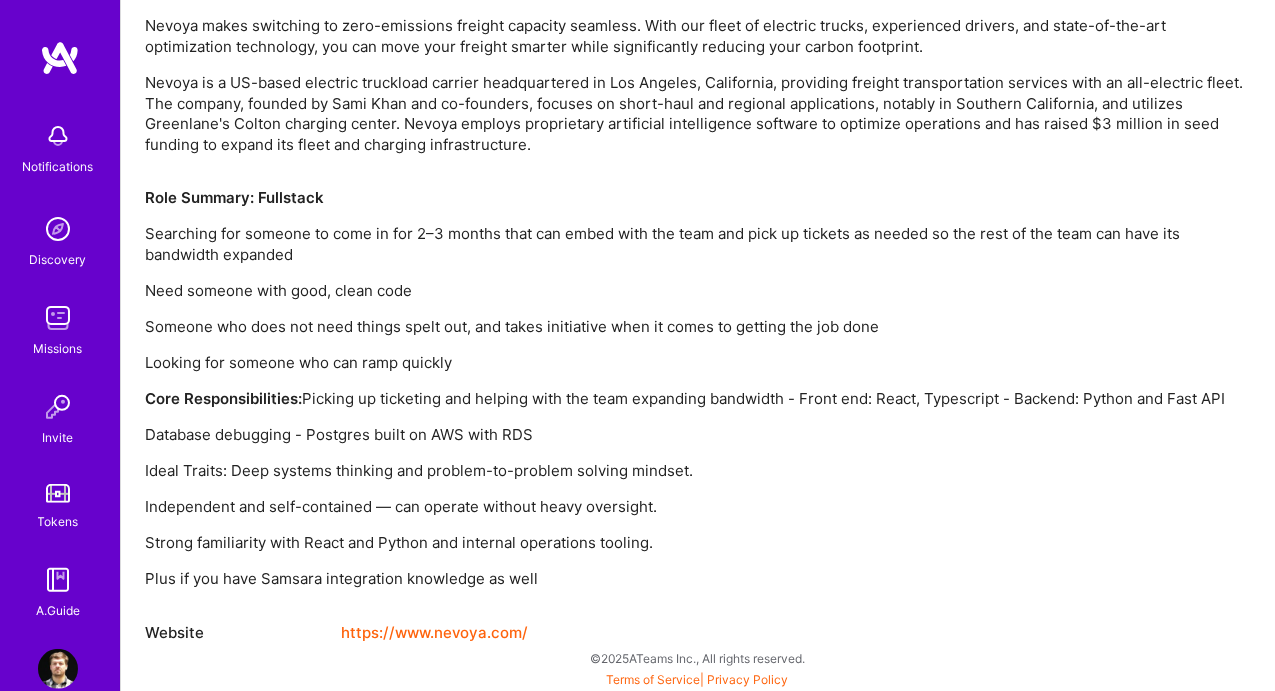 click on "Ideal Traits: Deep systems thinking and problem-to-problem solving mindset." at bounding box center [698, 471] 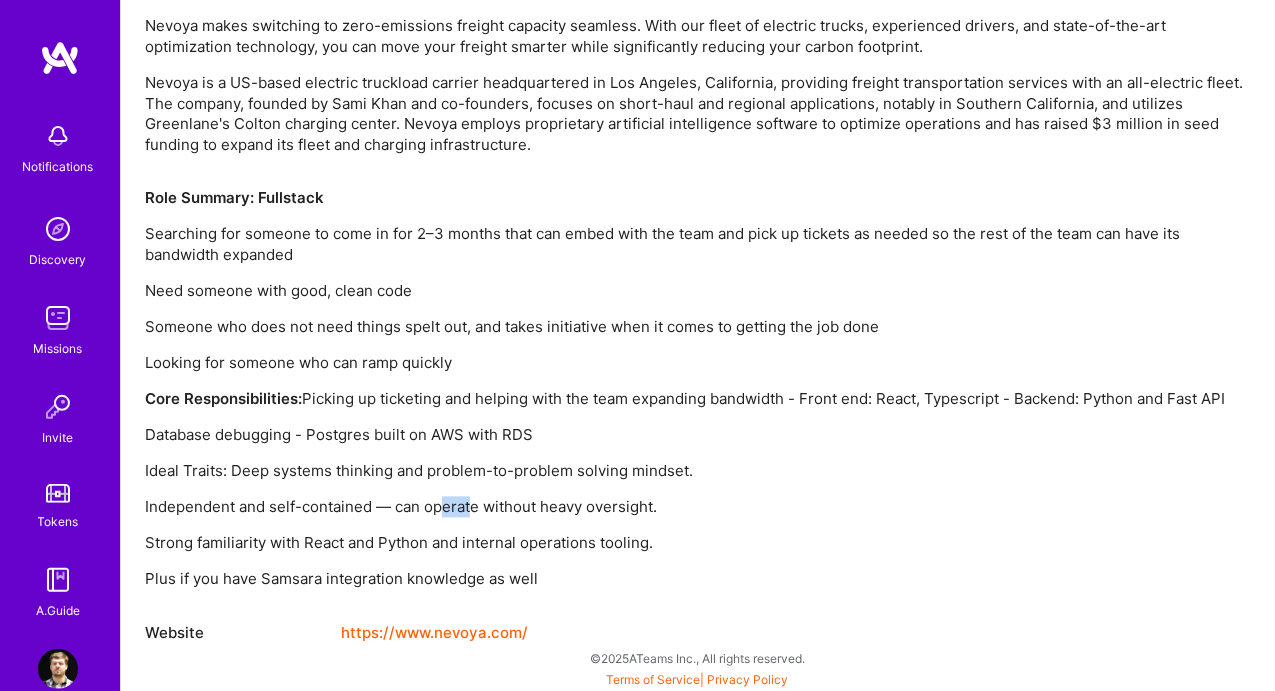 click on "Role Summary: Fullstack Searching for someone to come in for 2–3 months that can embed with the team and pick up tickets as needed so the rest of the team can have its bandwidth expanded Need someone with good, clean code Someone who does not need things spelt out, and takes initiative when it comes to getting the job done Looking for someone who can ramp quickly Core Responsibilities:  Picking up ticketing and helping with the team expanding bandwidth - Front end: React, Typescript - Backend: Python and Fast API Database debugging - Postgres built on AWS with RDS Ideal Traits: Deep systems thinking and problem-to-problem solving mindset. Independent and self-contained — can operate without heavy oversight. Strong familiarity with React and Python and internal operations tooling. Plus if you have Samsara integration knowledge as well" at bounding box center [698, 389] 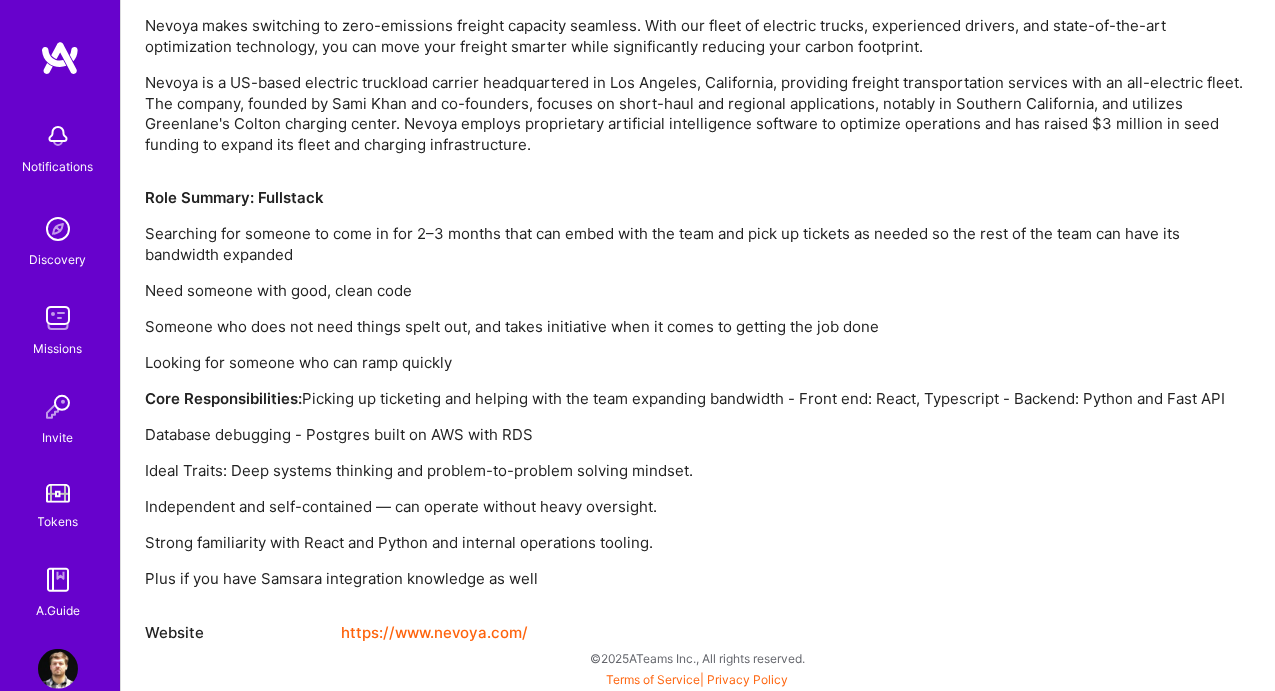 click on "Role Summary: Fullstack Searching for someone to come in for 2–3 months that can embed with the team and pick up tickets as needed so the rest of the team can have its bandwidth expanded Need someone with good, clean code Someone who does not need things spelt out, and takes initiative when it comes to getting the job done Looking for someone who can ramp quickly Core Responsibilities:  Picking up ticketing and helping with the team expanding bandwidth - Front end: React, Typescript - Backend: Python and Fast API Database debugging - Postgres built on AWS with RDS Ideal Traits: Deep systems thinking and problem-to-problem solving mindset. Independent and self-contained — can operate without heavy oversight. Strong familiarity with React and Python and internal operations tooling. Plus if you have Samsara integration knowledge as well" at bounding box center [698, 389] 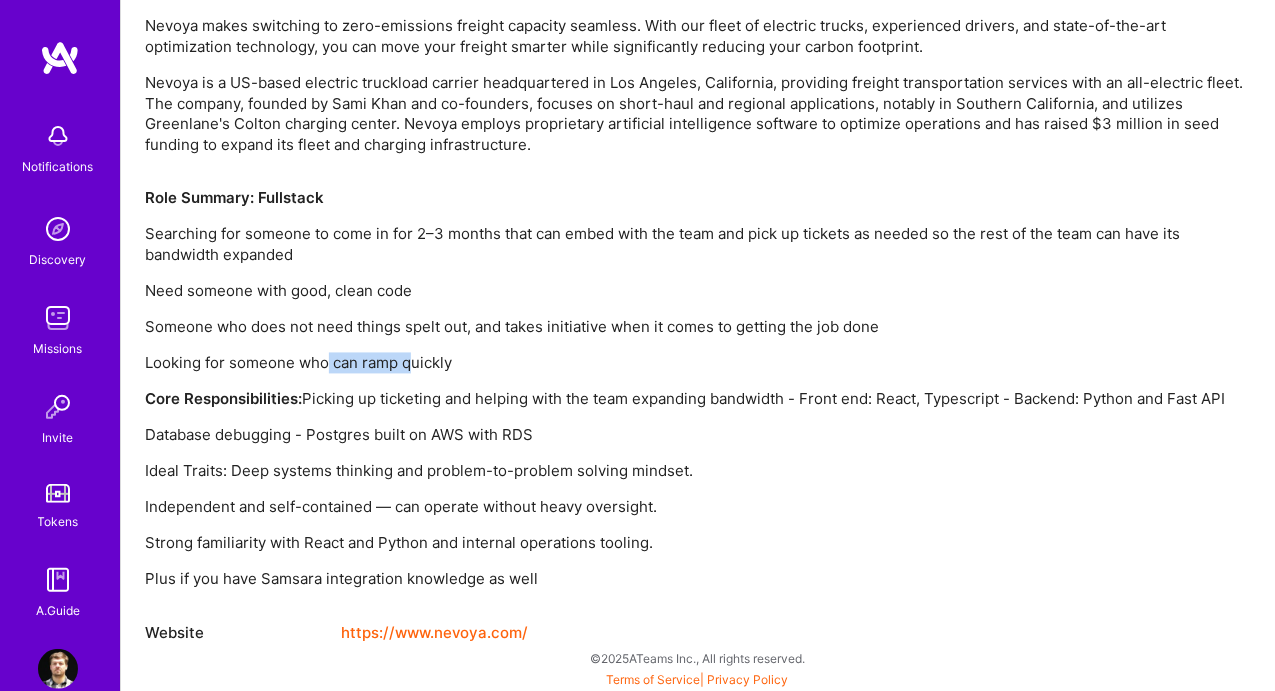 click on "Role Summary: Fullstack Searching for someone to come in for 2–3 months that can embed with the team and pick up tickets as needed so the rest of the team can have its bandwidth expanded Need someone with good, clean code Someone who does not need things spelt out, and takes initiative when it comes to getting the job done Looking for someone who can ramp quickly Core Responsibilities:  Picking up ticketing and helping with the team expanding bandwidth - Front end: React, Typescript - Backend: Python and Fast API Database debugging - Postgres built on AWS with RDS Ideal Traits: Deep systems thinking and problem-to-problem solving mindset. Independent and self-contained — can operate without heavy oversight. Strong familiarity with React and Python and internal operations tooling. Plus if you have Samsara integration knowledge as well" at bounding box center [698, 389] 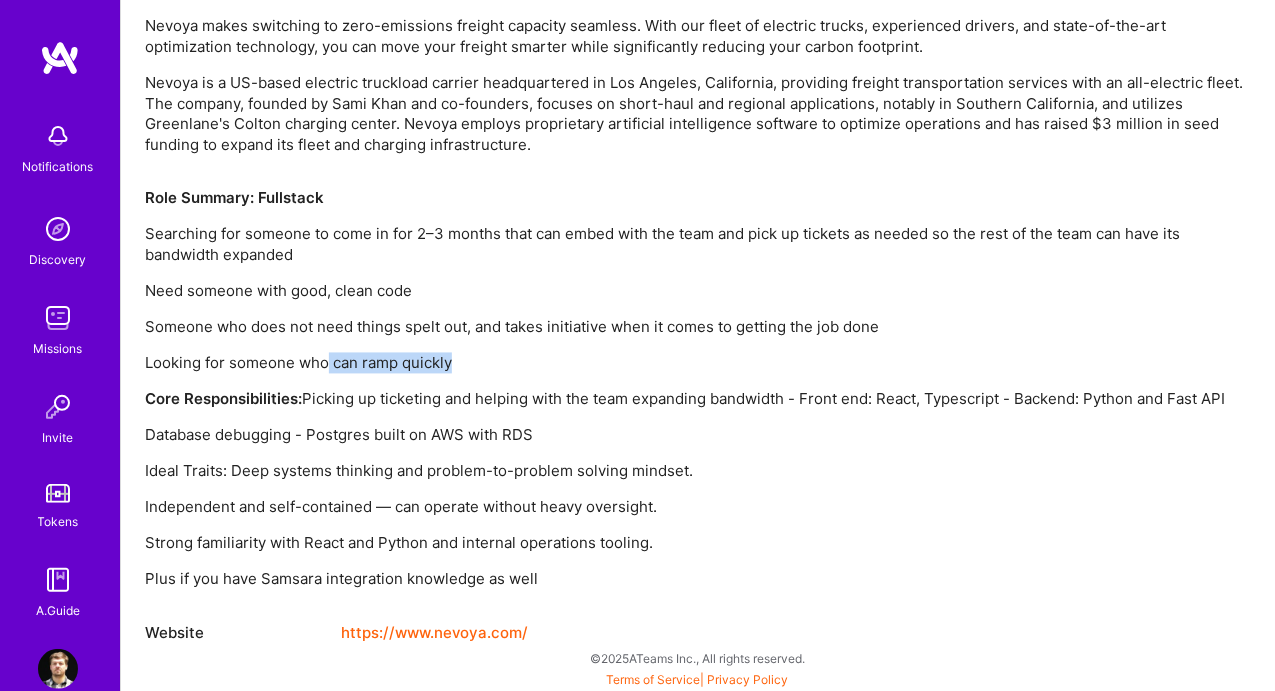 click on "Role Summary: Fullstack Searching for someone to come in for 2–3 months that can embed with the team and pick up tickets as needed so the rest of the team can have its bandwidth expanded Need someone with good, clean code Someone who does not need things spelt out, and takes initiative when it comes to getting the job done Looking for someone who can ramp quickly Core Responsibilities:  Picking up ticketing and helping with the team expanding bandwidth - Front end: React, Typescript - Backend: Python and Fast API Database debugging - Postgres built on AWS with RDS Ideal Traits: Deep systems thinking and problem-to-problem solving mindset. Independent and self-contained — can operate without heavy oversight. Strong familiarity with React and Python and internal operations tooling. Plus if you have Samsara integration knowledge as well" at bounding box center [698, 389] 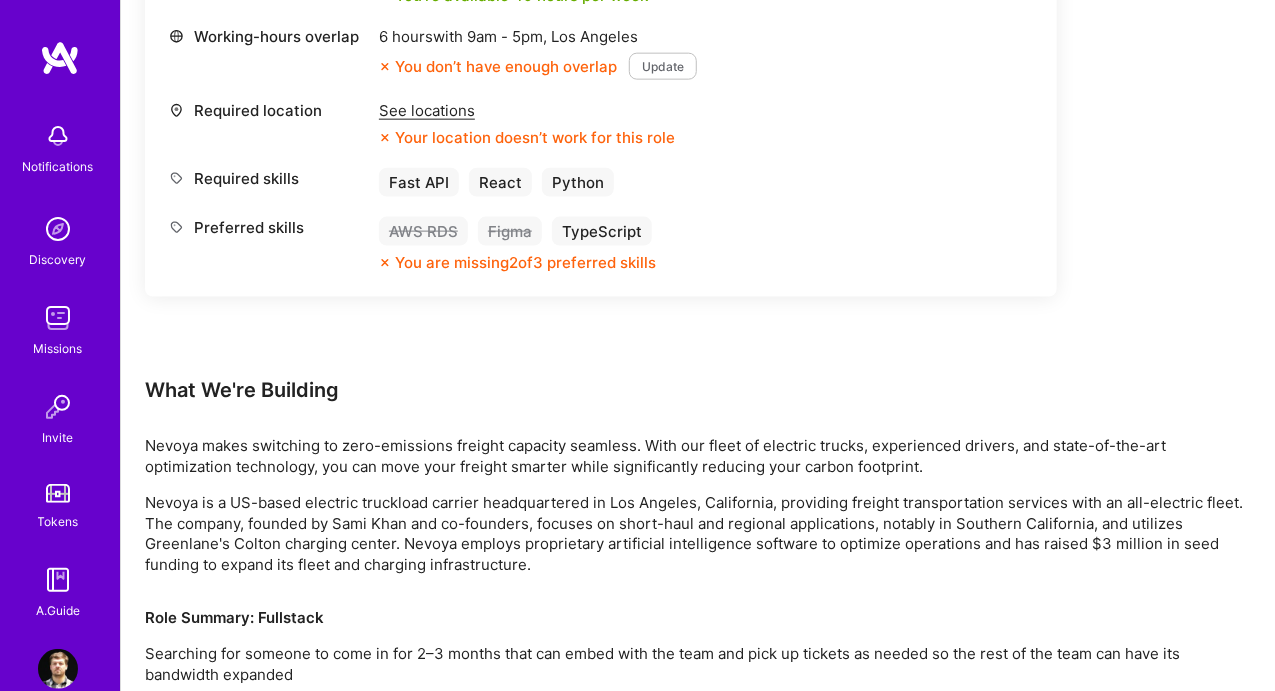 scroll, scrollTop: 900, scrollLeft: 0, axis: vertical 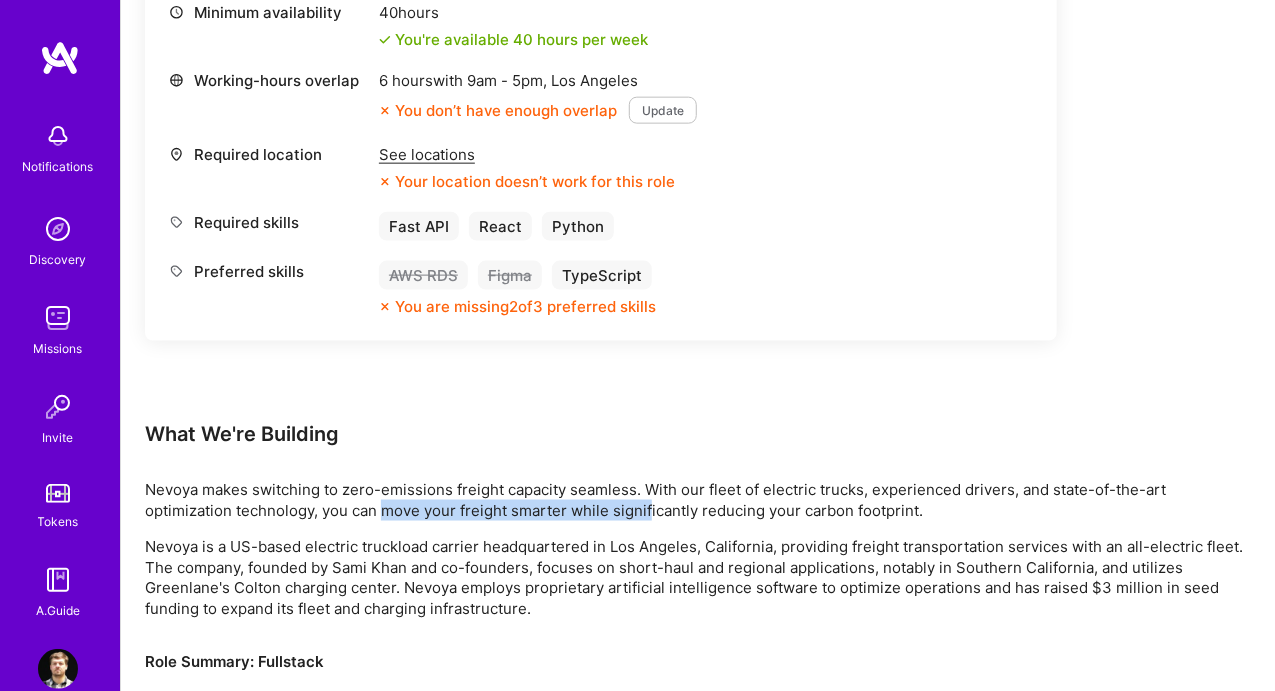 click on "Nevoya makes switching to zero-emissions freight capacity seamless. With our fleet of electric trucks, experienced drivers, and state-of-the-art optimization technology, you can move your freight smarter while significantly reducing your carbon footprint." at bounding box center (698, 500) 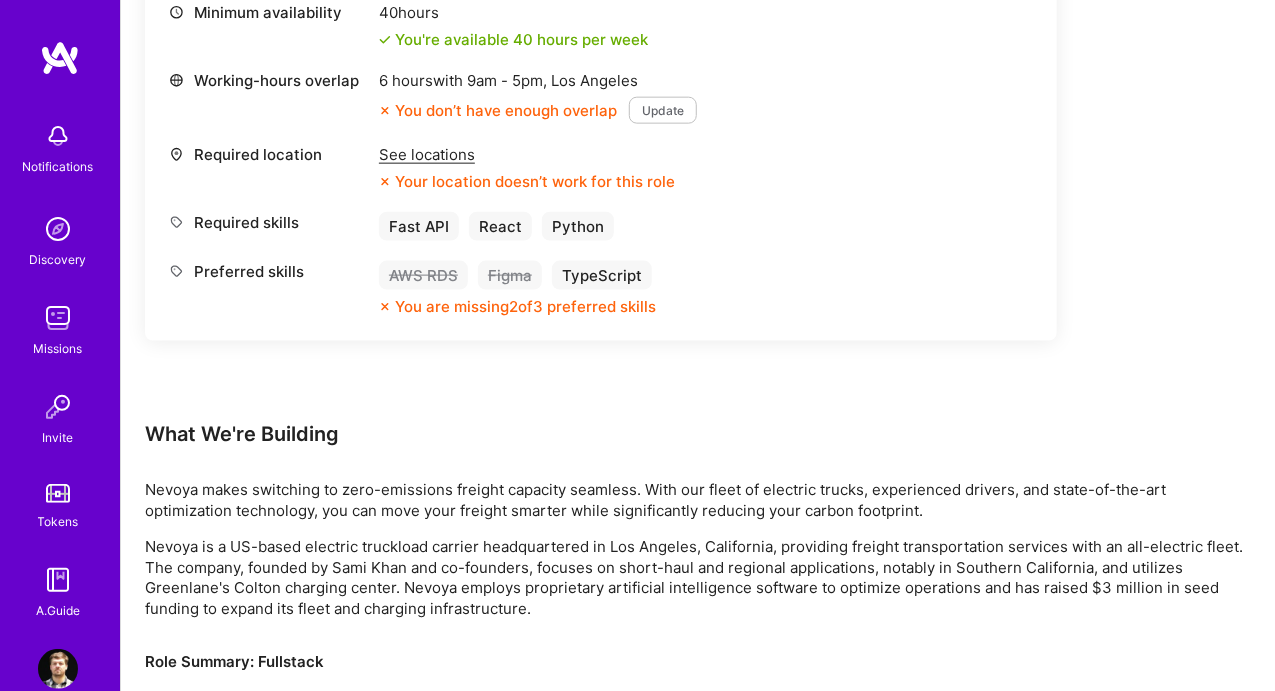 click on "Nevoya makes switching to zero-emissions freight capacity seamless. With our fleet of electric trucks, experienced drivers, and state-of-the-art optimization technology, you can move your freight smarter while significantly reducing your carbon footprint." at bounding box center [698, 500] 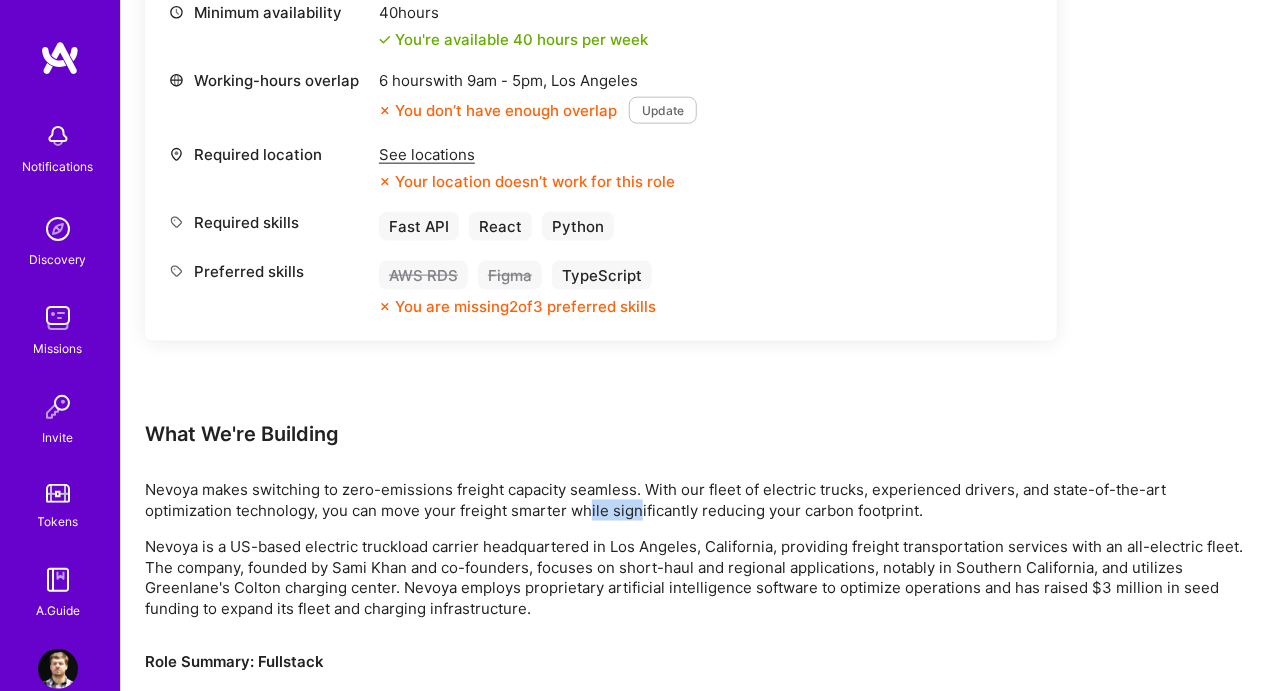 drag, startPoint x: 602, startPoint y: 502, endPoint x: 922, endPoint y: 503, distance: 320.00156 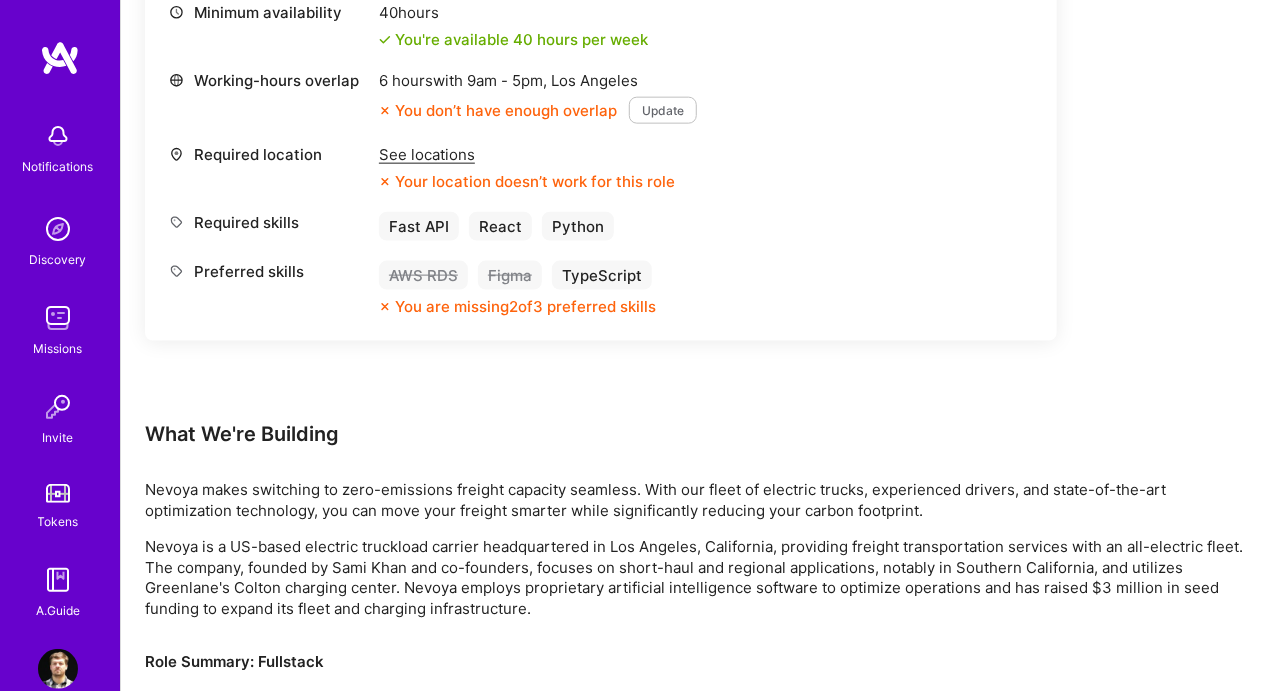 click on "Nevoya makes switching to zero-emissions freight capacity seamless. With our fleet of electric trucks, experienced drivers, and state-of-the-art optimization technology, you can move your freight smarter while significantly reducing your carbon footprint." at bounding box center [698, 500] 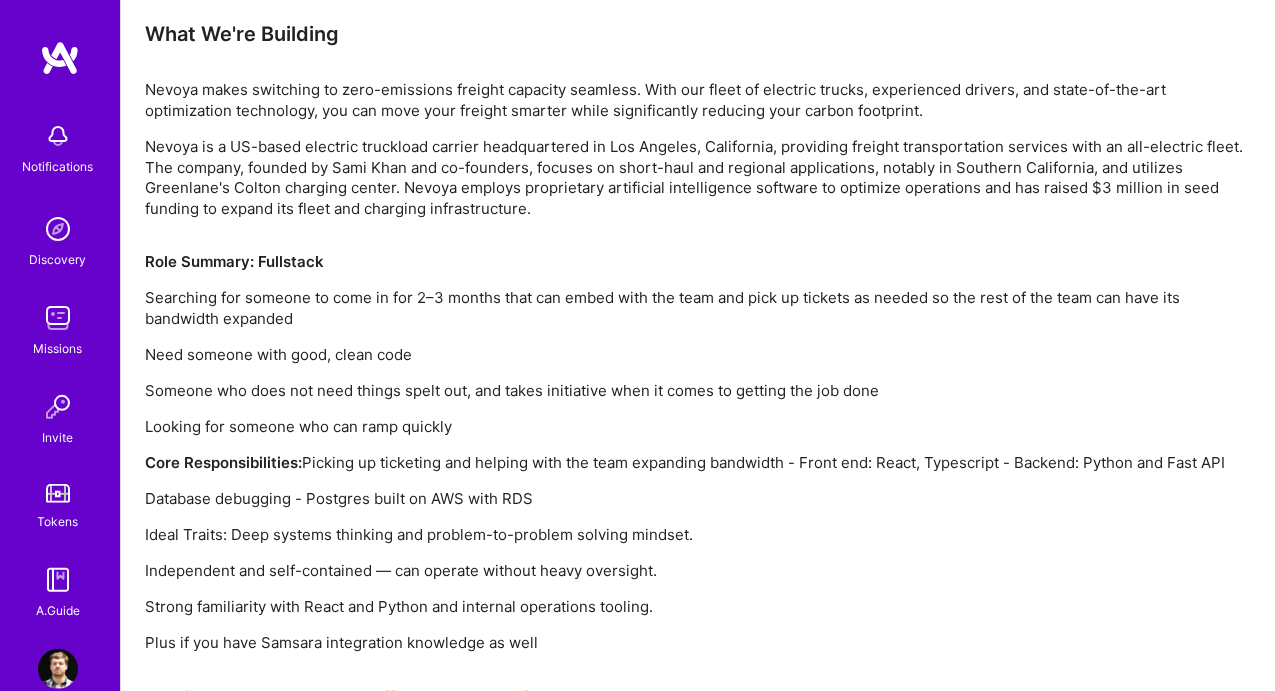 scroll, scrollTop: 1364, scrollLeft: 0, axis: vertical 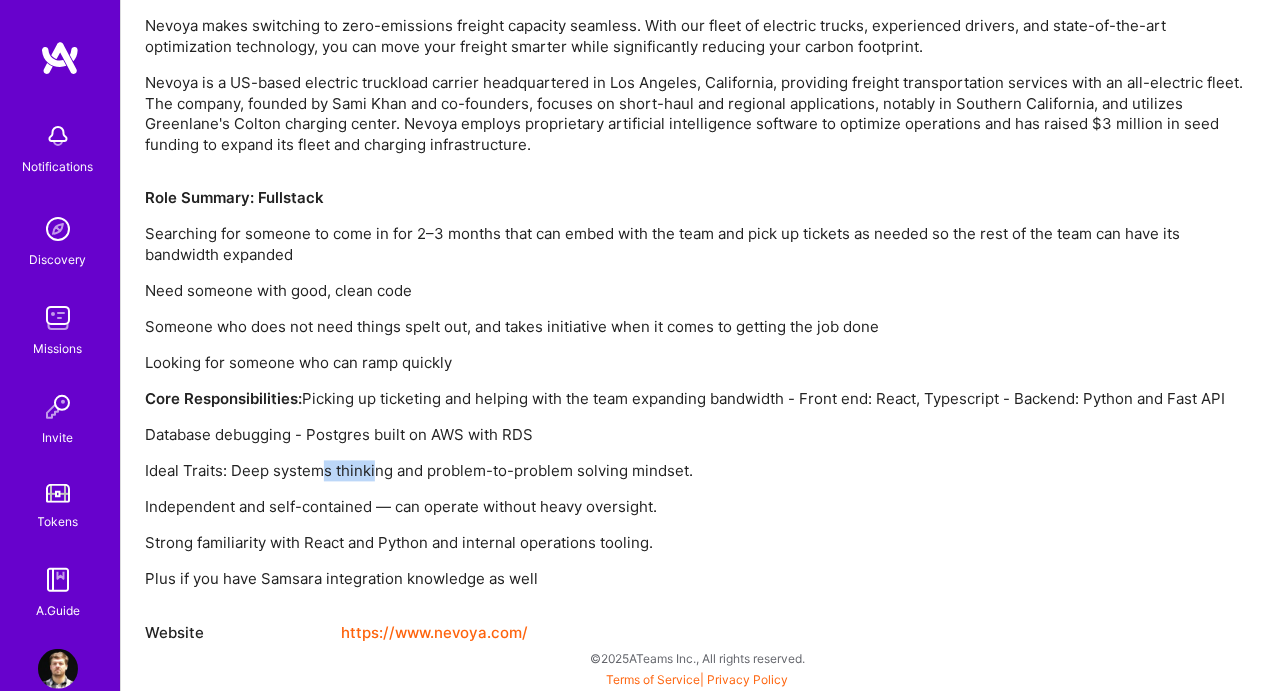 click on "Ideal Traits: Deep systems thinking and problem-to-problem solving mindset." at bounding box center (698, 471) 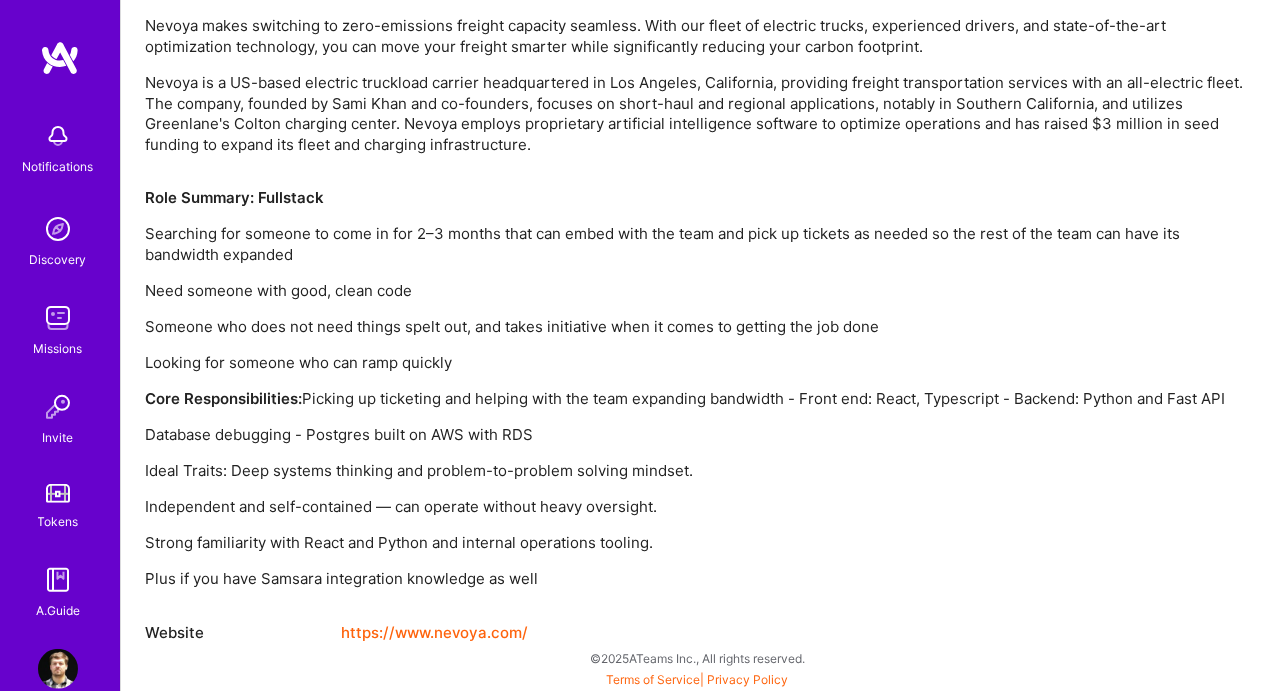 click on "Ideal Traits: Deep systems thinking and problem-to-problem solving mindset." at bounding box center (698, 471) 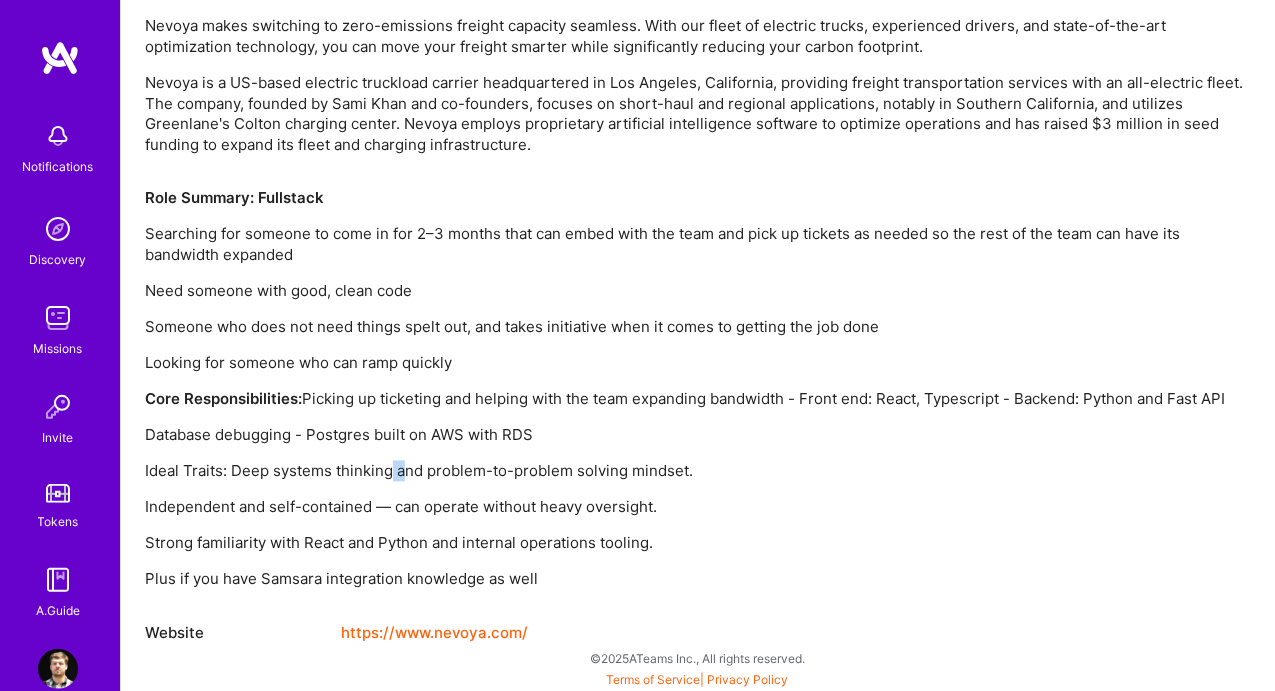 click on "Ideal Traits: Deep systems thinking and problem-to-problem solving mindset." at bounding box center [698, 471] 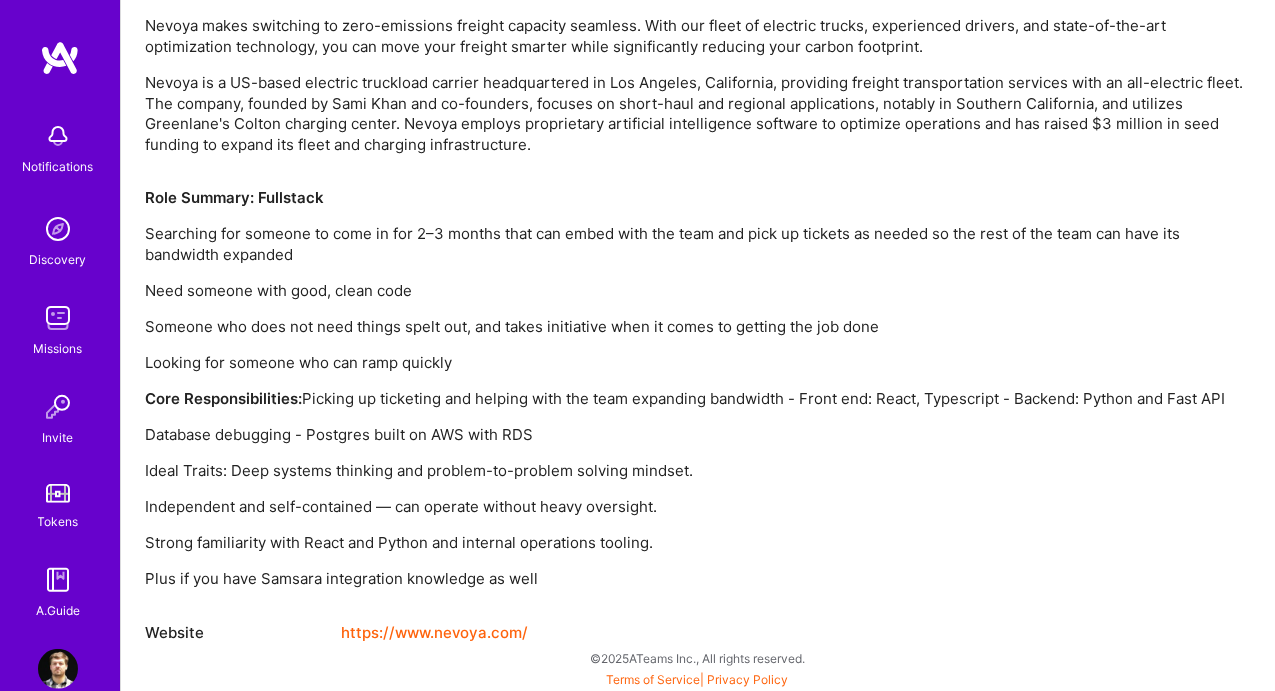 click on "Ideal Traits: Deep systems thinking and problem-to-problem solving mindset." at bounding box center (698, 471) 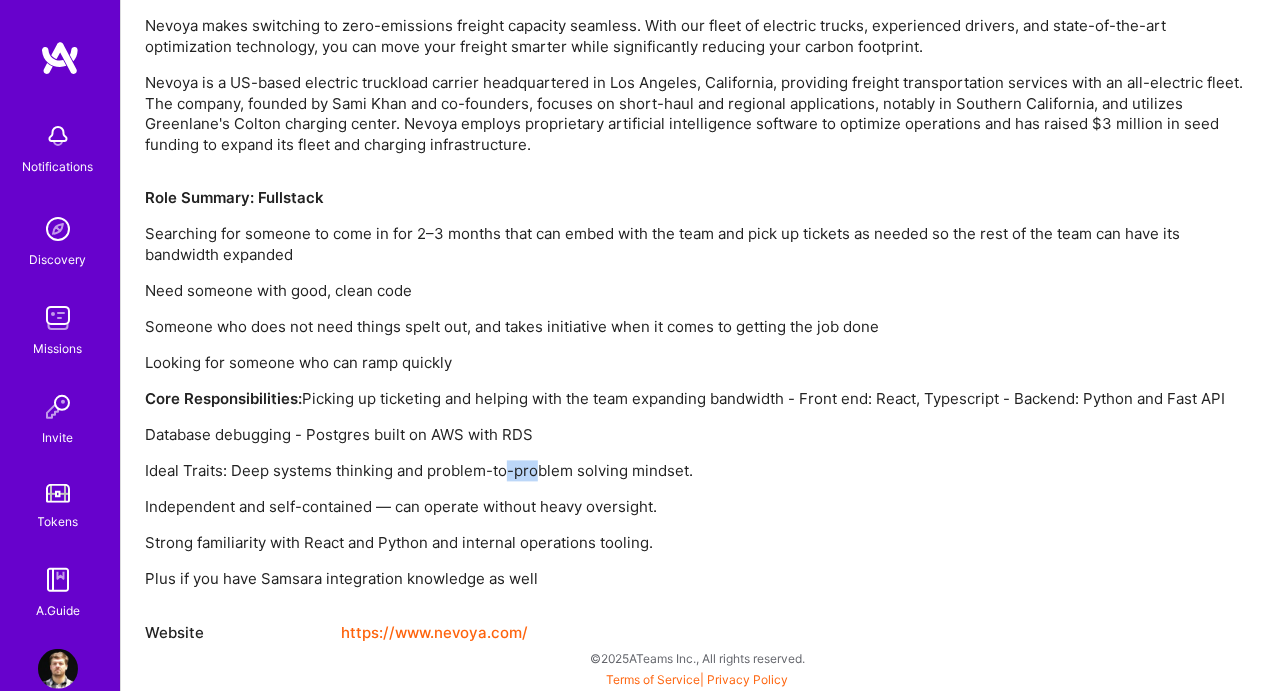 click on "Ideal Traits: Deep systems thinking and problem-to-problem solving mindset." at bounding box center (698, 471) 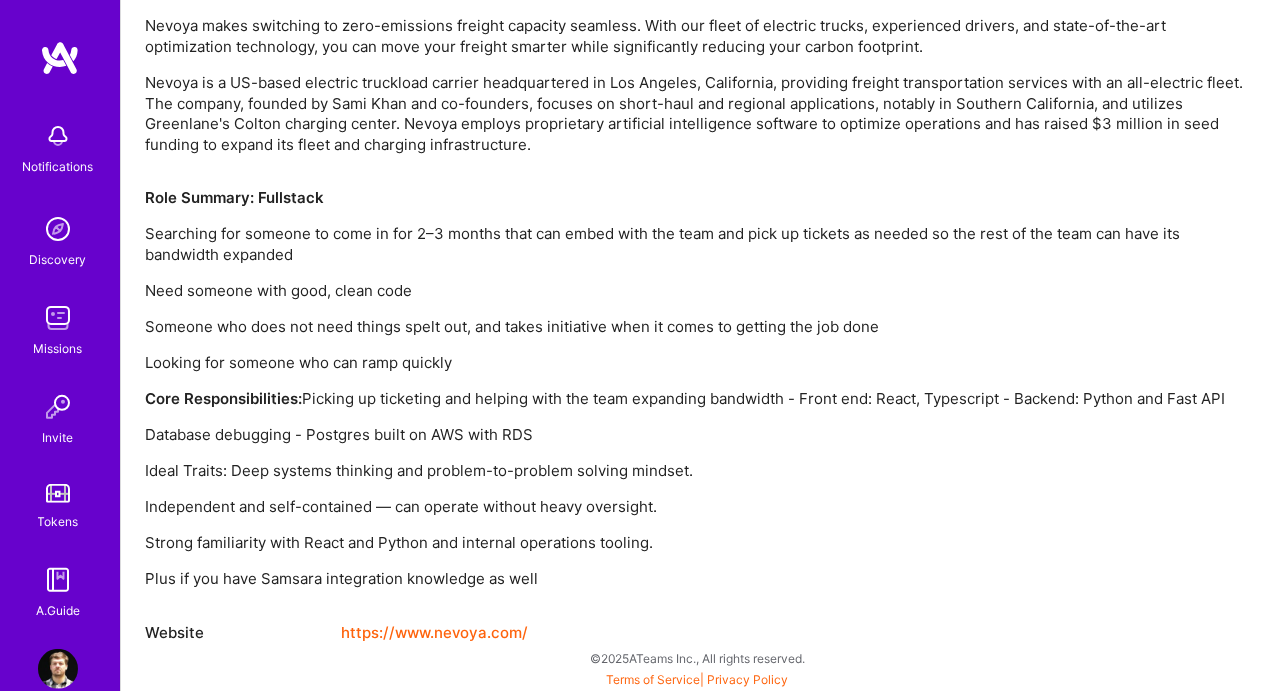 click on "Ideal Traits: Deep systems thinking and problem-to-problem solving mindset." at bounding box center [698, 471] 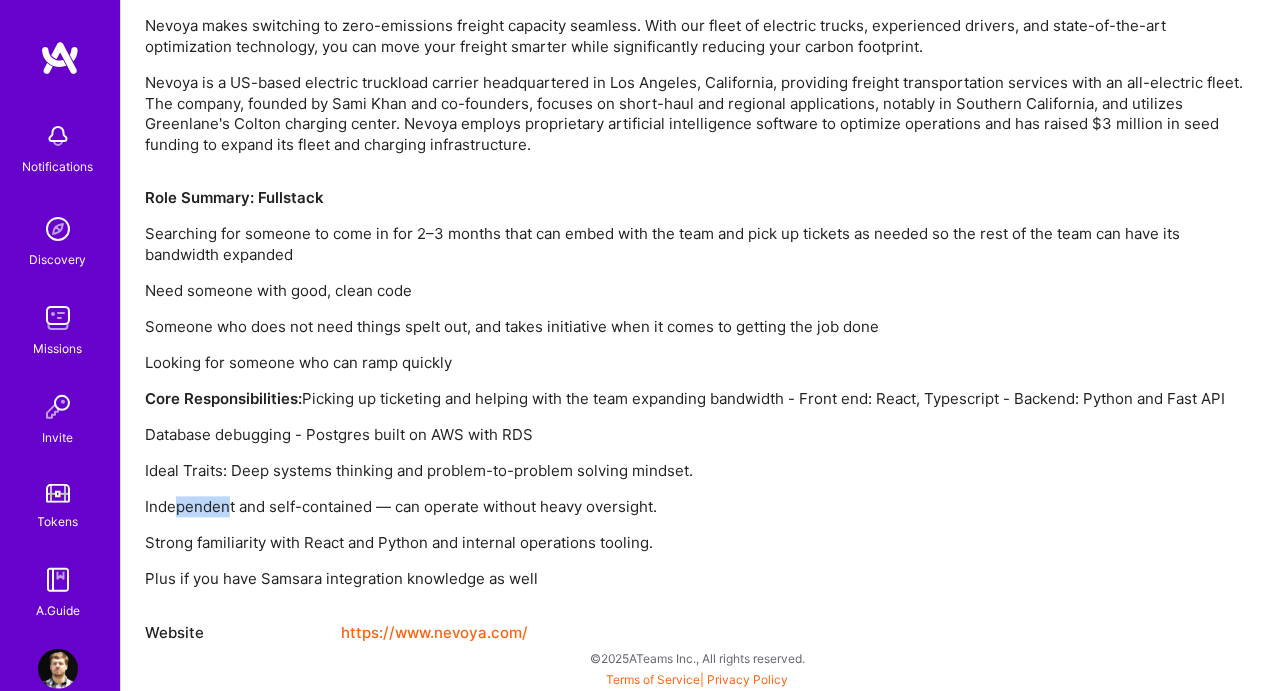 drag, startPoint x: 231, startPoint y: 507, endPoint x: 477, endPoint y: 501, distance: 246.07317 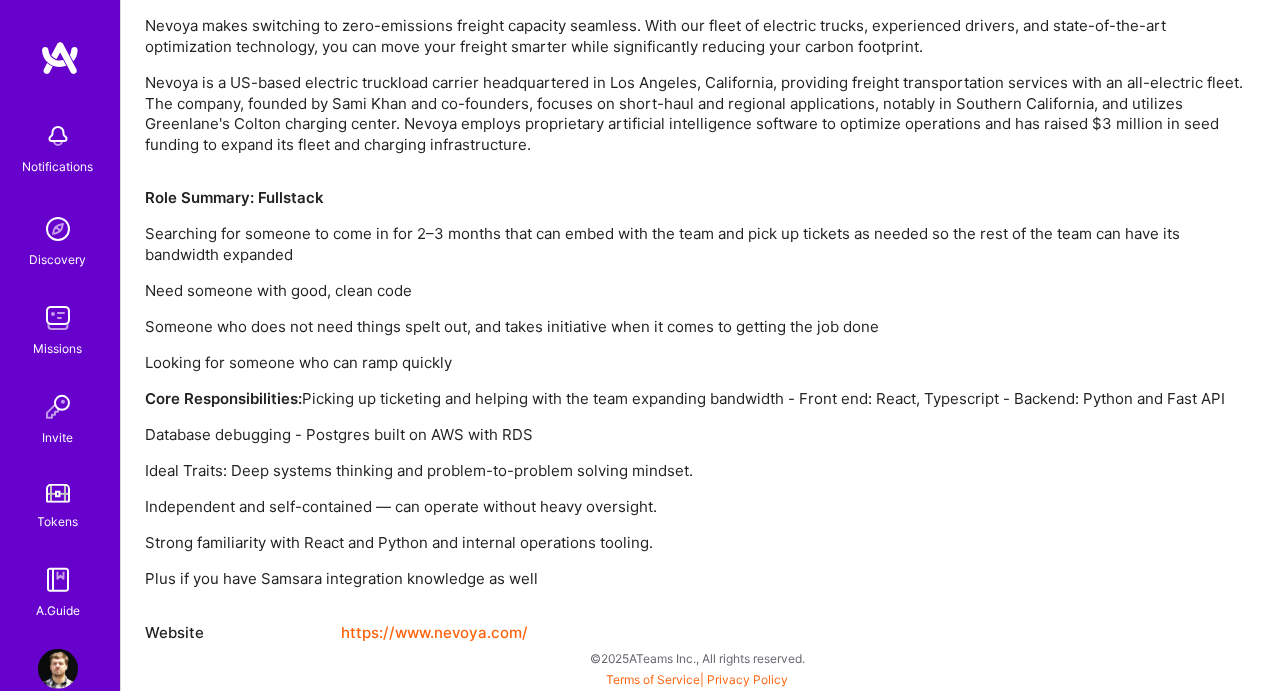 click on "Independent and self-contained — can operate without heavy oversight." at bounding box center (698, 507) 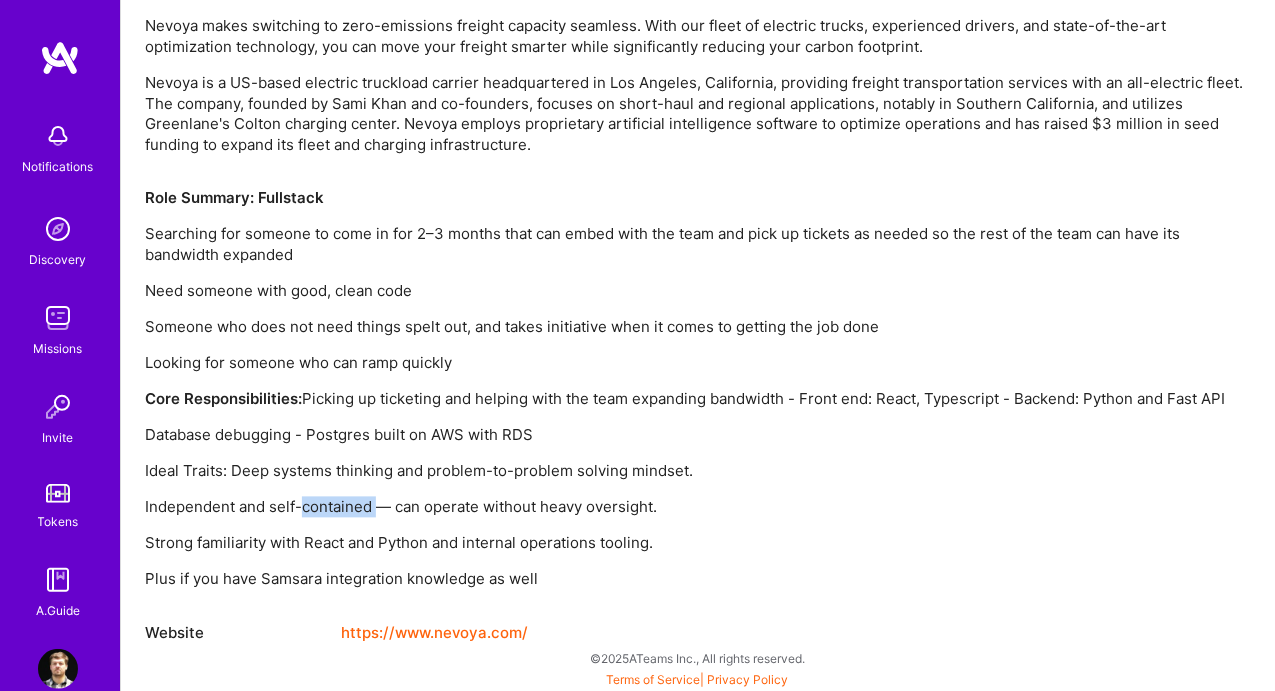 click on "Independent and self-contained — can operate without heavy oversight." at bounding box center (698, 507) 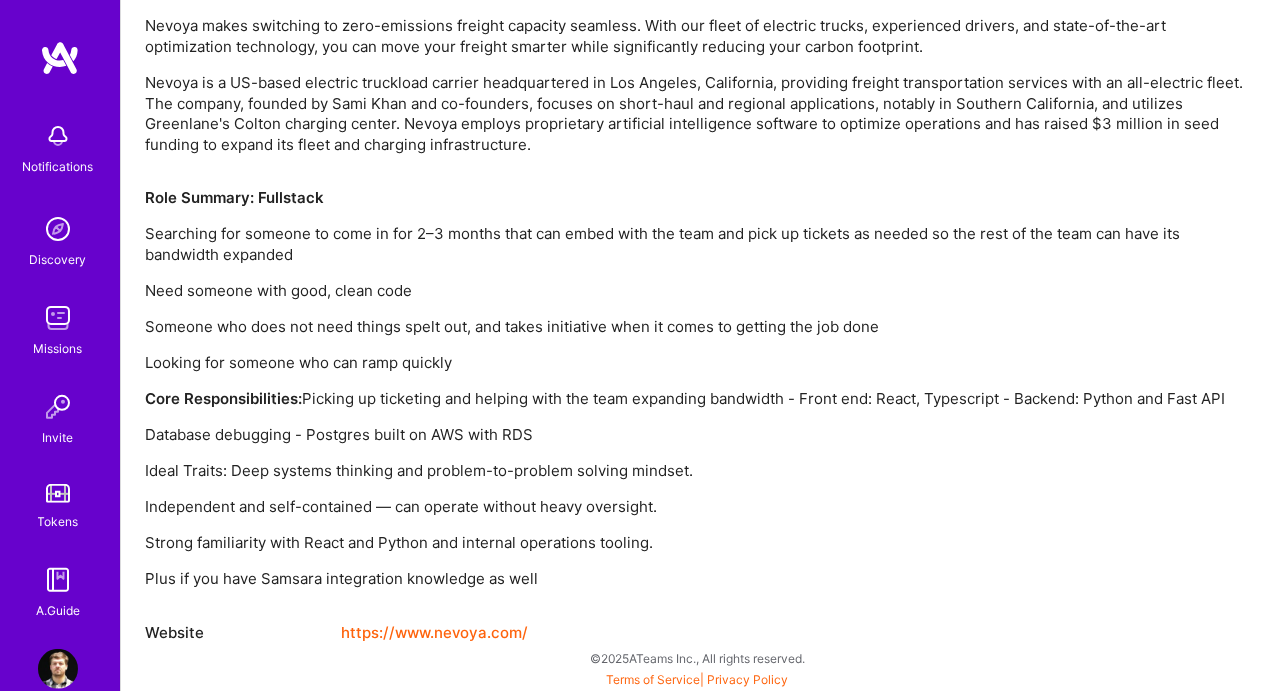 click on "Independent and self-contained — can operate without heavy oversight." at bounding box center (698, 507) 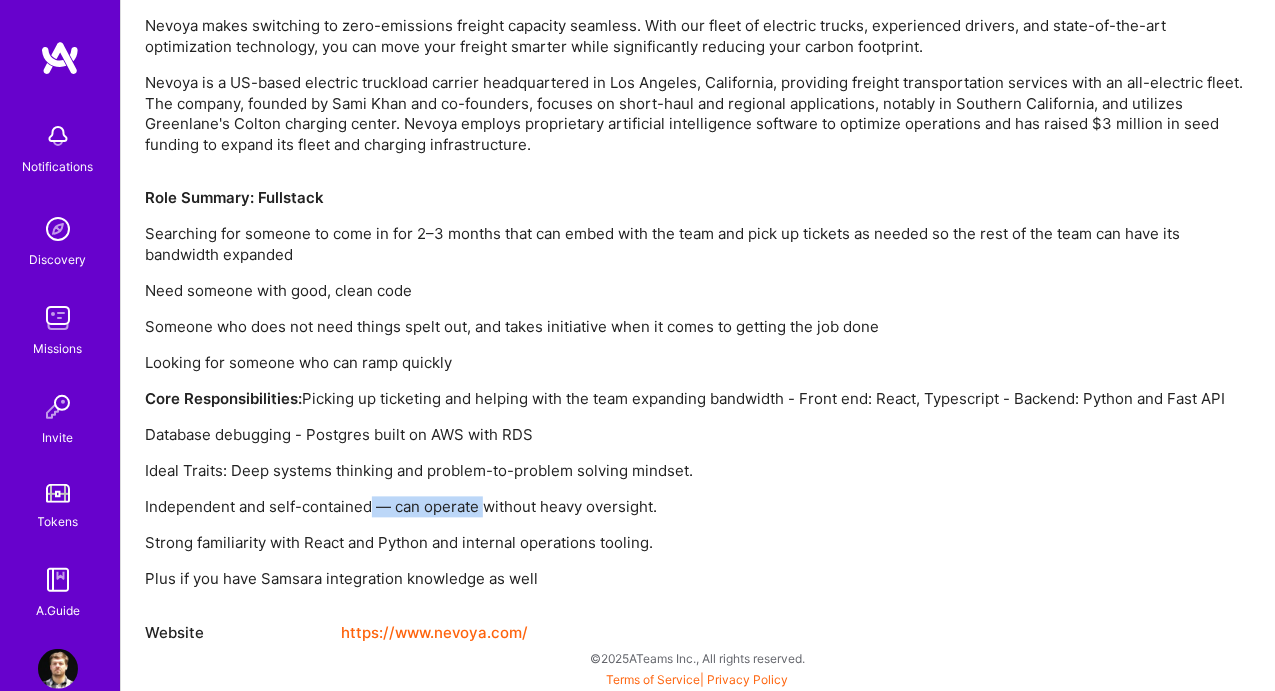 drag, startPoint x: 380, startPoint y: 499, endPoint x: 613, endPoint y: 500, distance: 233.00215 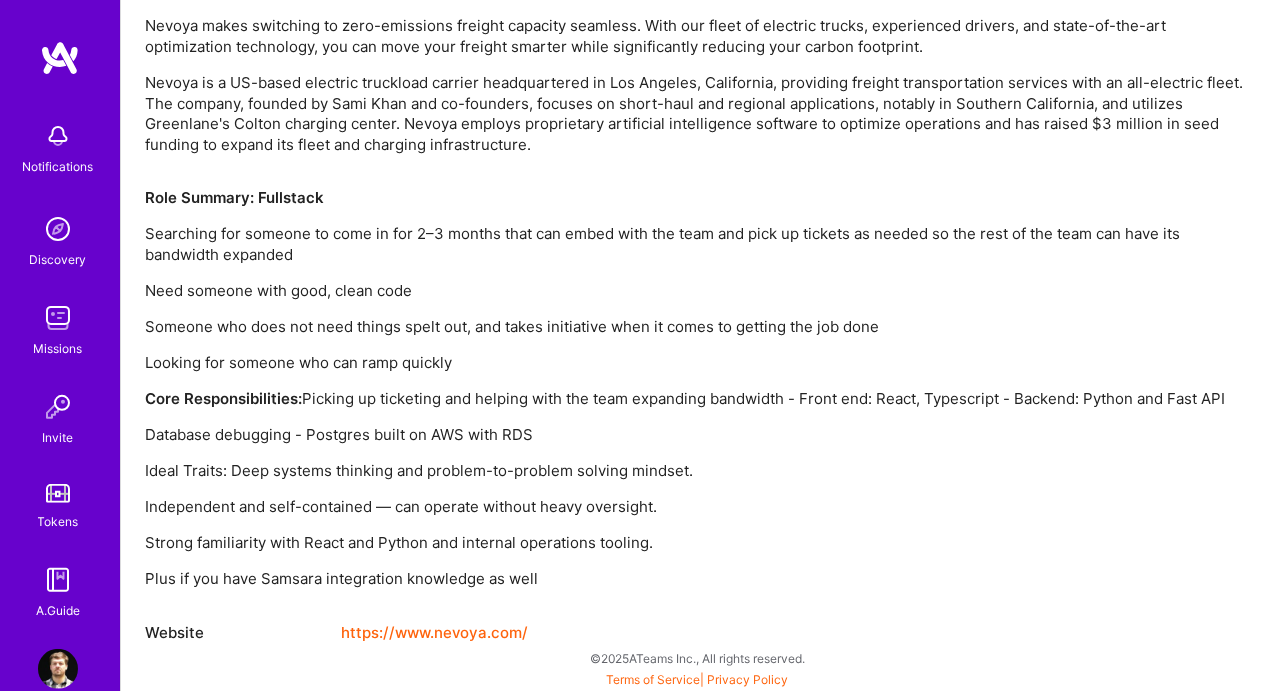 click on "Independent and self-contained — can operate without heavy oversight." at bounding box center [698, 507] 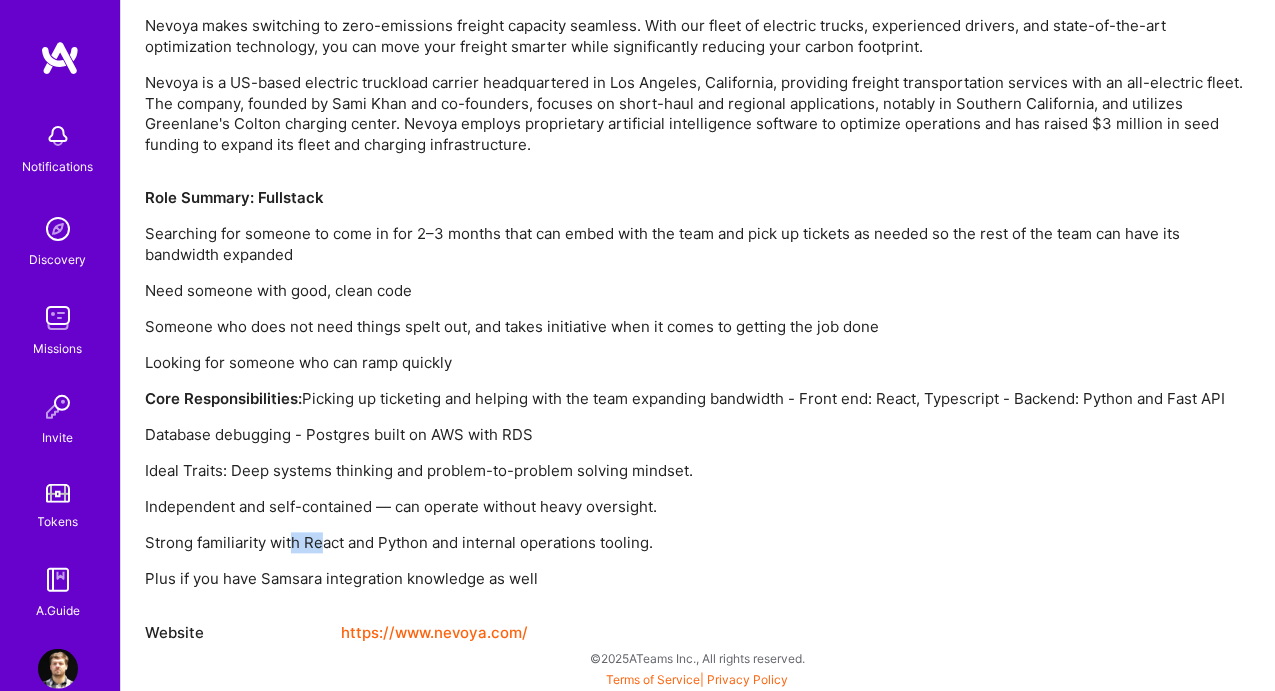drag, startPoint x: 321, startPoint y: 531, endPoint x: 506, endPoint y: 532, distance: 185.0027 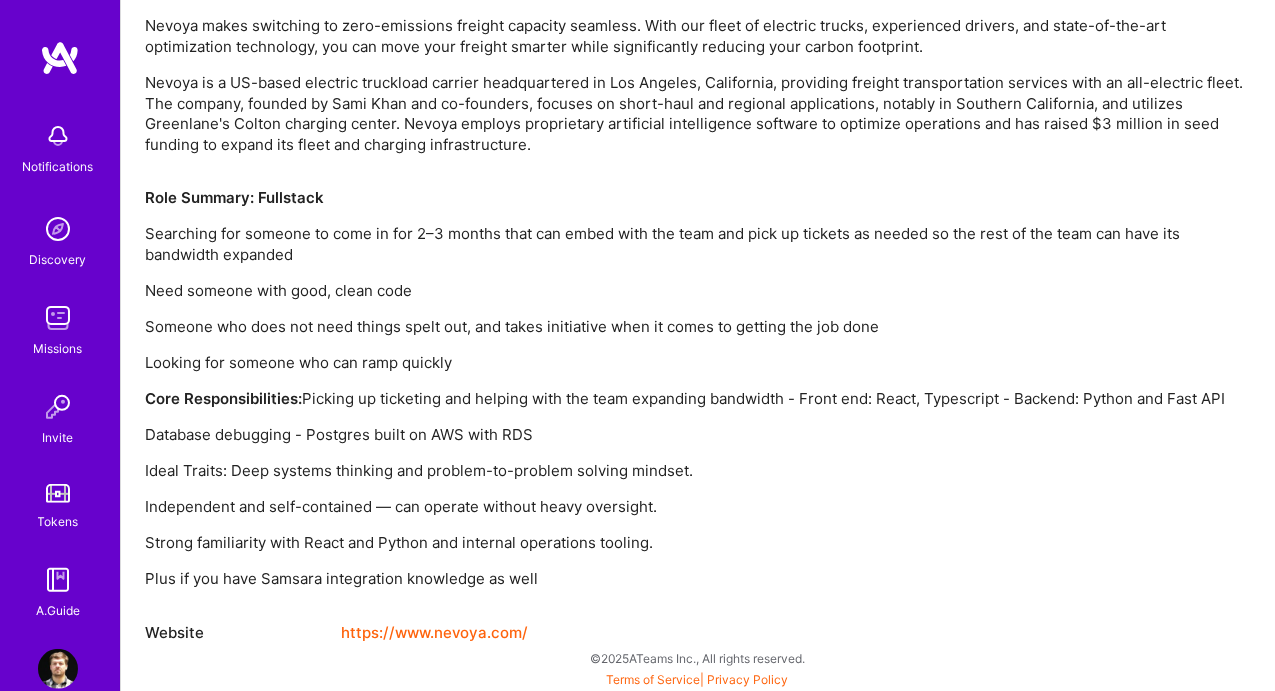 drag, startPoint x: 573, startPoint y: 532, endPoint x: 447, endPoint y: 538, distance: 126.14278 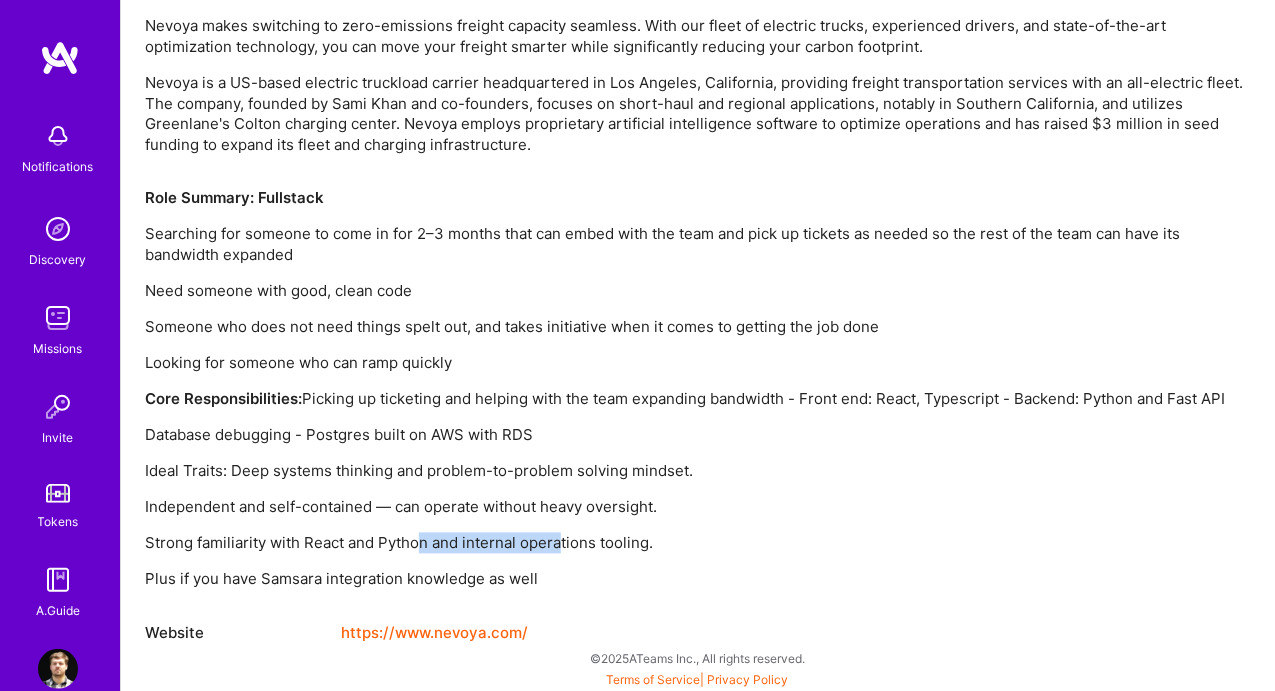 drag, startPoint x: 429, startPoint y: 539, endPoint x: 645, endPoint y: 539, distance: 216 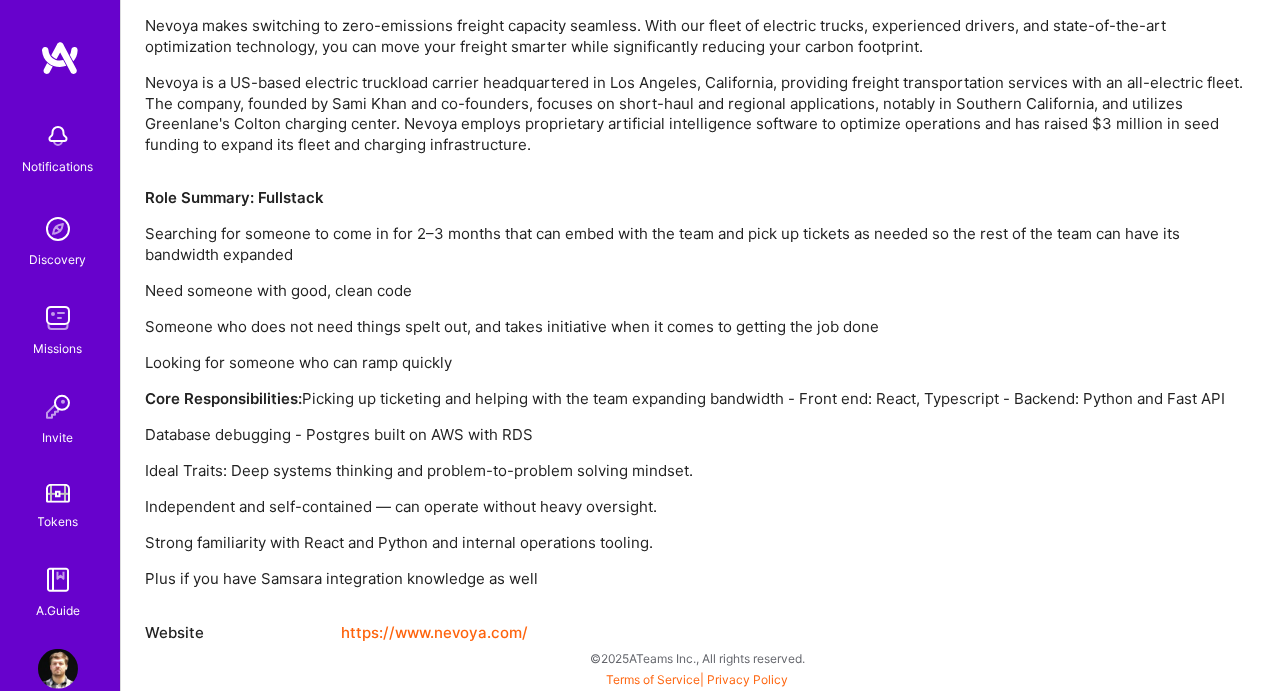 click on "Strong familiarity with React and Python and internal operations tooling." at bounding box center [698, 543] 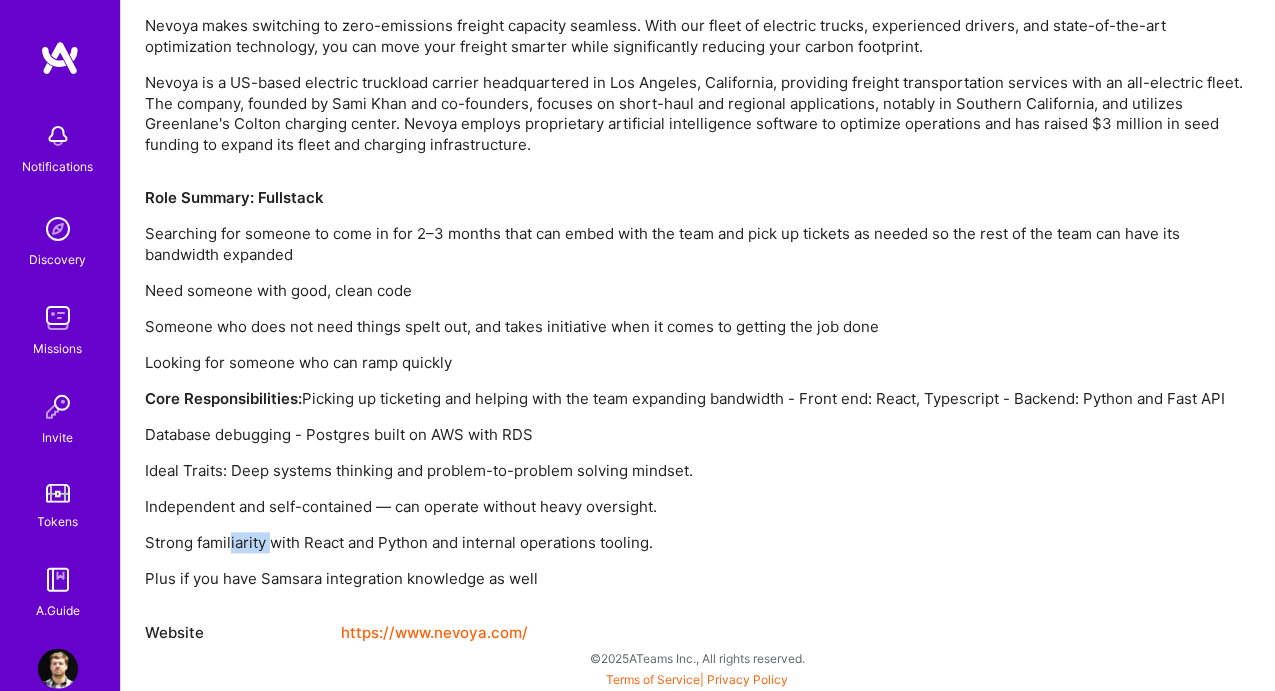 click on "Strong familiarity with React and Python and internal operations tooling." at bounding box center [698, 543] 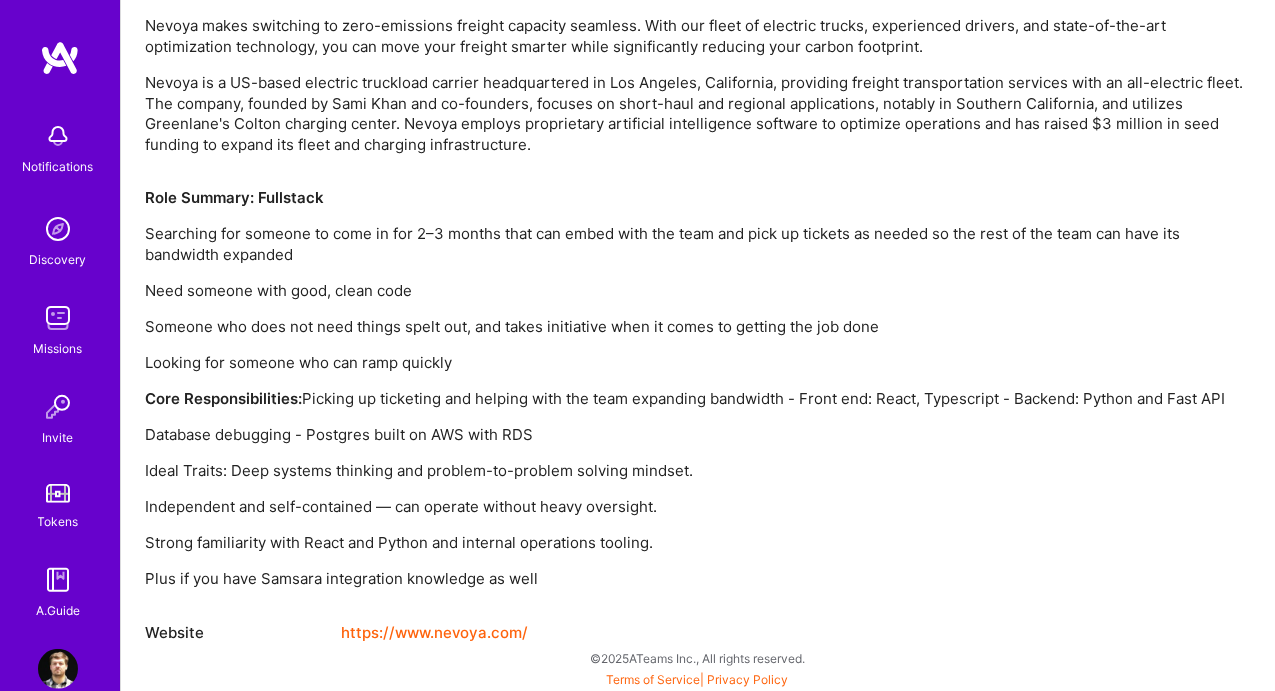 click on "Strong familiarity with React and Python and internal operations tooling." at bounding box center [698, 543] 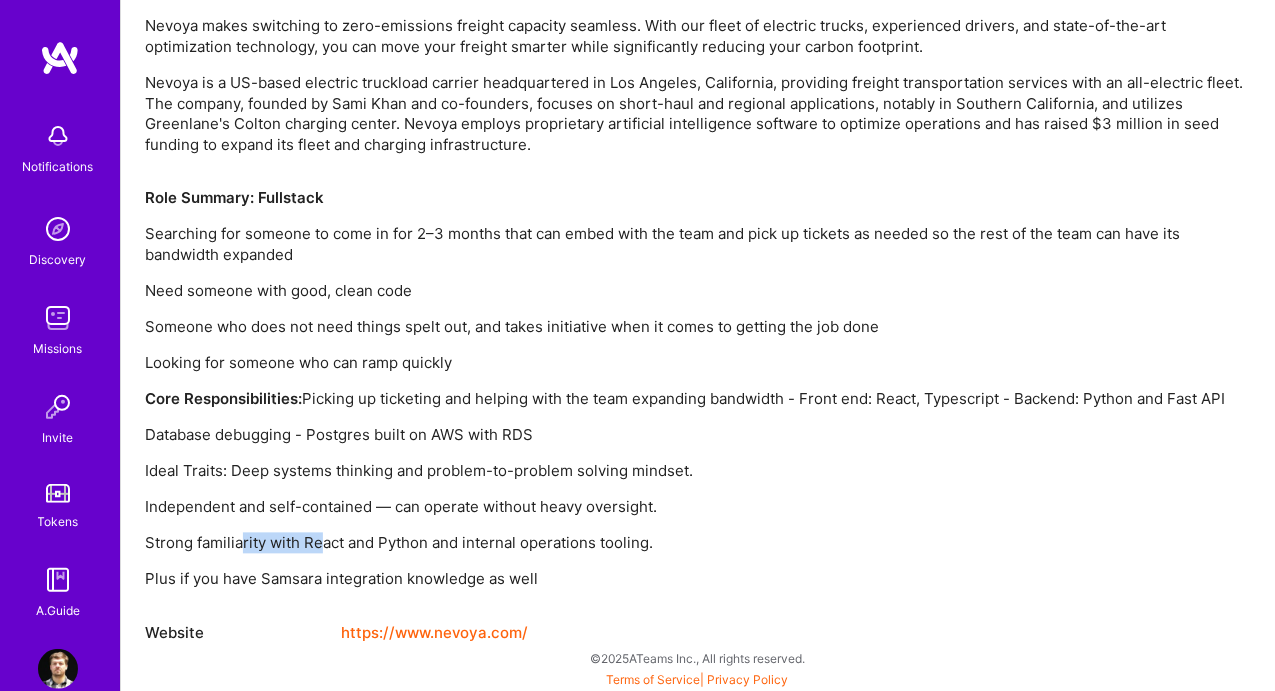 drag, startPoint x: 290, startPoint y: 546, endPoint x: 508, endPoint y: 543, distance: 218.02065 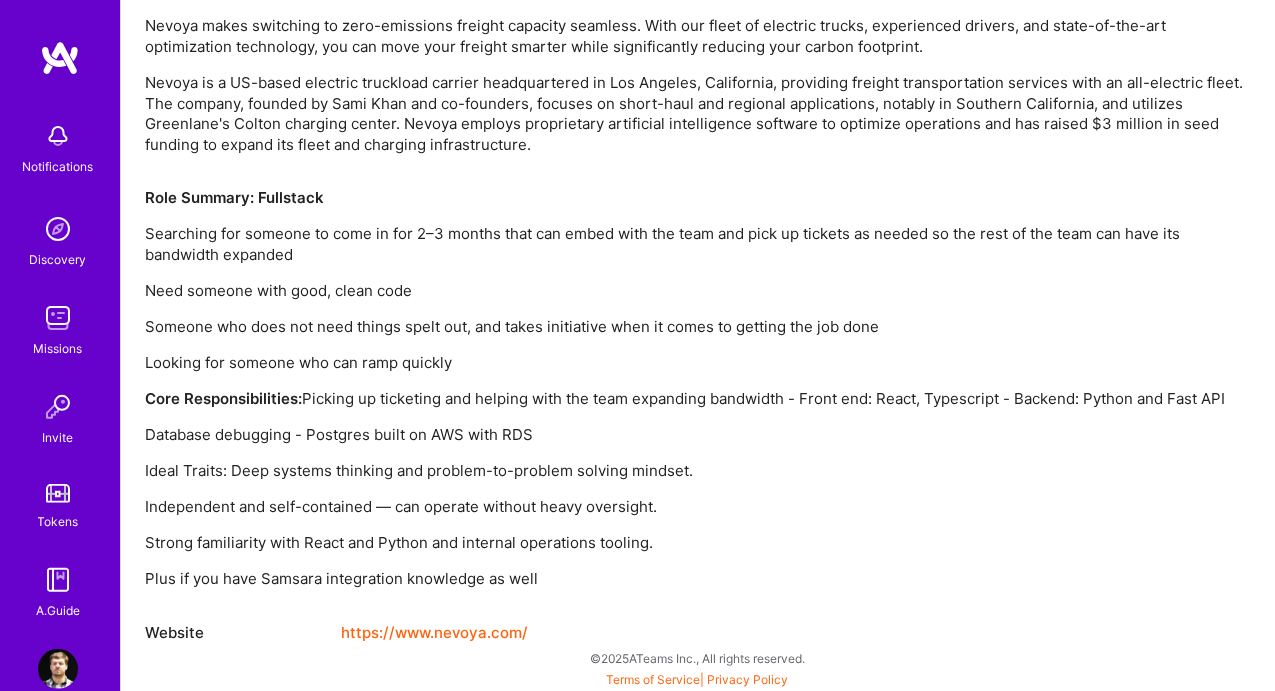 click on "Strong familiarity with React and Python and internal operations tooling." at bounding box center (698, 543) 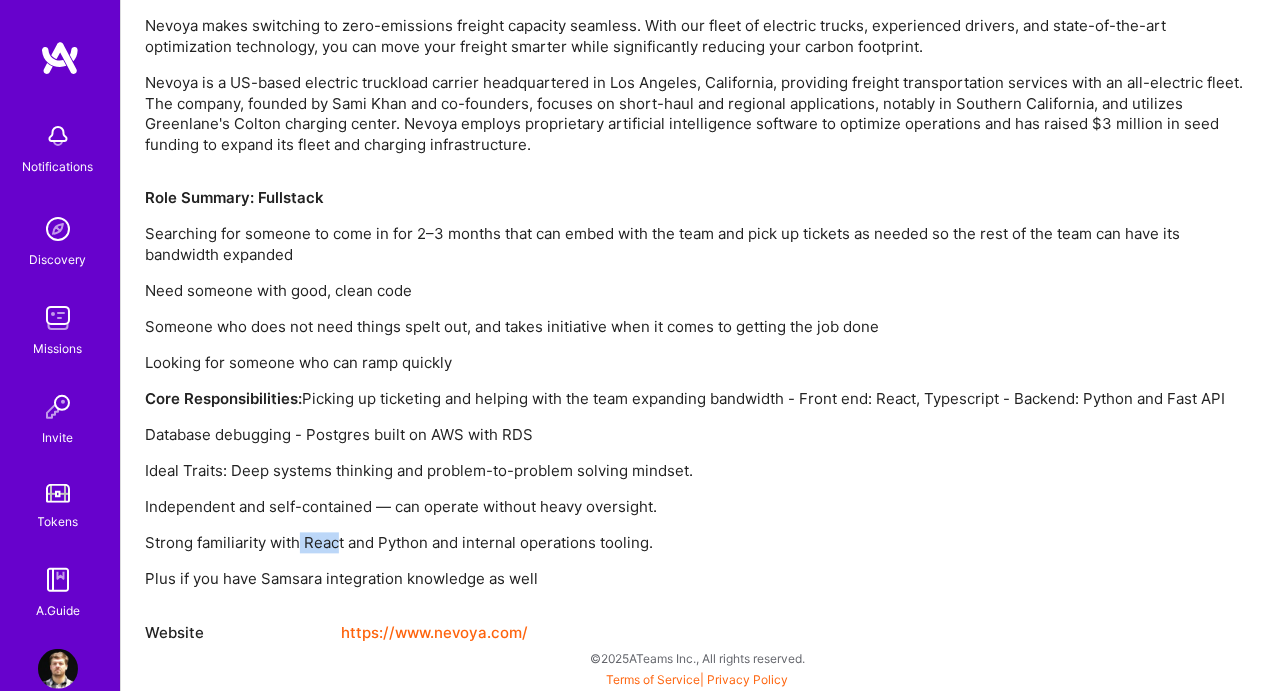 drag, startPoint x: 307, startPoint y: 533, endPoint x: 553, endPoint y: 533, distance: 246 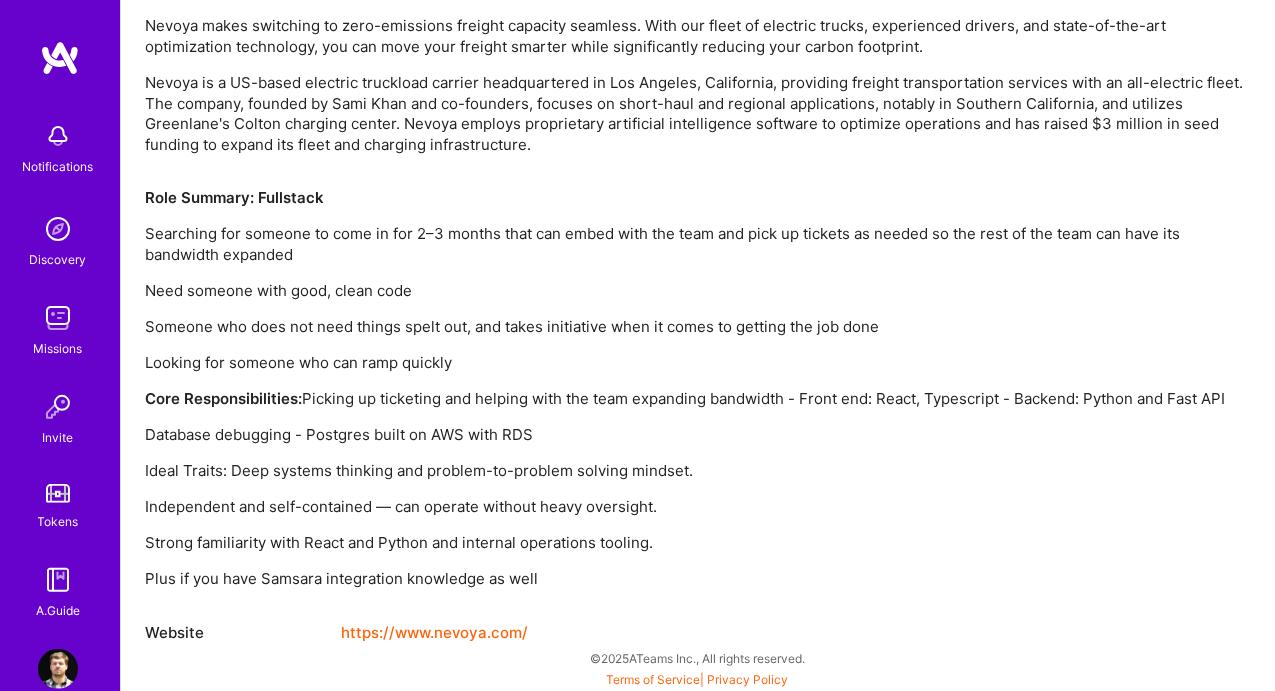 click on "Strong familiarity with React and Python and internal operations tooling." at bounding box center (698, 543) 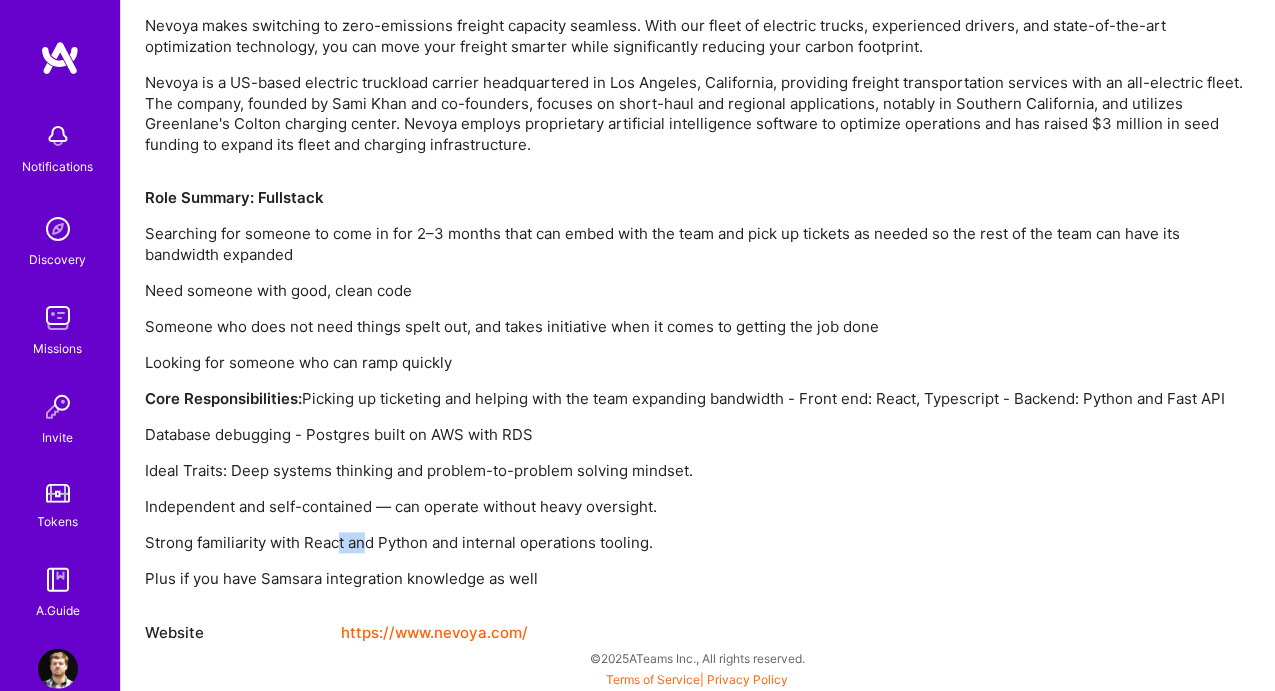 drag, startPoint x: 366, startPoint y: 527, endPoint x: 617, endPoint y: 529, distance: 251.00797 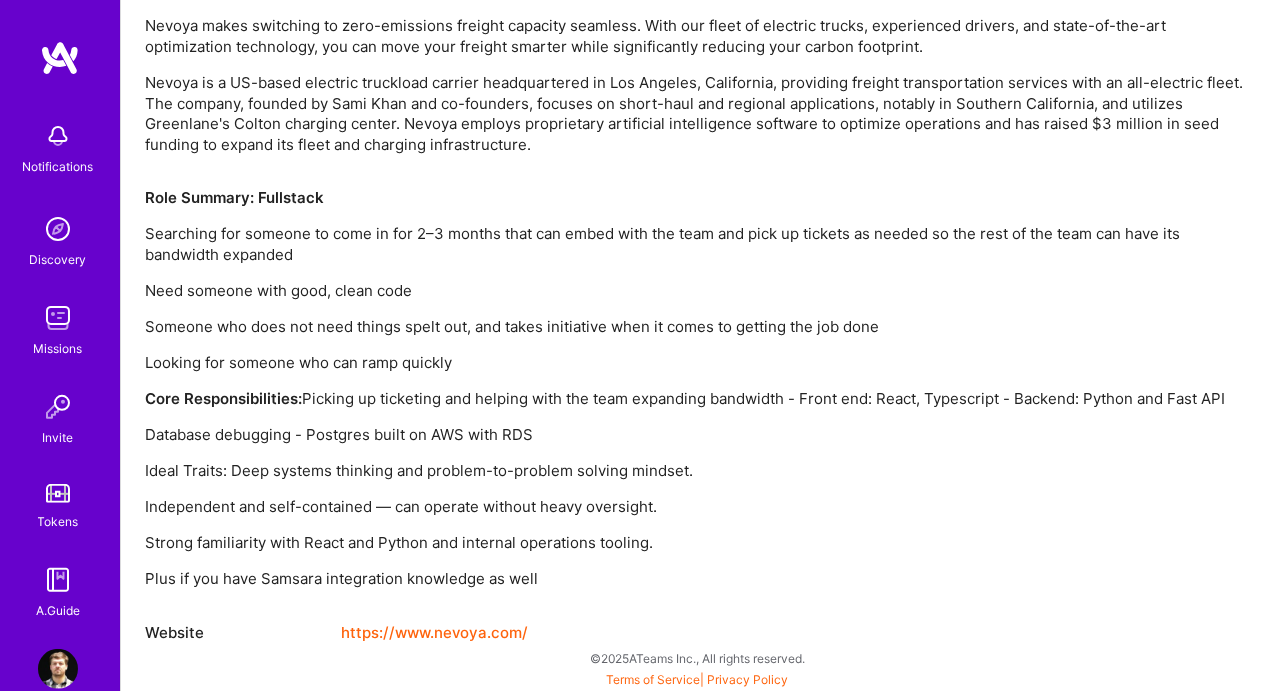 click on "Role Summary: Fullstack Searching for someone to come in for 2–3 months that can embed with the team and pick up tickets as needed so the rest of the team can have its bandwidth expanded Need someone with good, clean code Someone who does not need things spelt out, and takes initiative when it comes to getting the job done Looking for someone who can ramp quickly Core Responsibilities:  Picking up ticketing and helping with the team expanding bandwidth - Front end: React, Typescript - Backend: Python and Fast API Database debugging - Postgres built on AWS with RDS Ideal Traits: Deep systems thinking and problem-to-problem solving mindset. Independent and self-contained — can operate without heavy oversight. Strong familiarity with React and Python and internal operations tooling. Plus if you have Samsara integration knowledge as well" at bounding box center (698, 389) 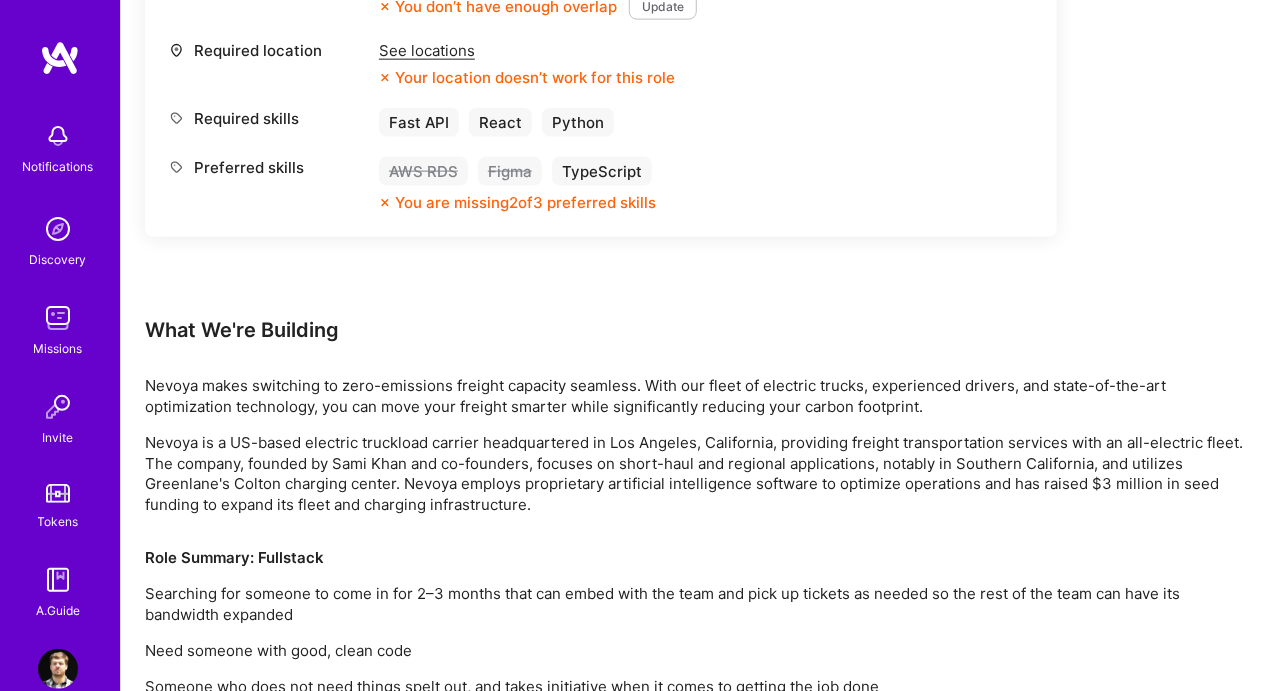 scroll, scrollTop: 964, scrollLeft: 0, axis: vertical 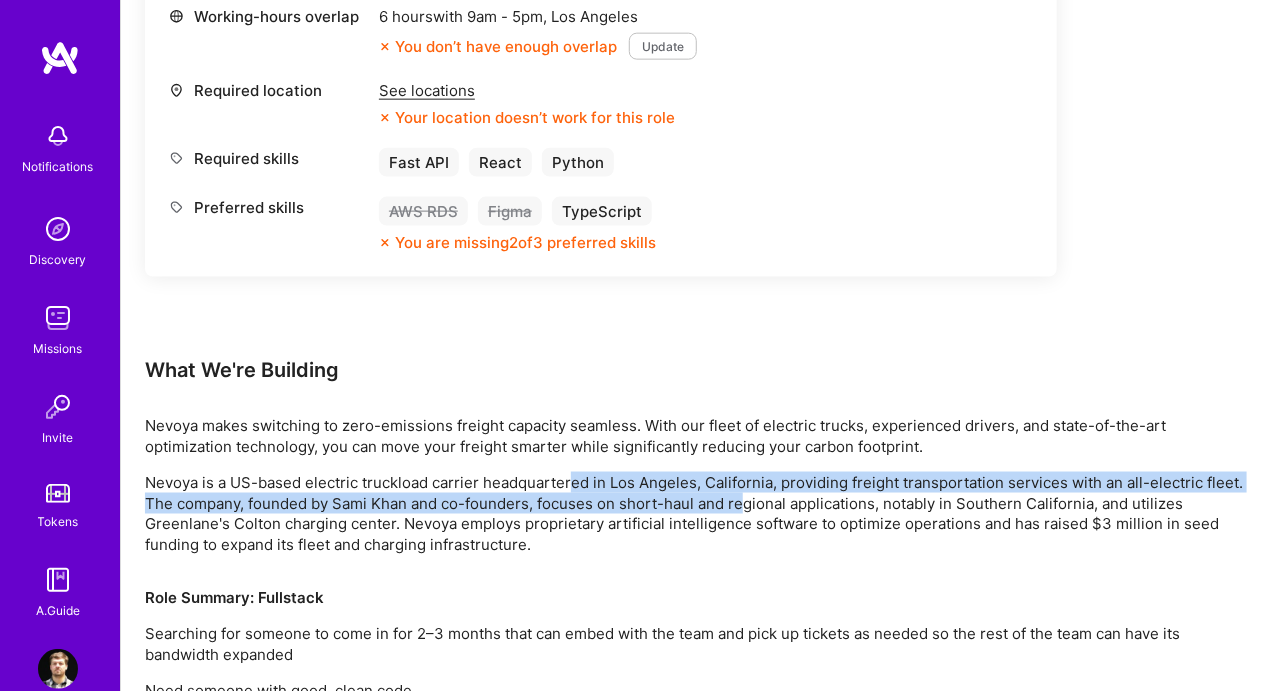 drag, startPoint x: 574, startPoint y: 483, endPoint x: 784, endPoint y: 493, distance: 210.23796 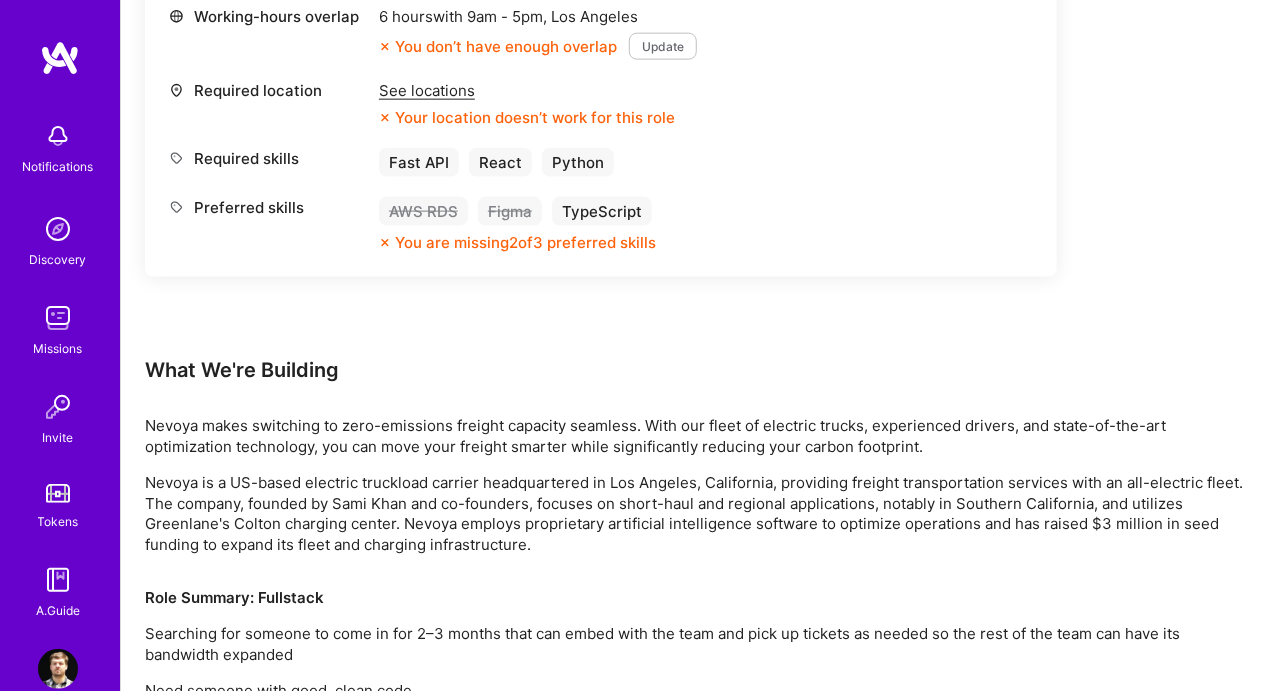 click on "Nevoya is a US-based electric truckload carrier headquartered in Los Angeles, California, providing freight transportation services with an all-electric fleet. The company, founded by Sami Khan and co-founders, focuses on short-haul and regional applications, notably in Southern California, and utilizes Greenlane's Colton charging center. Nevoya employs proprietary artificial intelligence software to optimize operations and has raised $3 million in seed funding to expand its fleet and charging infrastructure." at bounding box center [698, 514] 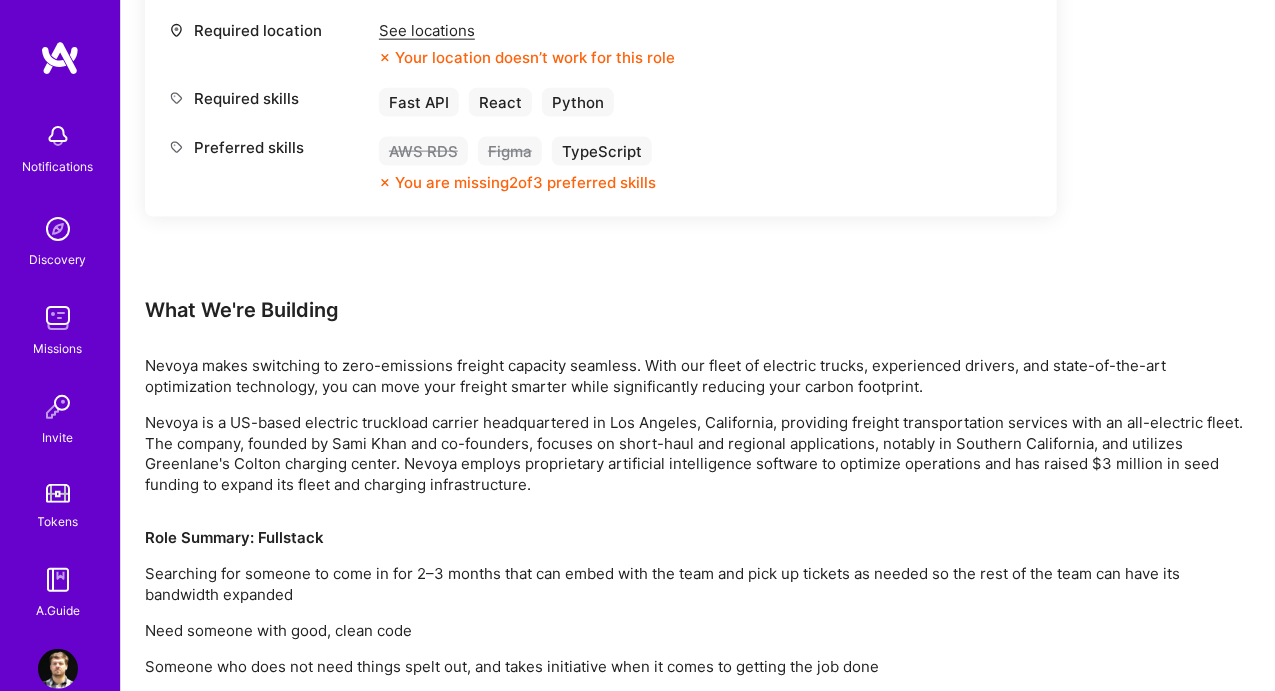 scroll, scrollTop: 1064, scrollLeft: 0, axis: vertical 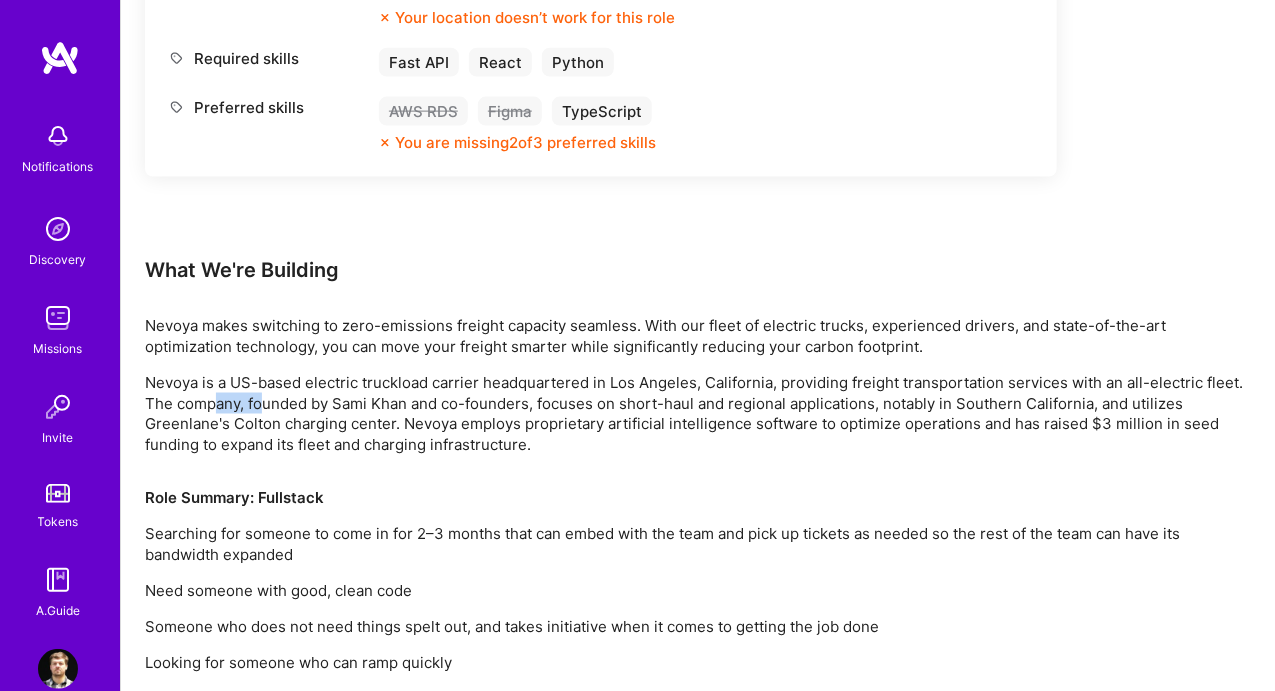 drag, startPoint x: 422, startPoint y: 411, endPoint x: 710, endPoint y: 413, distance: 288.00696 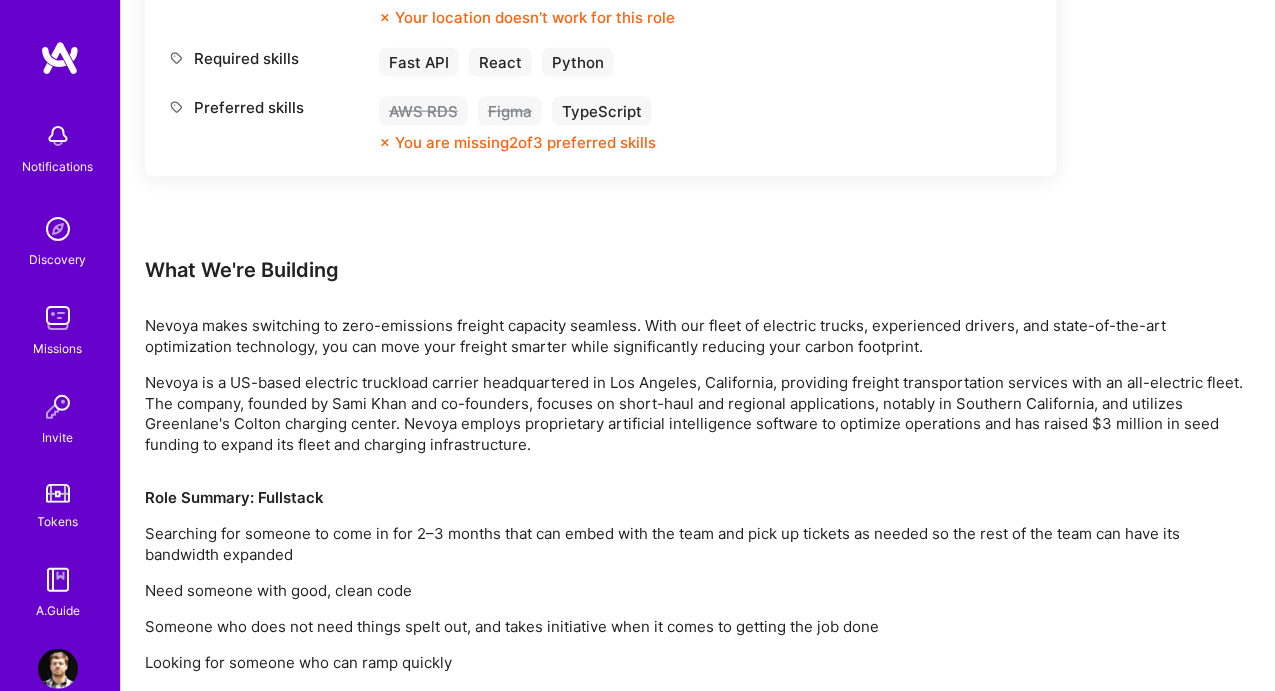 click on "Nevoya is a US-based electric truckload carrier headquartered in Los Angeles, California, providing freight transportation services with an all-electric fleet. The company, founded by Sami Khan and co-founders, focuses on short-haul and regional applications, notably in Southern California, and utilizes Greenlane's Colton charging center. Nevoya employs proprietary artificial intelligence software to optimize operations and has raised $3 million in seed funding to expand its fleet and charging infrastructure." at bounding box center (698, 414) 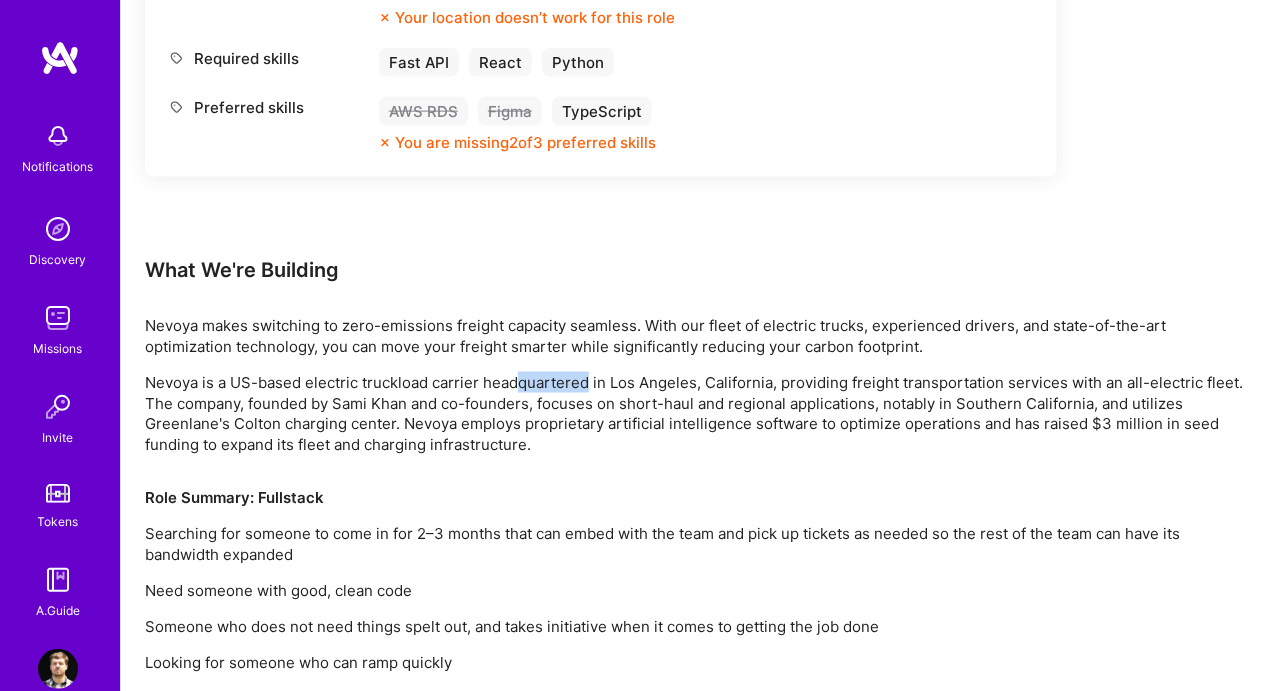 drag, startPoint x: 517, startPoint y: 378, endPoint x: 807, endPoint y: 380, distance: 290.0069 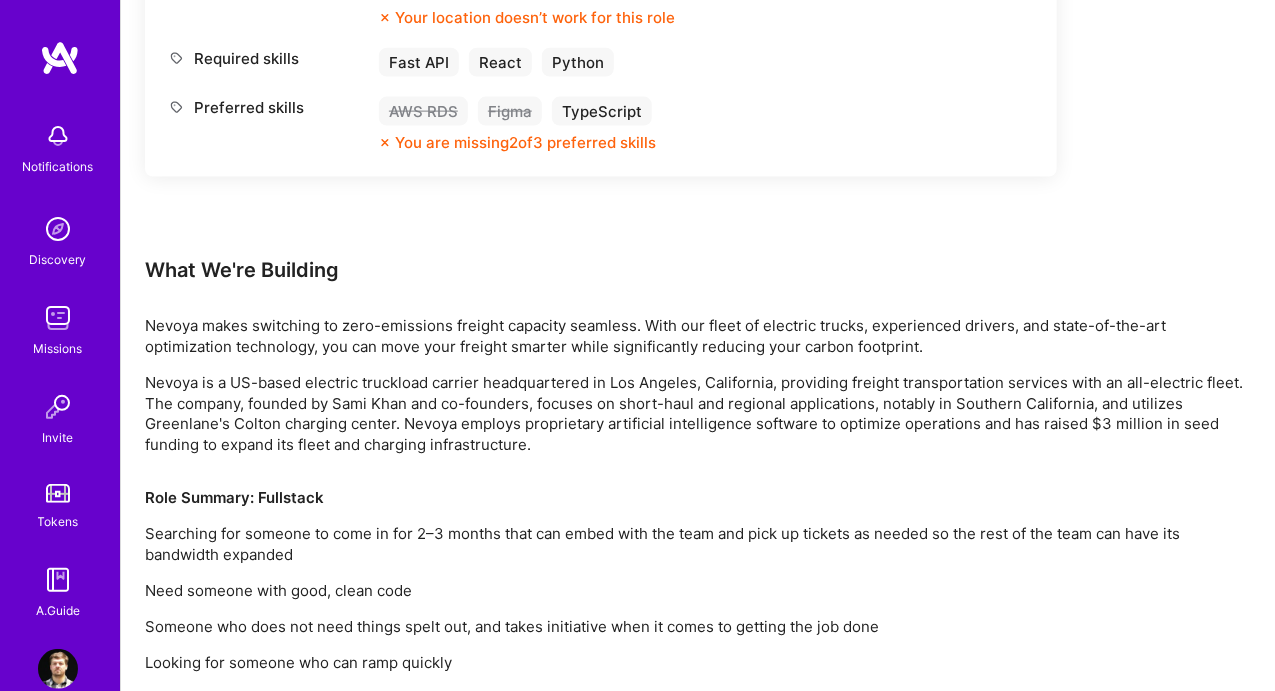 click on "Nevoya is a US-based electric truckload carrier headquartered in Los Angeles, California, providing freight transportation services with an all-electric fleet. The company, founded by Sami Khan and co-founders, focuses on short-haul and regional applications, notably in Southern California, and utilizes Greenlane's Colton charging center. Nevoya employs proprietary artificial intelligence software to optimize operations and has raised $3 million in seed funding to expand its fleet and charging infrastructure." at bounding box center (698, 414) 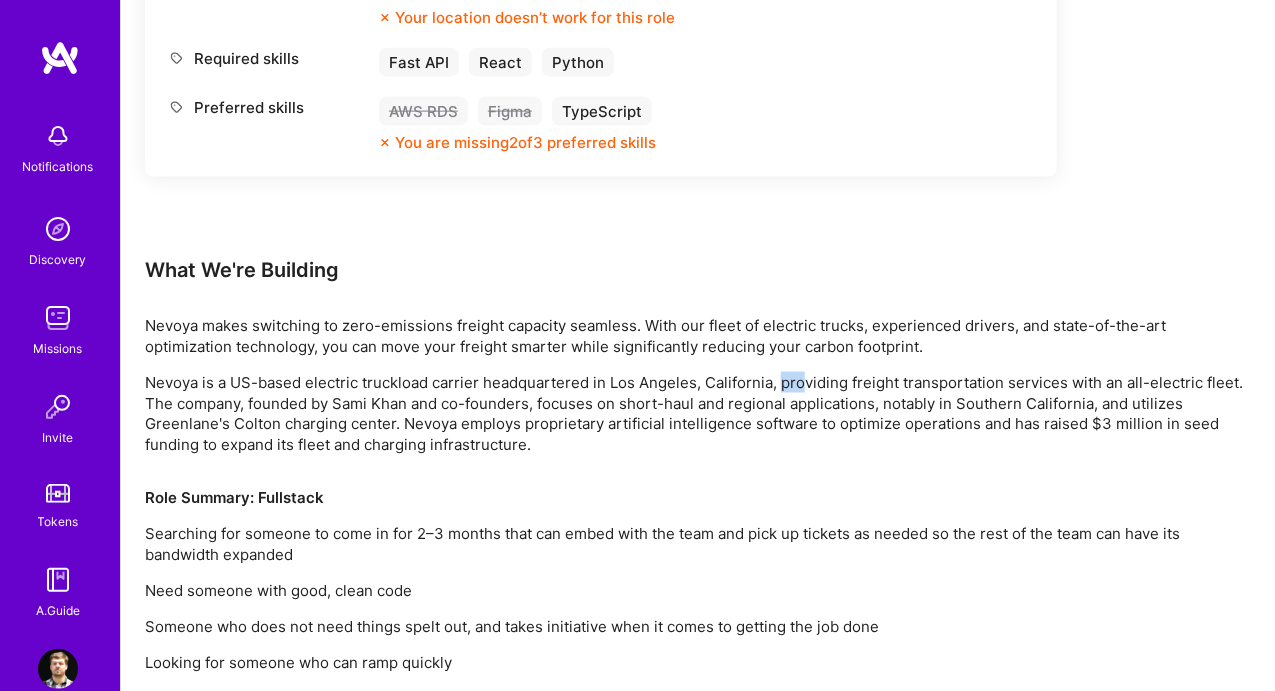 drag, startPoint x: 798, startPoint y: 381, endPoint x: 956, endPoint y: 381, distance: 158 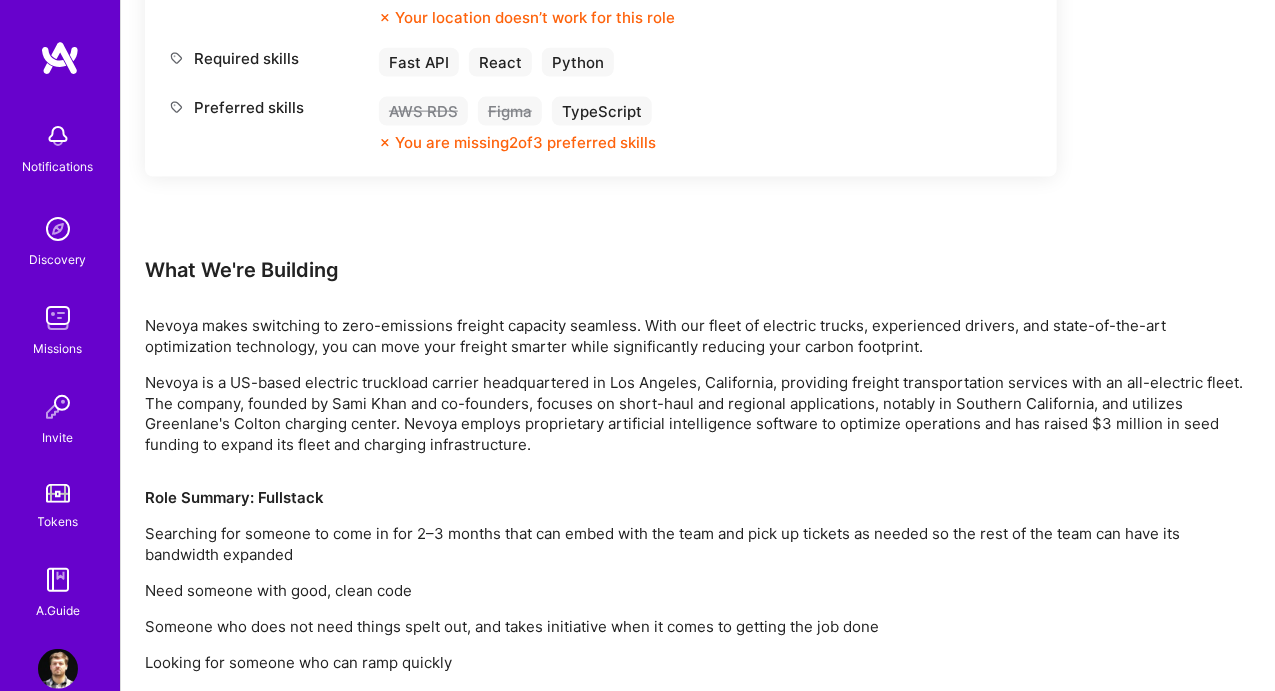 click on "Nevoya is a US-based electric truckload carrier headquartered in Los Angeles, California, providing freight transportation services with an all-electric fleet. The company, founded by Sami Khan and co-founders, focuses on short-haul and regional applications, notably in Southern California, and utilizes Greenlane's Colton charging center. Nevoya employs proprietary artificial intelligence software to optimize operations and has raised $3 million in seed funding to expand its fleet and charging infrastructure." at bounding box center [698, 414] 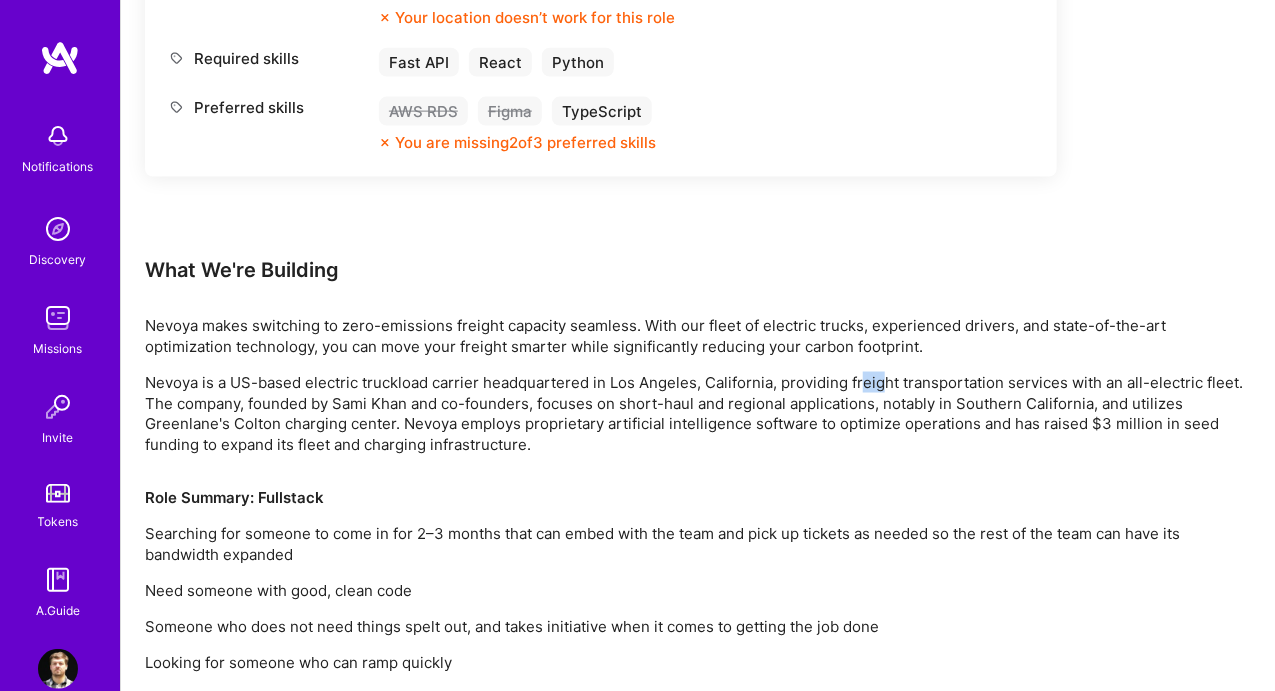 drag, startPoint x: 860, startPoint y: 384, endPoint x: 1048, endPoint y: 388, distance: 188.04254 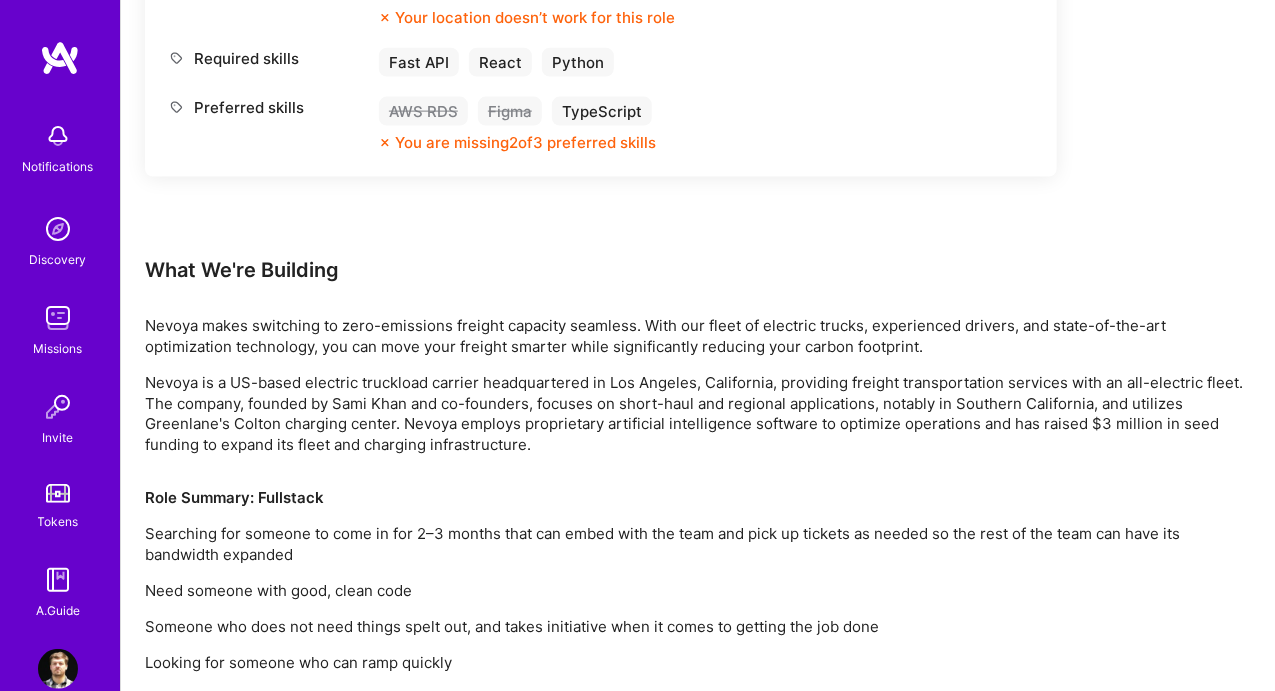 click on "Nevoya is a US-based electric truckload carrier headquartered in Los Angeles, California, providing freight transportation services with an all-electric fleet. The company, founded by Sami Khan and co-founders, focuses on short-haul and regional applications, notably in Southern California, and utilizes Greenlane's Colton charging center. Nevoya employs proprietary artificial intelligence software to optimize operations and has raised $3 million in seed funding to expand its fleet and charging infrastructure." at bounding box center (698, 414) 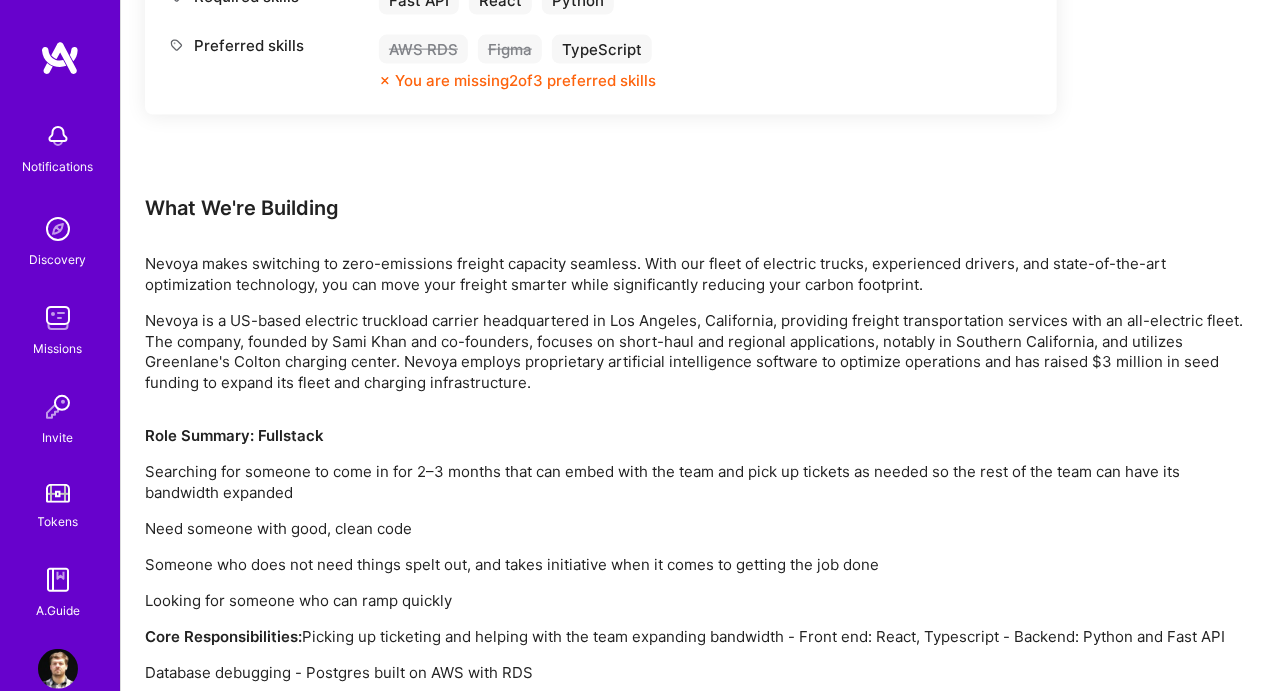 scroll, scrollTop: 1164, scrollLeft: 0, axis: vertical 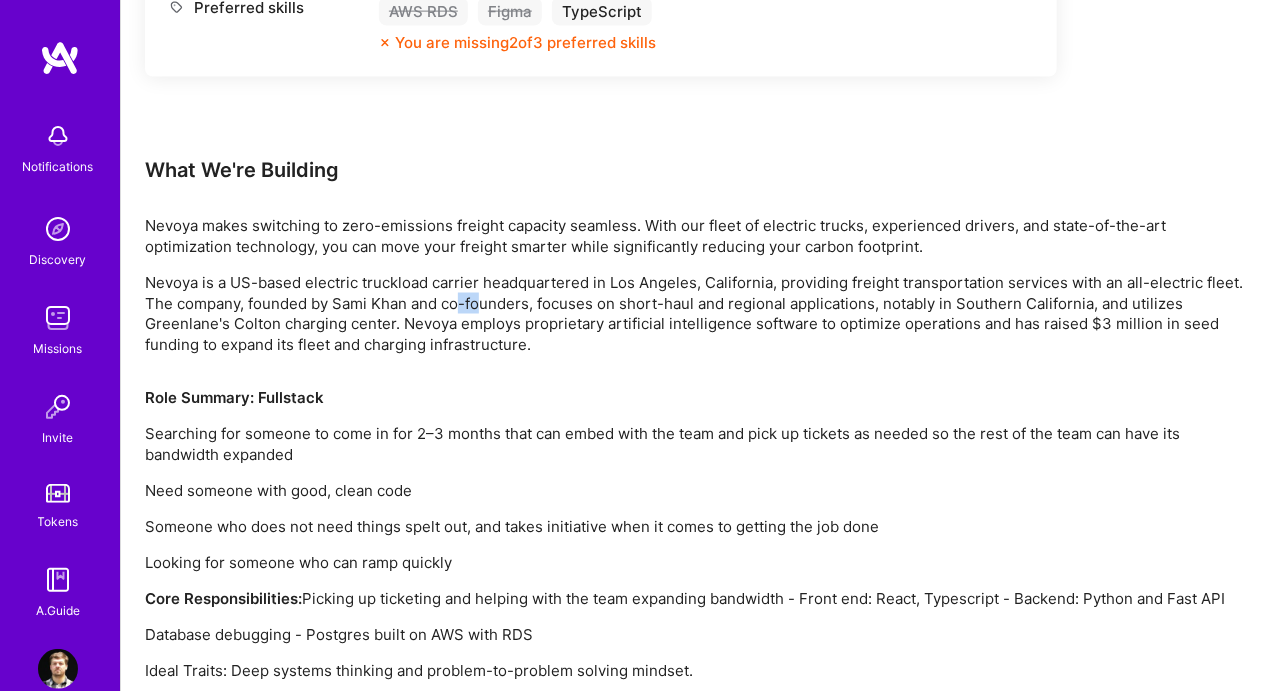 drag, startPoint x: 456, startPoint y: 297, endPoint x: 734, endPoint y: 305, distance: 278.11508 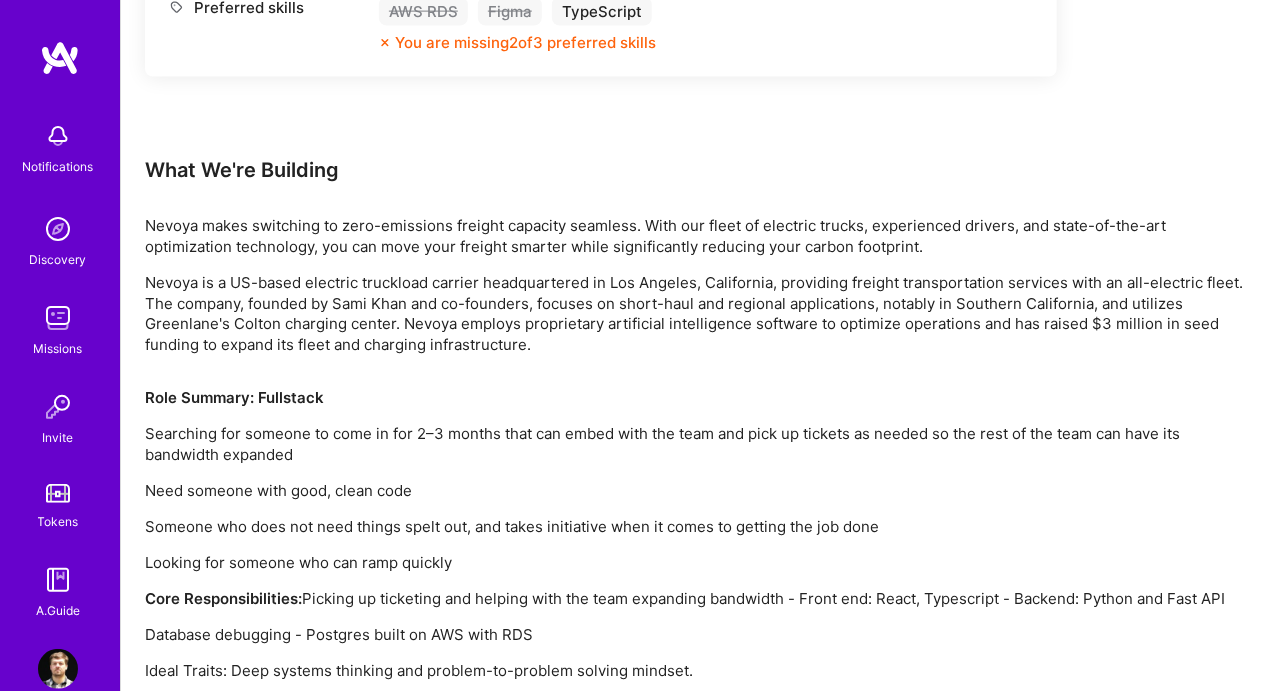 click on "Nevoya is a US-based electric truckload carrier headquartered in Los Angeles, California, providing freight transportation services with an all-electric fleet. The company, founded by Sami Khan and co-founders, focuses on short-haul and regional applications, notably in Southern California, and utilizes Greenlane's Colton charging center. Nevoya employs proprietary artificial intelligence software to optimize operations and has raised $3 million in seed funding to expand its fleet and charging infrastructure." at bounding box center [698, 314] 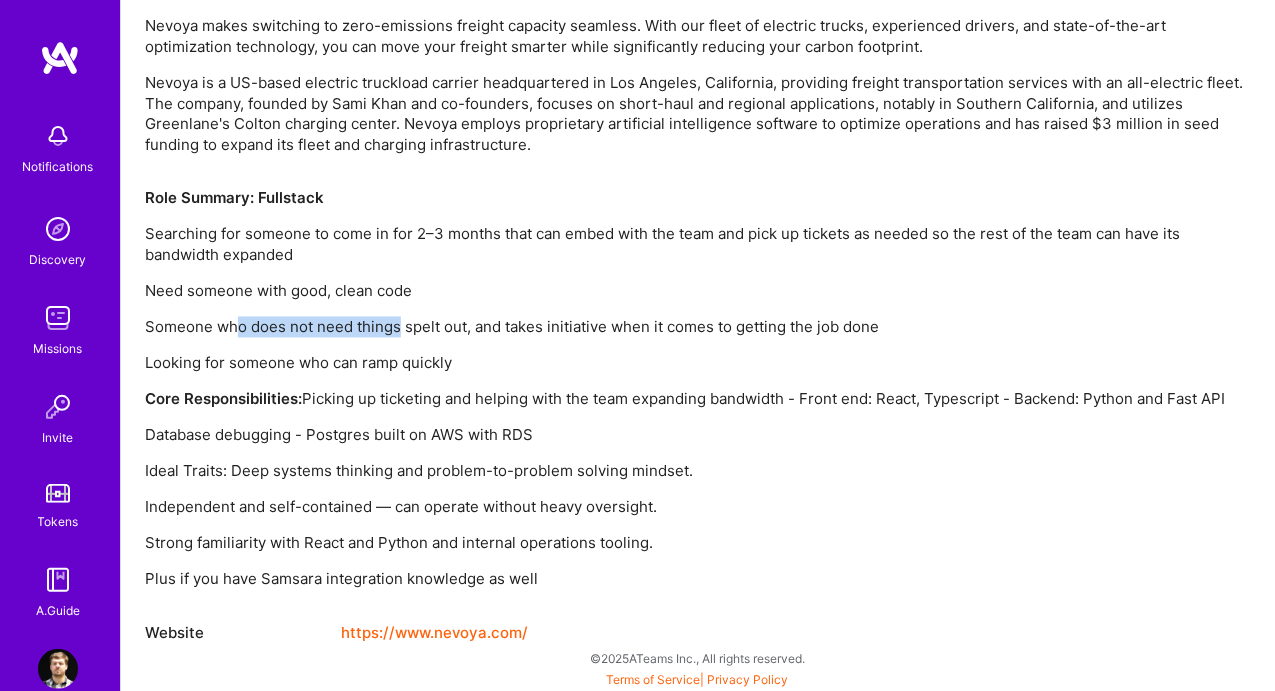 drag, startPoint x: 240, startPoint y: 329, endPoint x: 608, endPoint y: 325, distance: 368.02173 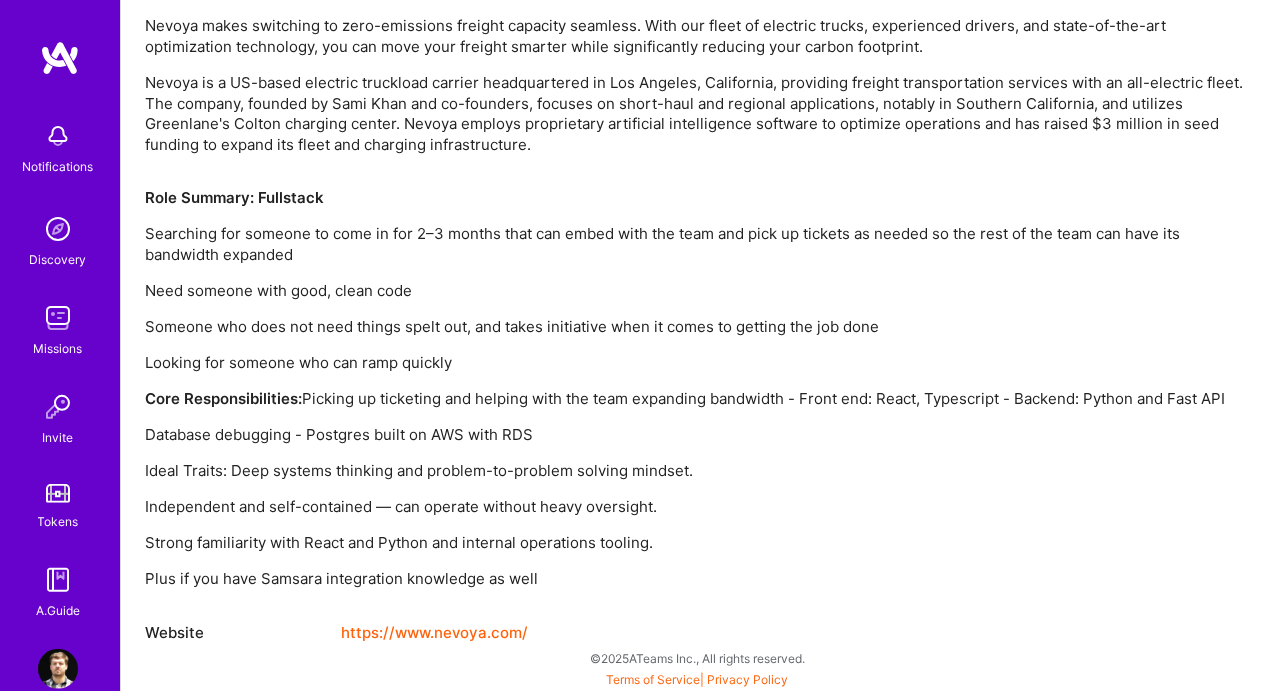 click on "Someone who does not need things spelt out, and takes initiative when it comes to getting the job done" at bounding box center [698, 327] 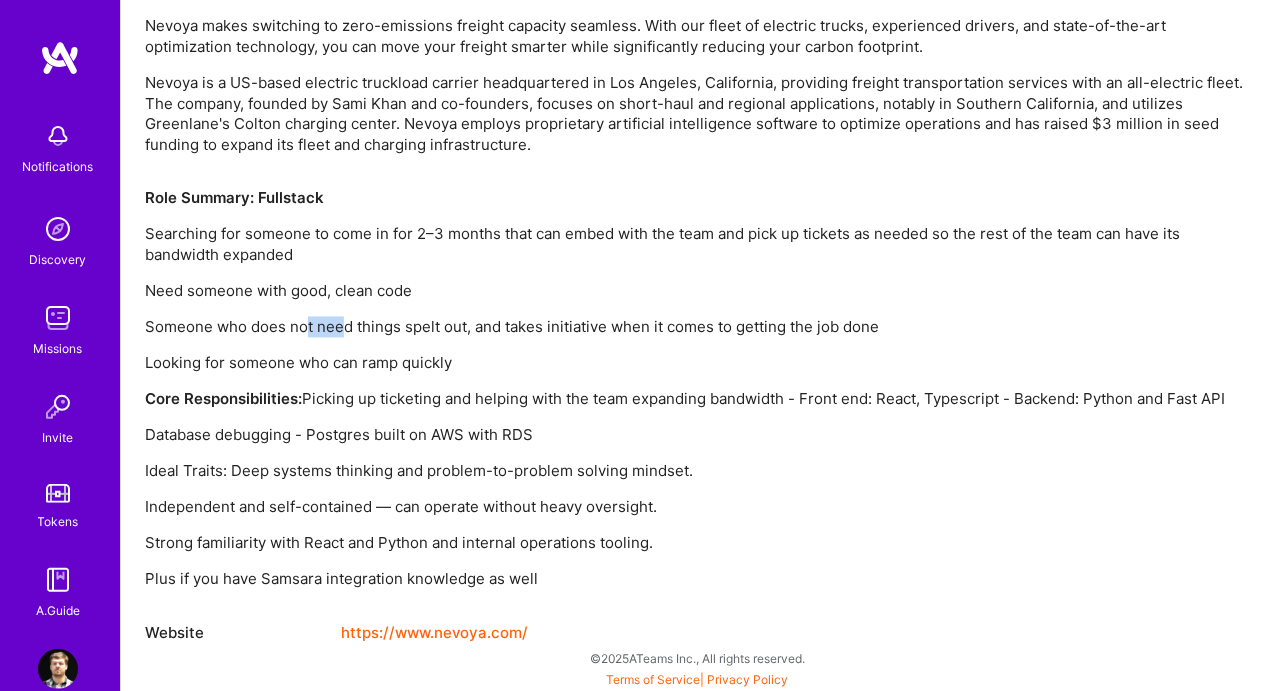 drag, startPoint x: 378, startPoint y: 329, endPoint x: 695, endPoint y: 325, distance: 317.02524 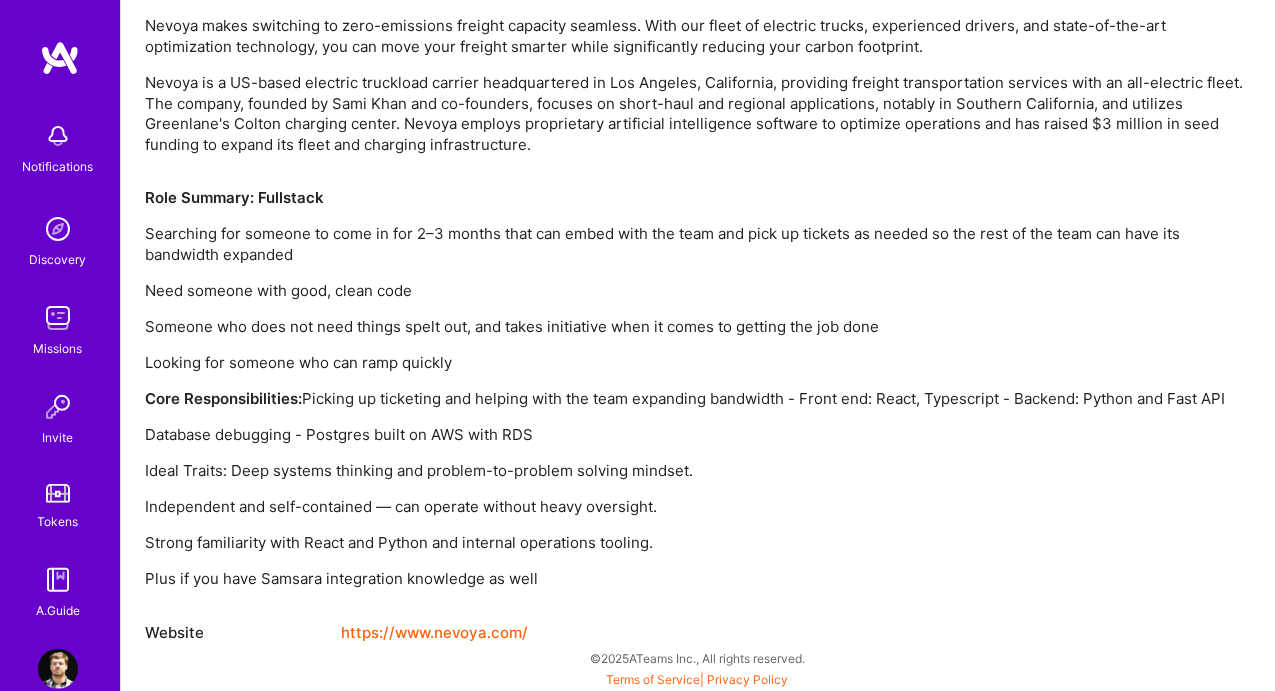 click on "Someone who does not need things spelt out, and takes initiative when it comes to getting the job done" at bounding box center [698, 327] 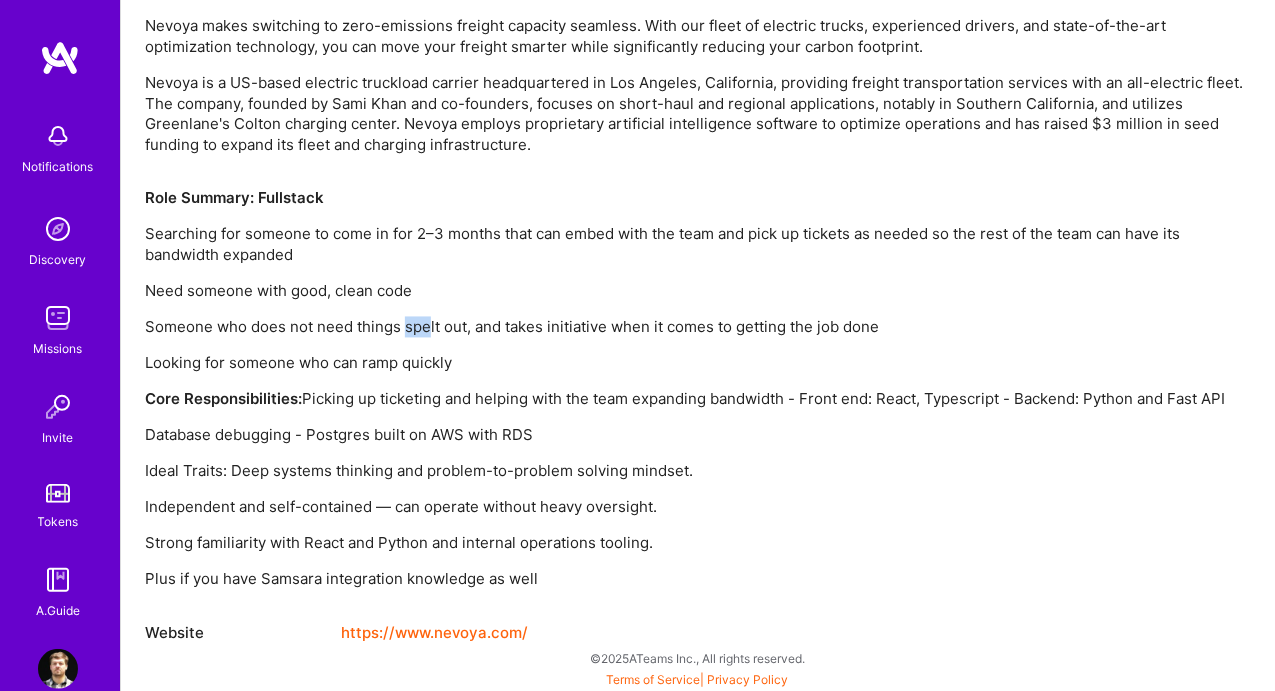 drag, startPoint x: 521, startPoint y: 322, endPoint x: 743, endPoint y: 317, distance: 222.0563 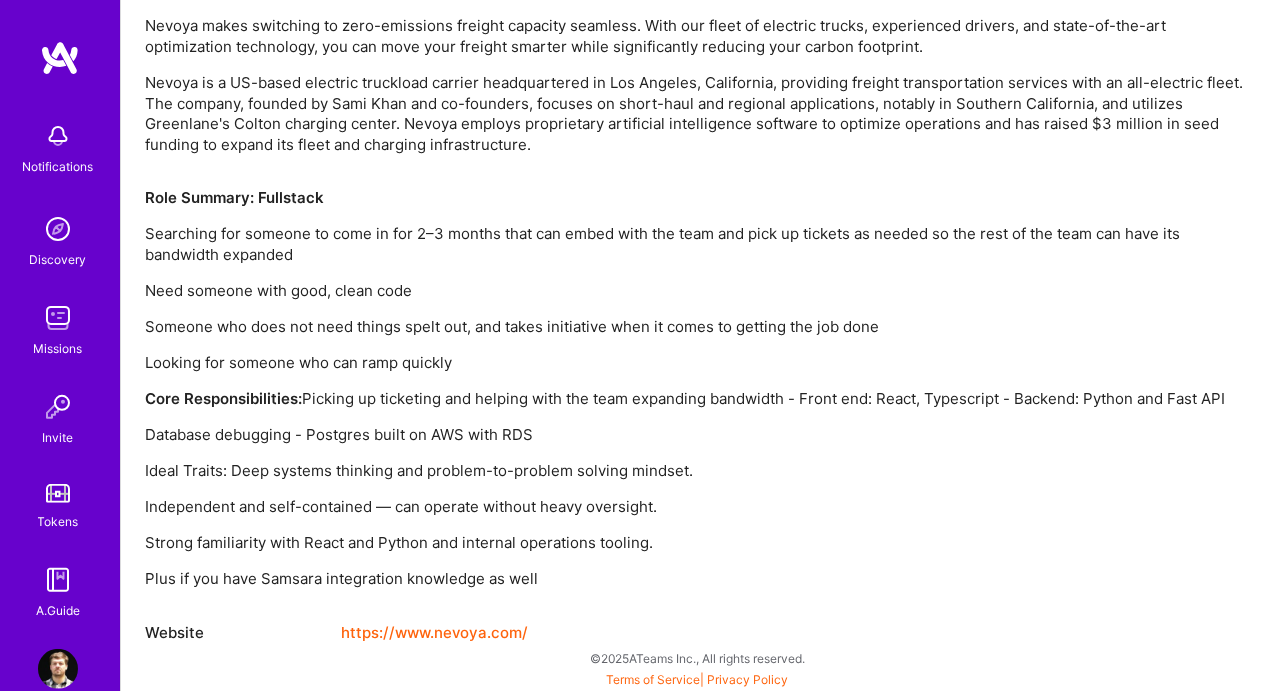 click on "Someone who does not need things spelt out, and takes initiative when it comes to getting the job done" at bounding box center (698, 327) 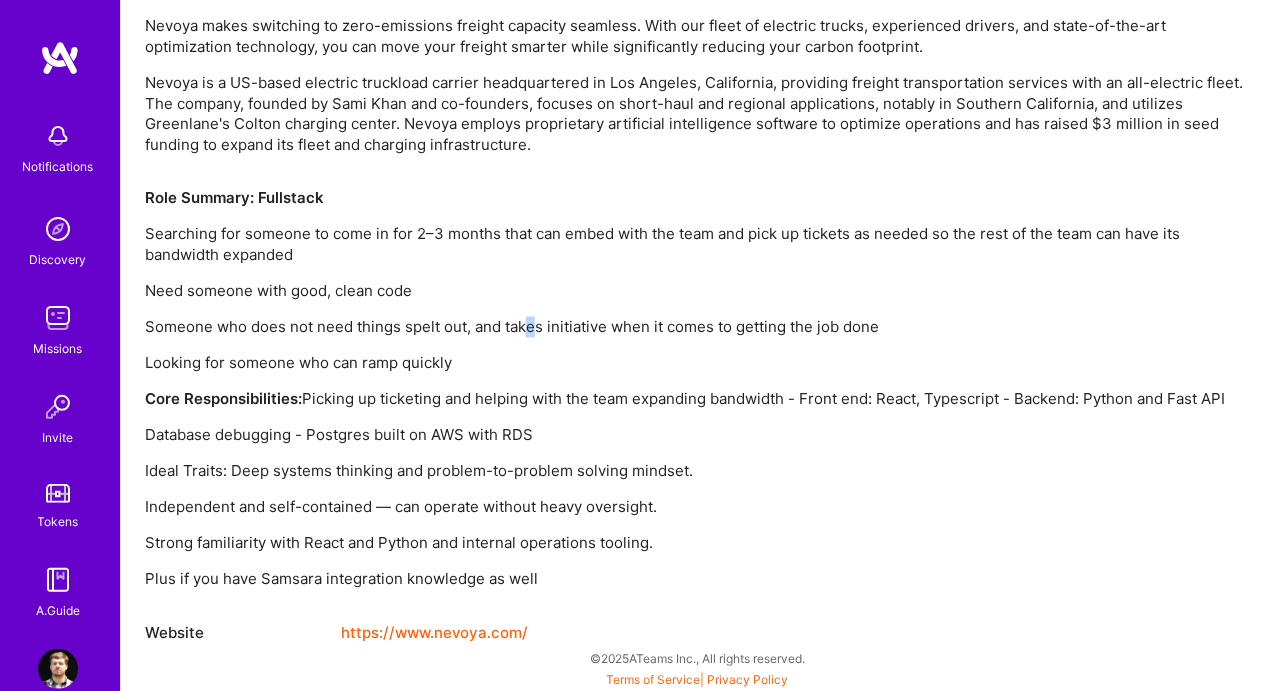 drag, startPoint x: 532, startPoint y: 316, endPoint x: 767, endPoint y: 317, distance: 235.00212 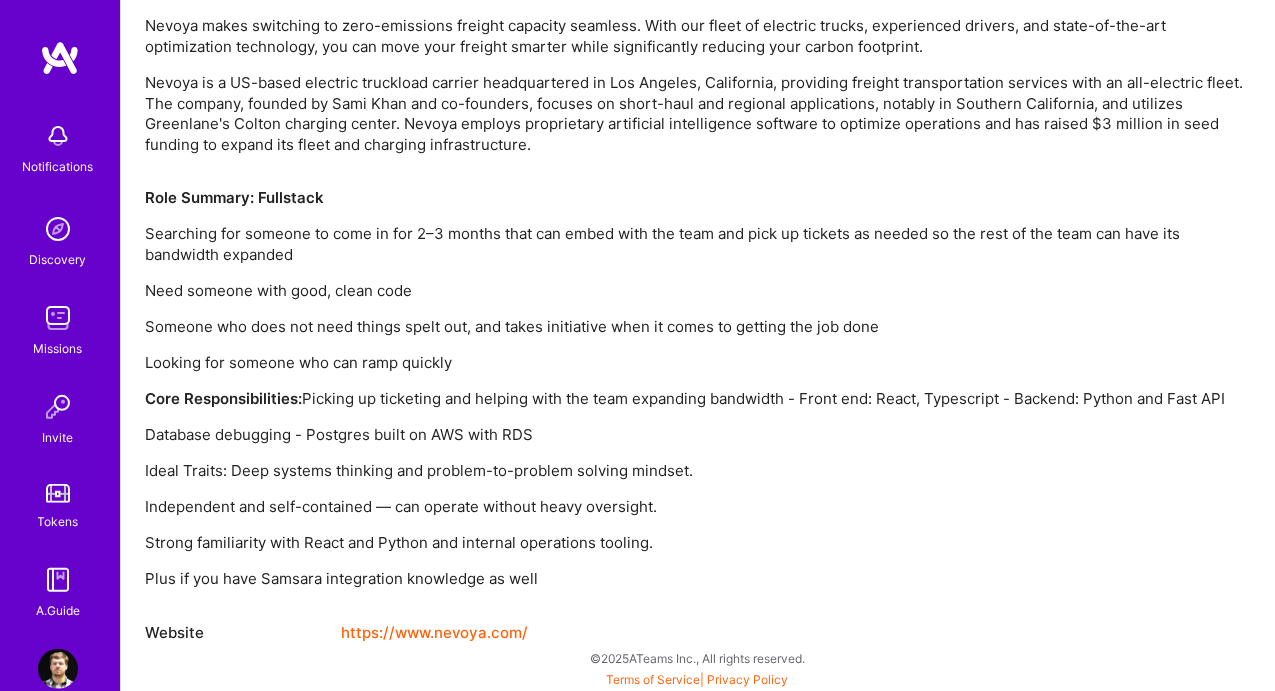 click on "Someone who does not need things spelt out, and takes initiative when it comes to getting the job done" at bounding box center (698, 327) 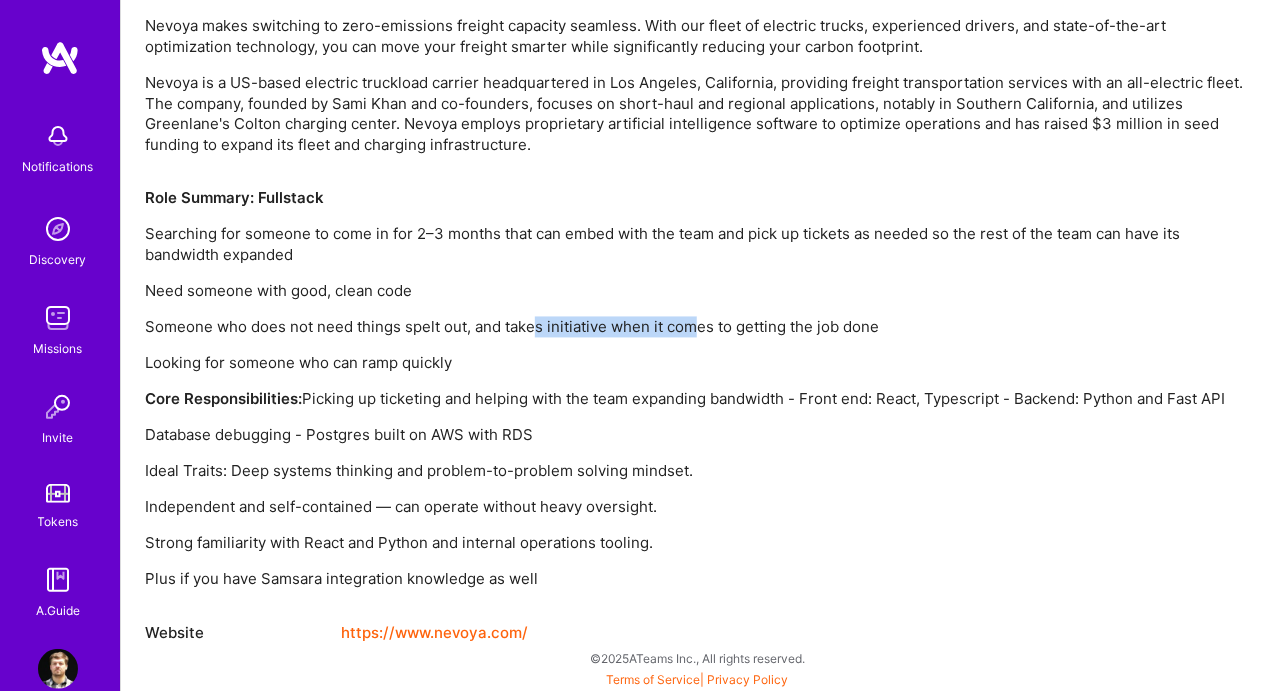 drag, startPoint x: 533, startPoint y: 316, endPoint x: 809, endPoint y: 319, distance: 276.0163 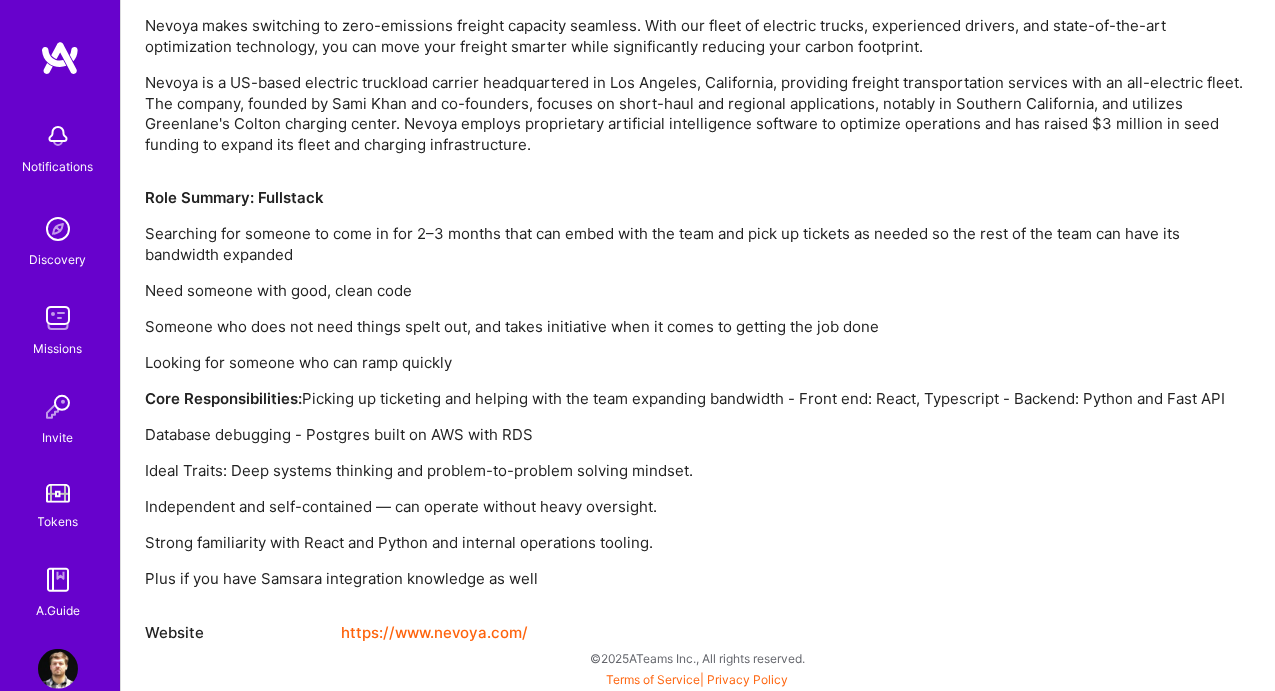 click on "Someone who does not need things spelt out, and takes initiative when it comes to getting the job done" at bounding box center (698, 327) 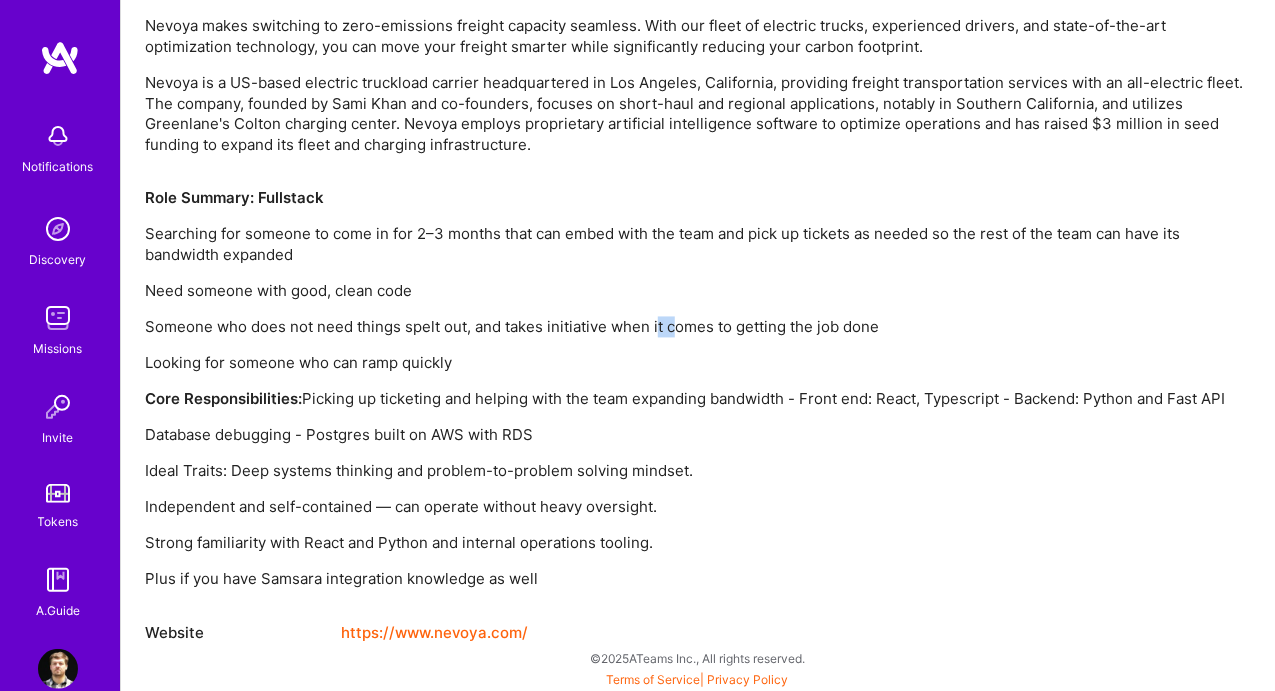 drag, startPoint x: 678, startPoint y: 325, endPoint x: 770, endPoint y: 328, distance: 92.0489 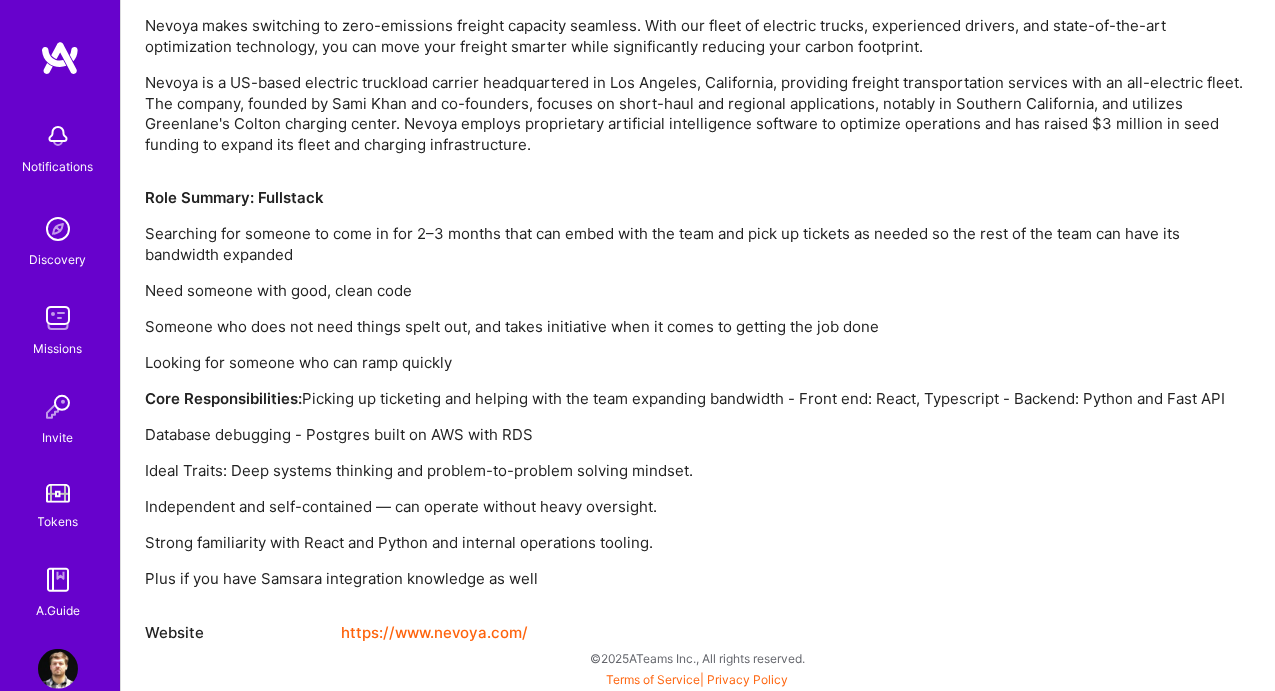 click on "Someone who does not need things spelt out, and takes initiative when it comes to getting the job done" at bounding box center (698, 327) 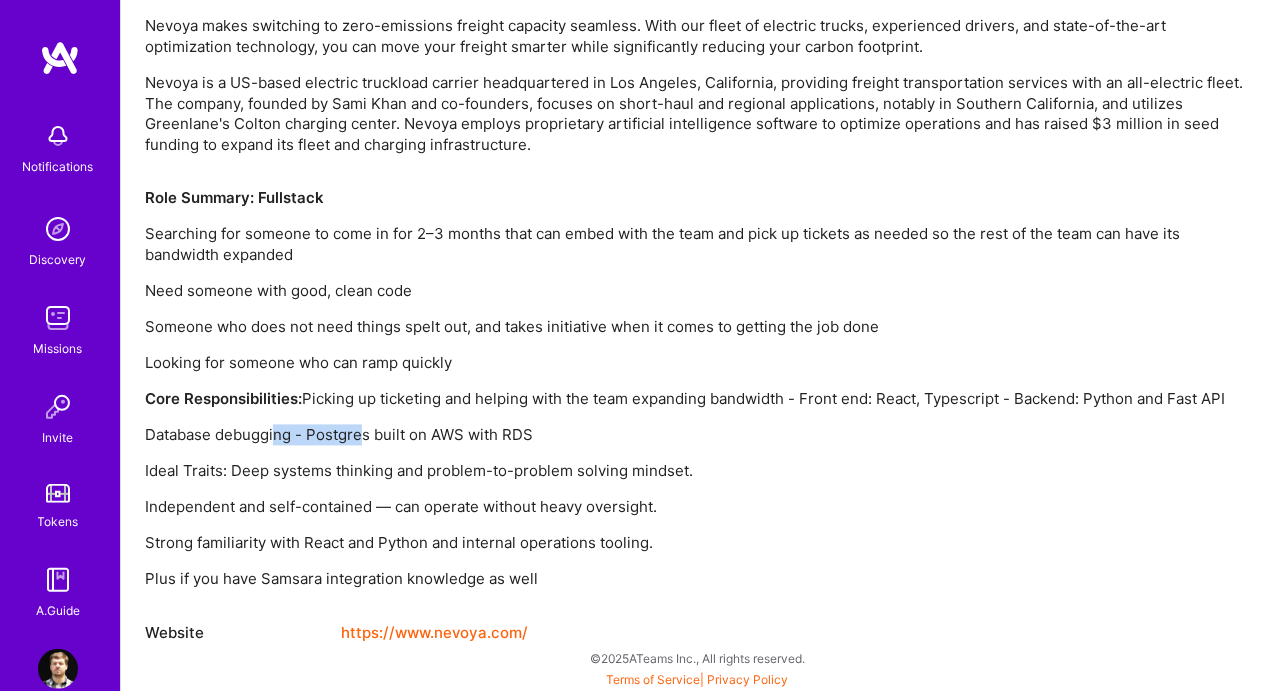 drag, startPoint x: 287, startPoint y: 438, endPoint x: 556, endPoint y: 431, distance: 269.09106 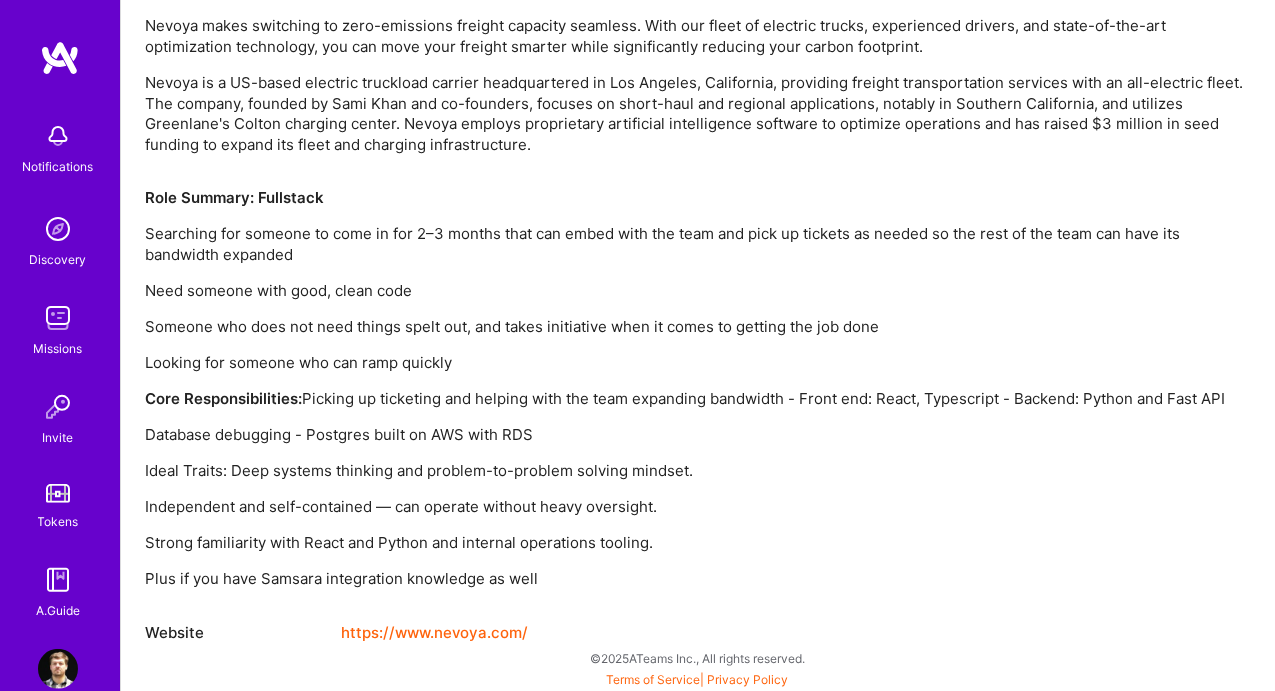click on "Database debugging - Postgres built on AWS with RDS" at bounding box center [698, 435] 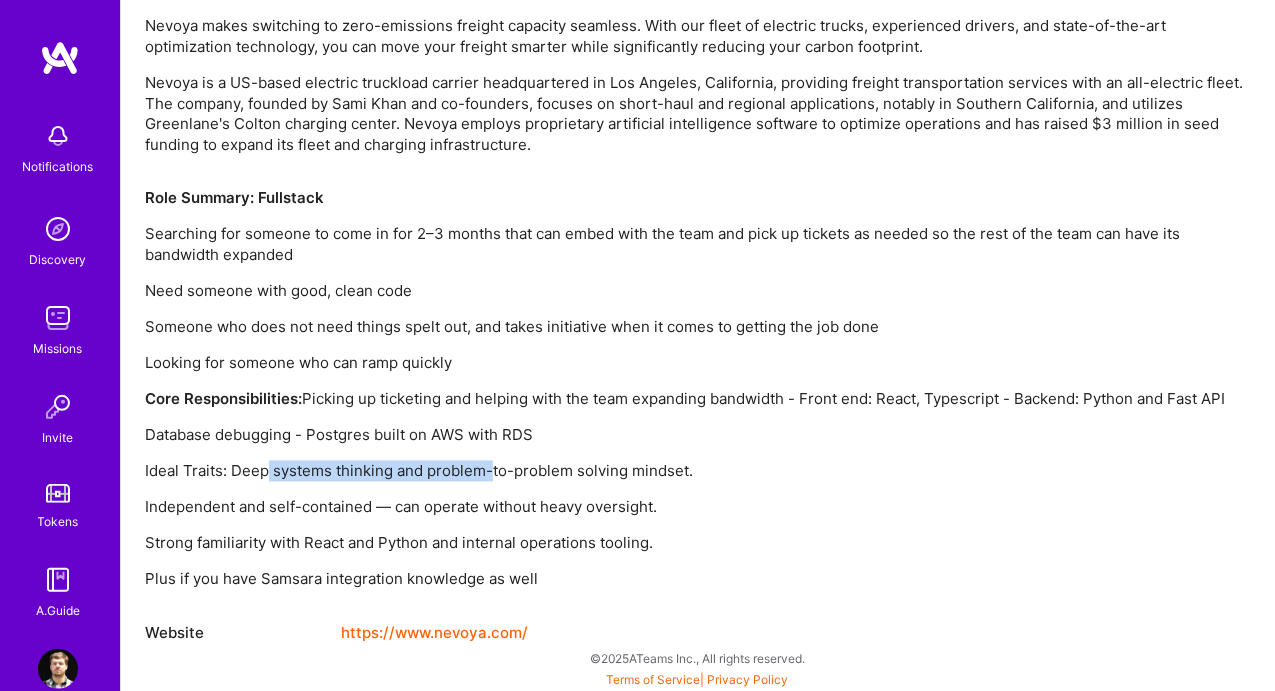 click on "Ideal Traits: Deep systems thinking and problem-to-problem solving mindset." at bounding box center [698, 471] 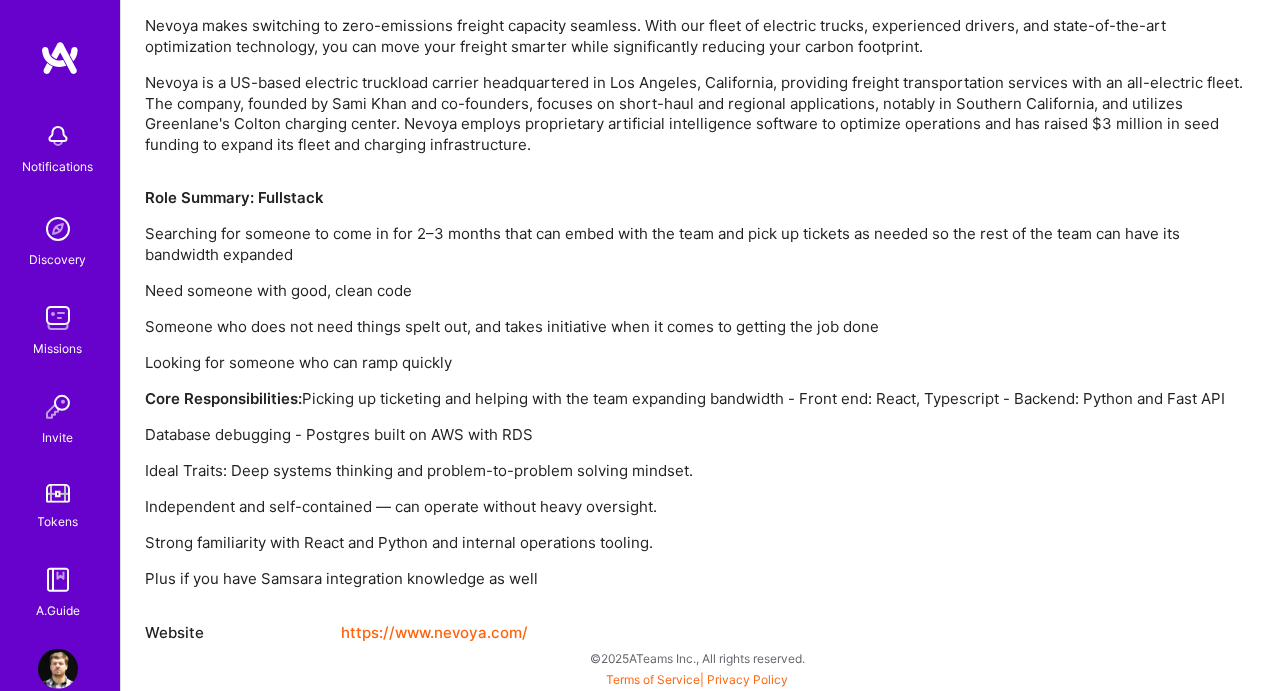 drag, startPoint x: 637, startPoint y: 475, endPoint x: 619, endPoint y: 480, distance: 18.681541 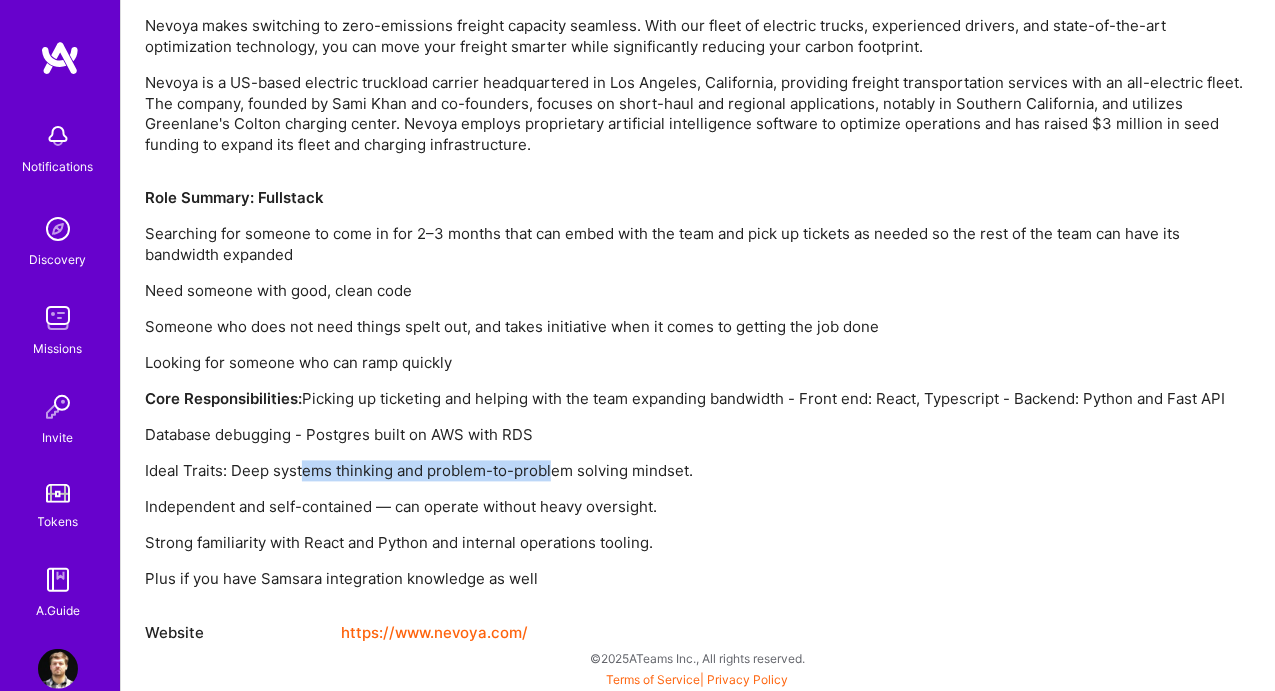 drag, startPoint x: 336, startPoint y: 476, endPoint x: 666, endPoint y: 475, distance: 330.00153 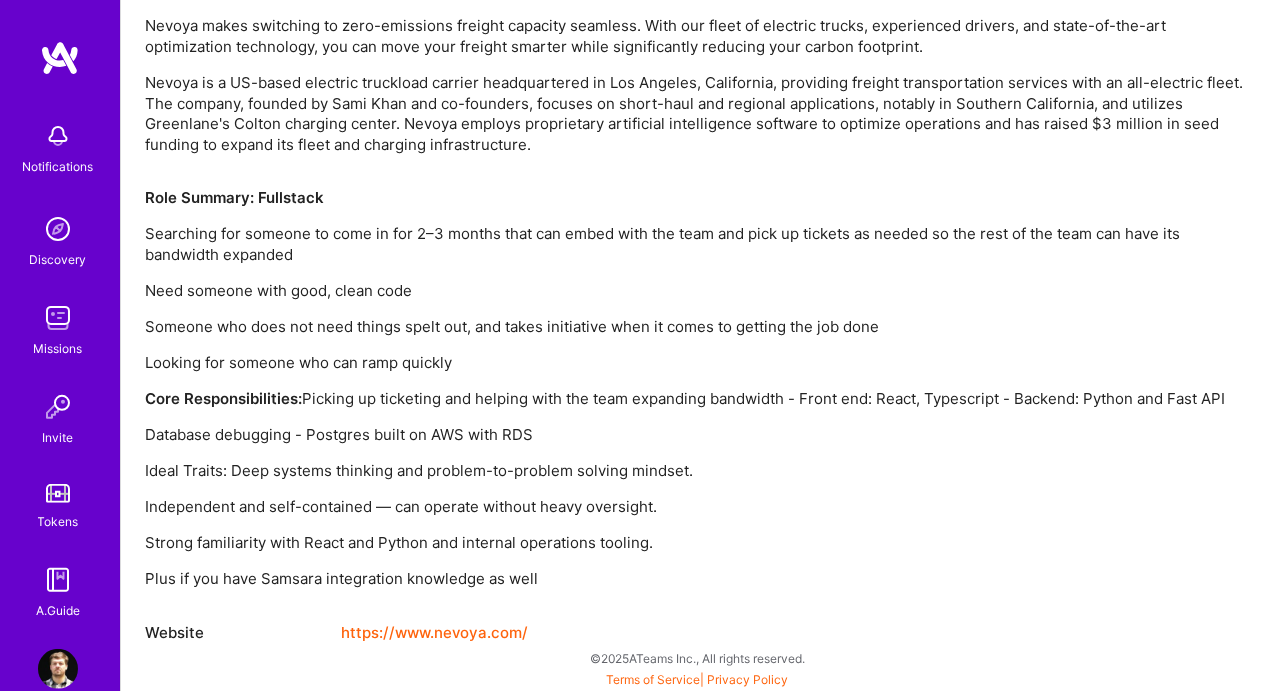 click on "Ideal Traits: Deep systems thinking and problem-to-problem solving mindset." at bounding box center (698, 471) 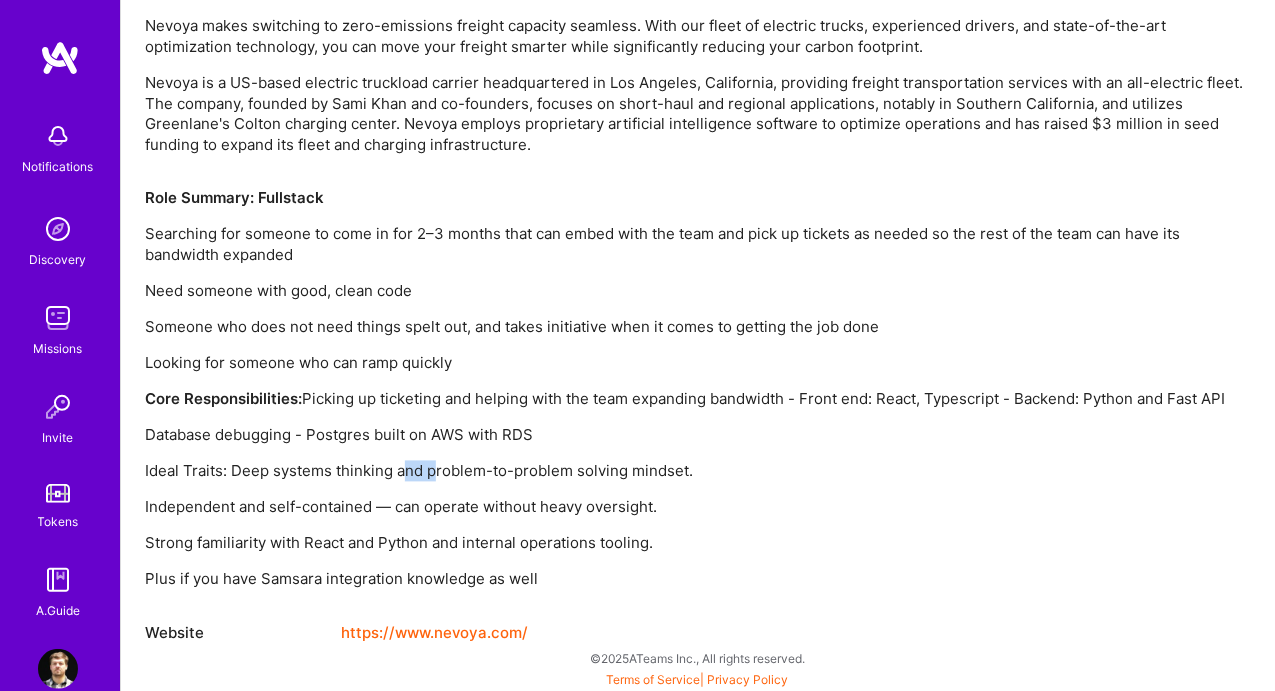 drag, startPoint x: 433, startPoint y: 473, endPoint x: 713, endPoint y: 473, distance: 280 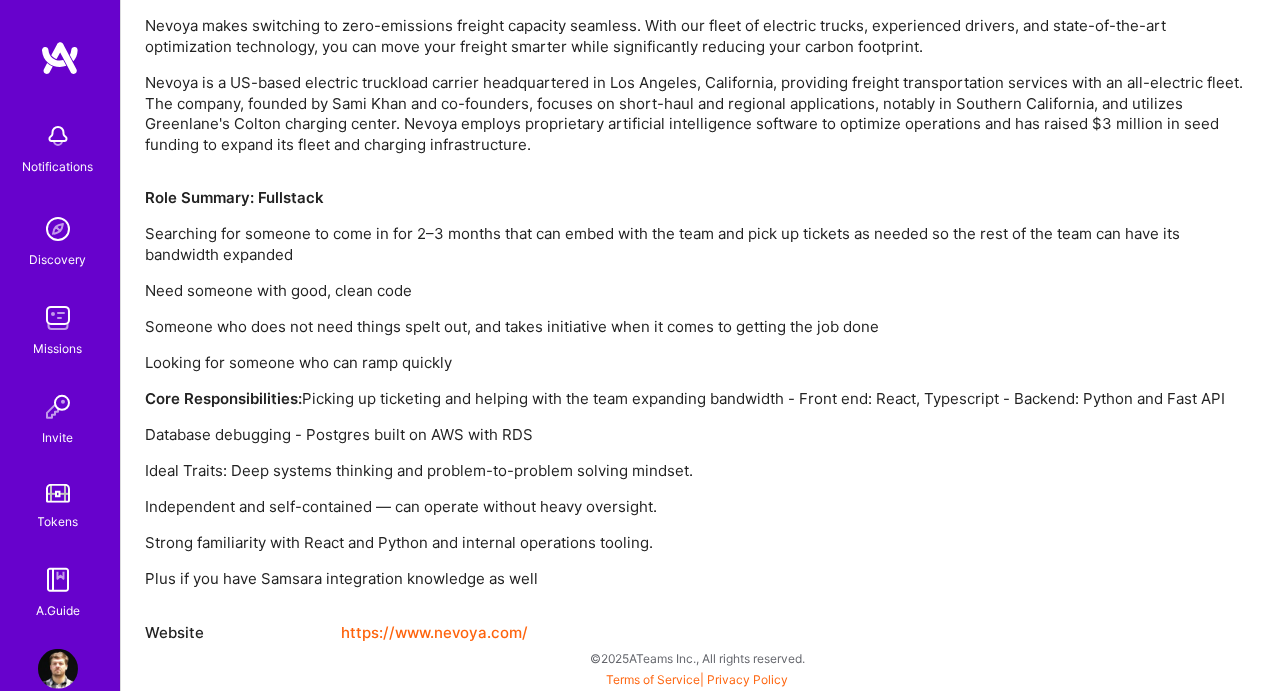 drag, startPoint x: 713, startPoint y: 473, endPoint x: 514, endPoint y: 475, distance: 199.01006 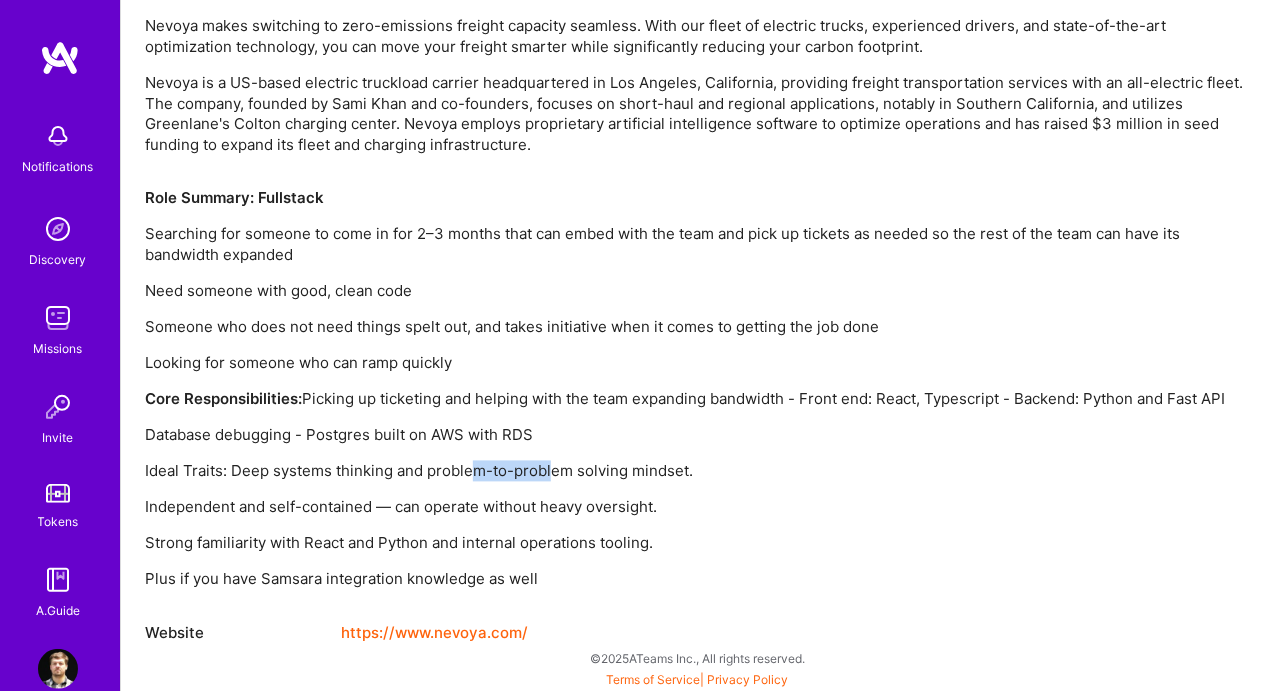 click on "Ideal Traits: Deep systems thinking and problem-to-problem solving mindset." at bounding box center (698, 471) 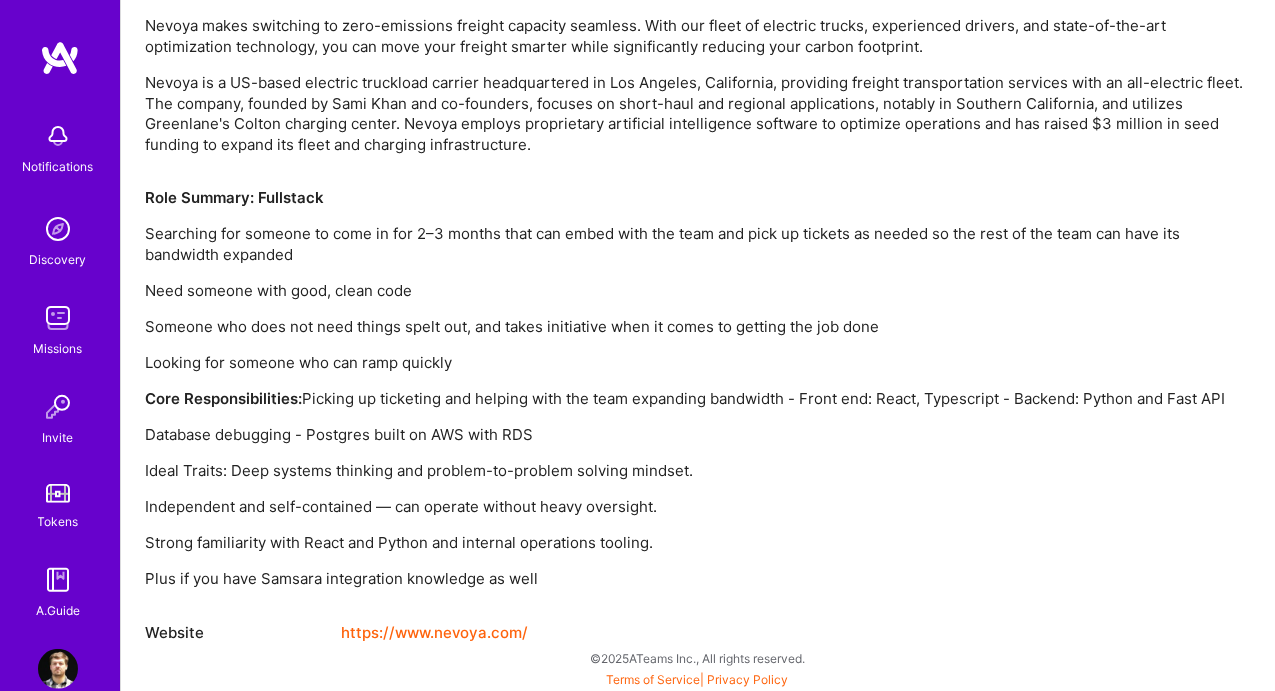 click on "Ideal Traits: Deep systems thinking and problem-to-problem solving mindset." at bounding box center (698, 471) 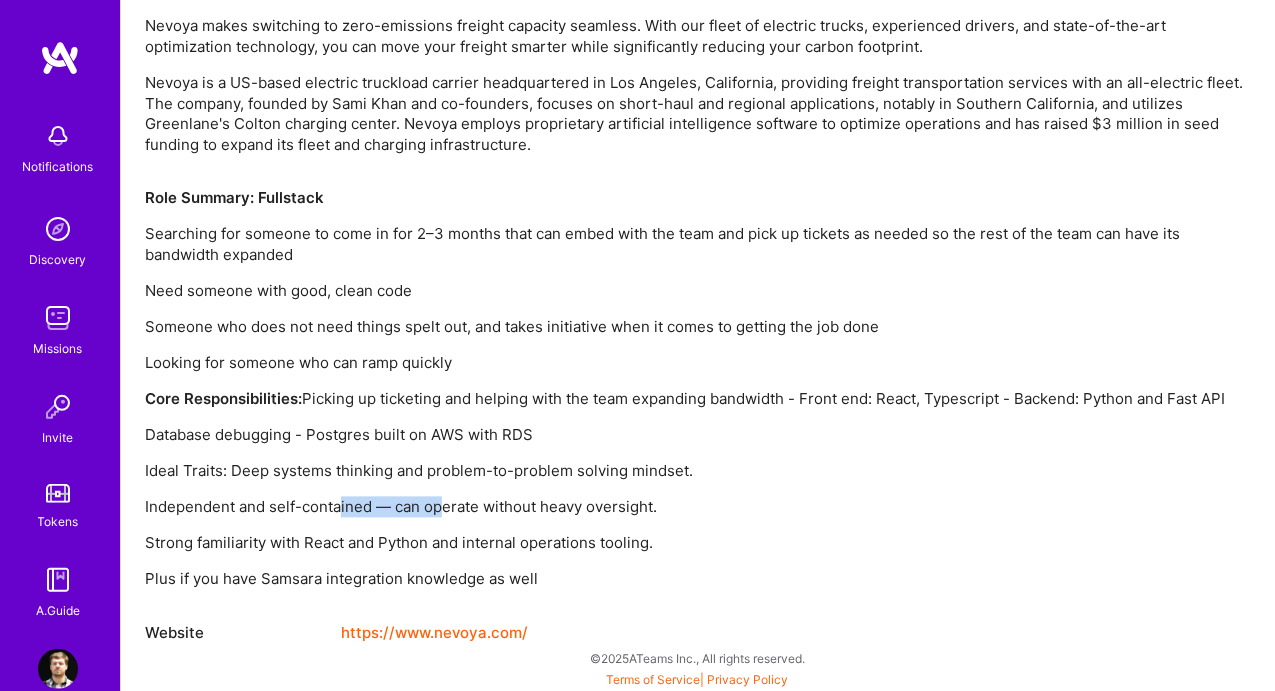 drag, startPoint x: 502, startPoint y: 507, endPoint x: 724, endPoint y: 507, distance: 222 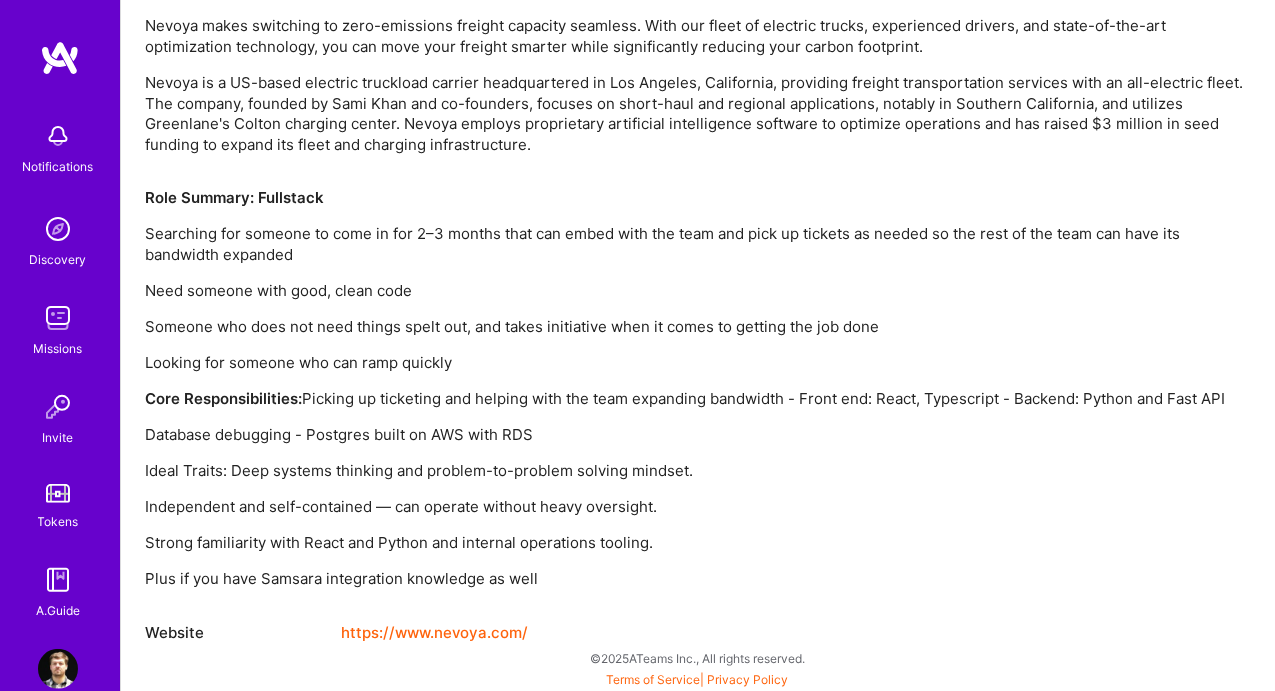 click on "Independent and self-contained — can operate without heavy oversight." at bounding box center (698, 507) 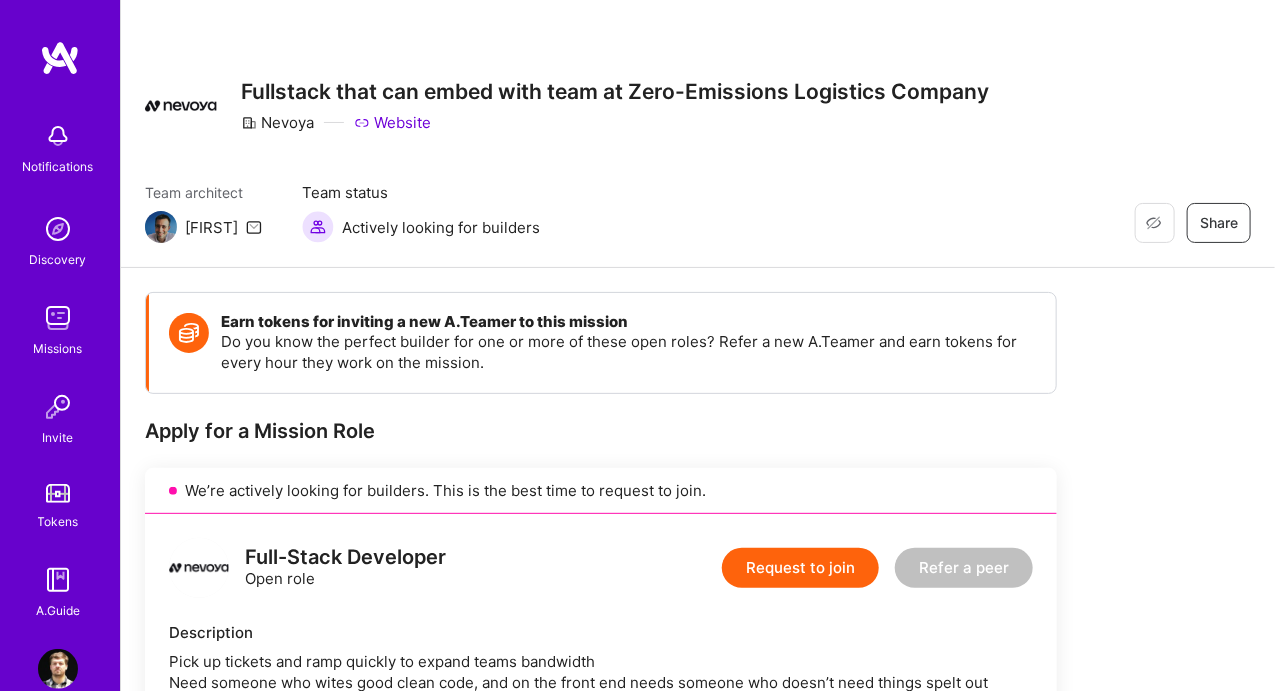 scroll, scrollTop: 400, scrollLeft: 0, axis: vertical 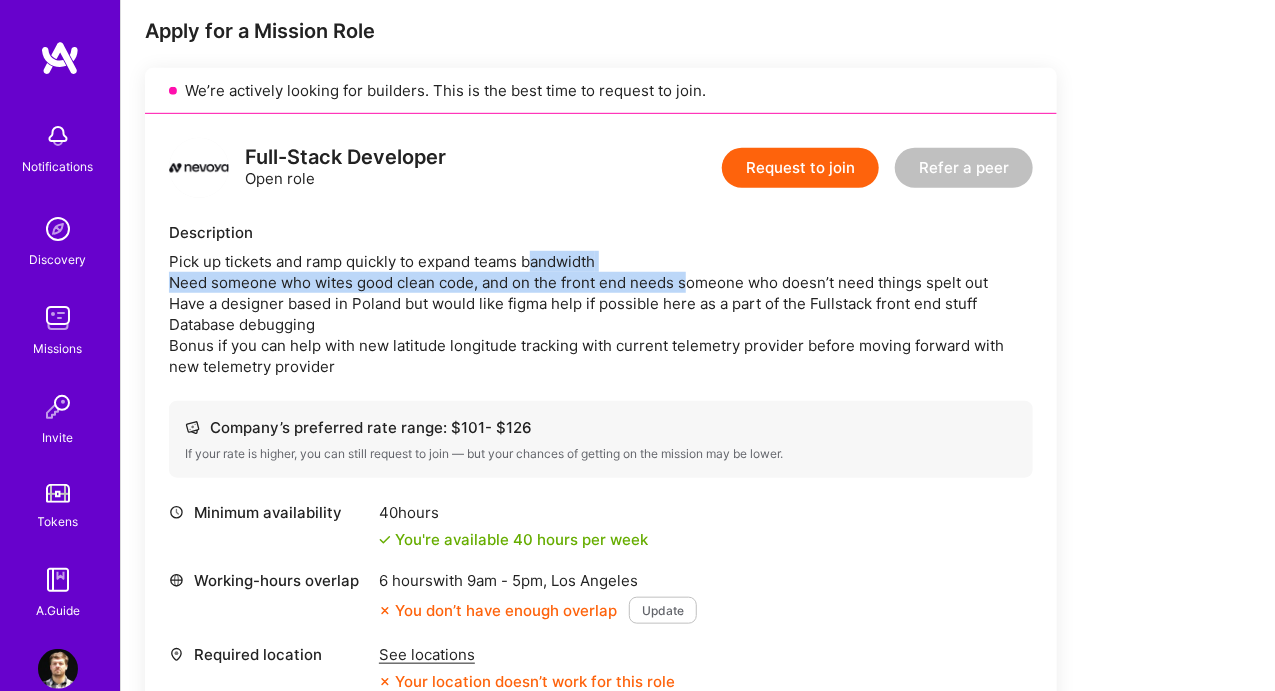 drag, startPoint x: 562, startPoint y: 265, endPoint x: 728, endPoint y: 279, distance: 166.58931 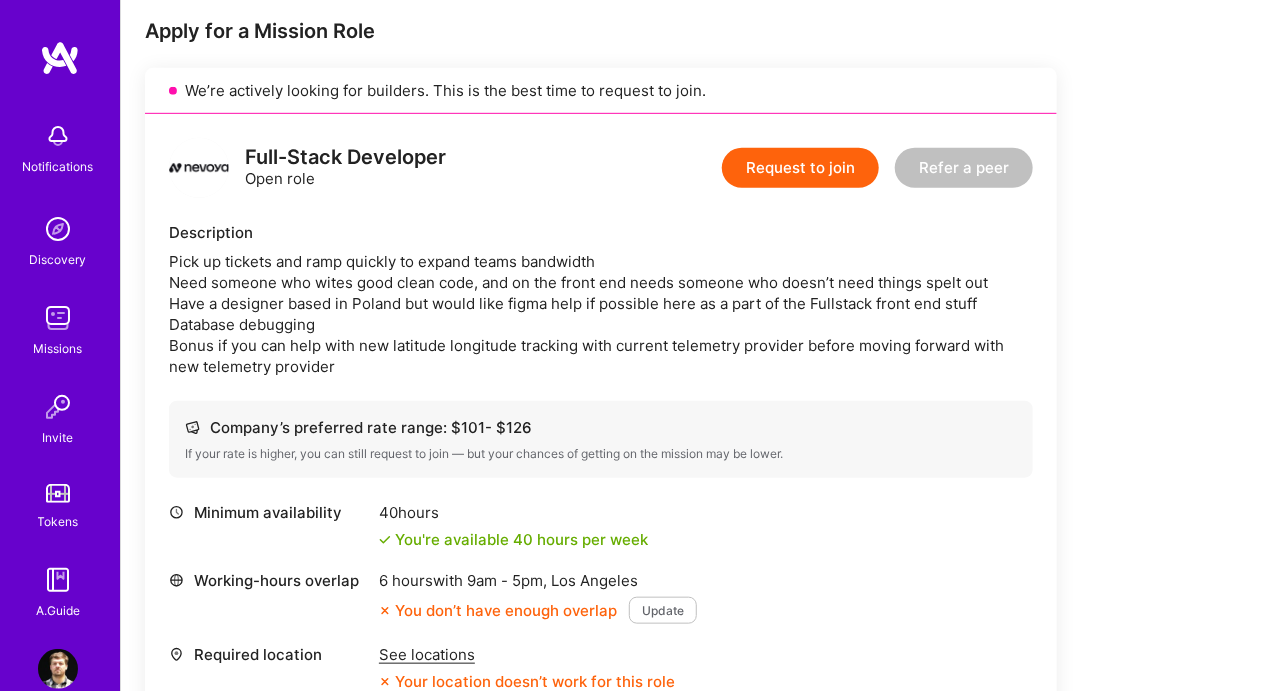 click on "Pick up tickets and ramp quickly to expand teams bandwidth
Need someone who wites good clean code, and on the front end needs someone who doesn’t need things spelt out
Have a designer based in Poland but would like figma help if possible here as a part of the Fullstack front end stuff
Database debugging
Bonus if you can help with new latitude longitude tracking with current telemetry provider before moving forward with new telemetry provider" at bounding box center (601, 314) 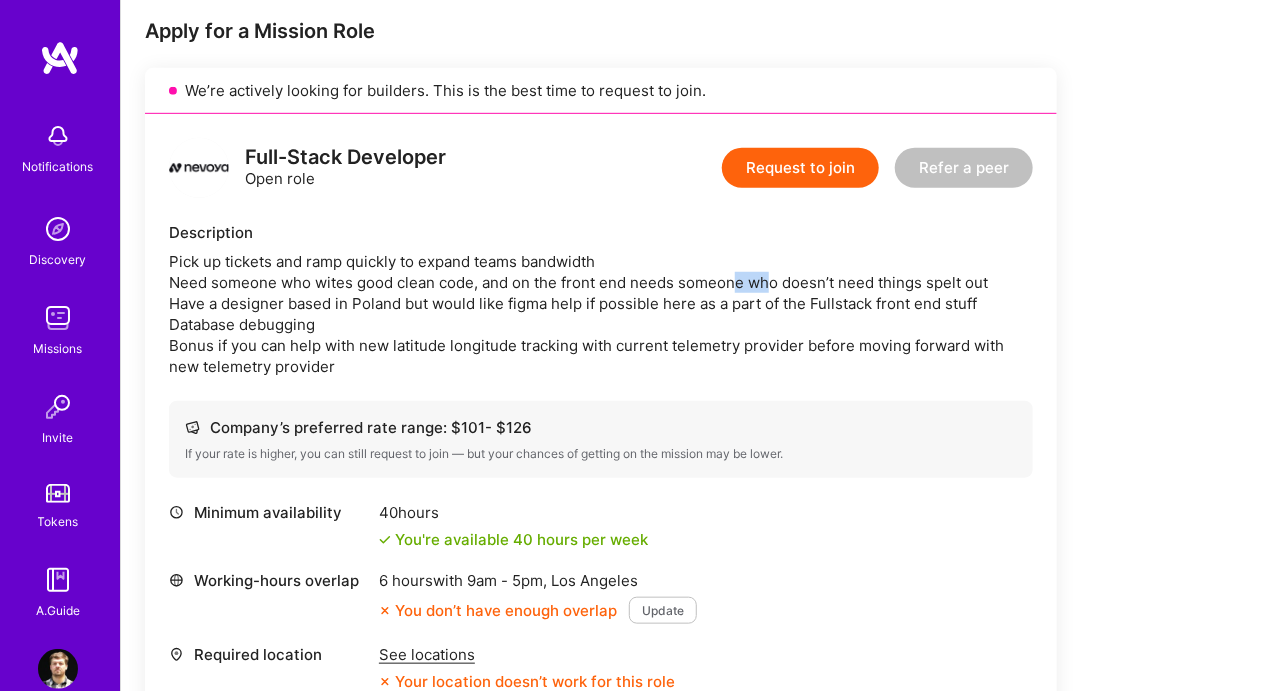 drag, startPoint x: 793, startPoint y: 281, endPoint x: 894, endPoint y: 281, distance: 101 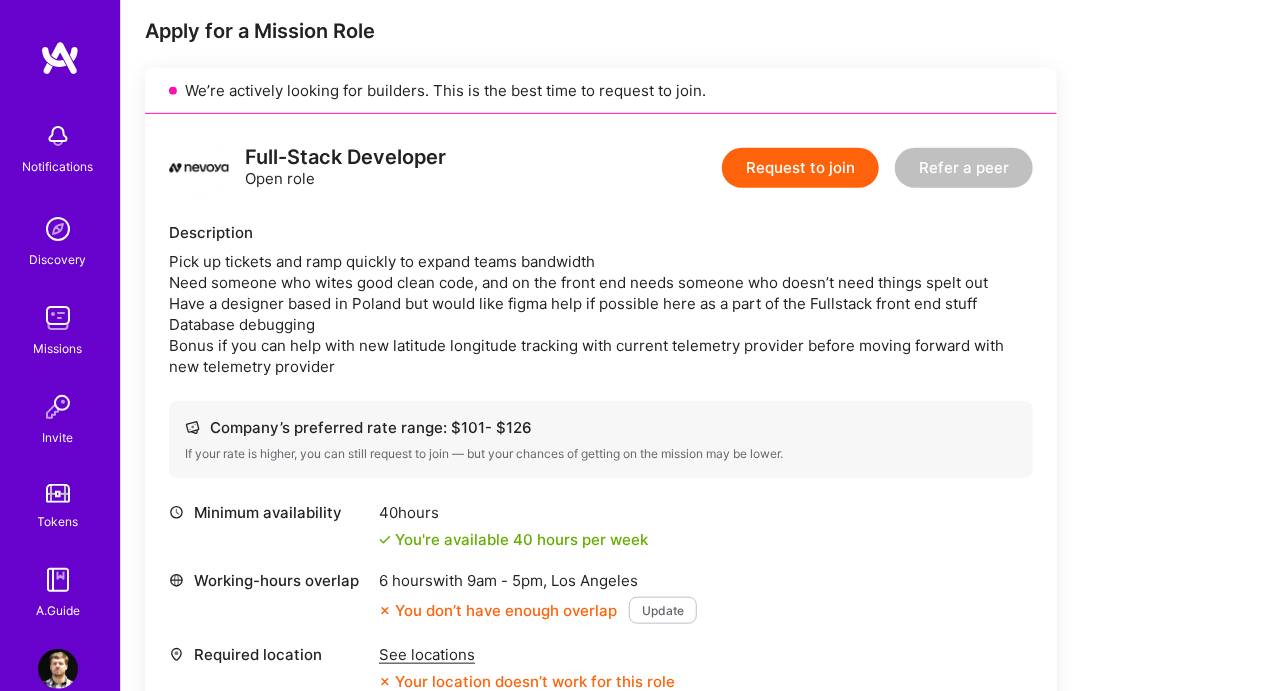 click on "Pick up tickets and ramp quickly to expand teams bandwidth
Need someone who wites good clean code, and on the front end needs someone who doesn’t need things spelt out
Have a designer based in Poland but would like figma help if possible here as a part of the Fullstack front end stuff
Database debugging
Bonus if you can help with new latitude longitude tracking with current telemetry provider before moving forward with new telemetry provider" at bounding box center [601, 314] 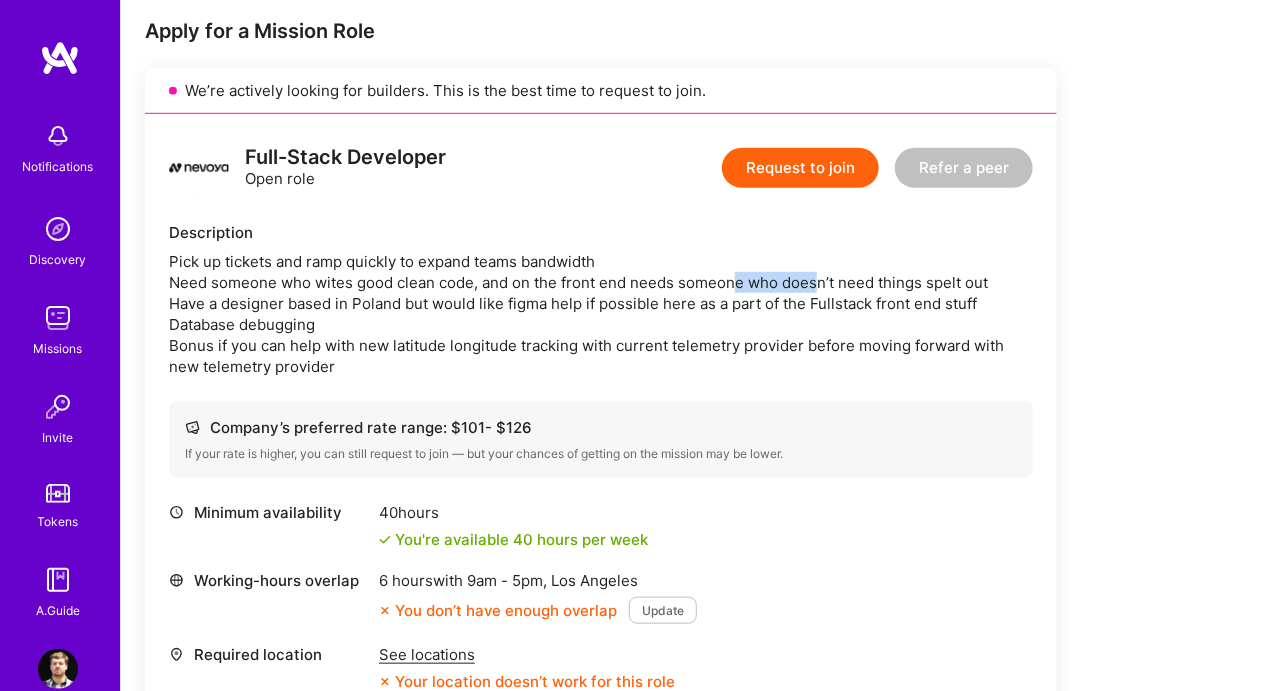 click on "Pick up tickets and ramp quickly to expand teams bandwidth
Need someone who wites good clean code, and on the front end needs someone who doesn’t need things spelt out
Have a designer based in Poland but would like figma help if possible here as a part of the Fullstack front end stuff
Database debugging
Bonus if you can help with new latitude longitude tracking with current telemetry provider before moving forward with new telemetry provider" at bounding box center (601, 314) 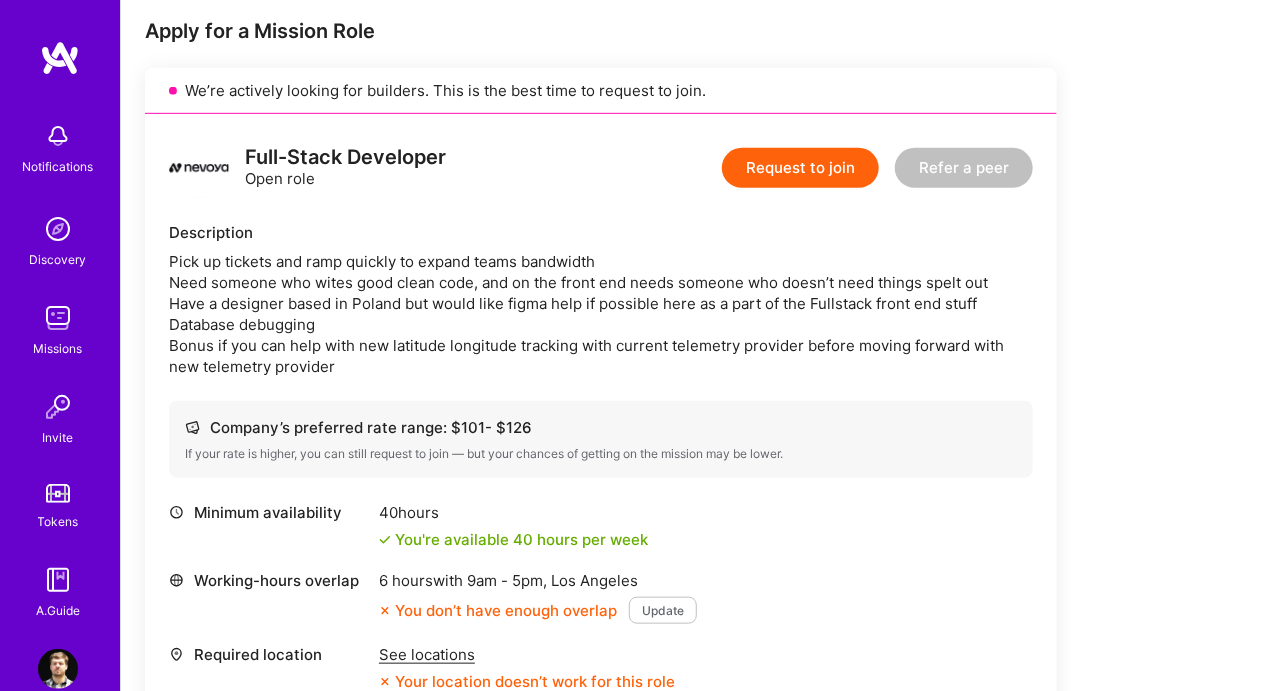 click on "Pick up tickets and ramp quickly to expand teams bandwidth
Need someone who wites good clean code, and on the front end needs someone who doesn’t need things spelt out
Have a designer based in Poland but would like figma help if possible here as a part of the Fullstack front end stuff
Database debugging
Bonus if you can help with new latitude longitude tracking with current telemetry provider before moving forward with new telemetry provider" at bounding box center (601, 314) 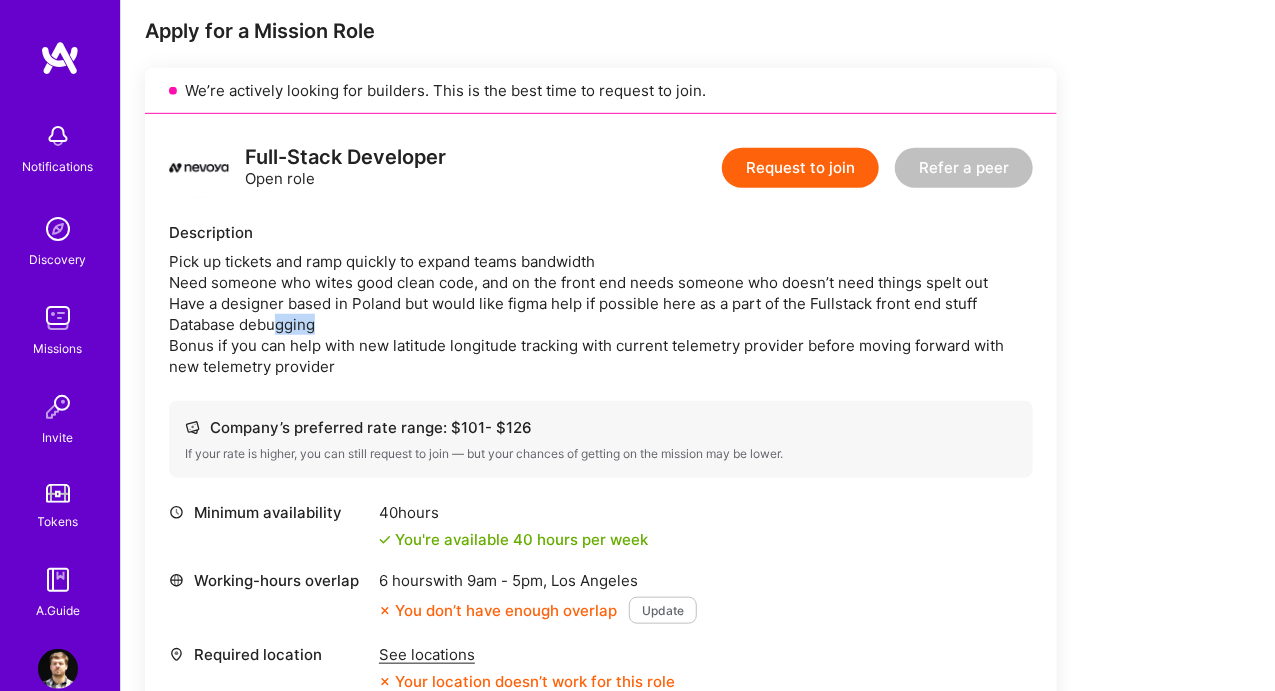 drag, startPoint x: 285, startPoint y: 316, endPoint x: 622, endPoint y: 330, distance: 337.29068 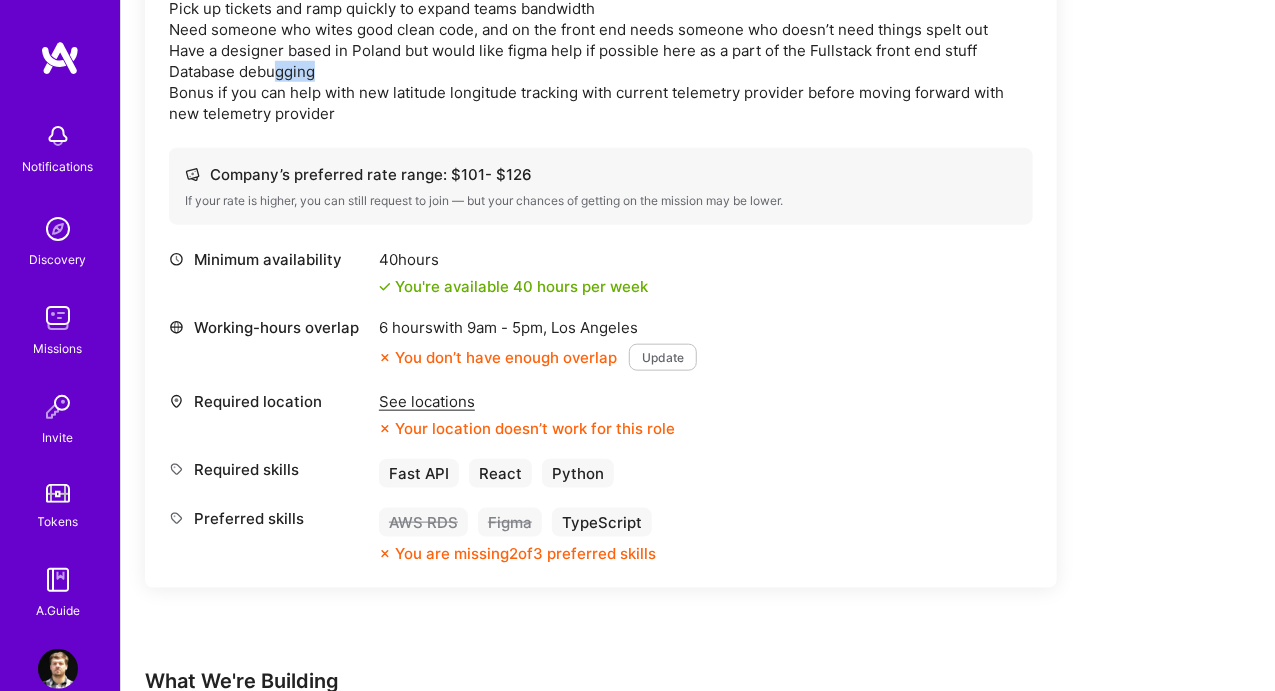 scroll, scrollTop: 600, scrollLeft: 0, axis: vertical 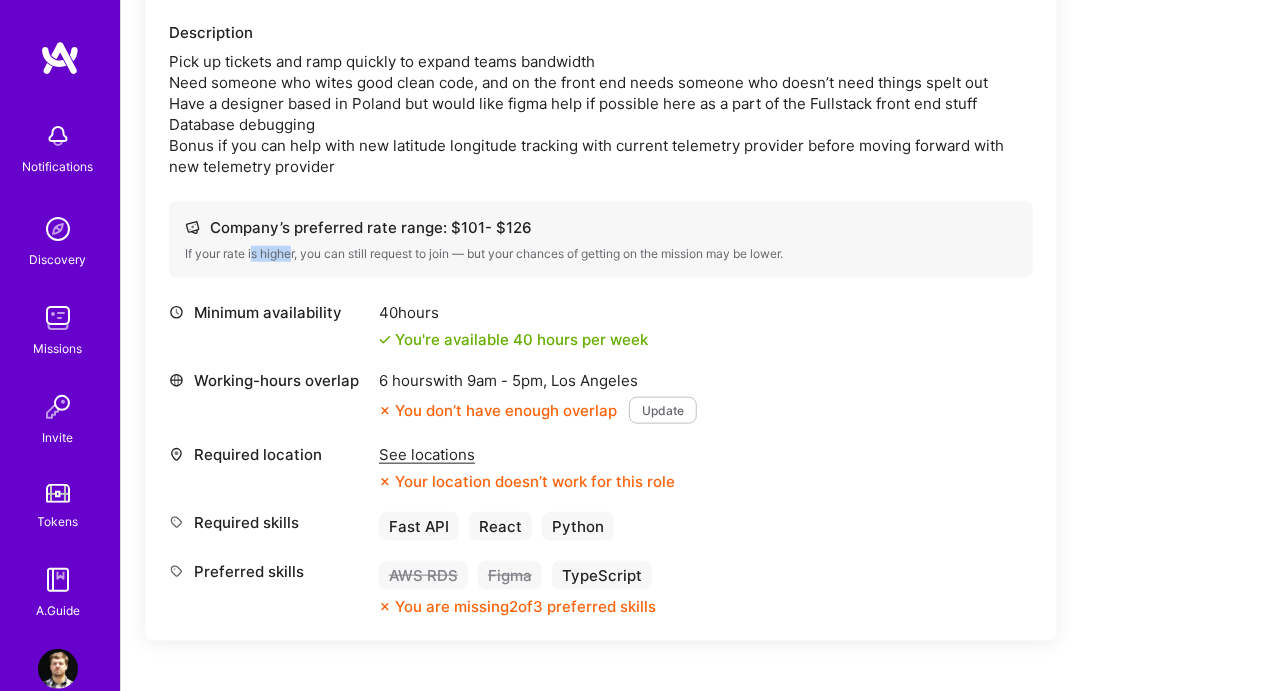 drag, startPoint x: 270, startPoint y: 252, endPoint x: 530, endPoint y: 252, distance: 260 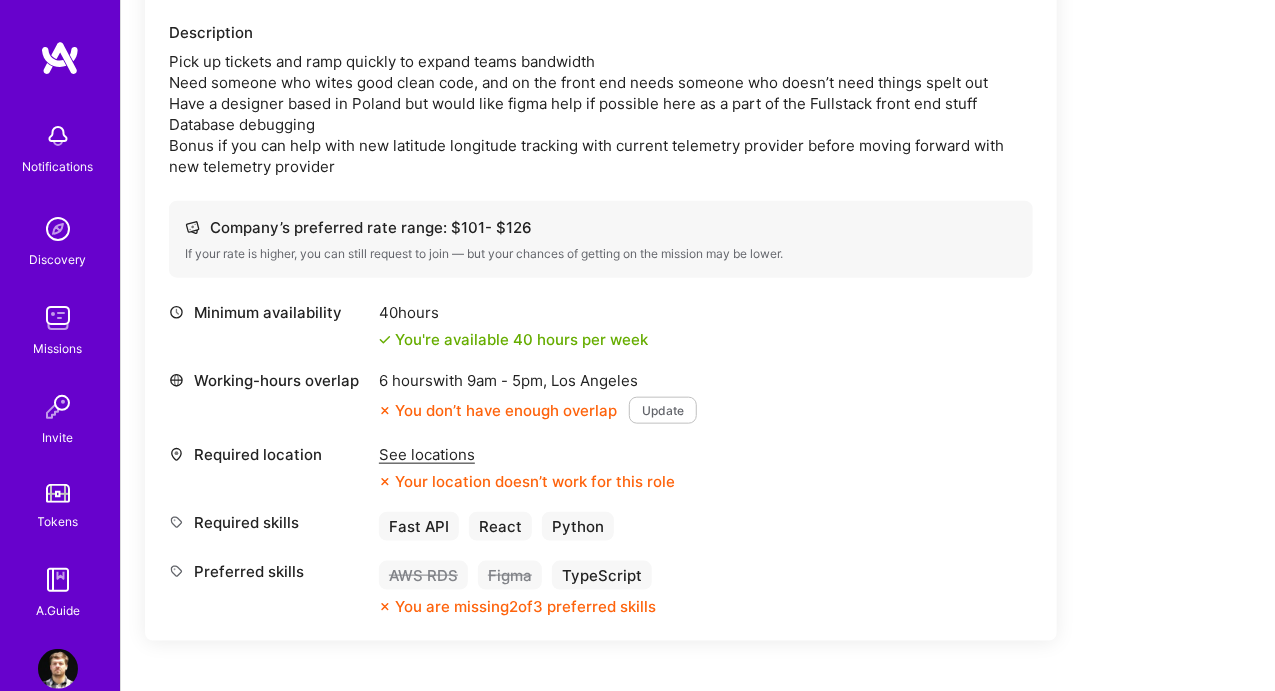 click on "If your rate is higher, you can still request to join — but your chances of getting on the mission may be lower." at bounding box center [601, 254] 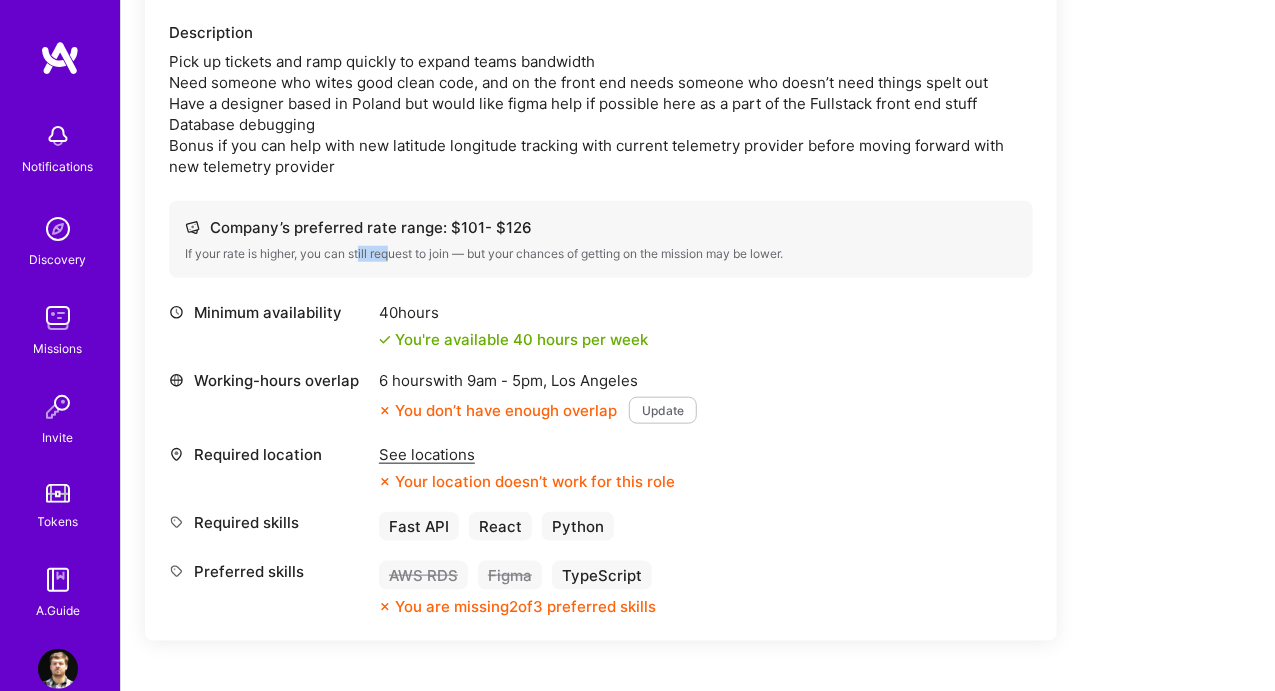 drag, startPoint x: 361, startPoint y: 251, endPoint x: 581, endPoint y: 251, distance: 220 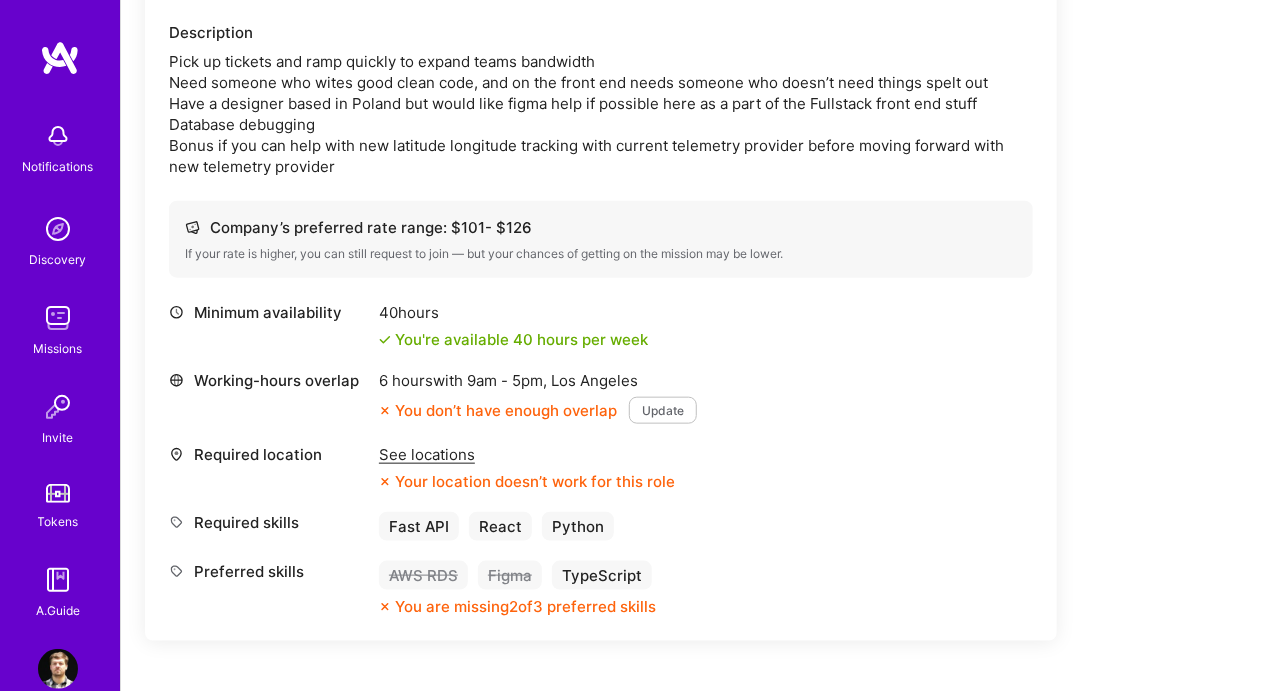 click on "If your rate is higher, you can still request to join — but your chances of getting on the mission may be lower." at bounding box center (601, 254) 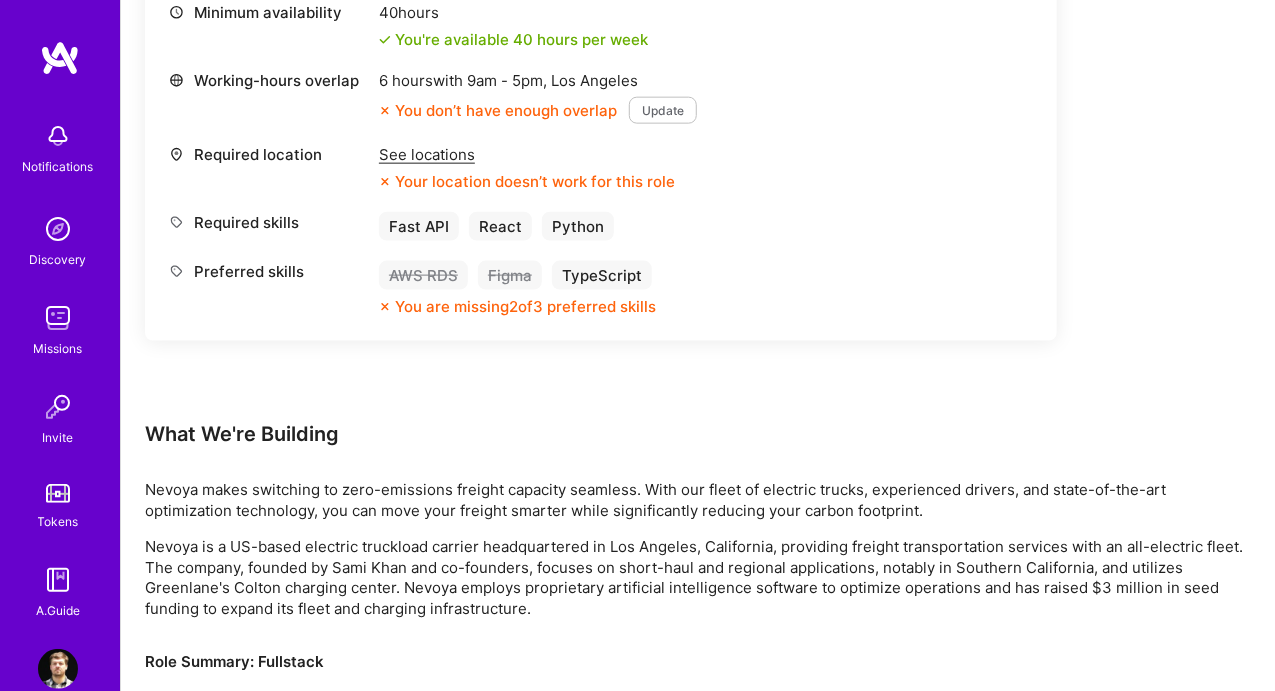scroll, scrollTop: 1100, scrollLeft: 0, axis: vertical 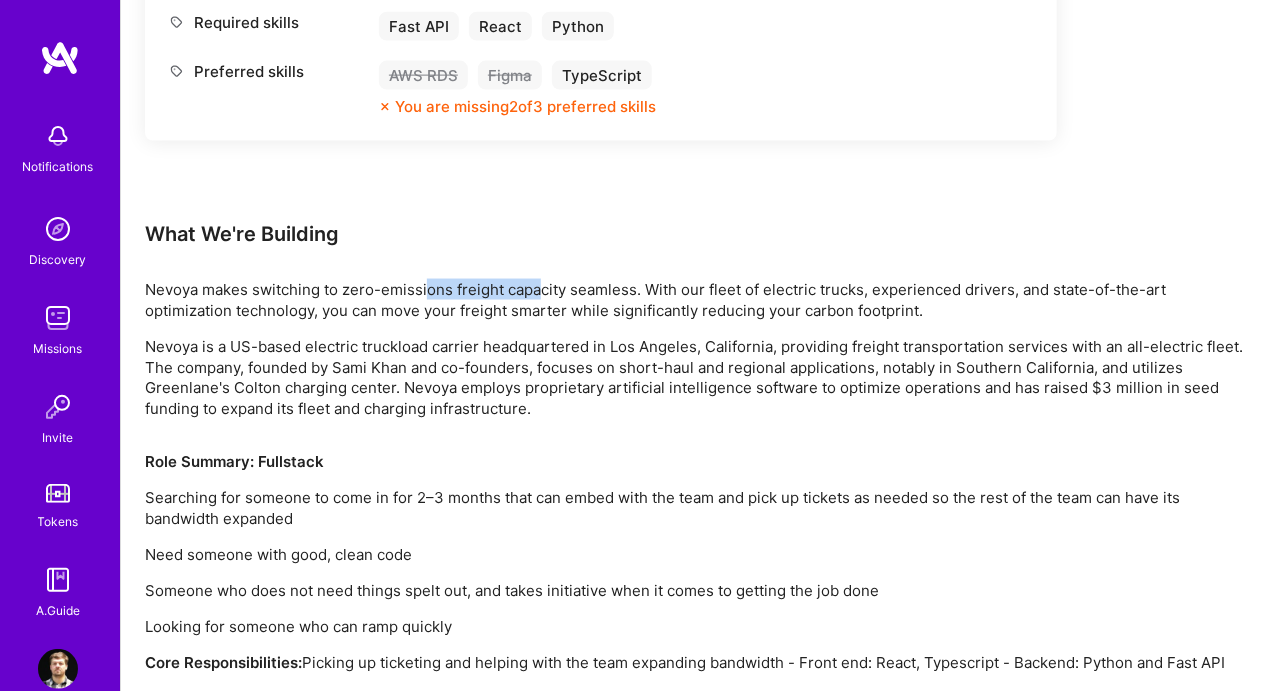 click on "Nevoya makes switching to zero-emissions freight capacity seamless. With our fleet of electric trucks, experienced drivers, and state-of-the-art optimization technology, you can move your freight smarter while significantly reducing your carbon footprint." at bounding box center (698, 300) 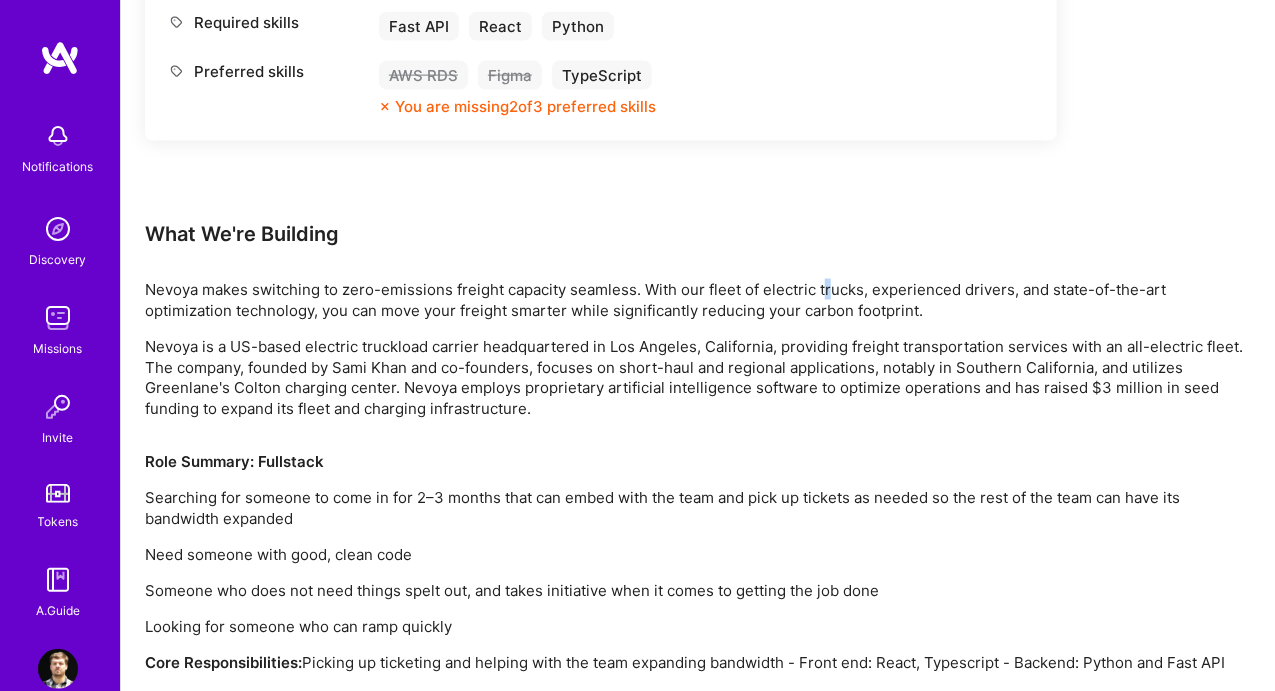 click on "Nevoya makes switching to zero-emissions freight capacity seamless. With our fleet of electric trucks, experienced drivers, and state-of-the-art optimization technology, you can move your freight smarter while significantly reducing your carbon footprint." at bounding box center [698, 300] 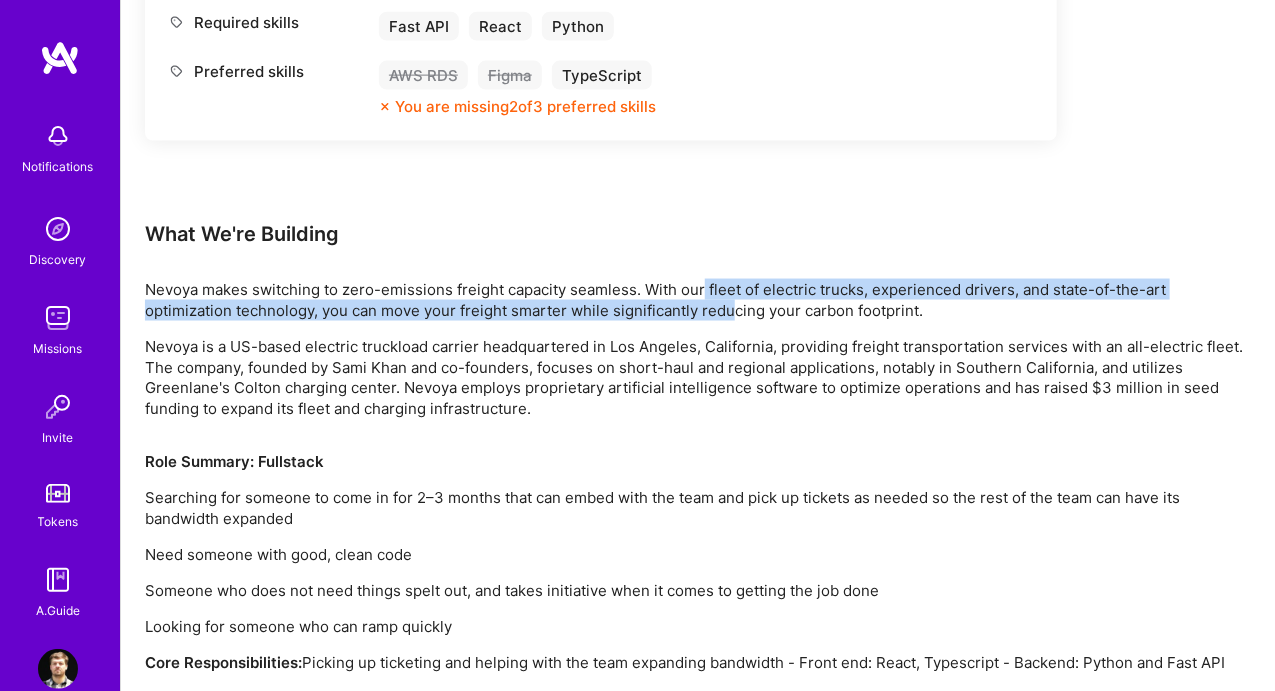 drag, startPoint x: 707, startPoint y: 297, endPoint x: 919, endPoint y: 300, distance: 212.02122 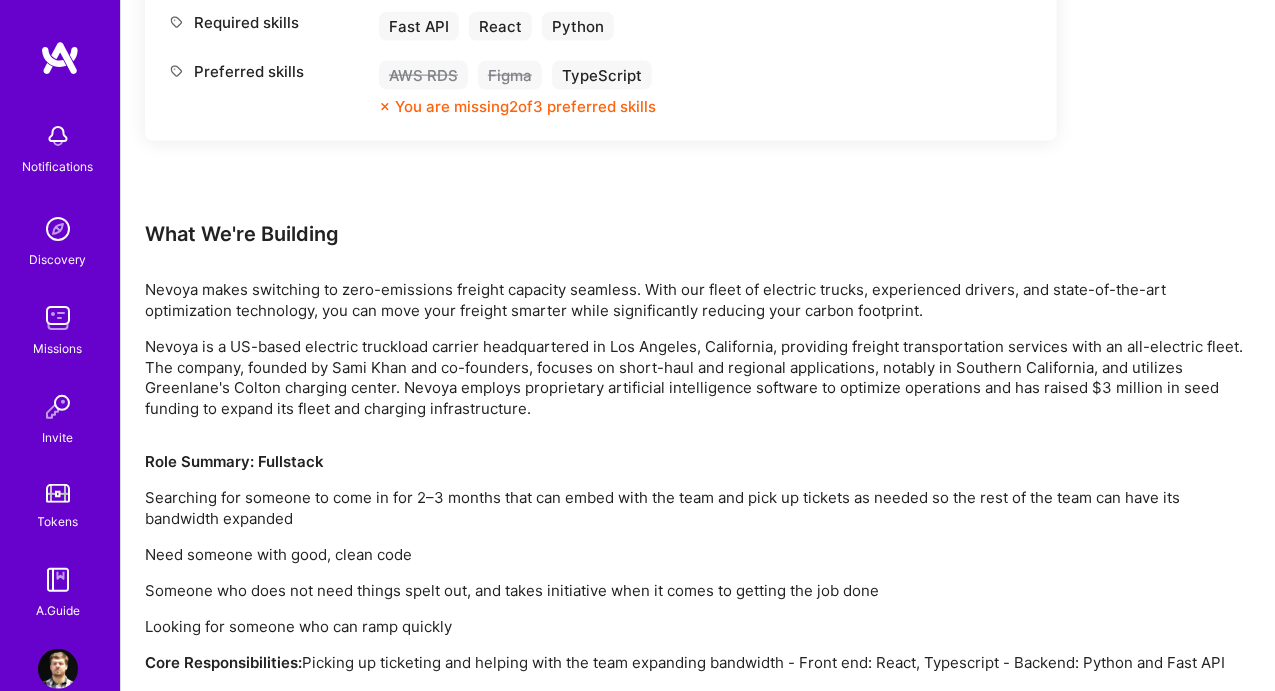 click on "Nevoya makes switching to zero-emissions freight capacity seamless. With our fleet of electric trucks, experienced drivers, and state-of-the-art optimization technology, you can move your freight smarter while significantly reducing your carbon footprint." at bounding box center (698, 300) 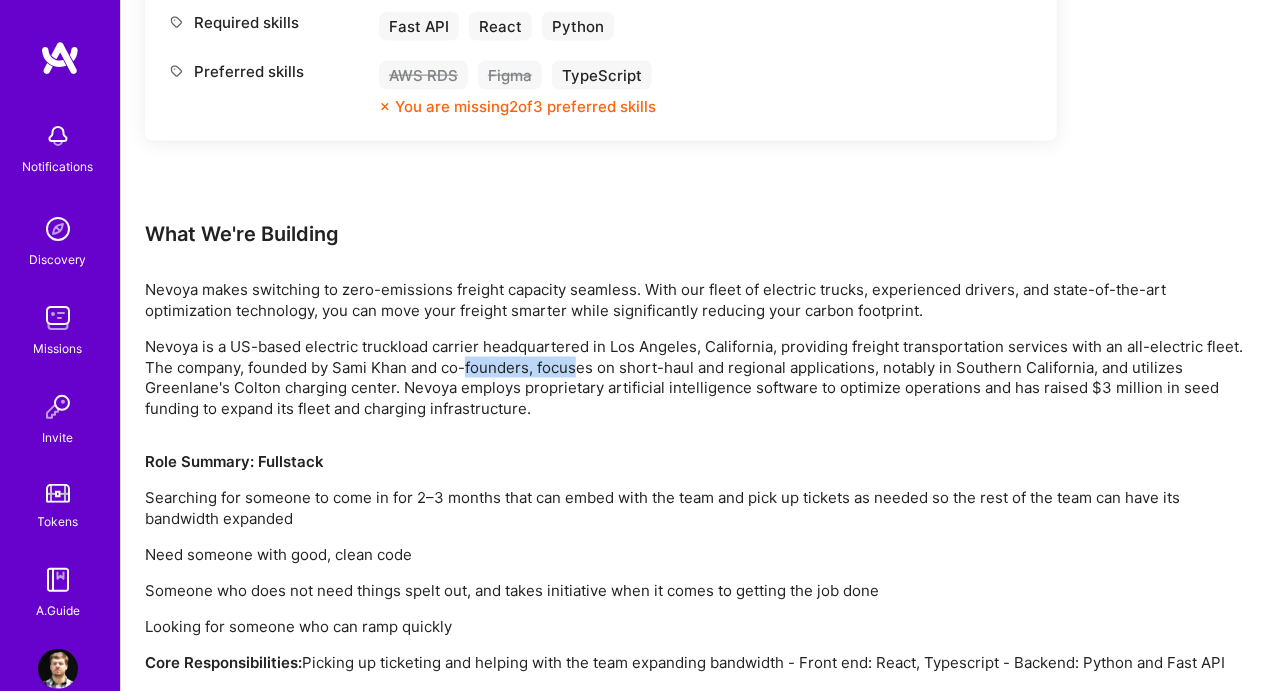 drag, startPoint x: 498, startPoint y: 368, endPoint x: 860, endPoint y: 369, distance: 362.00137 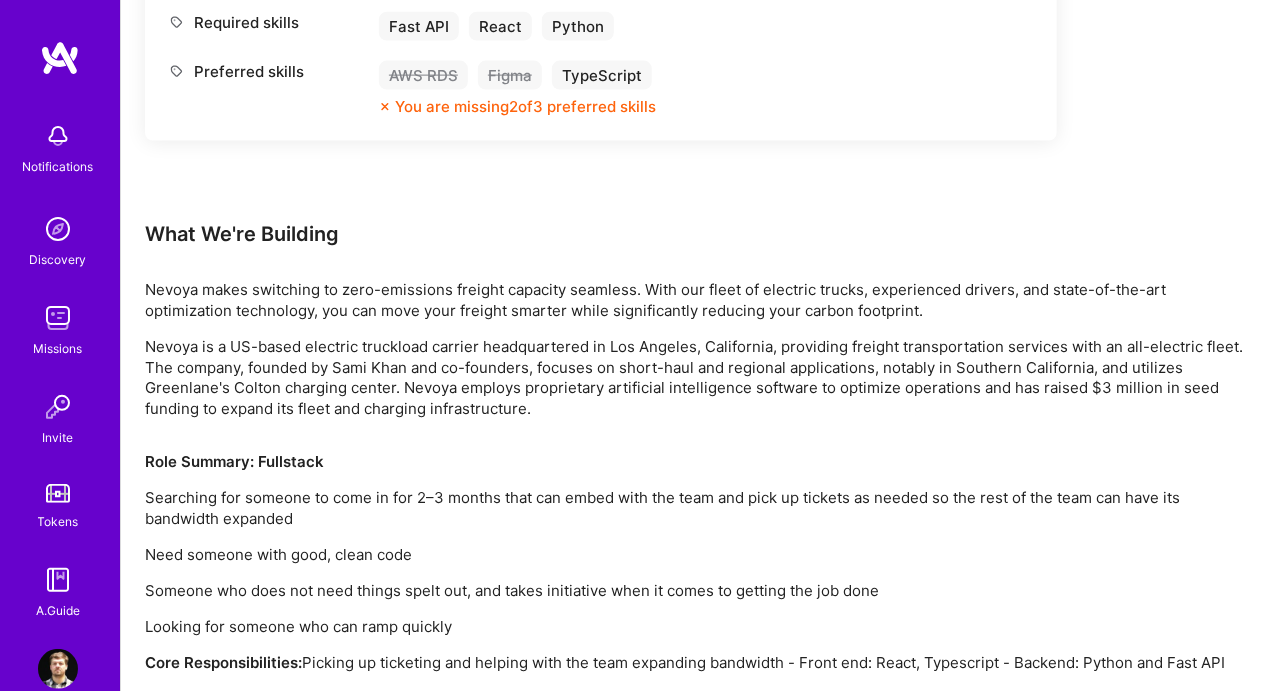 click on "Nevoya is a US-based electric truckload carrier headquartered in Los Angeles, California, providing freight transportation services with an all-electric fleet. The company, founded by Sami Khan and co-founders, focuses on short-haul and regional applications, notably in Southern California, and utilizes Greenlane's Colton charging center. Nevoya employs proprietary artificial intelligence software to optimize operations and has raised $3 million in seed funding to expand its fleet and charging infrastructure." at bounding box center (698, 378) 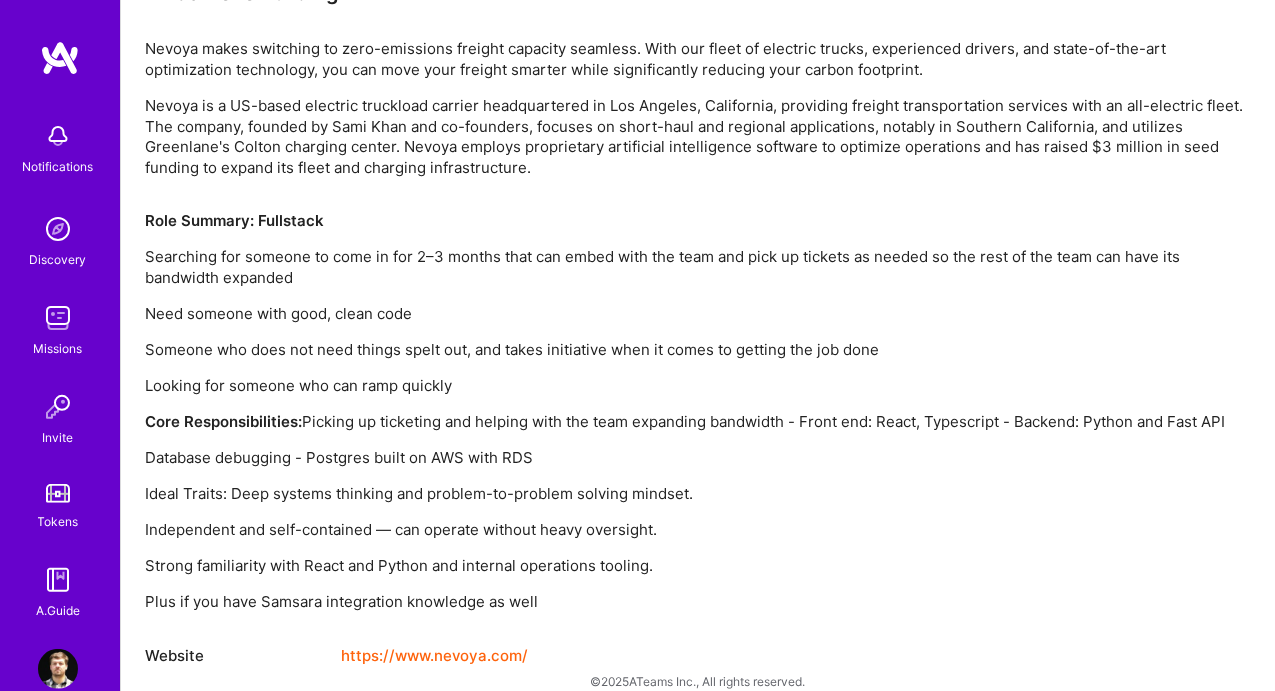 scroll, scrollTop: 1364, scrollLeft: 0, axis: vertical 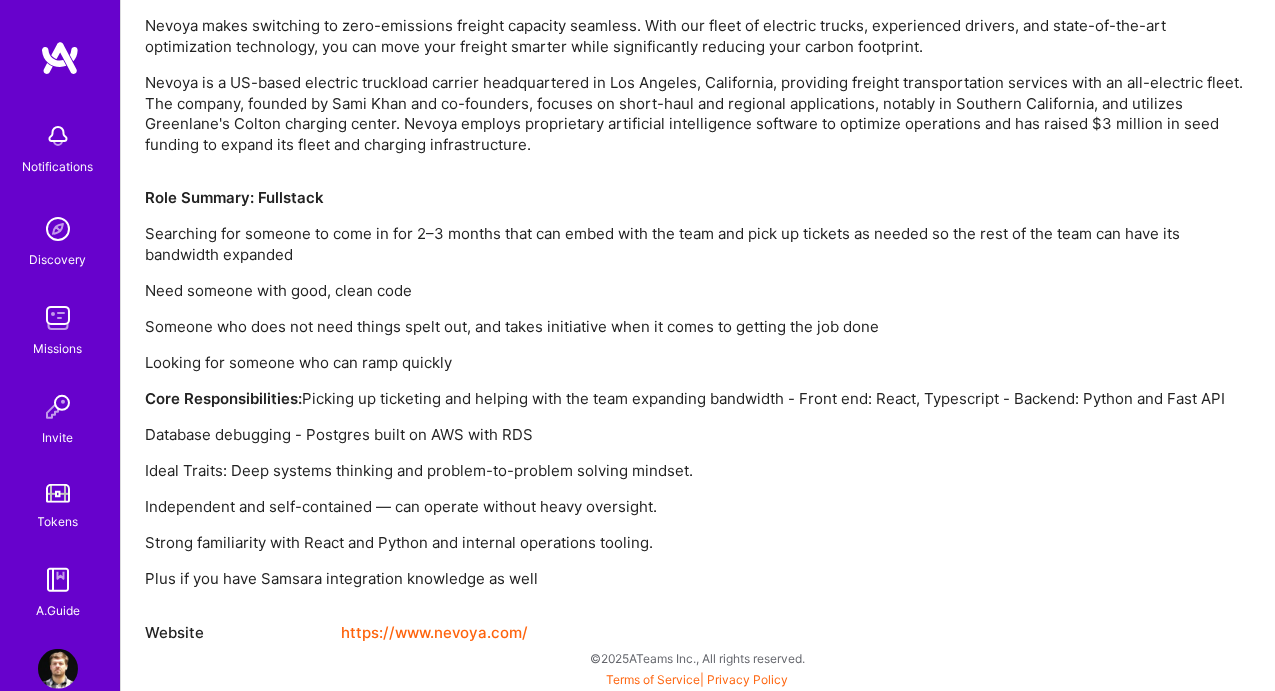 click on "Looking for someone who can ramp quickly" at bounding box center [698, 363] 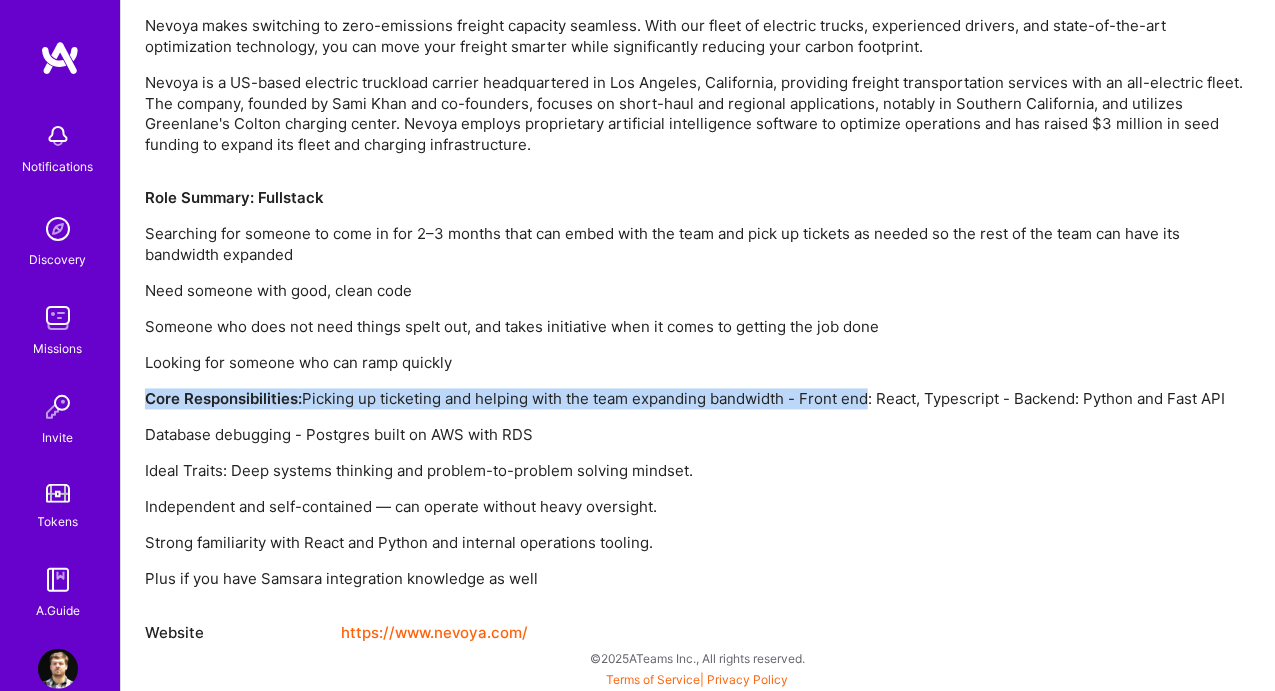 drag, startPoint x: 817, startPoint y: 371, endPoint x: 1017, endPoint y: 381, distance: 200.24985 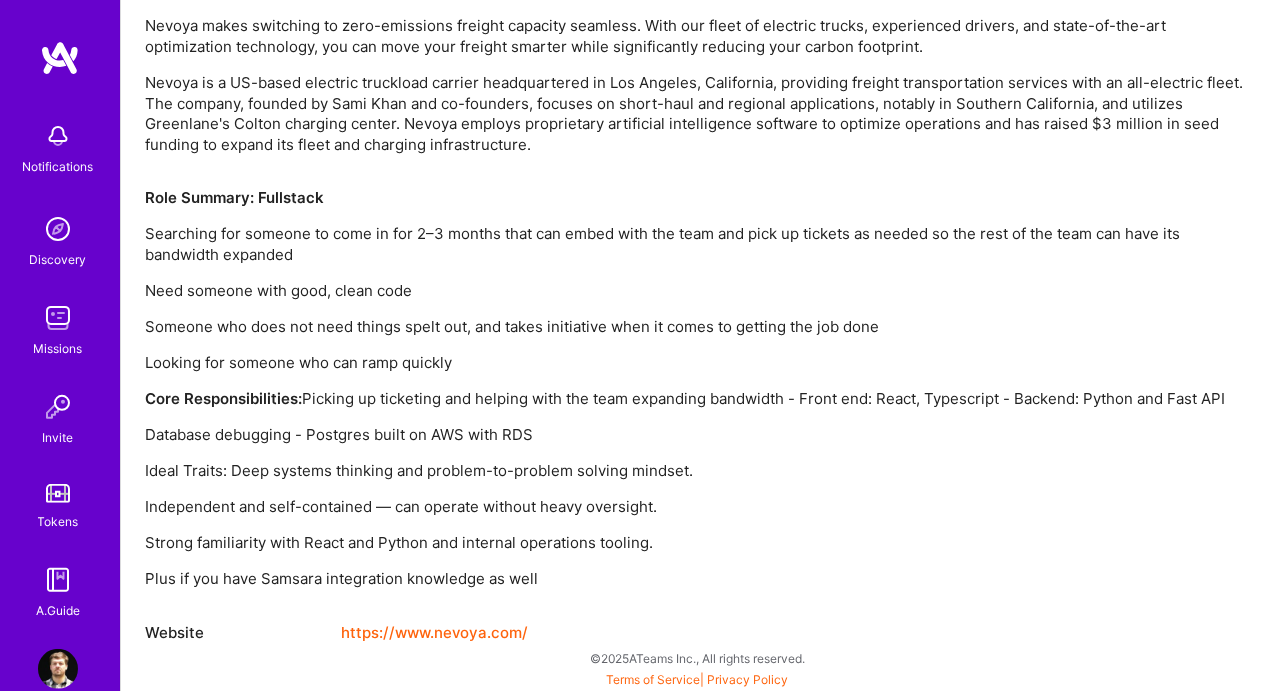 click on "Role Summary: Fullstack Searching for someone to come in for 2–3 months that can embed with the team and pick up tickets as needed so the rest of the team can have its bandwidth expanded Need someone with good, clean code Someone who does not need things spelt out, and takes initiative when it comes to getting the job done Looking for someone who can ramp quickly Core Responsibilities:  Picking up ticketing and helping with the team expanding bandwidth - Front end: React, Typescript - Backend: Python and Fast API Database debugging - Postgres built on AWS with RDS Ideal Traits: Deep systems thinking and problem-to-problem solving mindset. Independent and self-contained — can operate without heavy oversight. Strong familiarity with React and Python and internal operations tooling. Plus if you have Samsara integration knowledge as well" at bounding box center (698, 389) 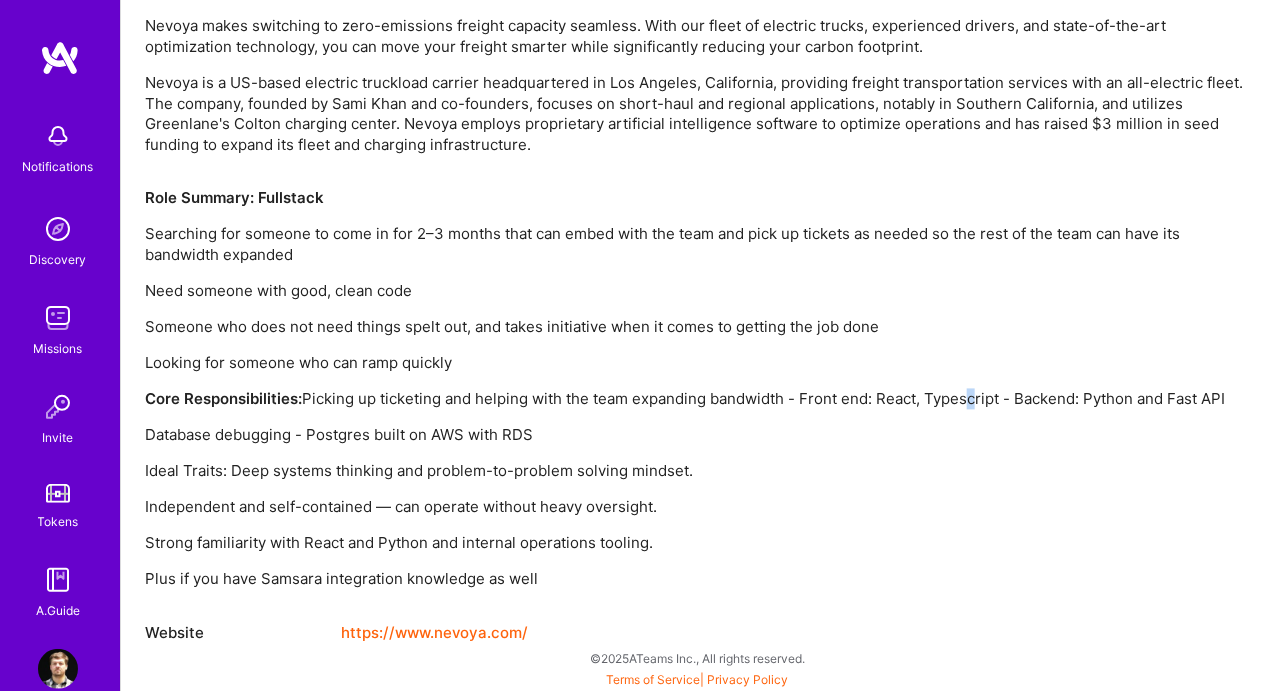 drag, startPoint x: 972, startPoint y: 383, endPoint x: 1069, endPoint y: 384, distance: 97.00516 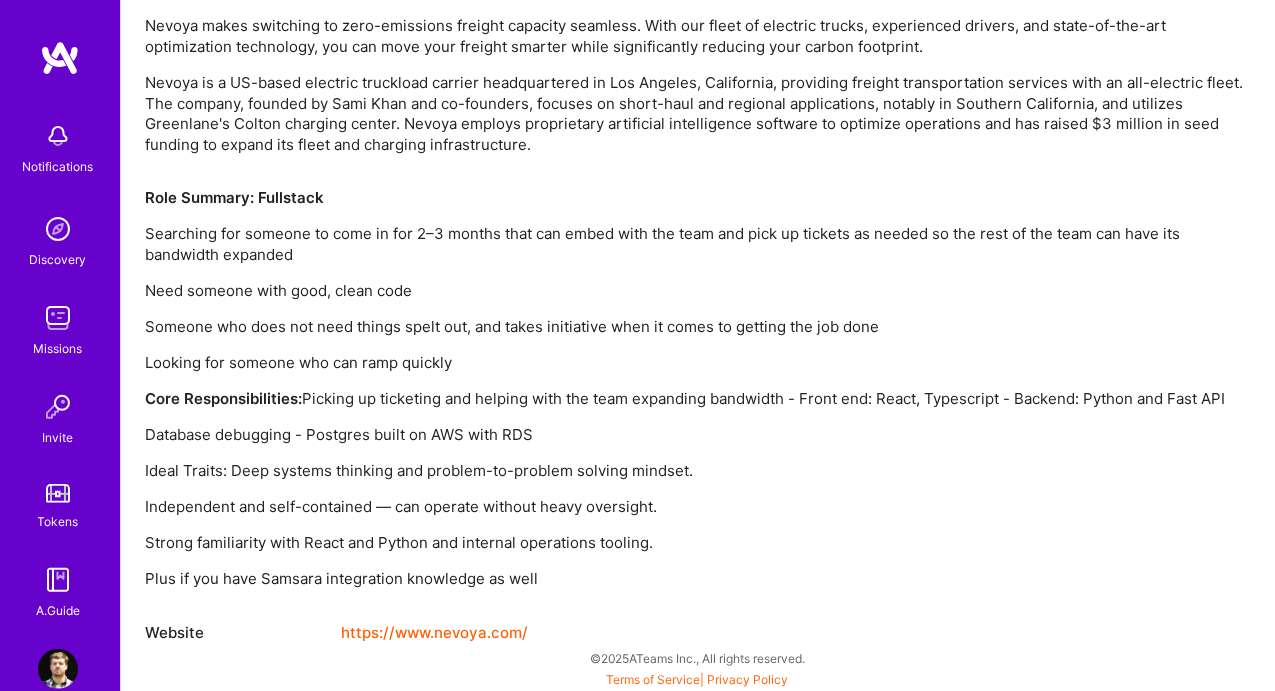 click on "Role Summary: Fullstack Searching for someone to come in for 2–3 months that can embed with the team and pick up tickets as needed so the rest of the team can have its bandwidth expanded Need someone with good, clean code Someone who does not need things spelt out, and takes initiative when it comes to getting the job done Looking for someone who can ramp quickly Core Responsibilities:  Picking up ticketing and helping with the team expanding bandwidth - Front end: React, Typescript - Backend: Python and Fast API Database debugging - Postgres built on AWS with RDS Ideal Traits: Deep systems thinking and problem-to-problem solving mindset. Independent and self-contained — can operate without heavy oversight. Strong familiarity with React and Python and internal operations tooling. Plus if you have Samsara integration knowledge as well" at bounding box center (698, 389) 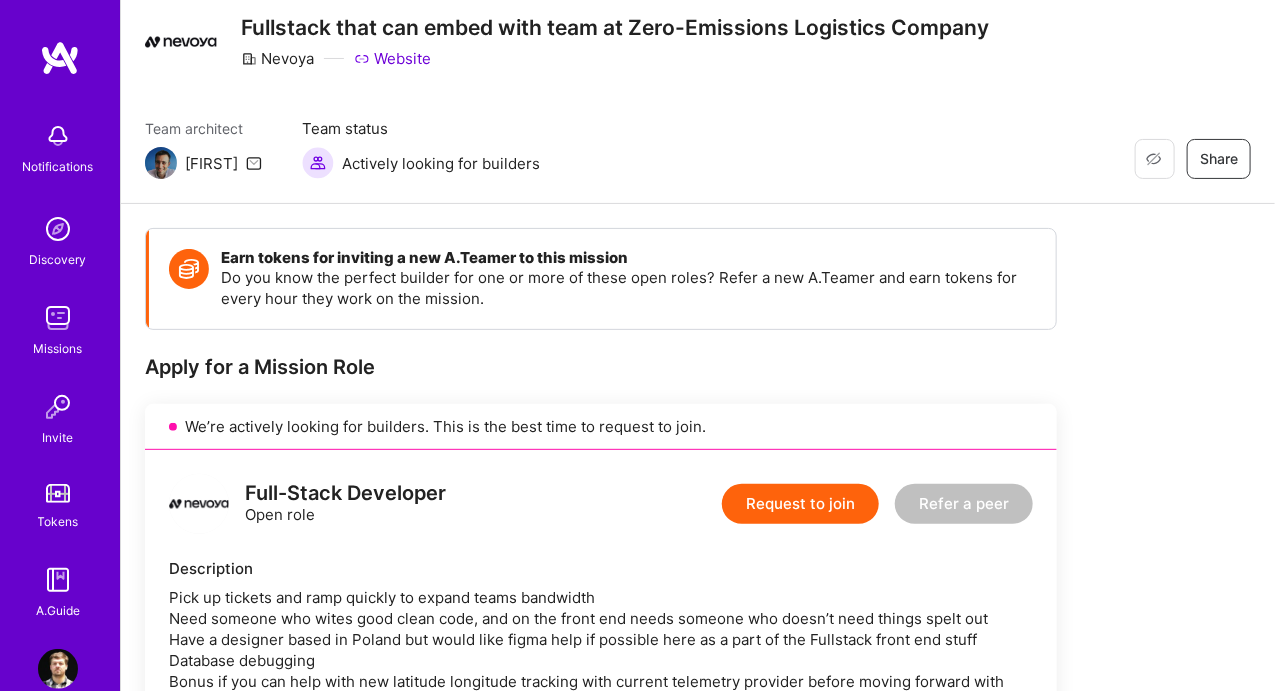 scroll, scrollTop: 0, scrollLeft: 0, axis: both 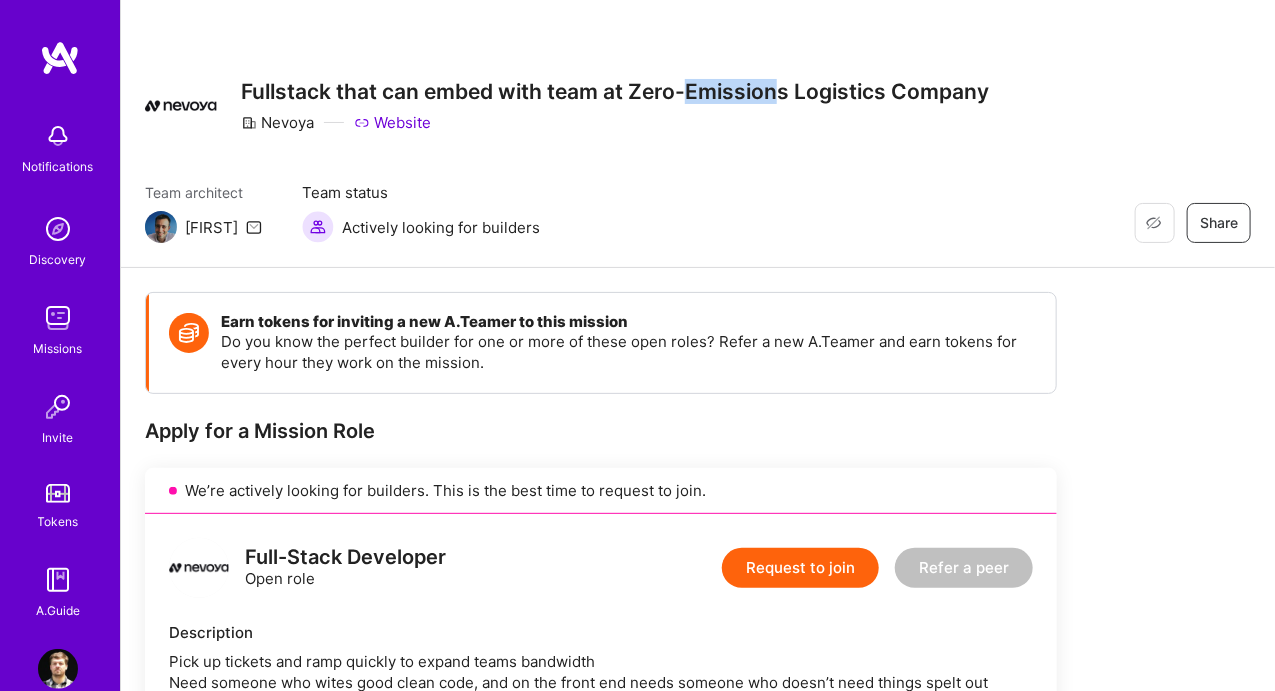 drag, startPoint x: 684, startPoint y: 85, endPoint x: 976, endPoint y: 96, distance: 292.20712 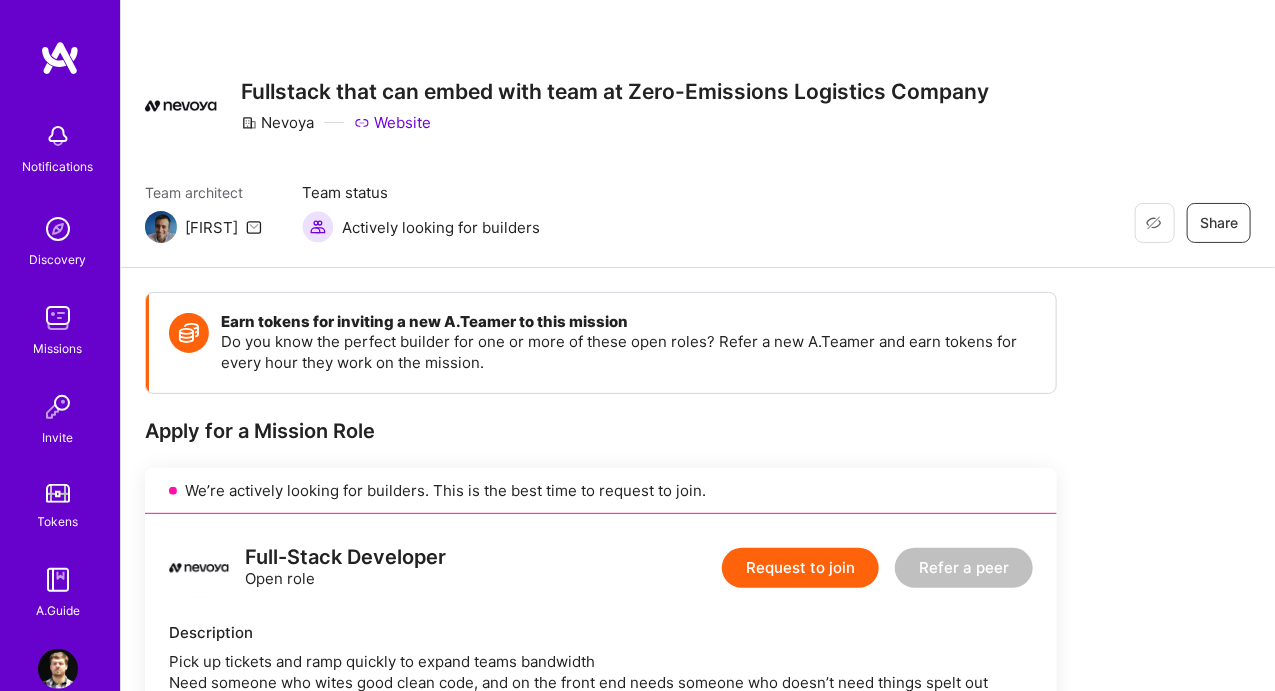 click on "Fullstack that can embed with team at Zero-Emissions Logistics Company" at bounding box center (615, 91) 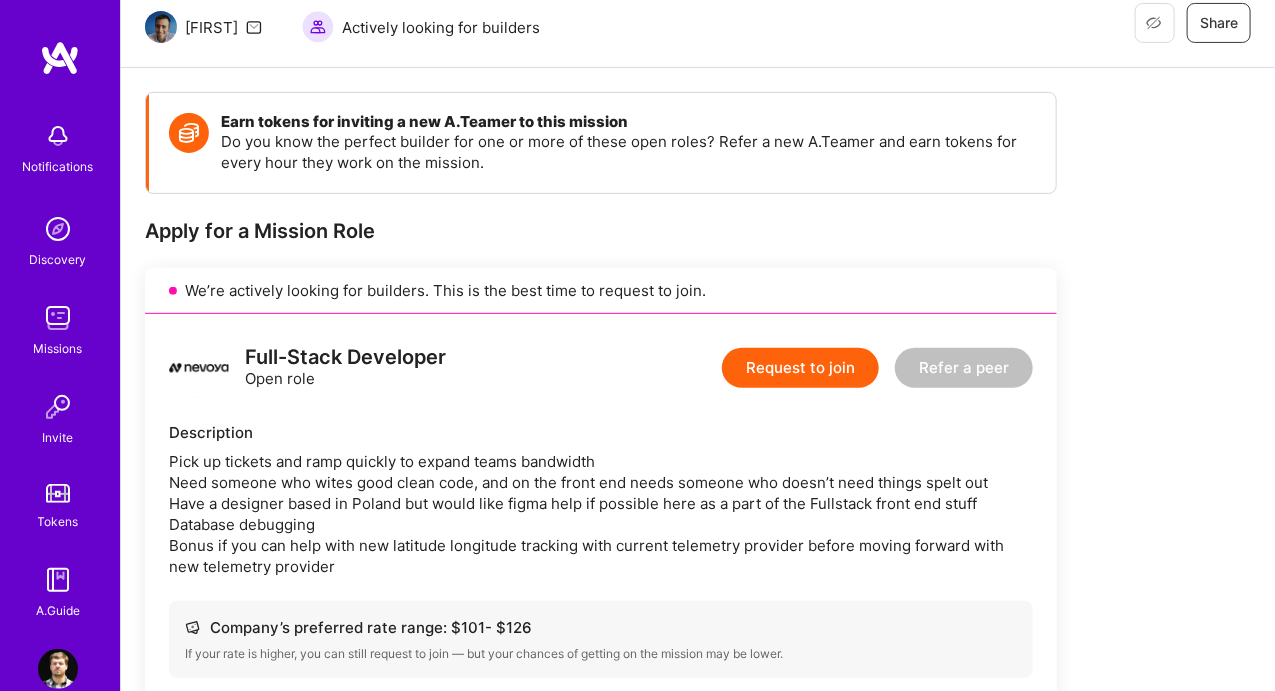 scroll, scrollTop: 300, scrollLeft: 0, axis: vertical 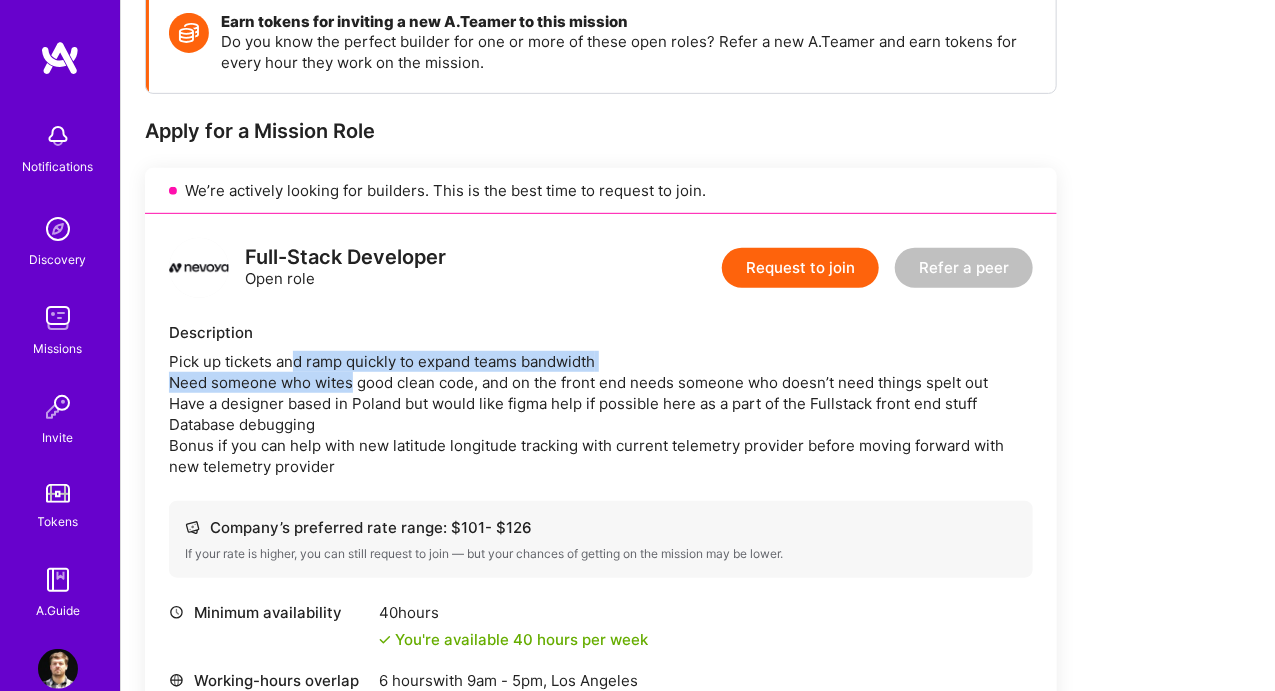 drag, startPoint x: 299, startPoint y: 370, endPoint x: 534, endPoint y: 373, distance: 235.01915 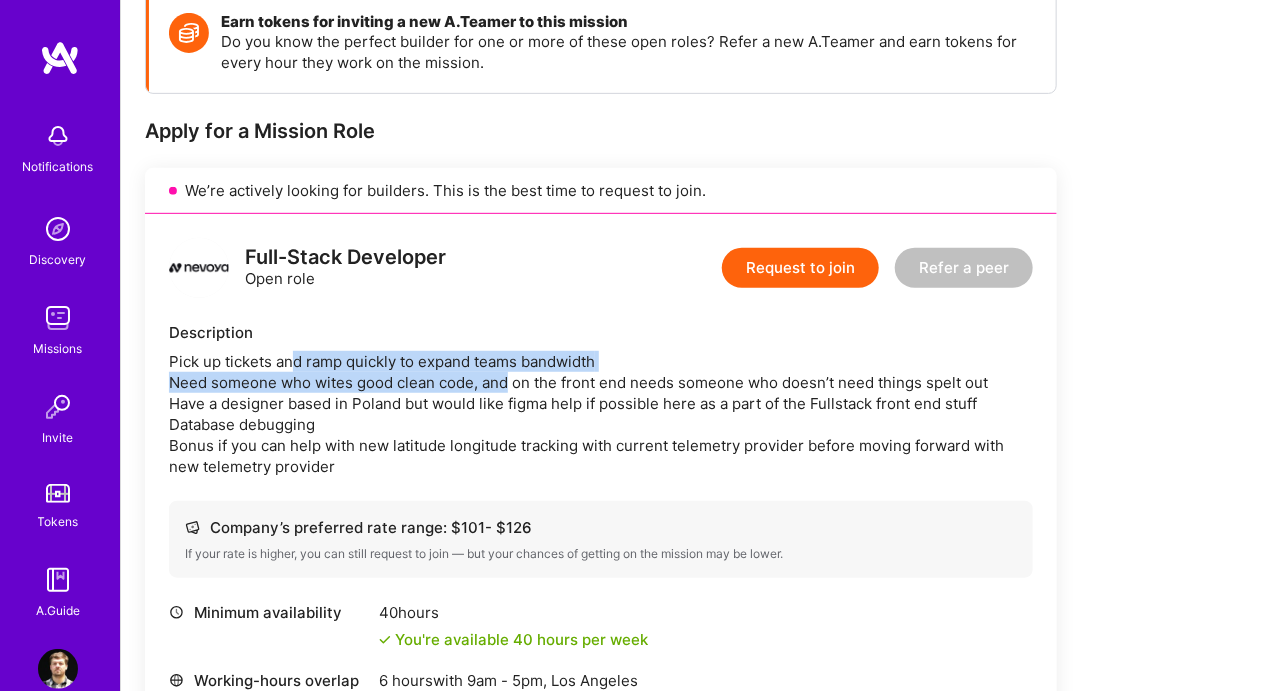 click on "Pick up tickets and ramp quickly to expand teams bandwidth
Need someone who wites good clean code, and on the front end needs someone who doesn’t need things spelt out
Have a designer based in Poland but would like figma help if possible here as a part of the Fullstack front end stuff
Database debugging
Bonus if you can help with new latitude longitude tracking with current telemetry provider before moving forward with new telemetry provider" at bounding box center [601, 414] 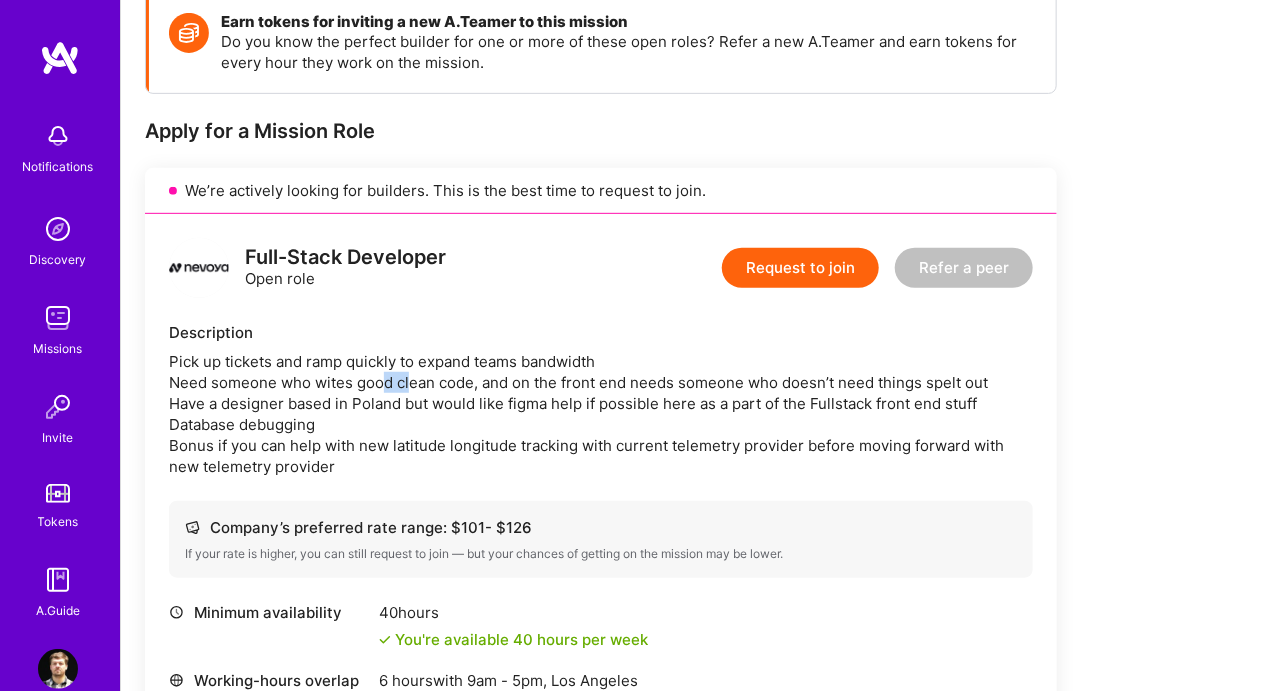 drag, startPoint x: 384, startPoint y: 382, endPoint x: 669, endPoint y: 381, distance: 285.00174 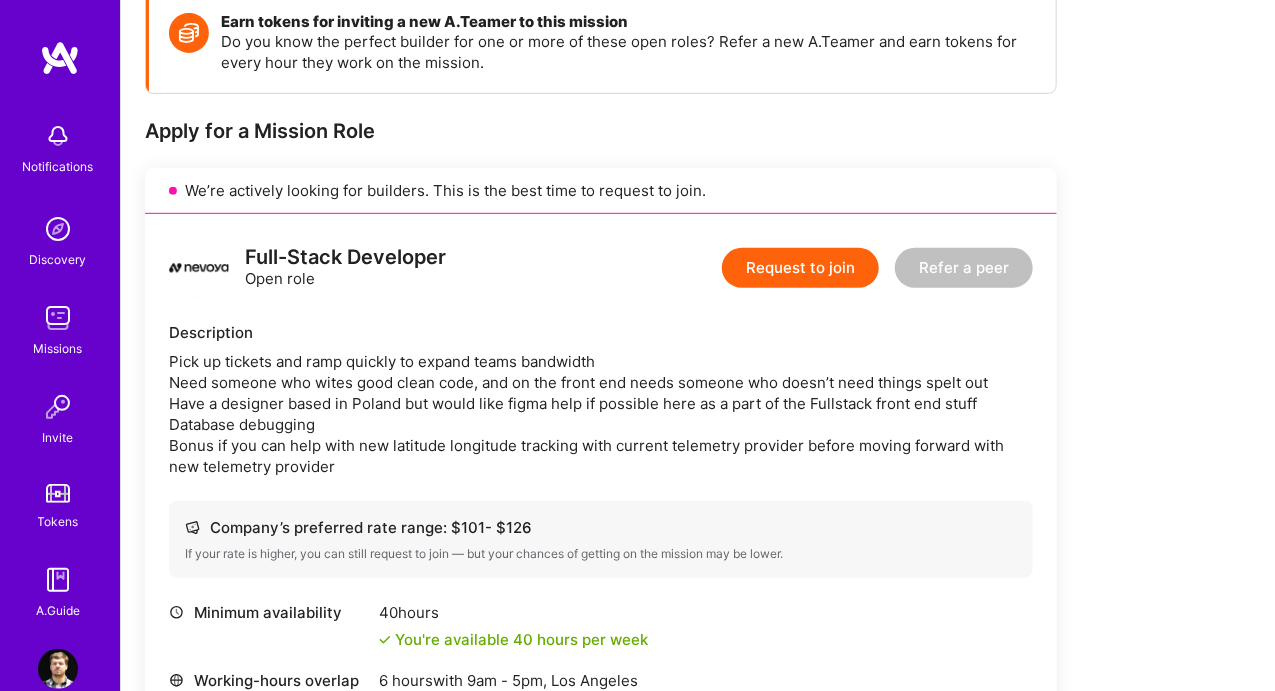 click on "Pick up tickets and ramp quickly to expand teams bandwidth
Need someone who wites good clean code, and on the front end needs someone who doesn’t need things spelt out
Have a designer based in Poland but would like figma help if possible here as a part of the Fullstack front end stuff
Database debugging
Bonus if you can help with new latitude longitude tracking with current telemetry provider before moving forward with new telemetry provider" at bounding box center [601, 414] 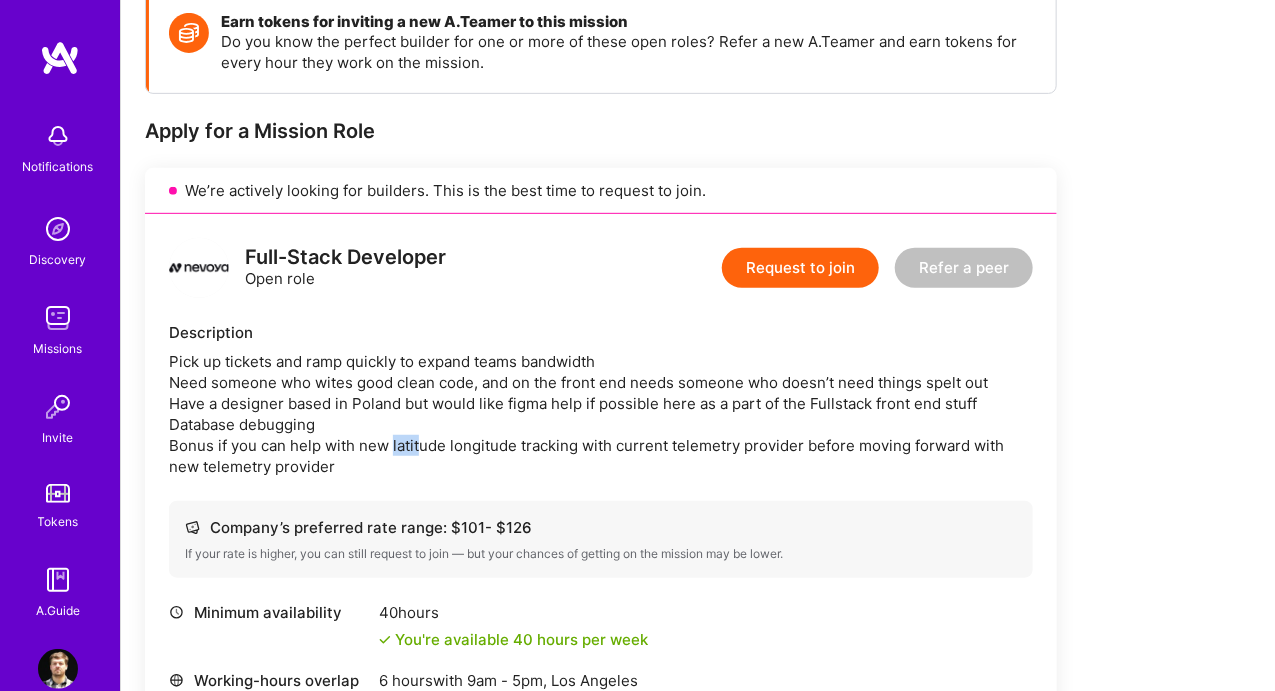 drag, startPoint x: 392, startPoint y: 444, endPoint x: 686, endPoint y: 432, distance: 294.24478 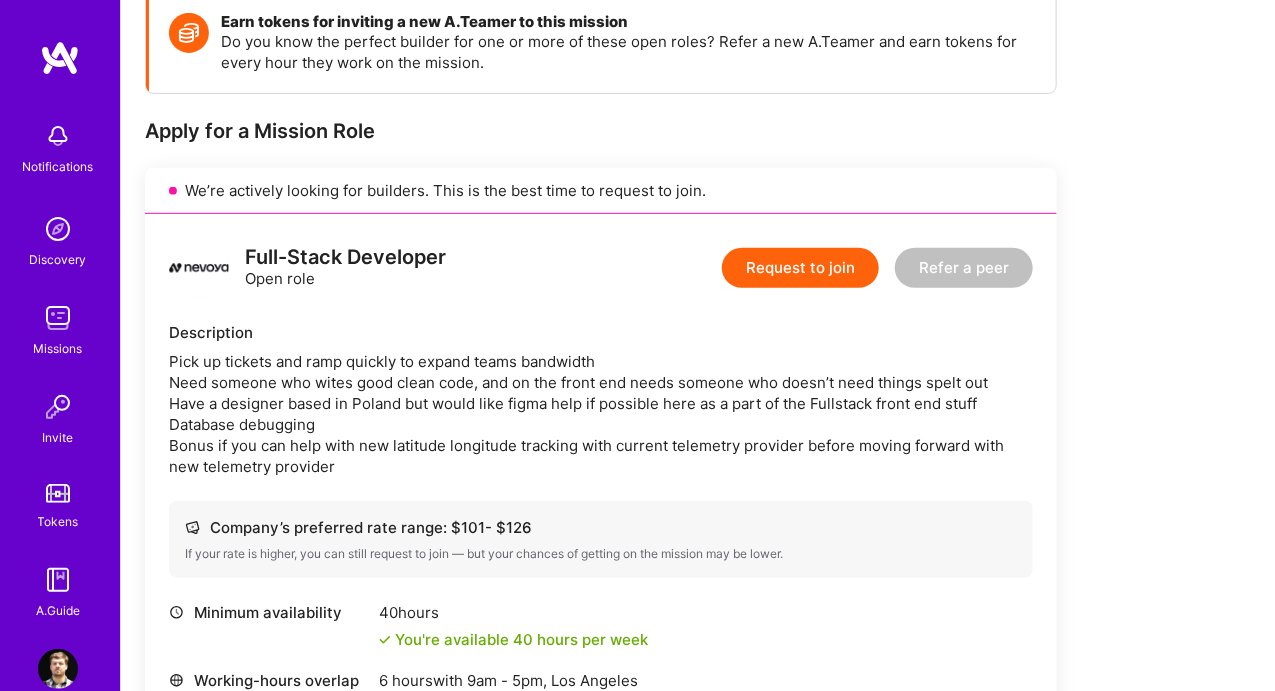 click on "Pick up tickets and ramp quickly to expand teams bandwidth
Need someone who wites good clean code, and on the front end needs someone who doesn’t need things spelt out
Have a designer based in Poland but would like figma help if possible here as a part of the Fullstack front end stuff
Database debugging
Bonus if you can help with new latitude longitude tracking with current telemetry provider before moving forward with new telemetry provider" at bounding box center [601, 414] 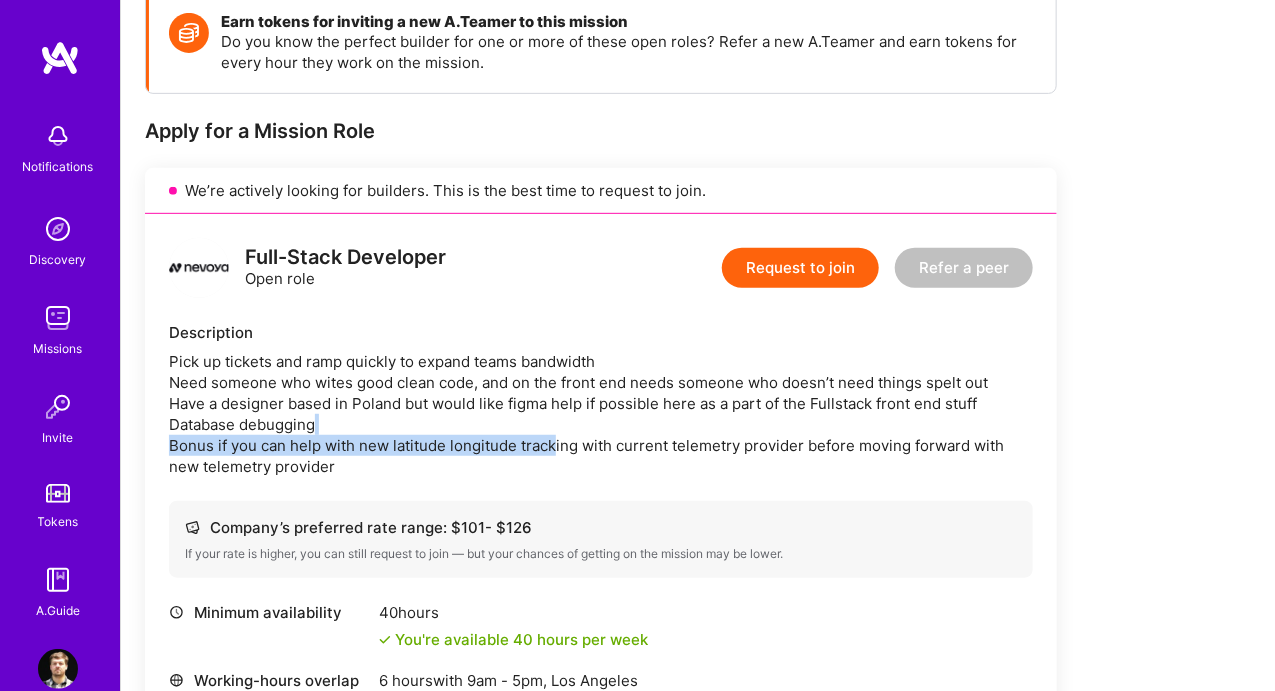 drag, startPoint x: 581, startPoint y: 435, endPoint x: 784, endPoint y: 432, distance: 203.02217 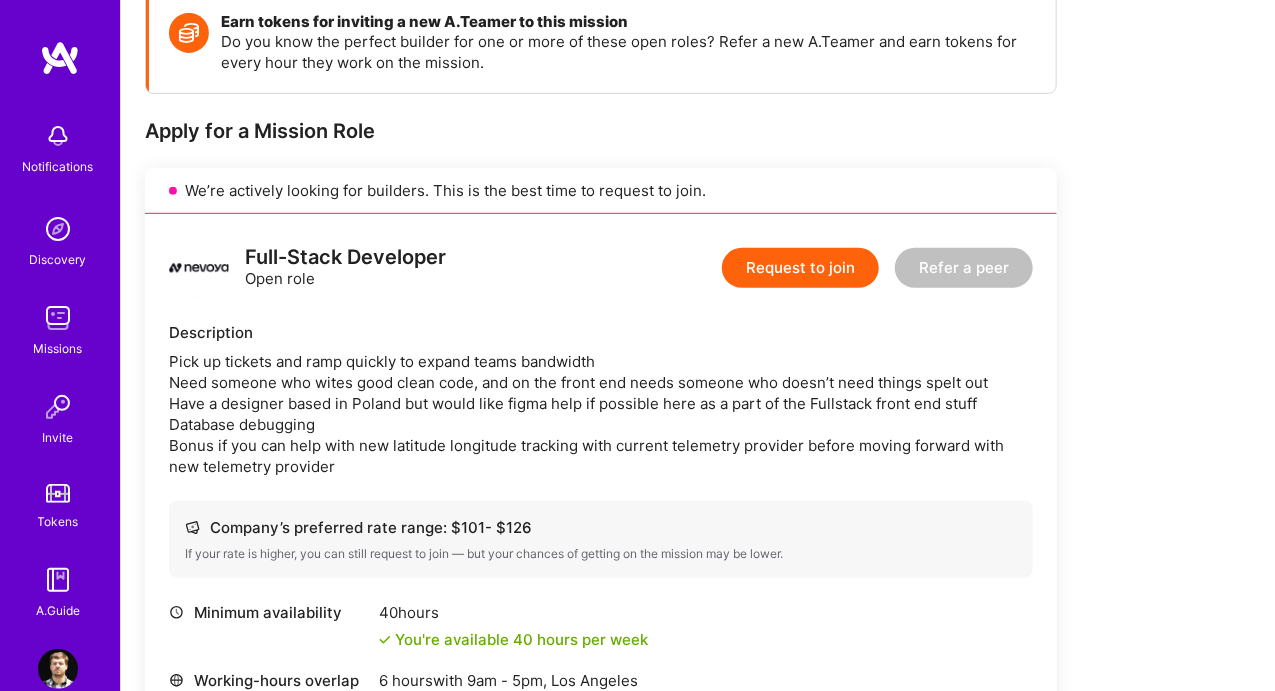 click on "Pick up tickets and ramp quickly to expand teams bandwidth
Need someone who wites good clean code, and on the front end needs someone who doesn’t need things spelt out
Have a designer based in Poland but would like figma help if possible here as a part of the Fullstack front end stuff
Database debugging
Bonus if you can help with new latitude longitude tracking with current telemetry provider before moving forward with new telemetry provider" at bounding box center [601, 414] 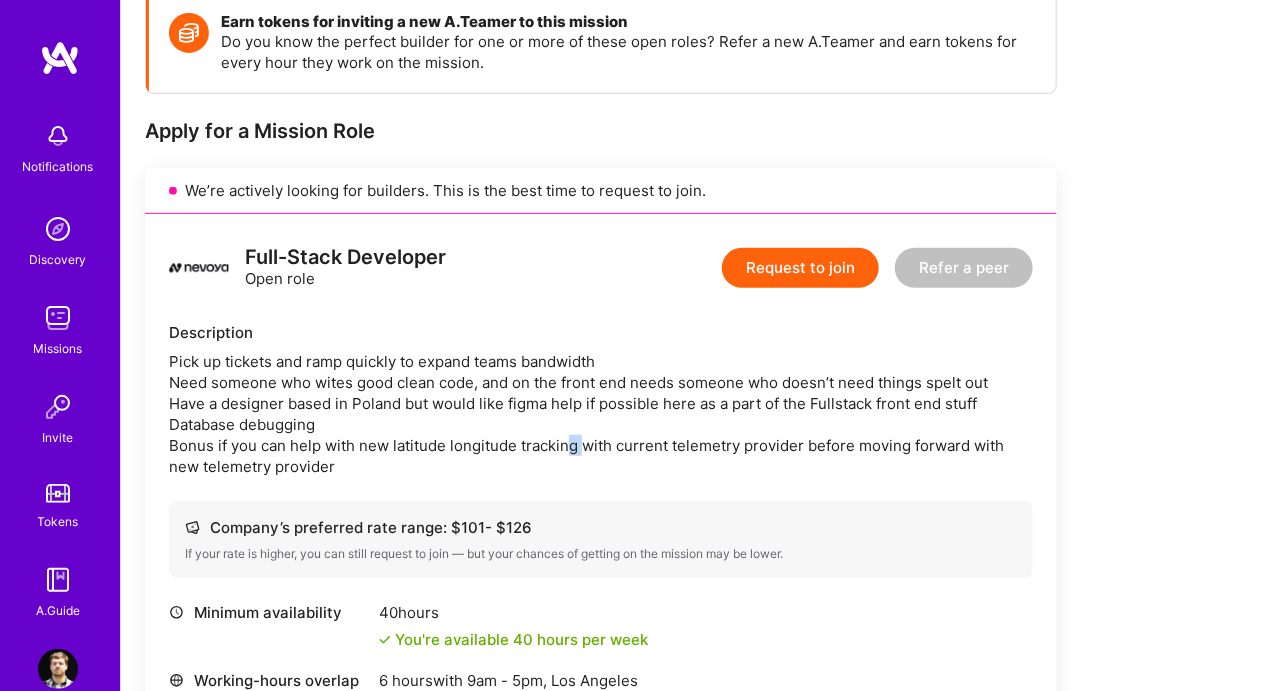 drag, startPoint x: 569, startPoint y: 444, endPoint x: 813, endPoint y: 437, distance: 244.10039 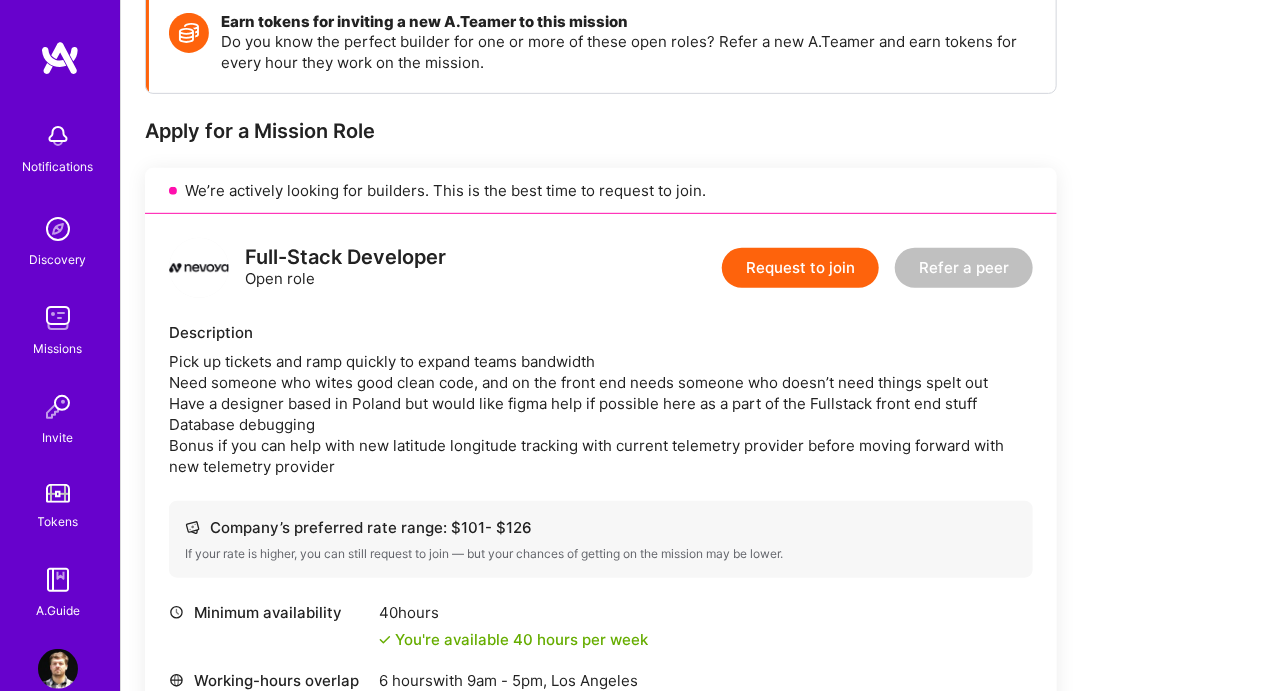 click on "Pick up tickets and ramp quickly to expand teams bandwidth
Need someone who wites good clean code, and on the front end needs someone who doesn’t need things spelt out
Have a designer based in Poland but would like figma help if possible here as a part of the Fullstack front end stuff
Database debugging
Bonus if you can help with new latitude longitude tracking with current telemetry provider before moving forward with new telemetry provider" at bounding box center [601, 414] 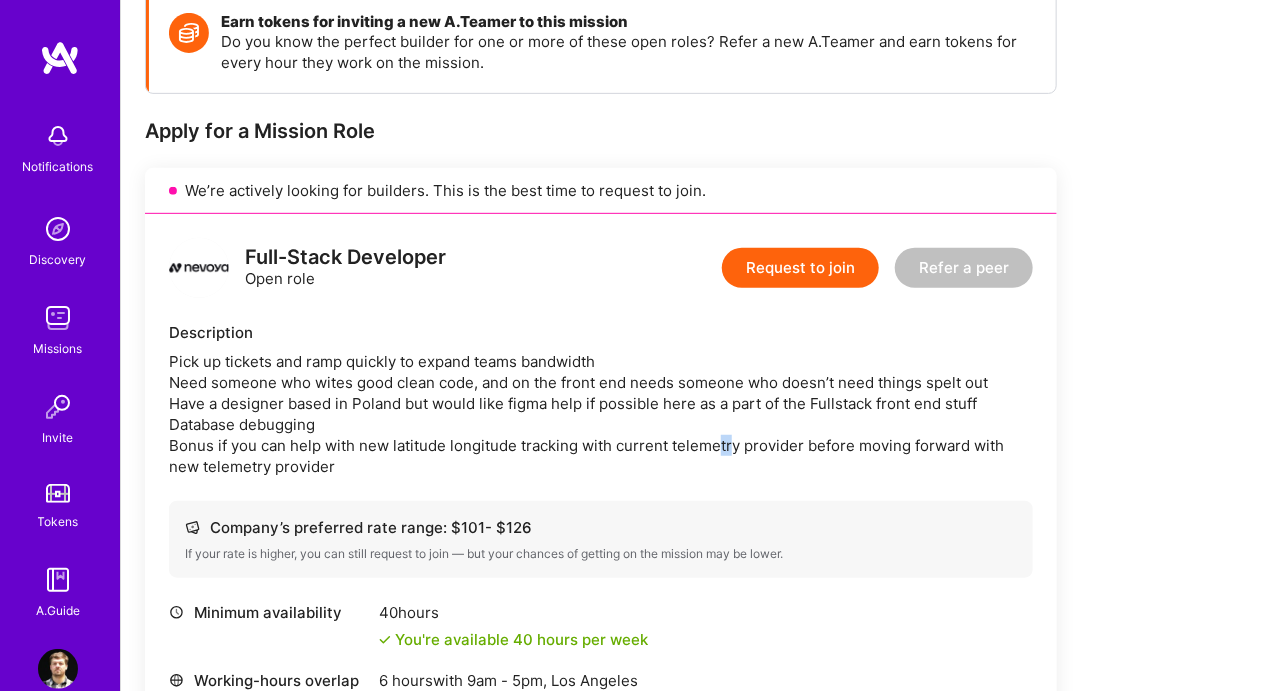 drag, startPoint x: 790, startPoint y: 437, endPoint x: 833, endPoint y: 437, distance: 43 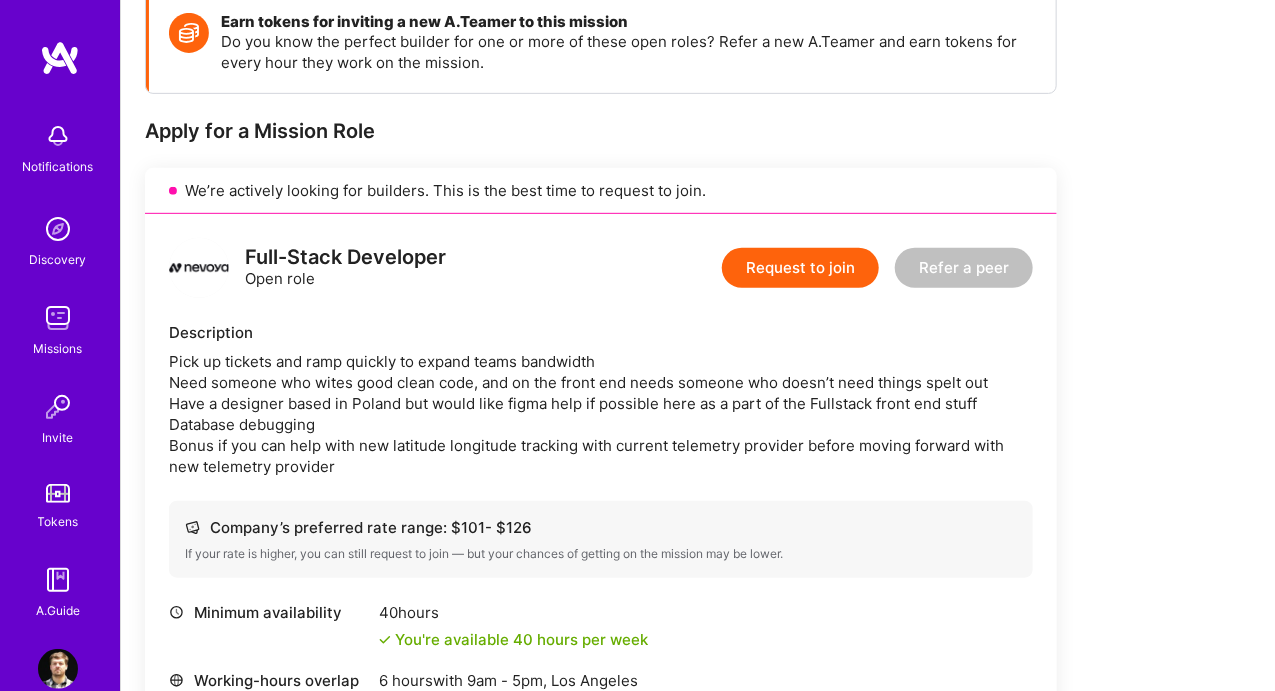 click on "Pick up tickets and ramp quickly to expand teams bandwidth
Need someone who wites good clean code, and on the front end needs someone who doesn’t need things spelt out
Have a designer based in Poland but would like figma help if possible here as a part of the Fullstack front end stuff
Database debugging
Bonus if you can help with new latitude longitude tracking with current telemetry provider before moving forward with new telemetry provider" at bounding box center [601, 414] 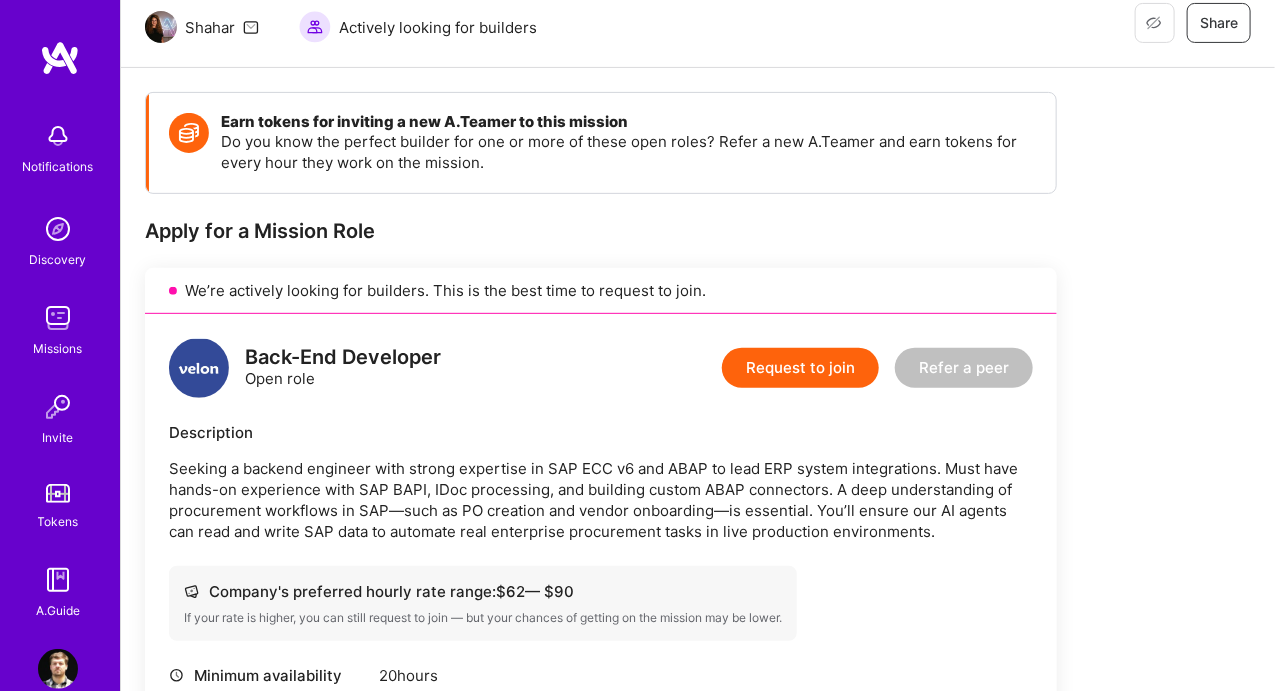 scroll, scrollTop: 300, scrollLeft: 0, axis: vertical 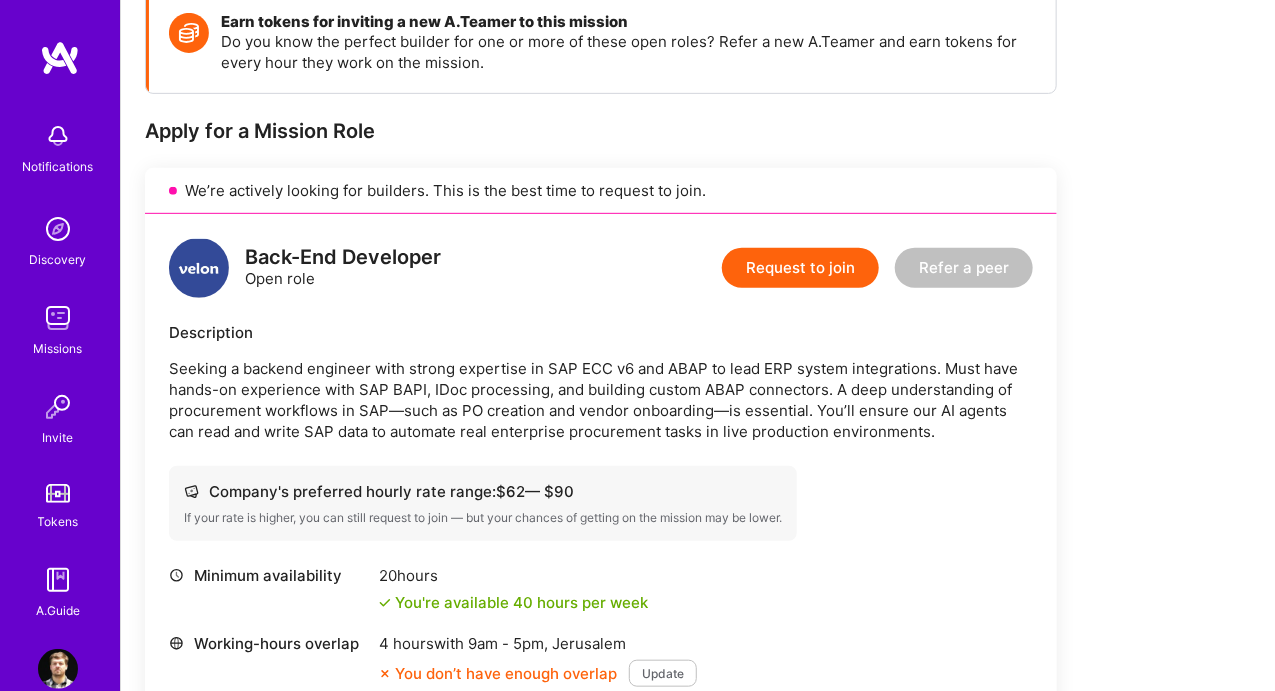 drag, startPoint x: 498, startPoint y: 365, endPoint x: 813, endPoint y: 363, distance: 315.00635 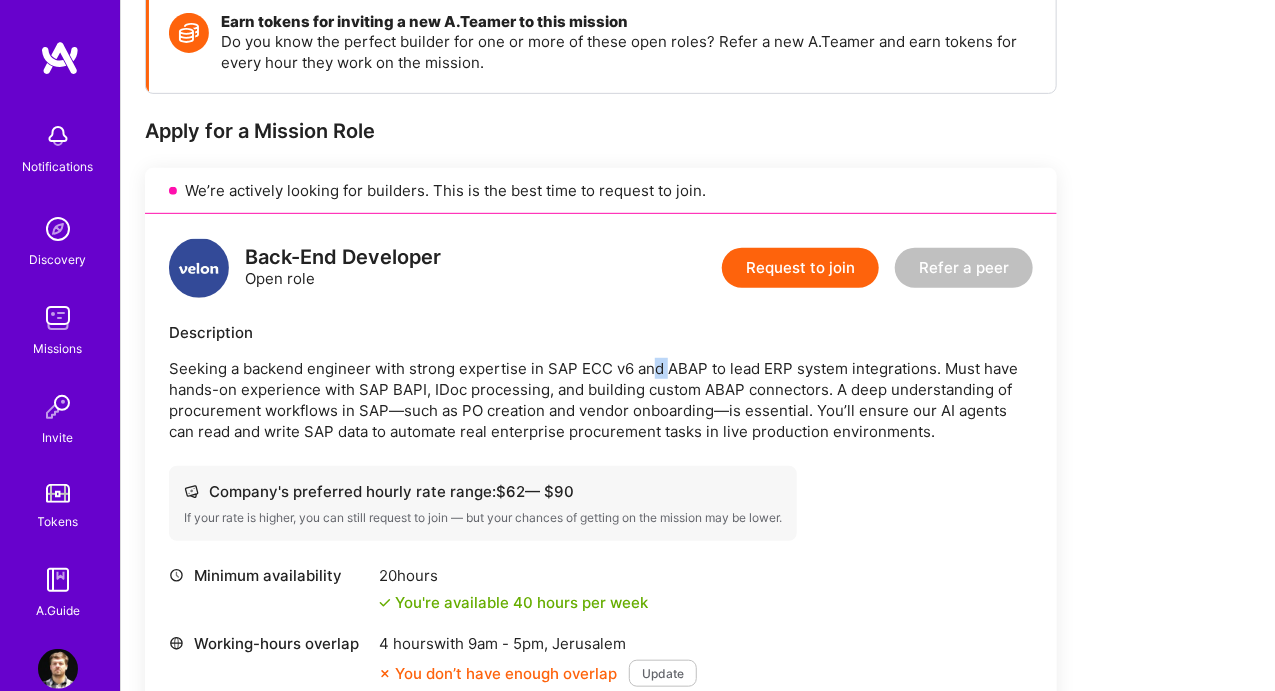 drag, startPoint x: 669, startPoint y: 362, endPoint x: 897, endPoint y: 369, distance: 228.10744 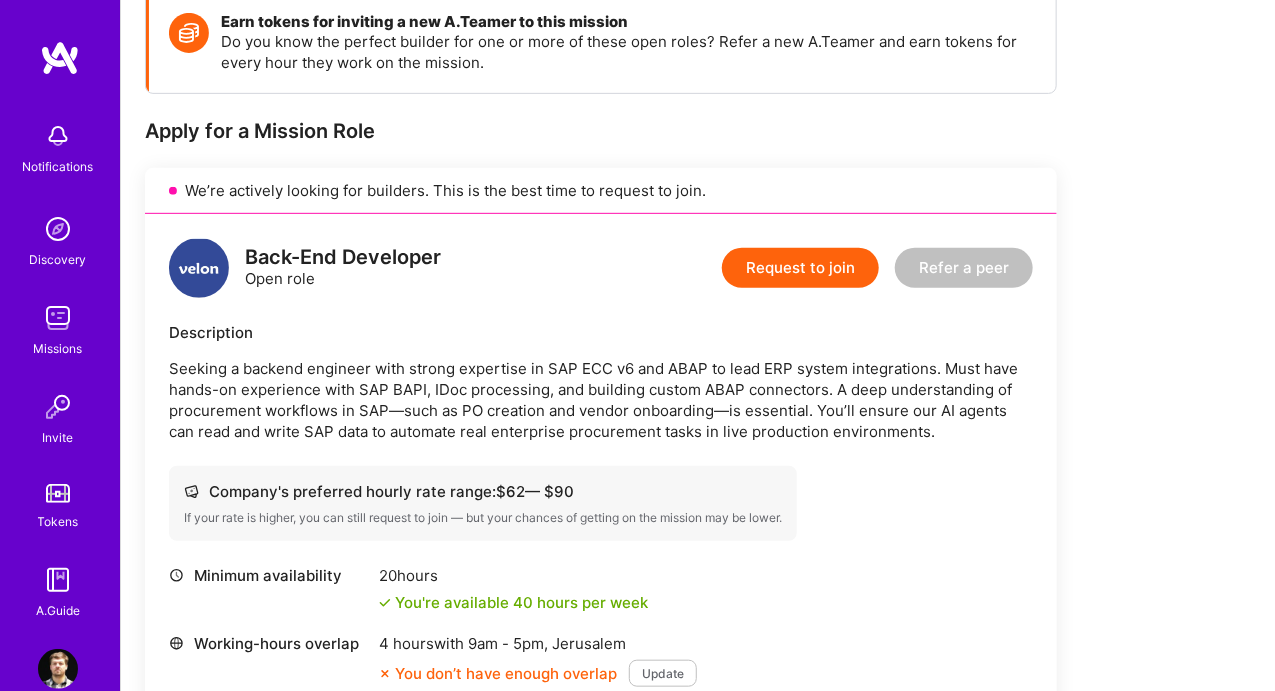click on "Seeking a backend engineer with strong expertise in SAP ECC v6 and ABAP to lead ERP system integrations. Must have hands-on experience with SAP BAPI, IDoc processing, and building custom ABAP connectors. A deep understanding of procurement workflows in SAP—such as PO creation and vendor onboarding—is essential. You’ll ensure our AI agents can read and write SAP data to automate real enterprise procurement tasks in live production environments." at bounding box center [601, 400] 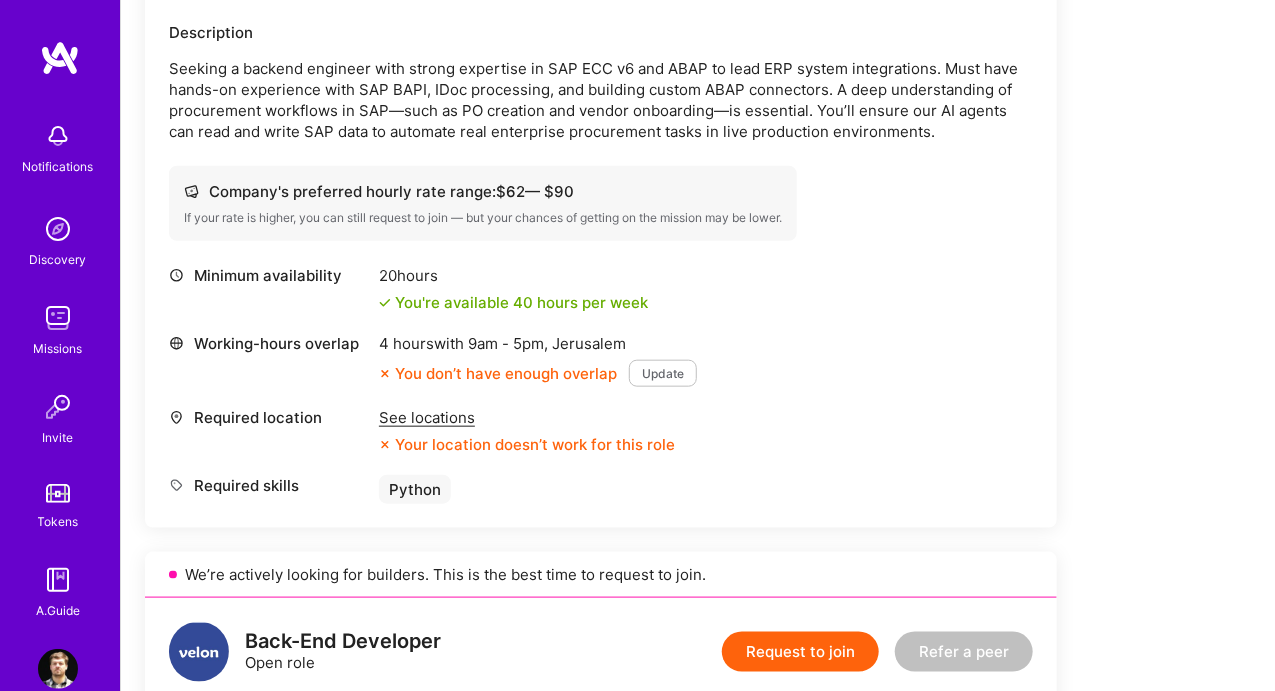 scroll, scrollTop: 500, scrollLeft: 0, axis: vertical 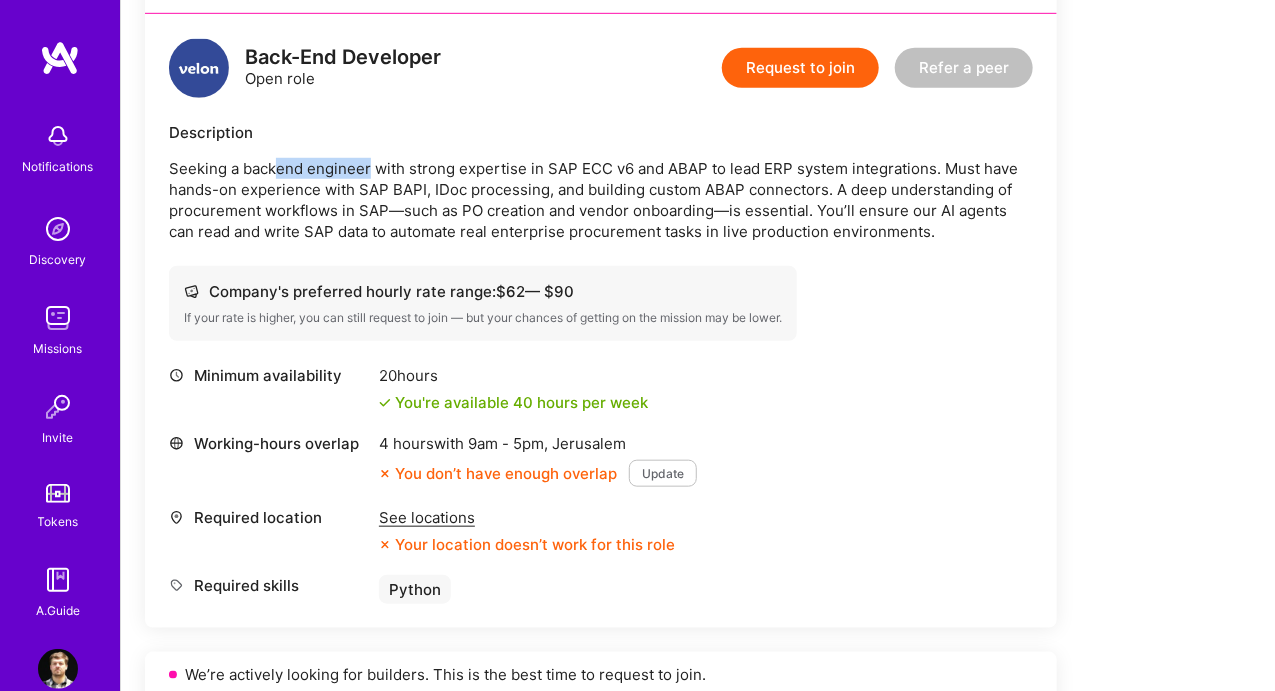 click on "Description Seeking a backend engineer with strong expertise in SAP ECC v6 and ABAP to lead ERP system integrations. Must have hands-on experience with SAP BAPI, IDoc processing, and building custom ABAP connectors. A deep understanding of procurement workflows in SAP—such as PO creation and vendor onboarding—is essential. You’ll ensure our AI agents can read and write SAP data to automate real enterprise procurement tasks in live production environments." at bounding box center [601, 182] 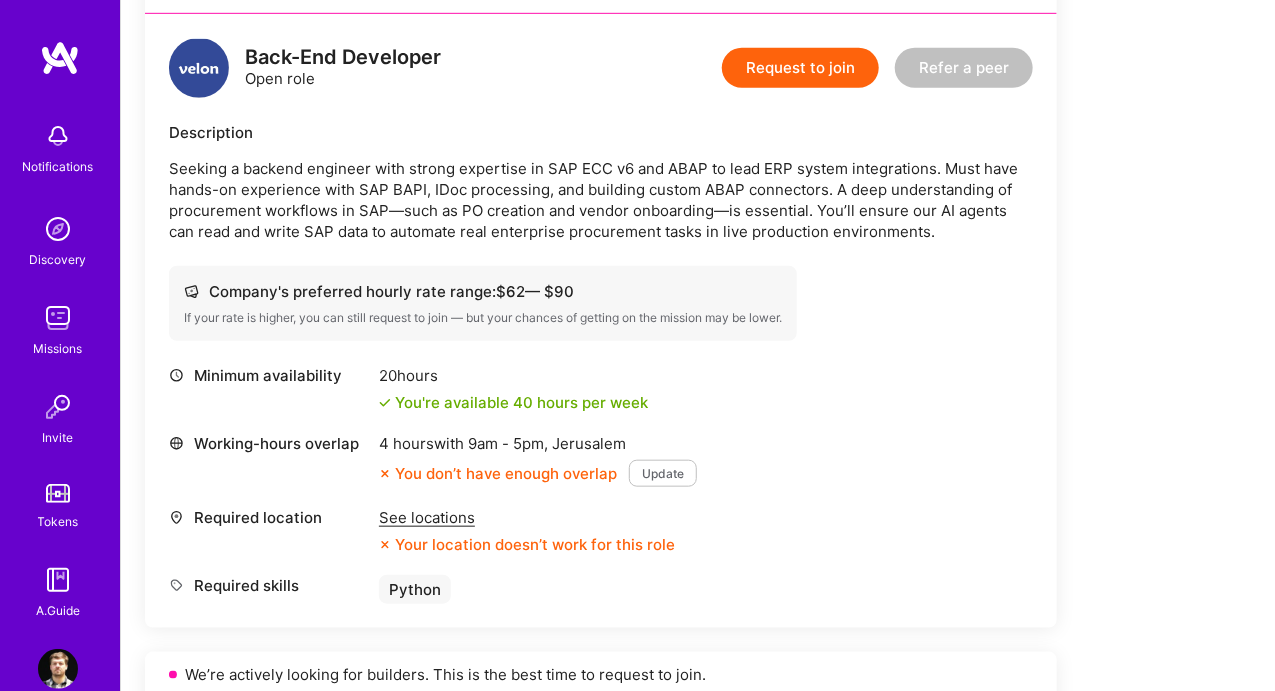 click on "Description" at bounding box center (601, 132) 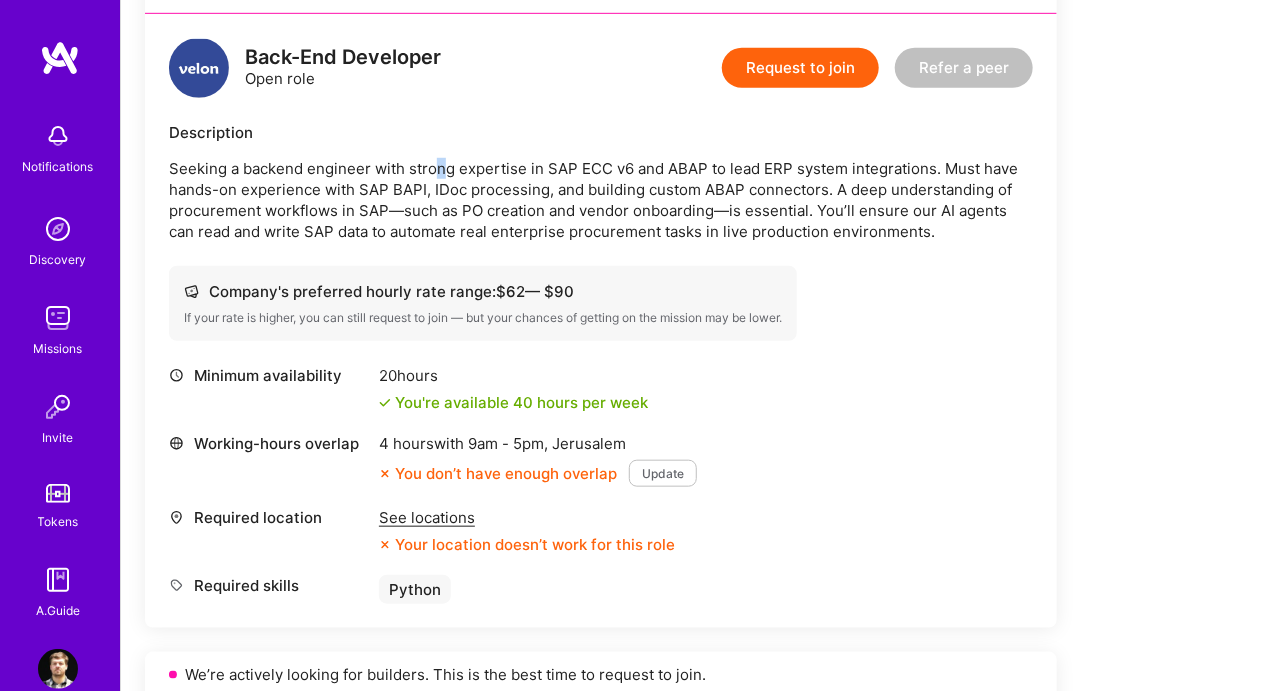 drag, startPoint x: 434, startPoint y: 142, endPoint x: 758, endPoint y: 148, distance: 324.05554 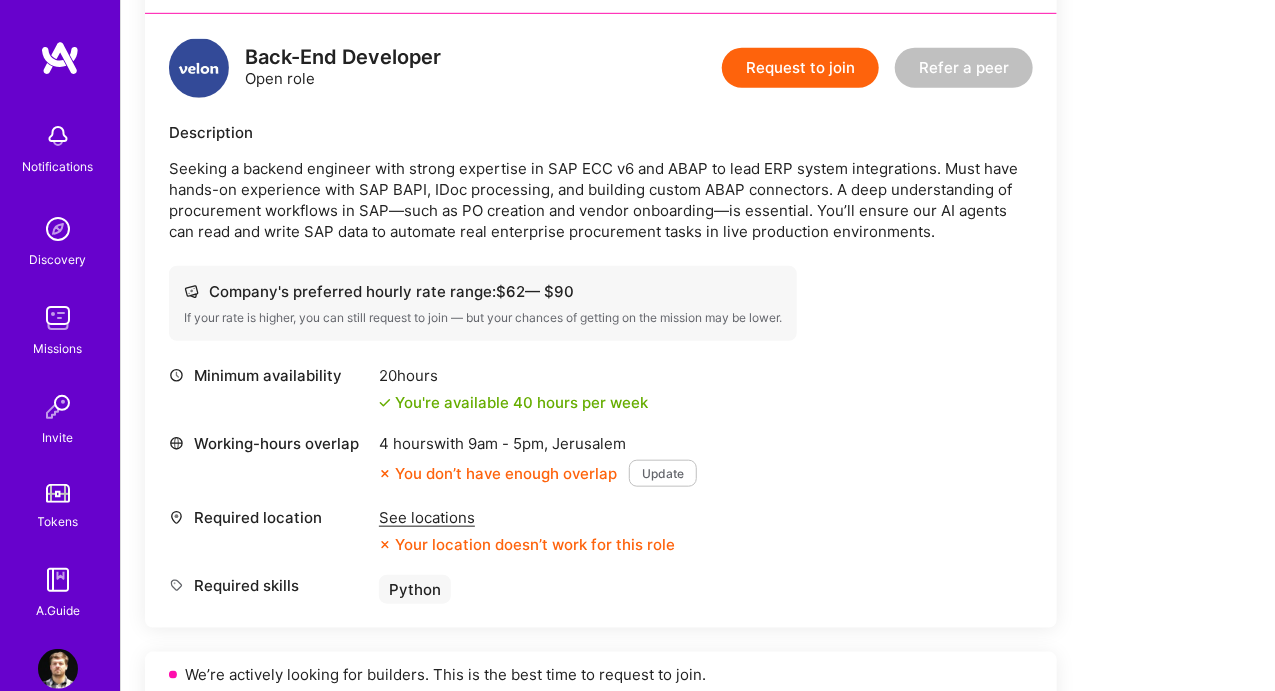 click on "Description Seeking a backend engineer with strong expertise in SAP ECC v6 and ABAP to lead ERP system integrations. Must have hands-on experience with SAP BAPI, IDoc processing, and building custom ABAP connectors. A deep understanding of procurement workflows in SAP—such as PO creation and vendor onboarding—is essential. You’ll ensure our AI agents can read and write SAP data to automate real enterprise procurement tasks in live production environments." at bounding box center (601, 182) 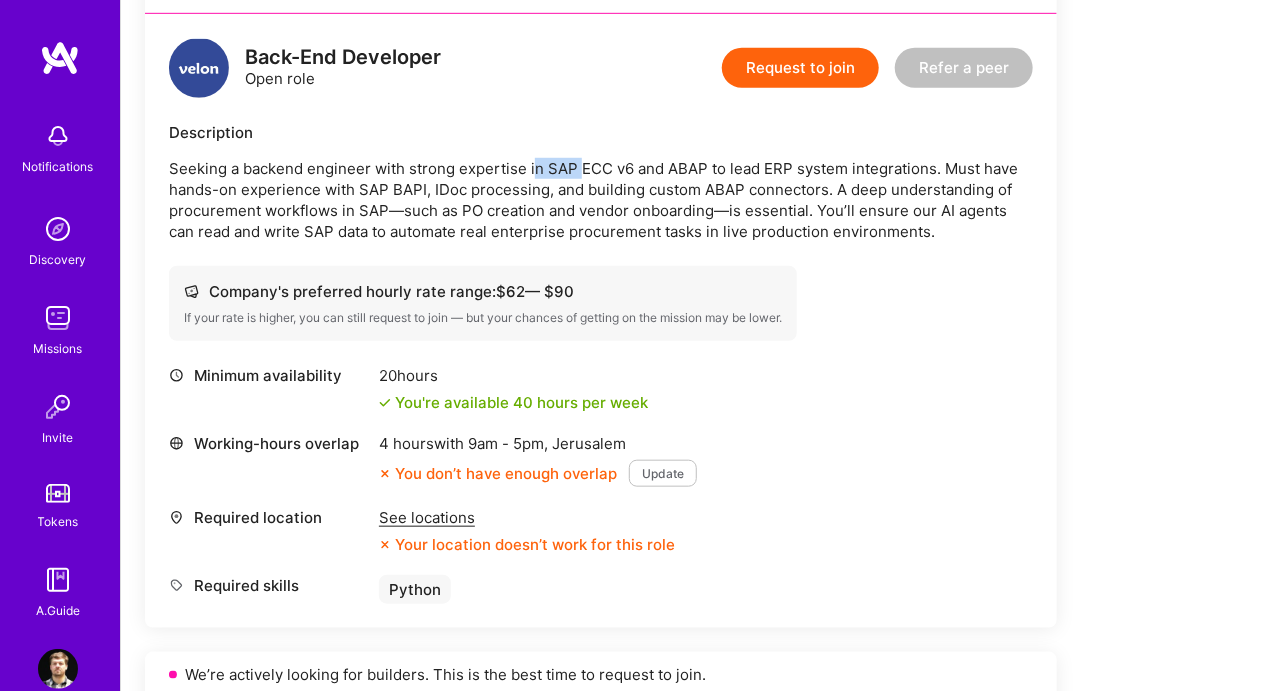 click on "Seeking a backend engineer with strong expertise in SAP ECC v6 and ABAP to lead ERP system integrations. Must have hands-on experience with SAP BAPI, IDoc processing, and building custom ABAP connectors. A deep understanding of procurement workflows in SAP—such as PO creation and vendor onboarding—is essential. You’ll ensure our AI agents can read and write SAP data to automate real enterprise procurement tasks in live production environments." at bounding box center (601, 200) 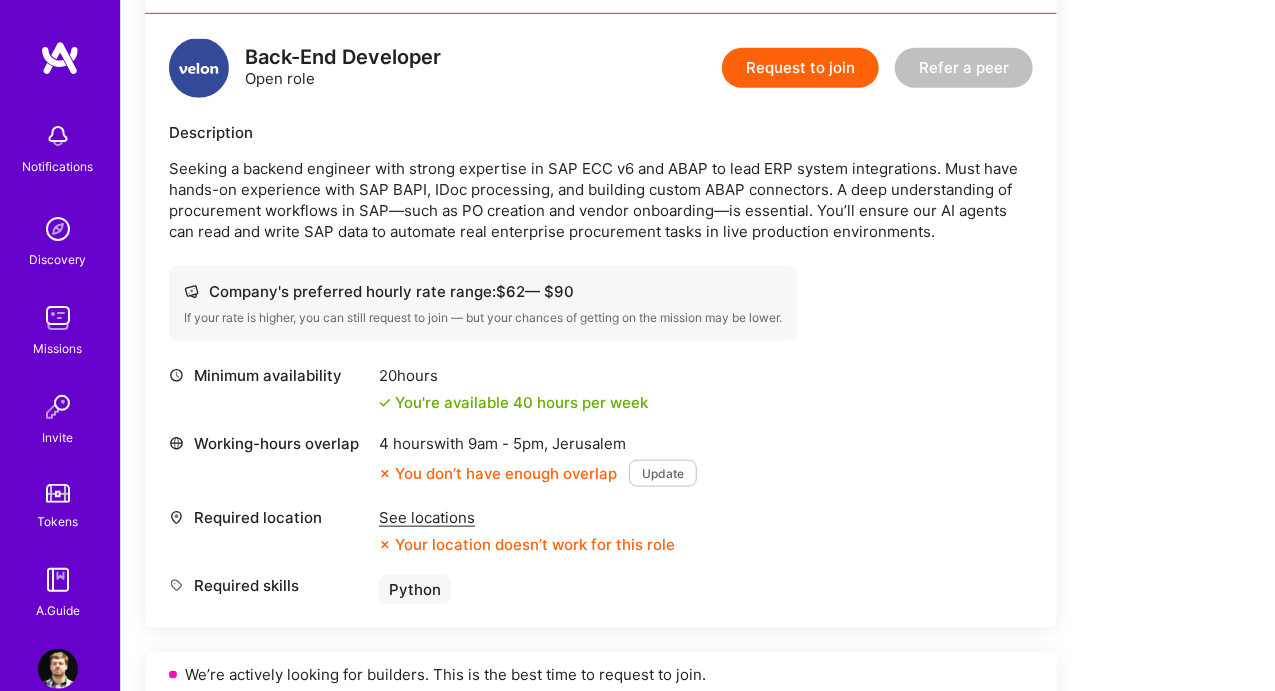 click on "Seeking a backend engineer with strong expertise in SAP ECC v6 and ABAP to lead ERP system integrations. Must have hands-on experience with SAP BAPI, IDoc processing, and building custom ABAP connectors. A deep understanding of procurement workflows in SAP—such as PO creation and vendor onboarding—is essential. You’ll ensure our AI agents can read and write SAP data to automate real enterprise procurement tasks in live production environments." at bounding box center (601, 200) 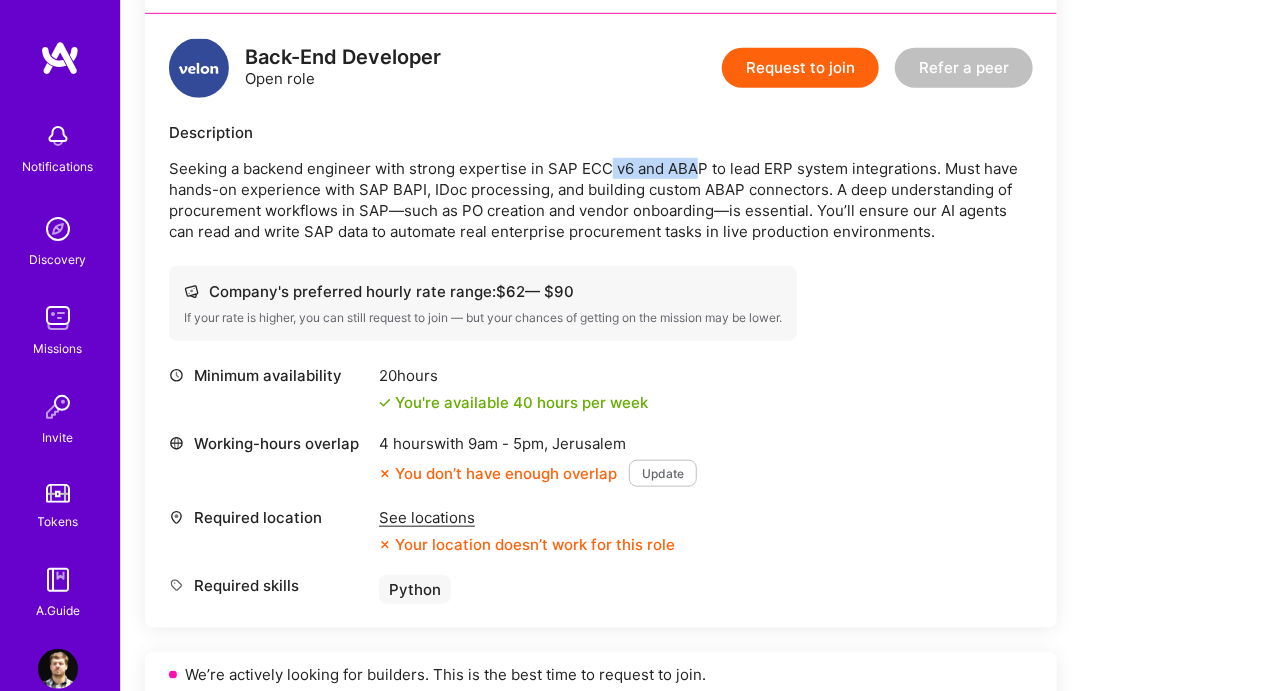 drag, startPoint x: 636, startPoint y: 169, endPoint x: 812, endPoint y: 169, distance: 176 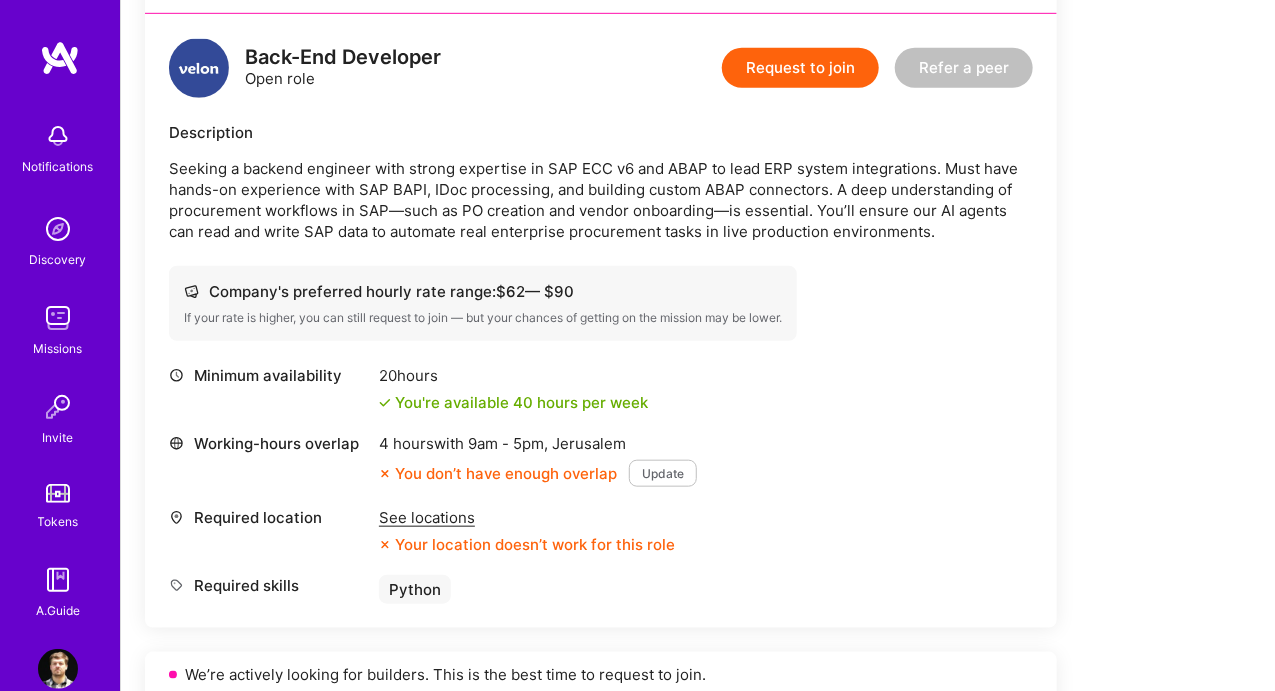 click on "Seeking a backend engineer with strong expertise in SAP ECC v6 and ABAP to lead ERP system integrations. Must have hands-on experience with SAP BAPI, IDoc processing, and building custom ABAP connectors. A deep understanding of procurement workflows in SAP—such as PO creation and vendor onboarding—is essential. You’ll ensure our AI agents can read and write SAP data to automate real enterprise procurement tasks in live production environments." at bounding box center [601, 200] 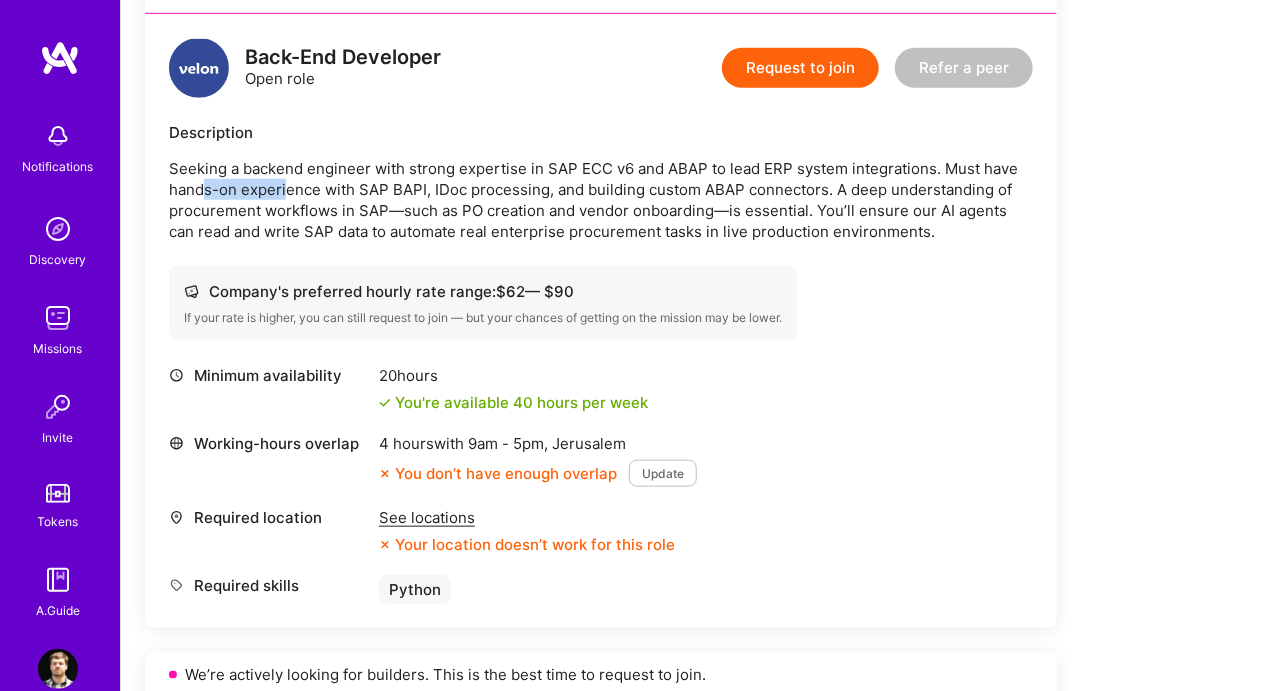 drag, startPoint x: 204, startPoint y: 195, endPoint x: 604, endPoint y: 184, distance: 400.1512 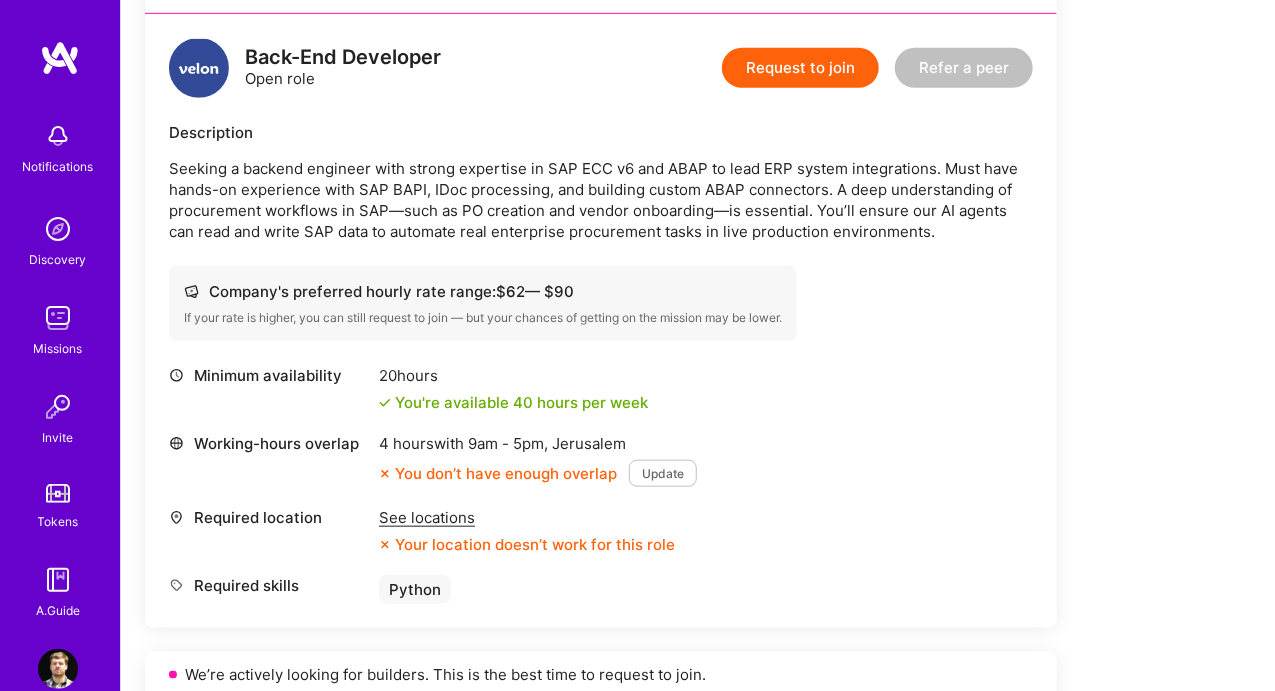click on "Seeking a backend engineer with strong expertise in SAP ECC v6 and ABAP to lead ERP system integrations. Must have hands-on experience with SAP BAPI, IDoc processing, and building custom ABAP connectors. A deep understanding of procurement workflows in SAP—such as PO creation and vendor onboarding—is essential. You’ll ensure our AI agents can read and write SAP data to automate real enterprise procurement tasks in live production environments." at bounding box center [601, 200] 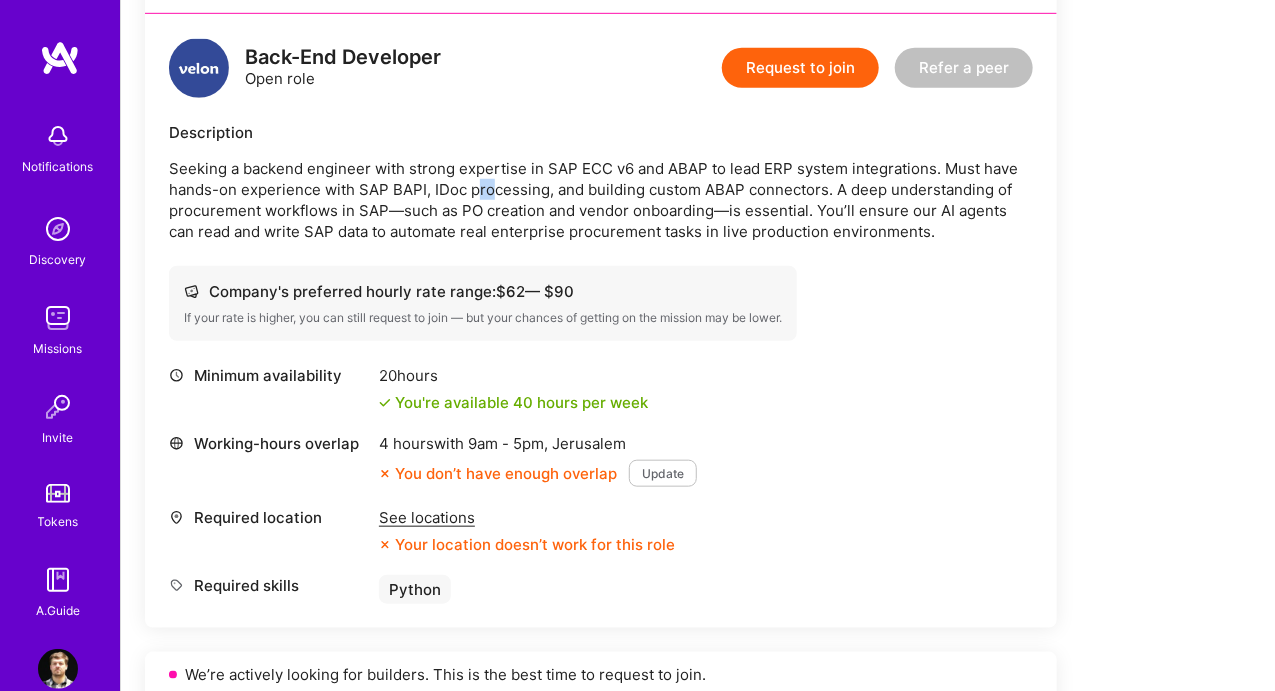 click on "Seeking a backend engineer with strong expertise in SAP ECC v6 and ABAP to lead ERP system integrations. Must have hands-on experience with SAP BAPI, IDoc processing, and building custom ABAP connectors. A deep understanding of procurement workflows in SAP—such as PO creation and vendor onboarding—is essential. You’ll ensure our AI agents can read and write SAP data to automate real enterprise procurement tasks in live production environments." at bounding box center [601, 200] 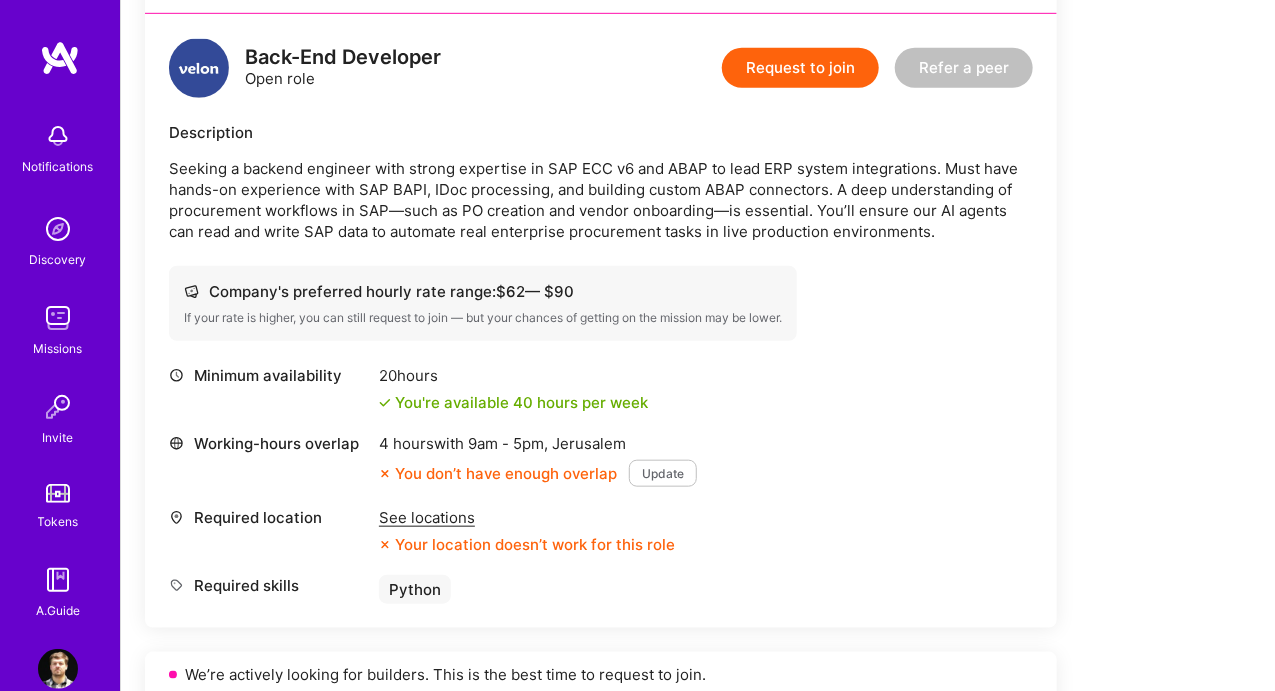 click on "Seeking a backend engineer with strong expertise in SAP ECC v6 and ABAP to lead ERP system integrations. Must have hands-on experience with SAP BAPI, IDoc processing, and building custom ABAP connectors. A deep understanding of procurement workflows in SAP—such as PO creation and vendor onboarding—is essential. You’ll ensure our AI agents can read and write SAP data to automate real enterprise procurement tasks in live production environments." at bounding box center [601, 200] 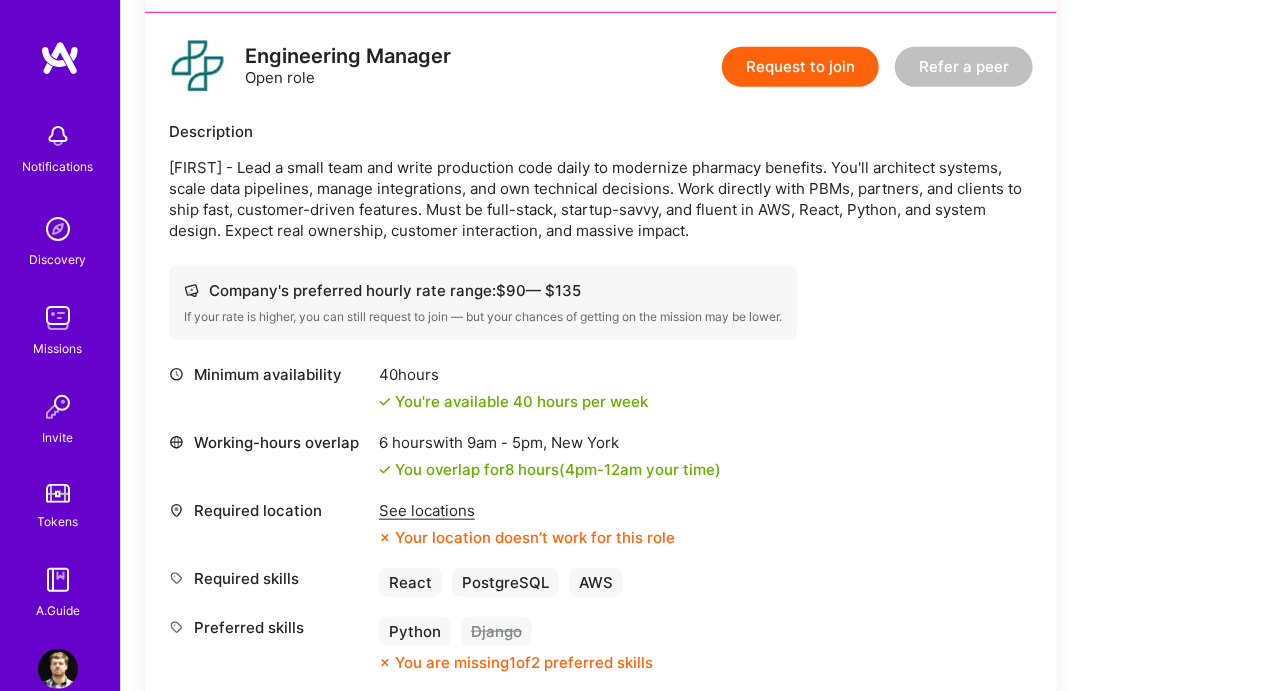 scroll, scrollTop: 400, scrollLeft: 0, axis: vertical 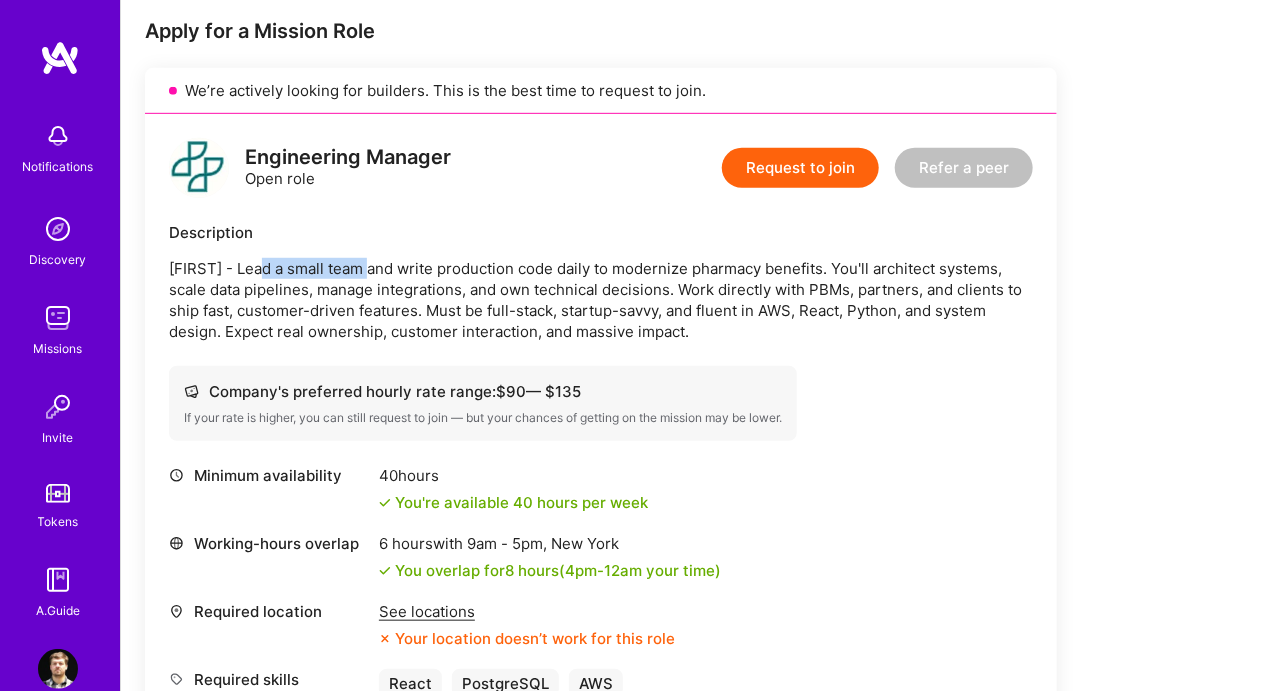 click on "[FIRST] - Lead a small team and write production code daily to modernize pharmacy benefits. You'll architect systems, scale data pipelines, manage integrations, and own technical decisions. Work directly with PBMs, partners, and clients to ship fast, customer-driven features. Must be full-stack, startup-savvy, and fluent in AWS, React, Python, and system design. Expect real ownership, customer interaction, and massive impact." at bounding box center [601, 300] 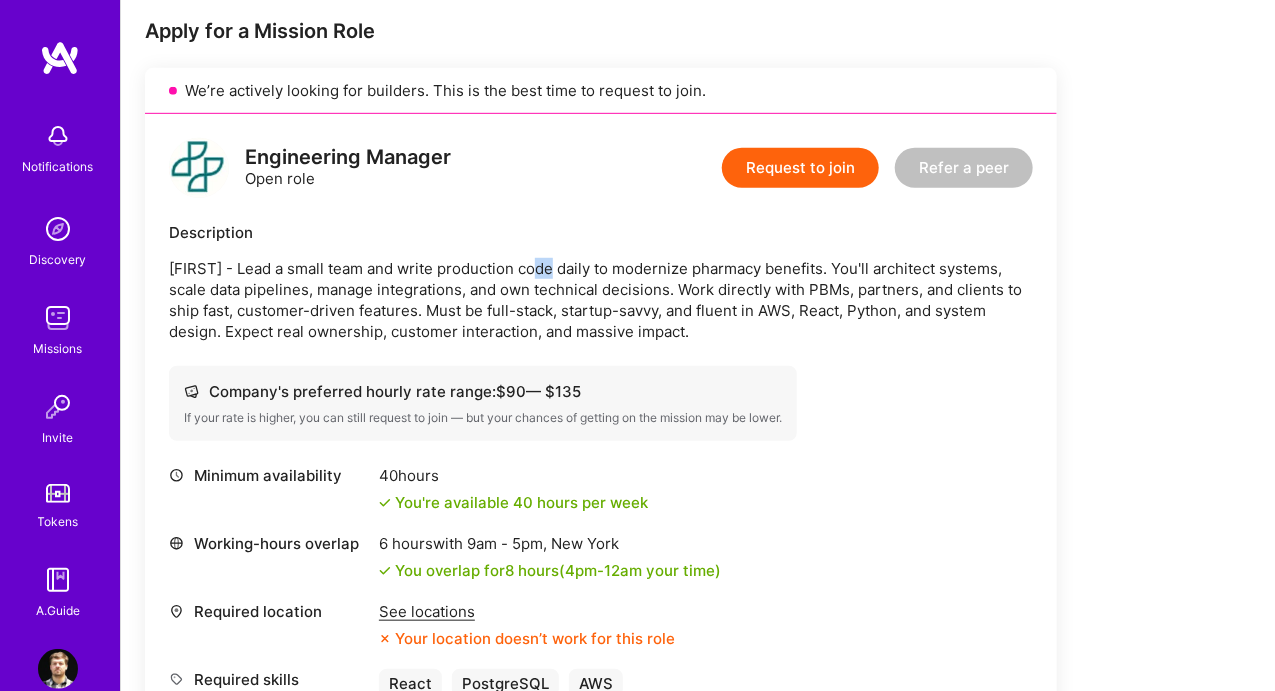 click on "[FIRST] - Lead a small team and write production code daily to modernize pharmacy benefits. You'll architect systems, scale data pipelines, manage integrations, and own technical decisions. Work directly with PBMs, partners, and clients to ship fast, customer-driven features. Must be full-stack, startup-savvy, and fluent in AWS, React, Python, and system design. Expect real ownership, customer interaction, and massive impact." at bounding box center (601, 300) 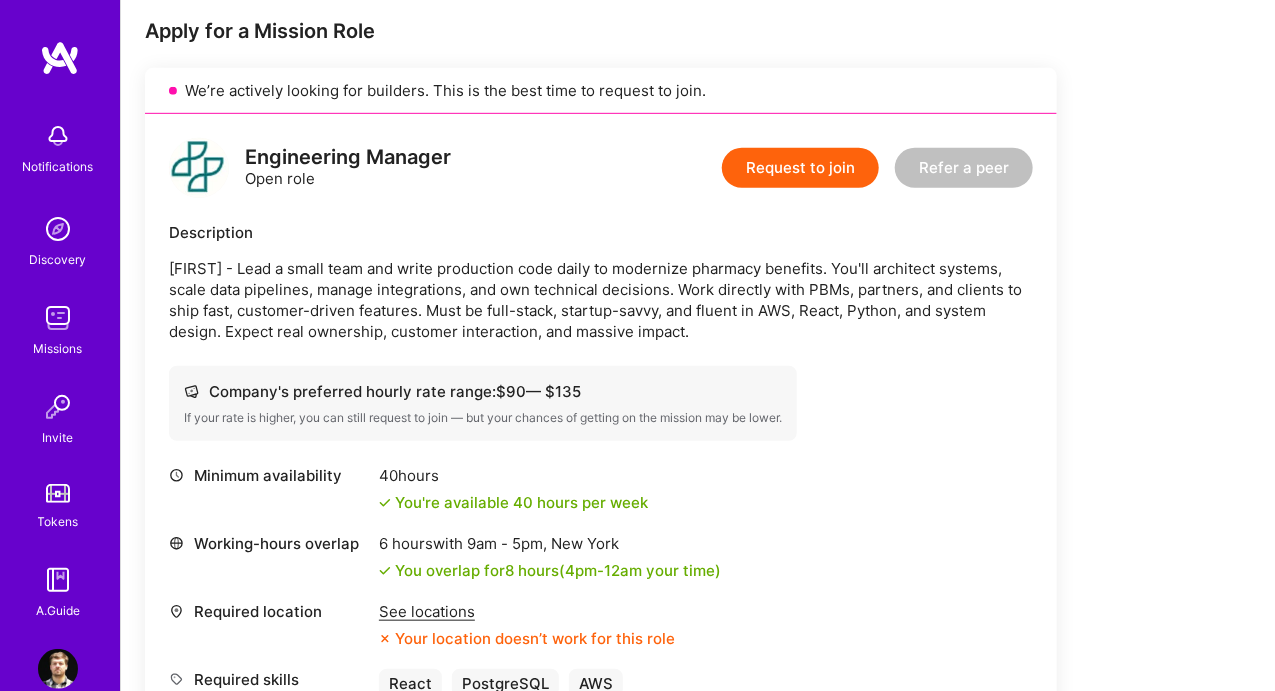click on "[FIRST] - Lead a small team and write production code daily to modernize pharmacy benefits. You'll architect systems, scale data pipelines, manage integrations, and own technical decisions. Work directly with PBMs, partners, and clients to ship fast, customer-driven features. Must be full-stack, startup-savvy, and fluent in AWS, React, Python, and system design. Expect real ownership, customer interaction, and massive impact." at bounding box center [601, 300] 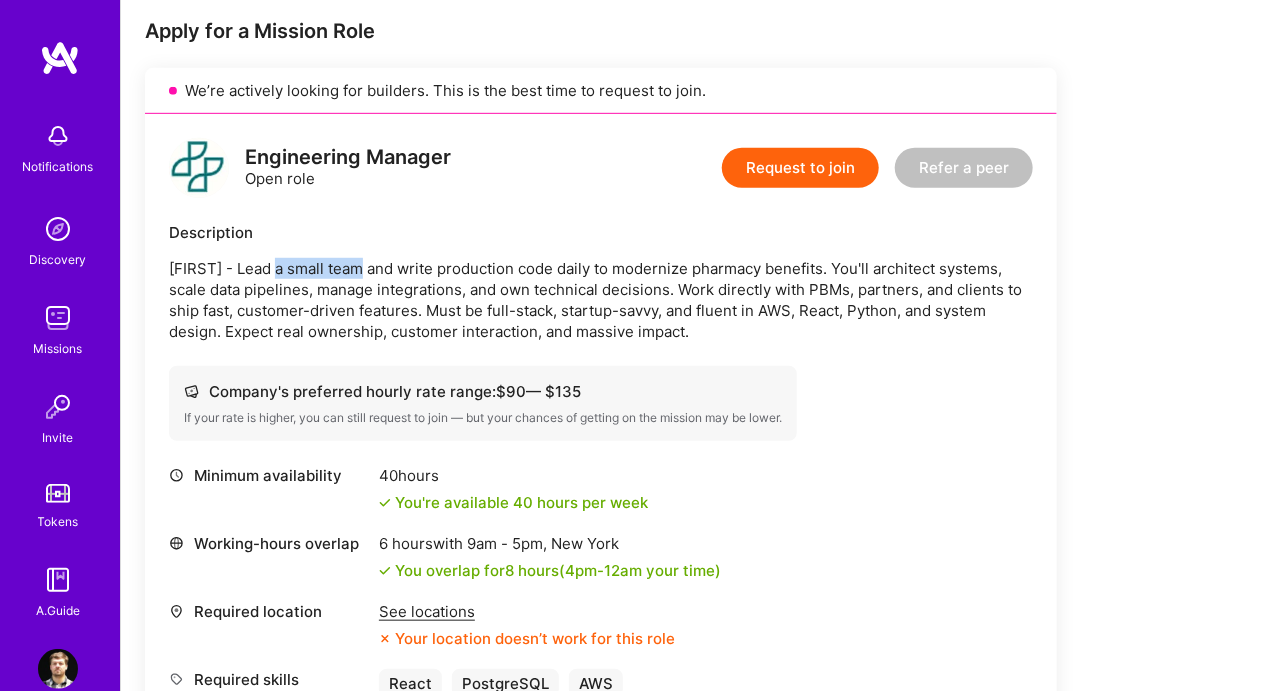 drag, startPoint x: 320, startPoint y: 268, endPoint x: 536, endPoint y: 268, distance: 216 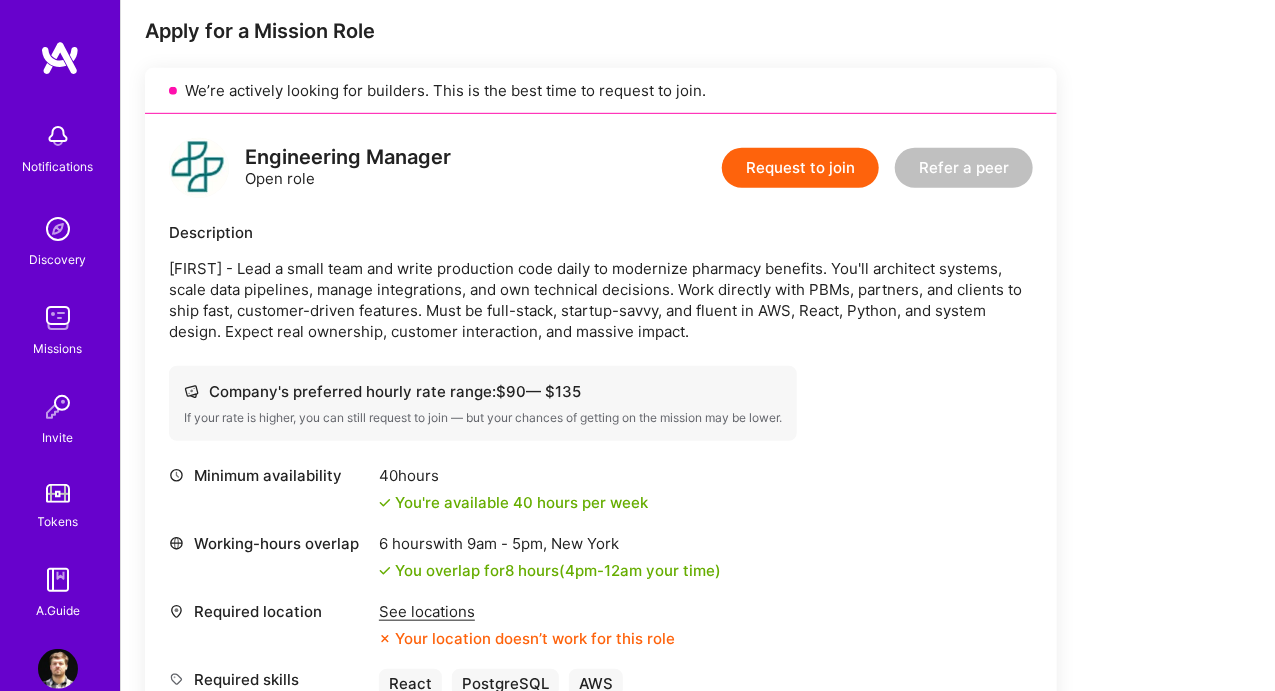 click on "[FIRST] - Lead a small team and write production code daily to modernize pharmacy benefits. You'll architect systems, scale data pipelines, manage integrations, and own technical decisions. Work directly with PBMs, partners, and clients to ship fast, customer-driven features. Must be full-stack, startup-savvy, and fluent in AWS, React, Python, and system design. Expect real ownership, customer interaction, and massive impact." at bounding box center [601, 300] 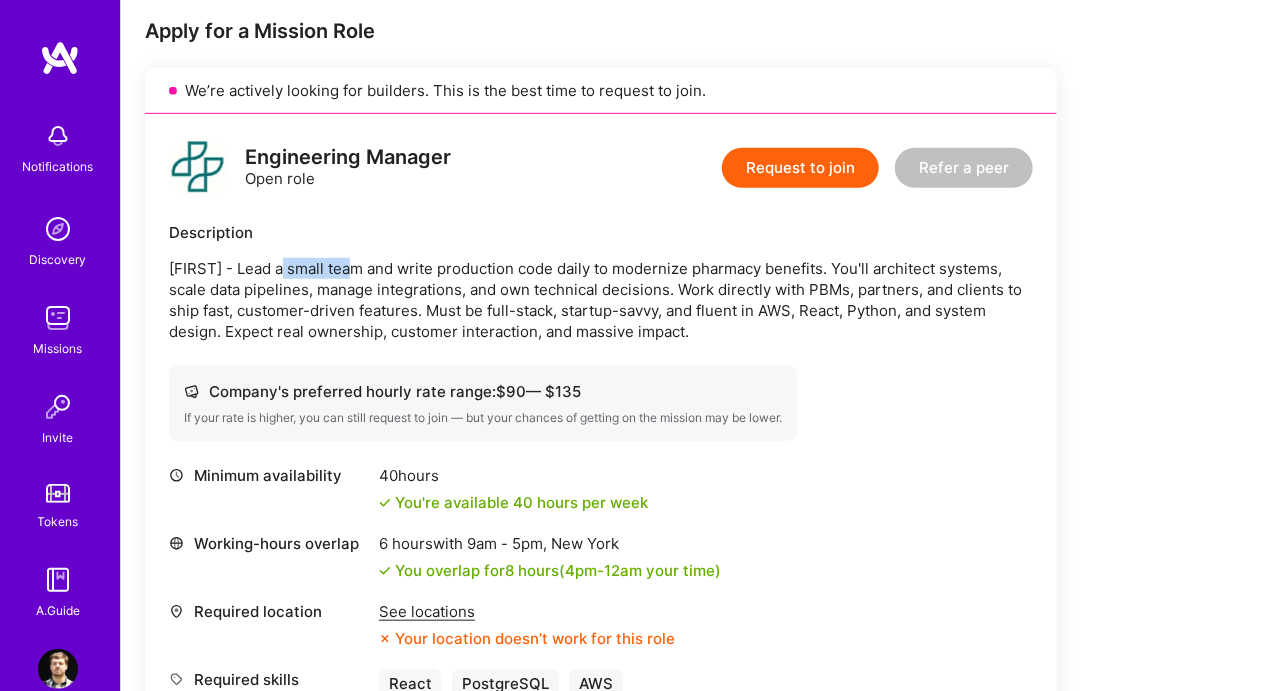click on "[FIRST] - Lead a small team and write production code daily to modernize pharmacy benefits. You'll architect systems, scale data pipelines, manage integrations, and own technical decisions. Work directly with PBMs, partners, and clients to ship fast, customer-driven features. Must be full-stack, startup-savvy, and fluent in AWS, React, Python, and system design. Expect real ownership, customer interaction, and massive impact." at bounding box center (601, 300) 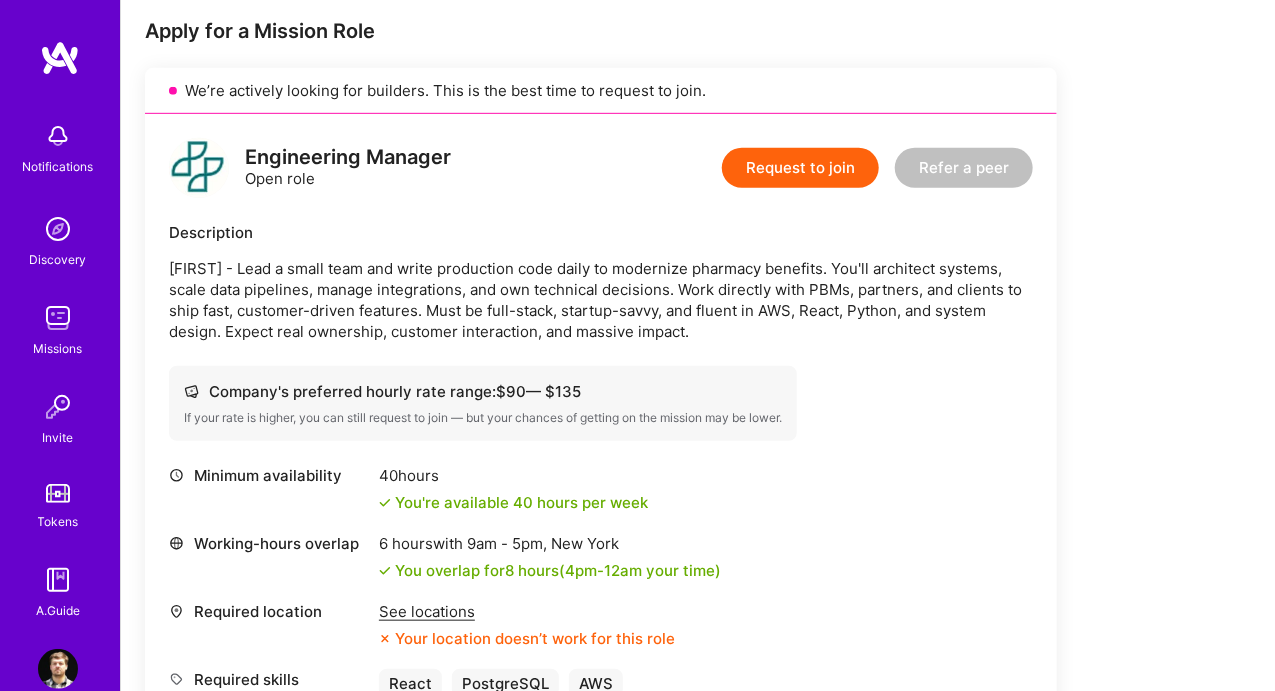 click on "[FIRST] - Lead a small team and write production code daily to modernize pharmacy benefits. You'll architect systems, scale data pipelines, manage integrations, and own technical decisions. Work directly with PBMs, partners, and clients to ship fast, customer-driven features. Must be full-stack, startup-savvy, and fluent in AWS, React, Python, and system design. Expect real ownership, customer interaction, and massive impact." at bounding box center [601, 300] 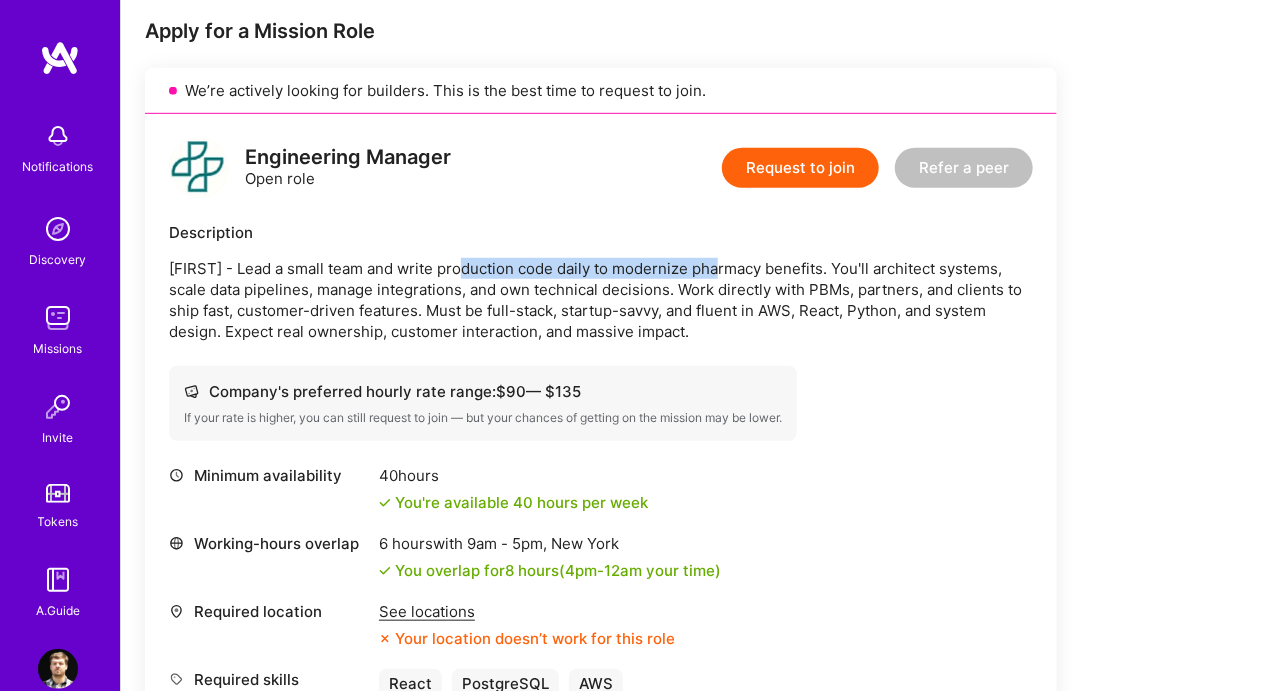 drag, startPoint x: 497, startPoint y: 267, endPoint x: 777, endPoint y: 266, distance: 280.0018 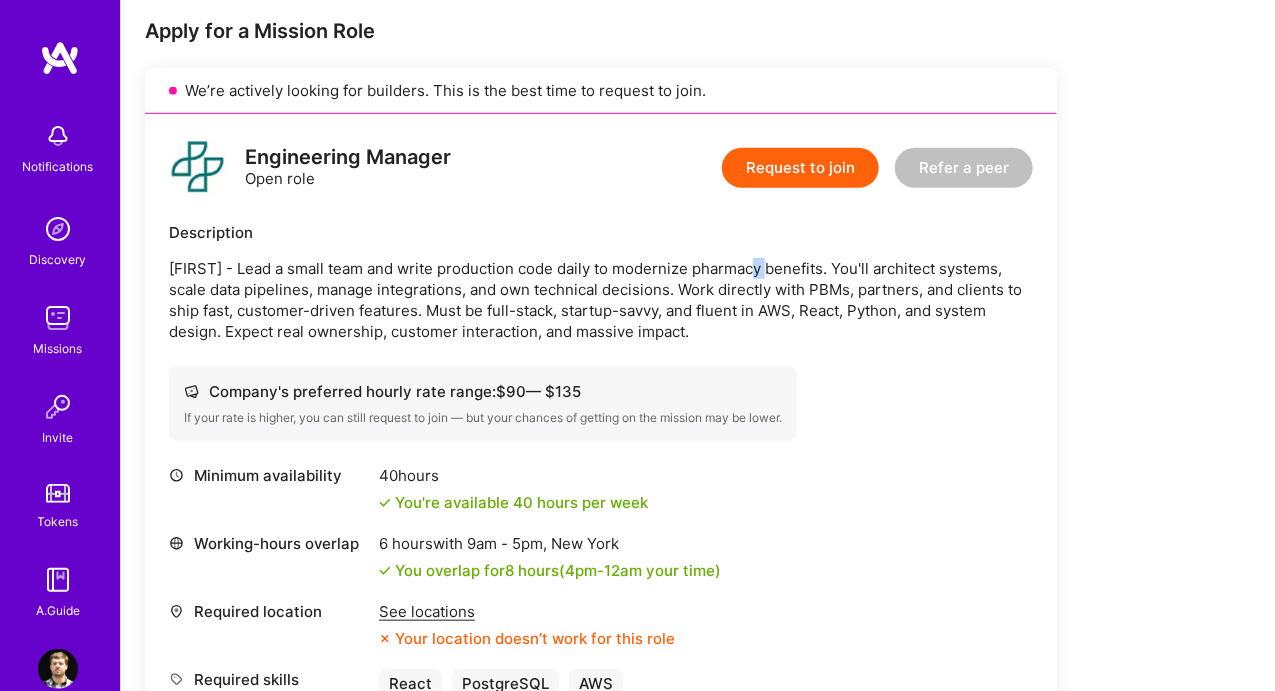 click on "[FIRST] - Lead a small team and write production code daily to modernize pharmacy benefits. You'll architect systems, scale data pipelines, manage integrations, and own technical decisions. Work directly with PBMs, partners, and clients to ship fast, customer-driven features. Must be full-stack, startup-savvy, and fluent in AWS, React, Python, and system design. Expect real ownership, customer interaction, and massive impact." at bounding box center (601, 300) 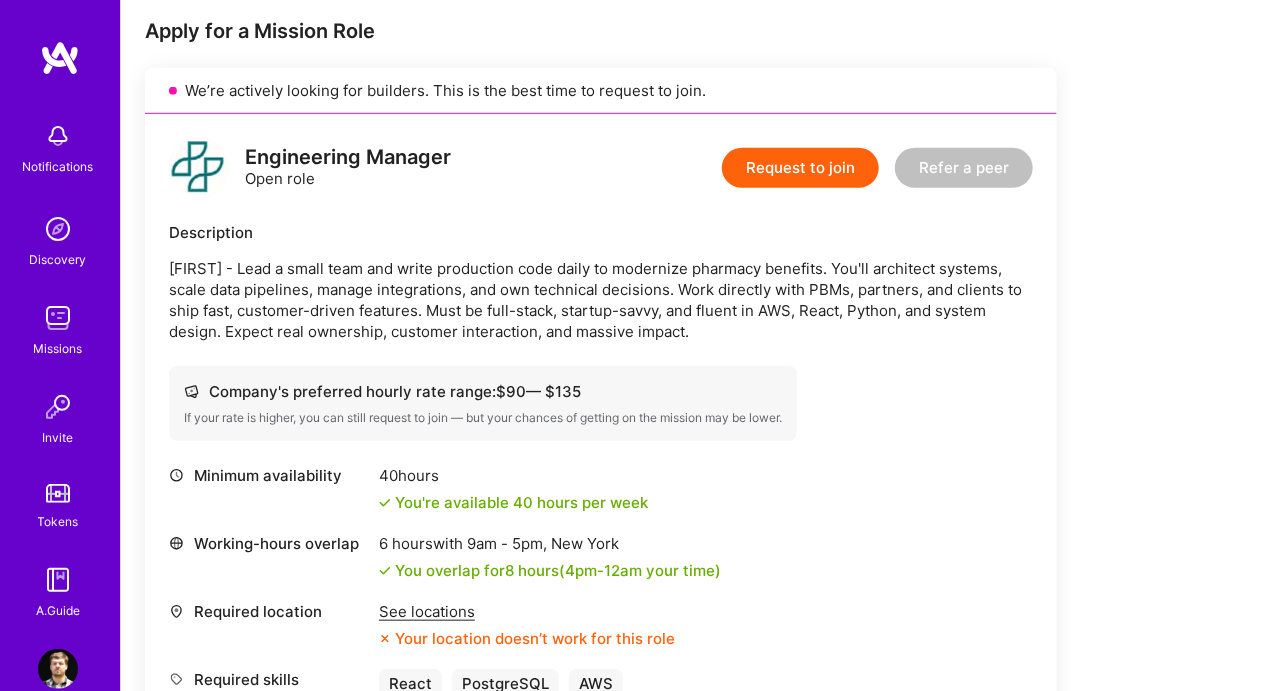 click on "[FIRST] - Lead a small team and write production code daily to modernize pharmacy benefits. You'll architect systems, scale data pipelines, manage integrations, and own technical decisions. Work directly with PBMs, partners, and clients to ship fast, customer-driven features. Must be full-stack, startup-savvy, and fluent in AWS, React, Python, and system design. Expect real ownership, customer interaction, and massive impact." at bounding box center (601, 300) 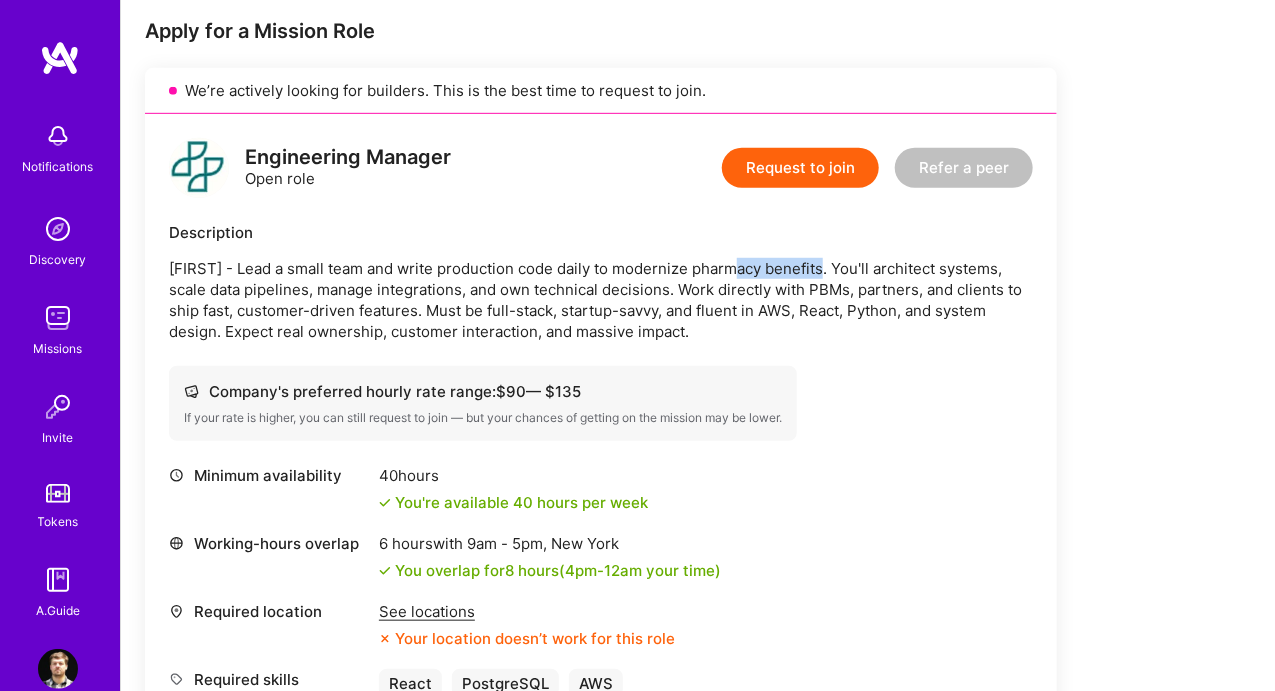 drag, startPoint x: 795, startPoint y: 273, endPoint x: 937, endPoint y: 273, distance: 142 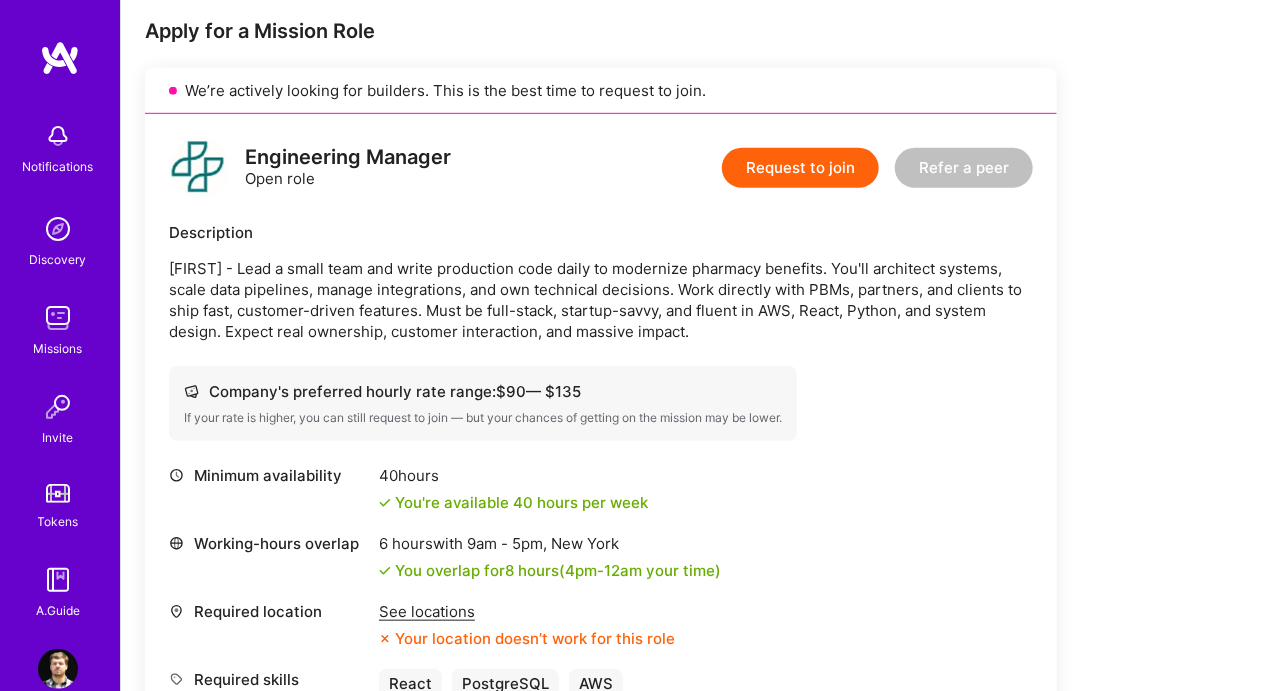 click on "[FIRST] - Lead a small team and write production code daily to modernize pharmacy benefits. You'll architect systems, scale data pipelines, manage integrations, and own technical decisions. Work directly with PBMs, partners, and clients to ship fast, customer-driven features. Must be full-stack, startup-savvy, and fluent in AWS, React, Python, and system design. Expect real ownership, customer interaction, and massive impact." at bounding box center [601, 300] 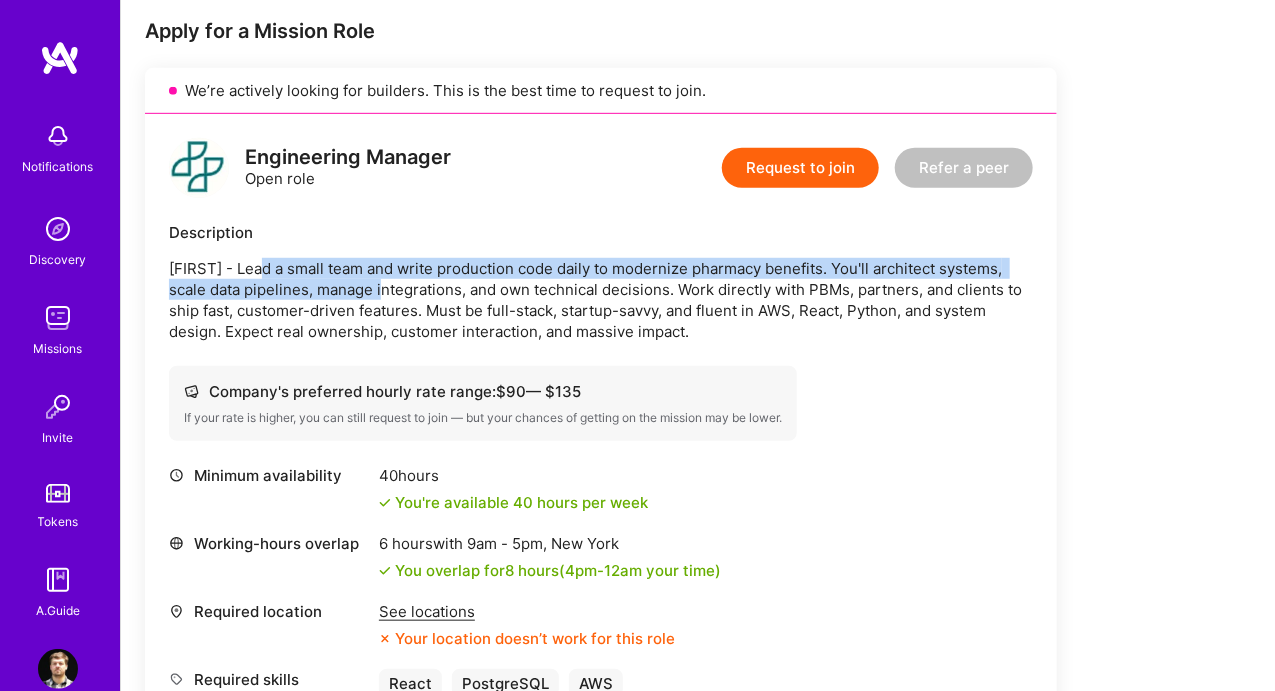 drag, startPoint x: 410, startPoint y: 278, endPoint x: 632, endPoint y: 280, distance: 222.009 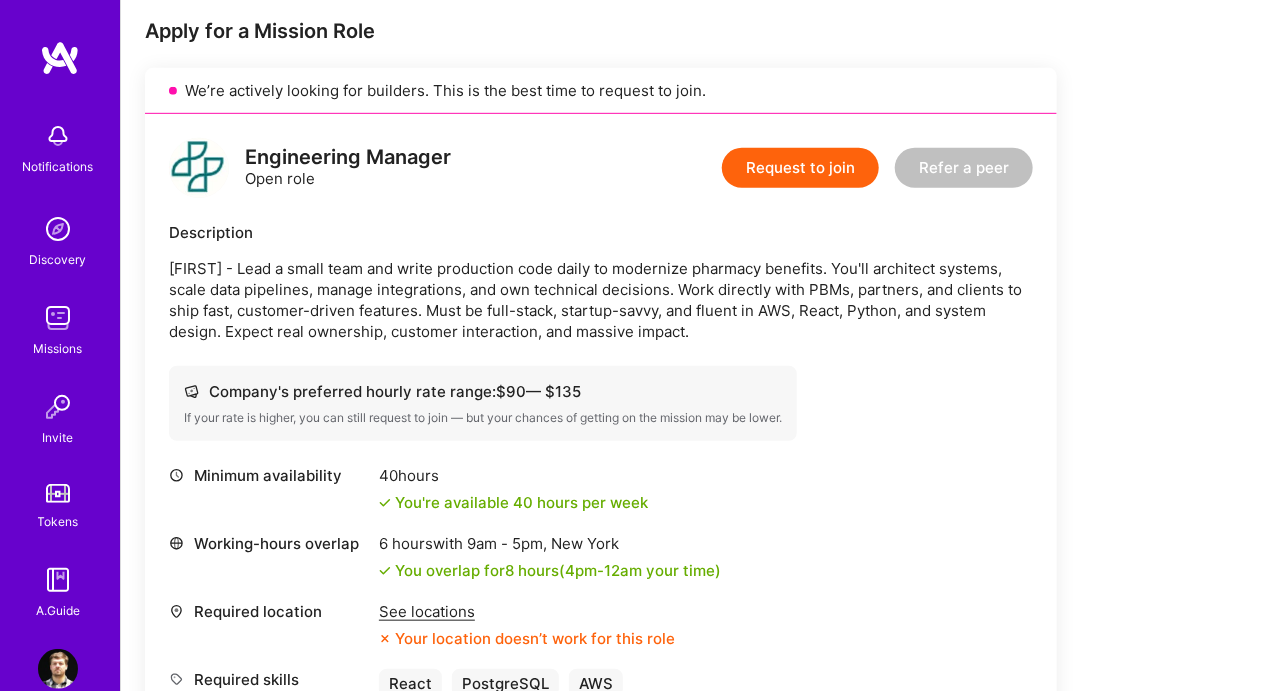 click on "[FIRST] - Lead a small team and write production code daily to modernize pharmacy benefits. You'll architect systems, scale data pipelines, manage integrations, and own technical decisions. Work directly with PBMs, partners, and clients to ship fast, customer-driven features. Must be full-stack, startup-savvy, and fluent in AWS, React, Python, and system design. Expect real ownership, customer interaction, and massive impact." at bounding box center (601, 300) 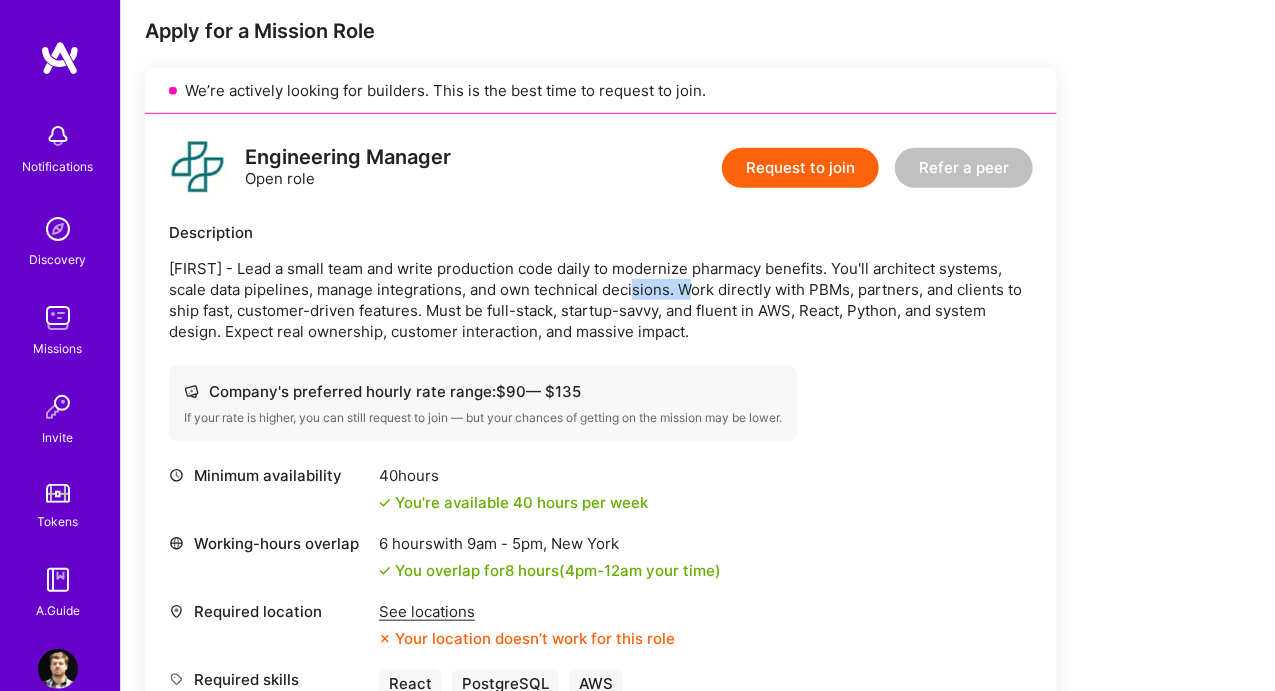 drag, startPoint x: 621, startPoint y: 284, endPoint x: 842, endPoint y: 282, distance: 221.00905 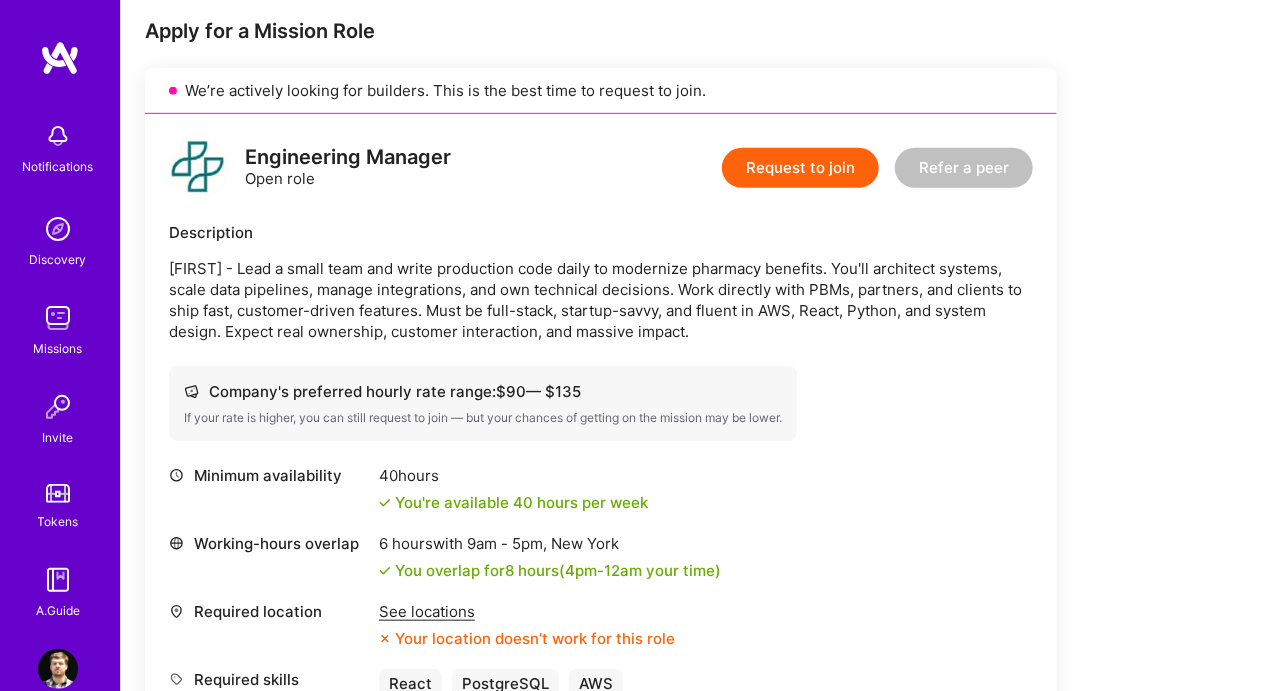 click on "[FIRST] - Lead a small team and write production code daily to modernize pharmacy benefits. You'll architect systems, scale data pipelines, manage integrations, and own technical decisions. Work directly with PBMs, partners, and clients to ship fast, customer-driven features. Must be full-stack, startup-savvy, and fluent in AWS, React, Python, and system design. Expect real ownership, customer interaction, and massive impact." at bounding box center [601, 300] 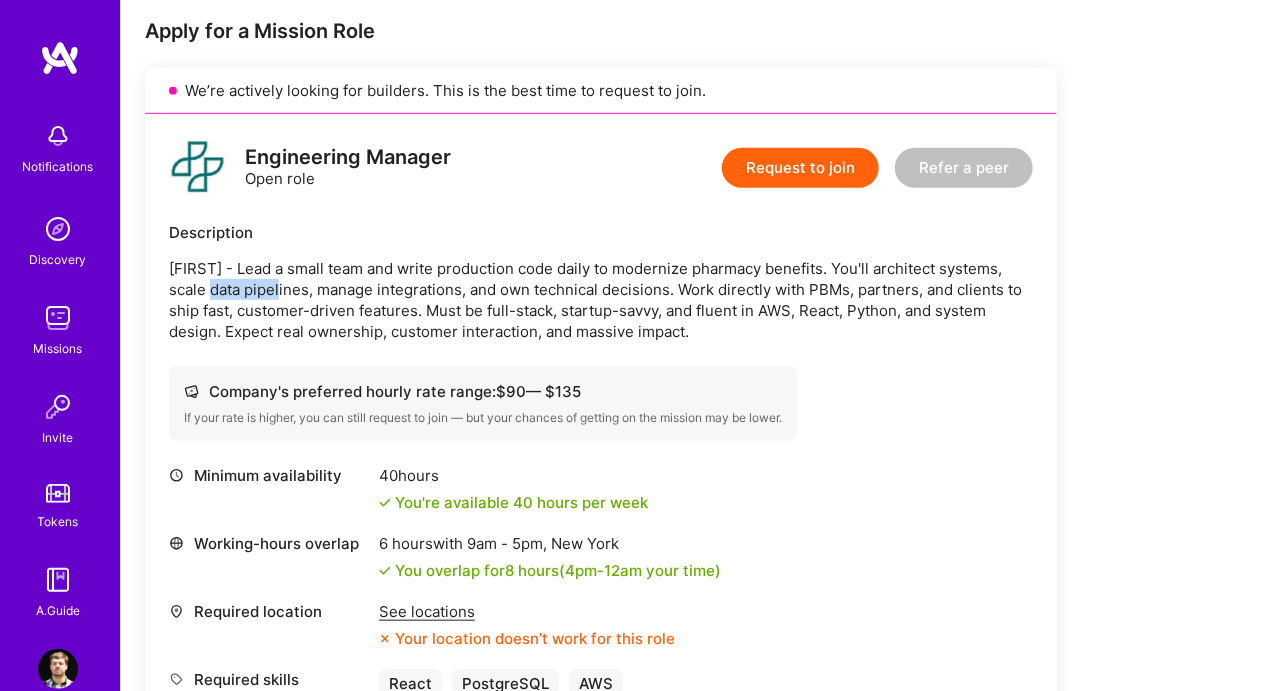 drag, startPoint x: 210, startPoint y: 287, endPoint x: 577, endPoint y: 287, distance: 367 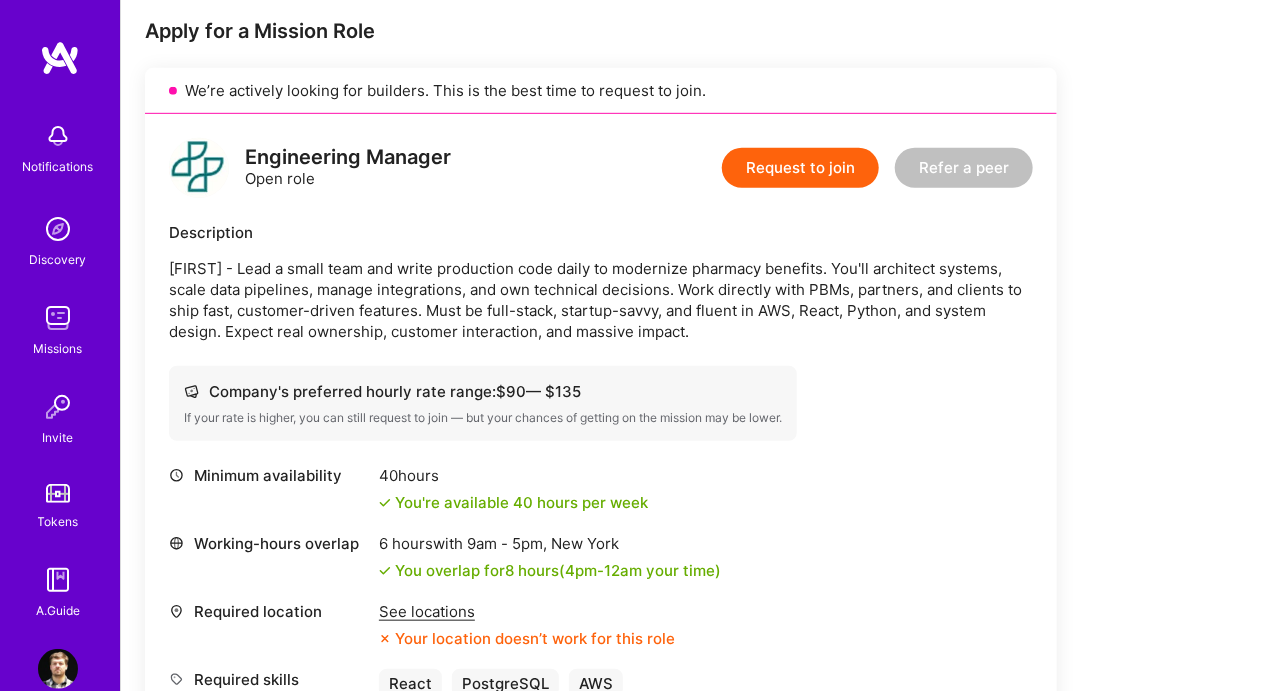 click on "[FIRST] - Lead a small team and write production code daily to modernize pharmacy benefits. You'll architect systems, scale data pipelines, manage integrations, and own technical decisions. Work directly with PBMs, partners, and clients to ship fast, customer-driven features. Must be full-stack, startup-savvy, and fluent in AWS, React, Python, and system design. Expect real ownership, customer interaction, and massive impact." at bounding box center (601, 300) 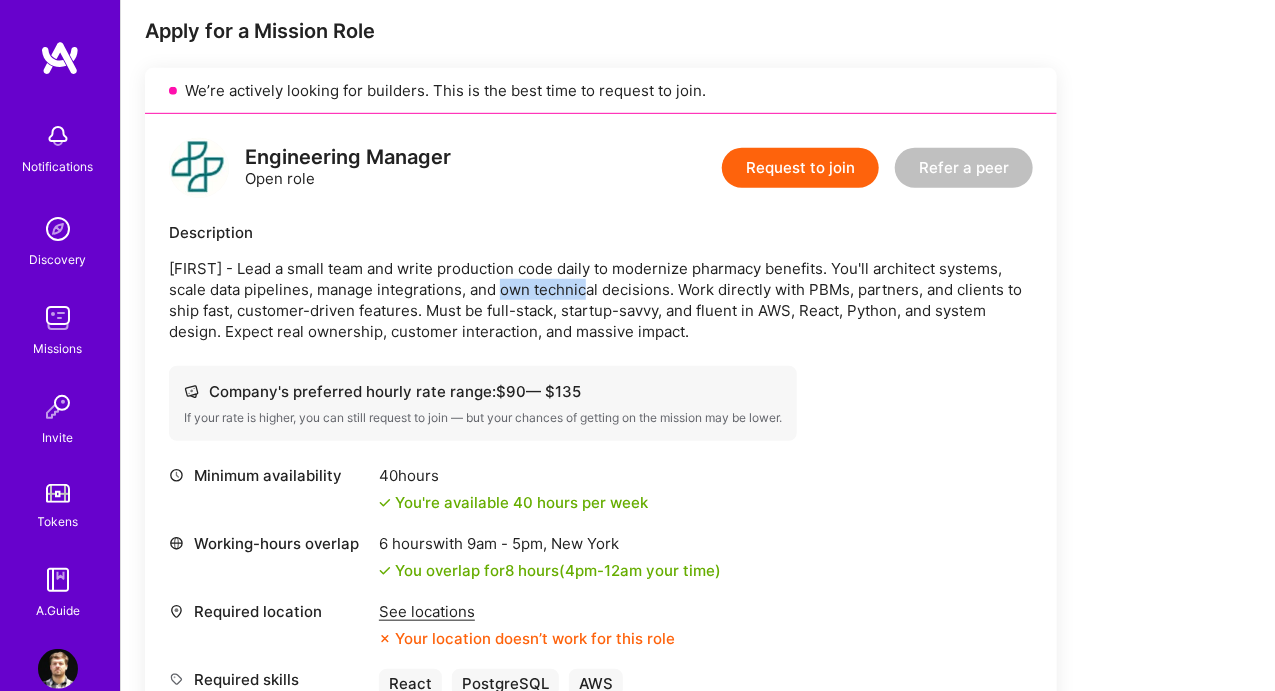 drag, startPoint x: 646, startPoint y: 287, endPoint x: 841, endPoint y: 279, distance: 195.16403 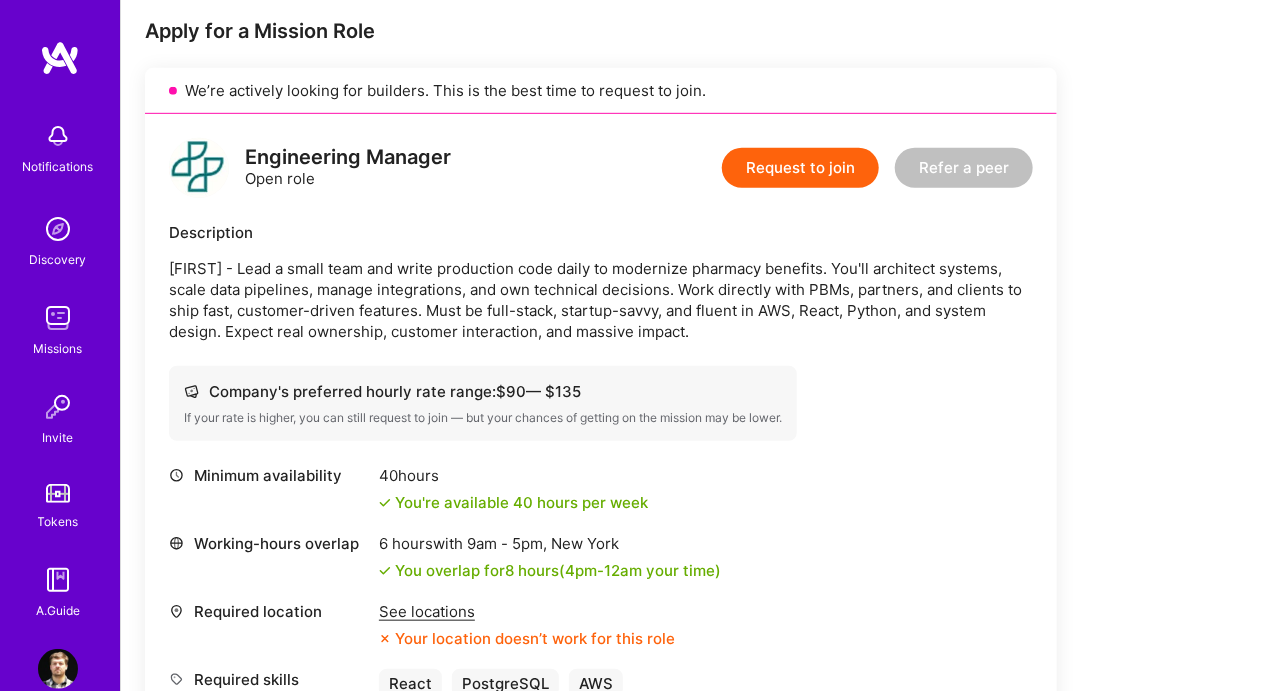click on "[FIRST] - Lead a small team and write production code daily to modernize pharmacy benefits. You'll architect systems, scale data pipelines, manage integrations, and own technical decisions. Work directly with PBMs, partners, and clients to ship fast, customer-driven features. Must be full-stack, startup-savvy, and fluent in AWS, React, Python, and system design. Expect real ownership, customer interaction, and massive impact." at bounding box center (601, 300) 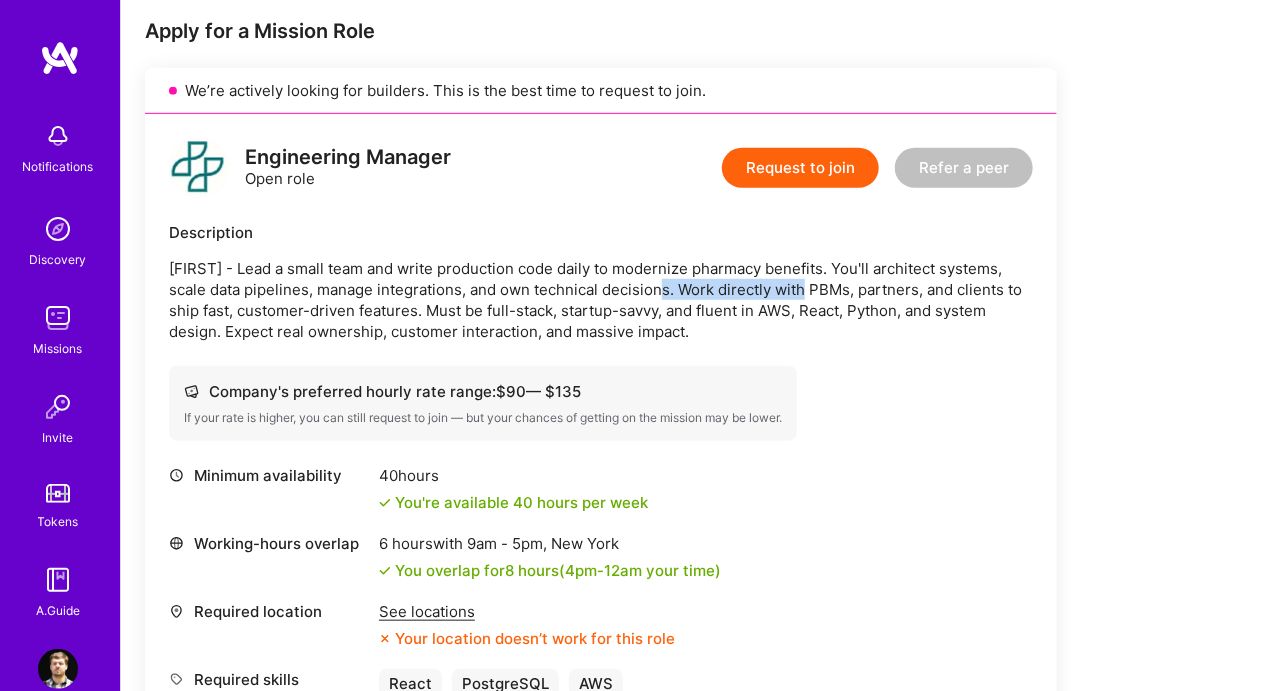 drag, startPoint x: 644, startPoint y: 280, endPoint x: 884, endPoint y: 277, distance: 240.01875 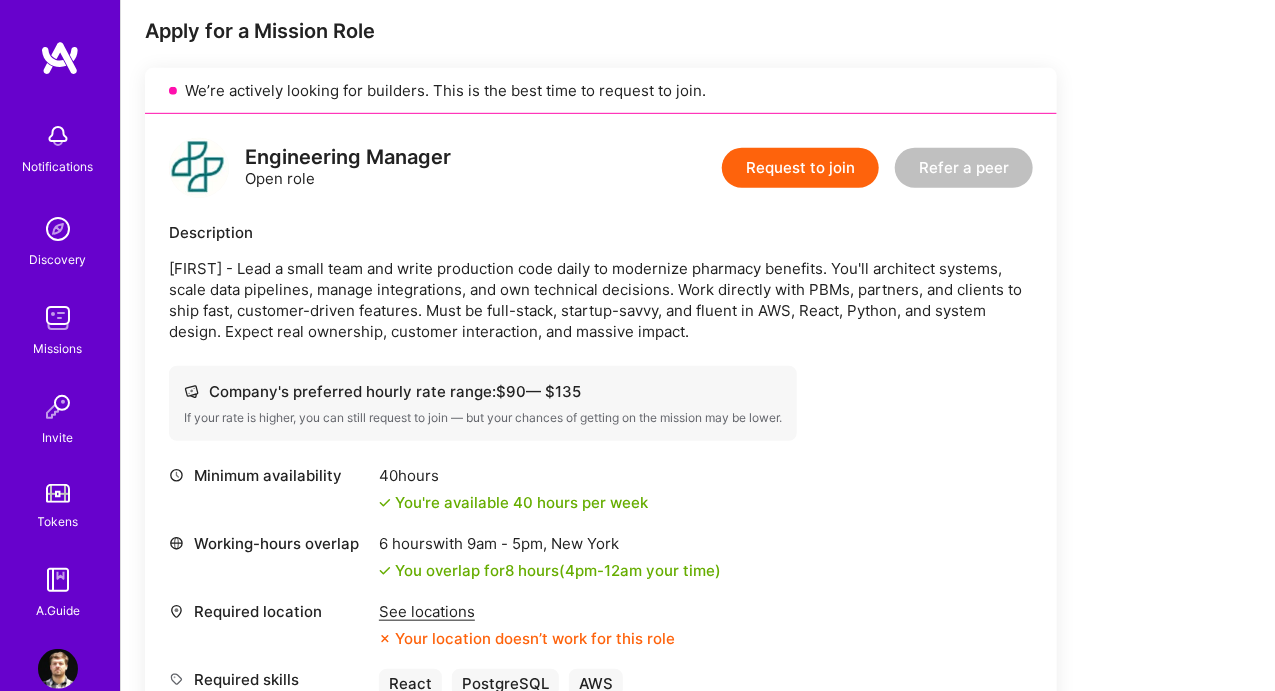 click on "[FIRST] - Lead a small team and write production code daily to modernize pharmacy benefits. You'll architect systems, scale data pipelines, manage integrations, and own technical decisions. Work directly with PBMs, partners, and clients to ship fast, customer-driven features. Must be full-stack, startup-savvy, and fluent in AWS, React, Python, and system design. Expect real ownership, customer interaction, and massive impact." at bounding box center [601, 300] 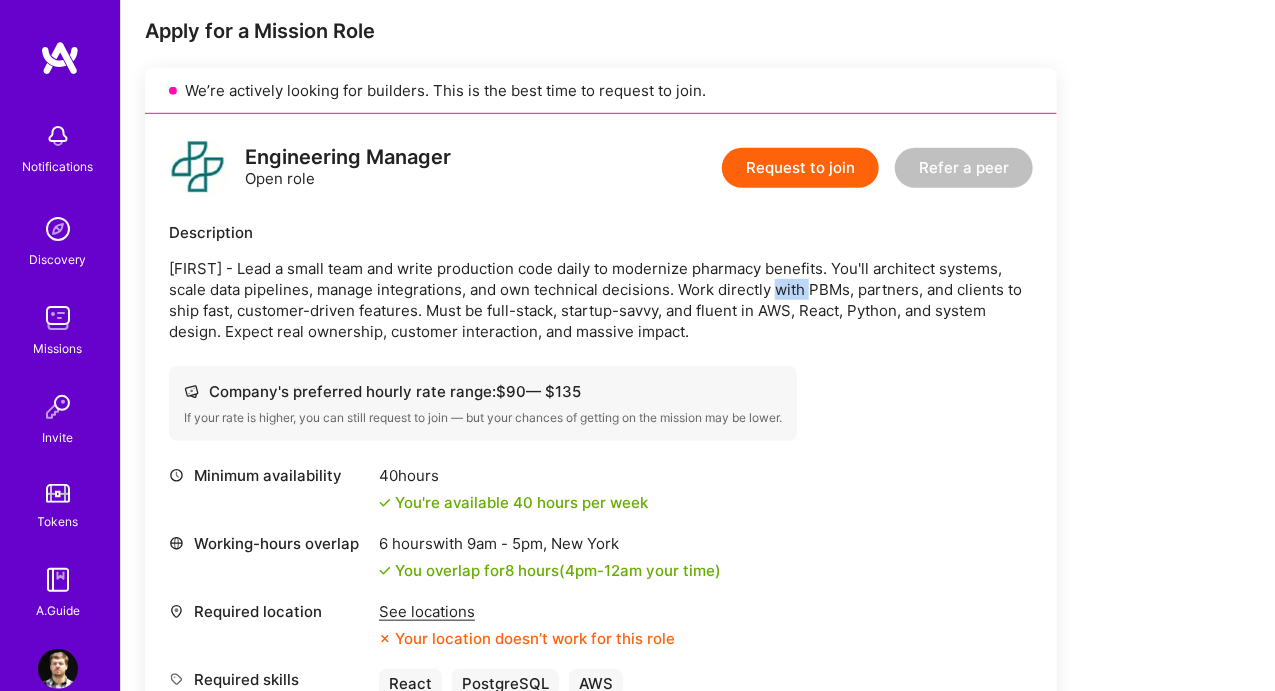 drag, startPoint x: 799, startPoint y: 291, endPoint x: 915, endPoint y: 291, distance: 116 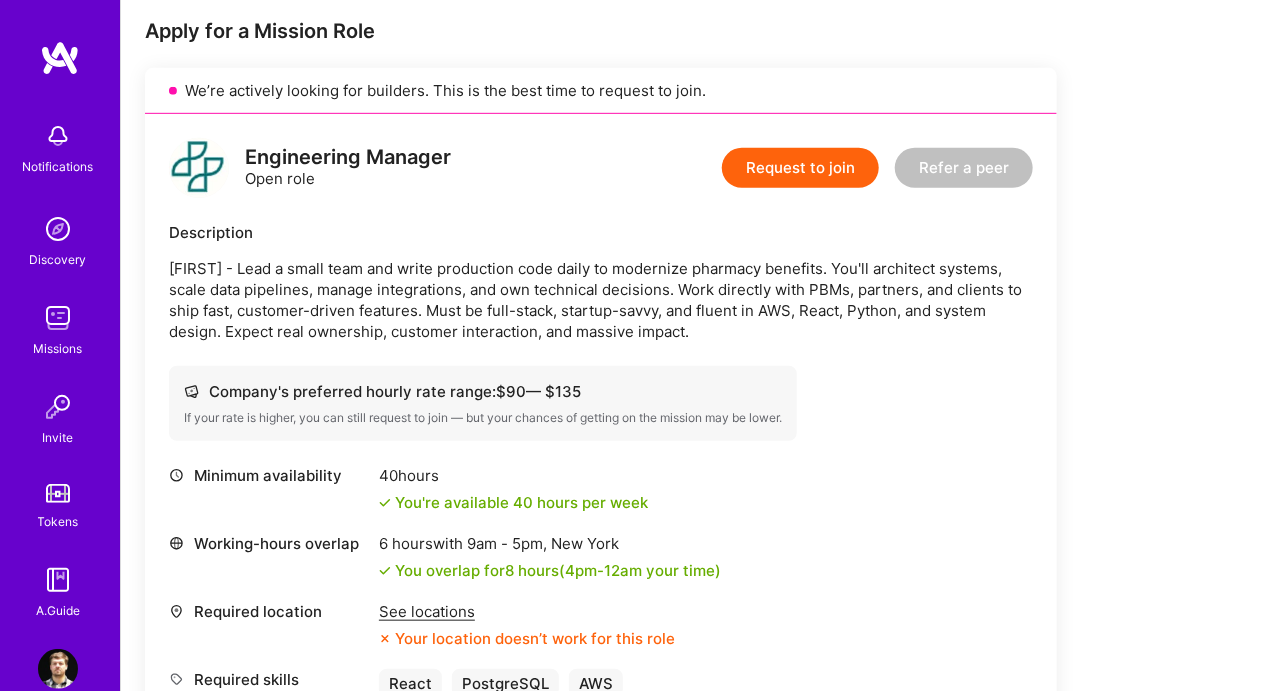 drag, startPoint x: 933, startPoint y: 289, endPoint x: 860, endPoint y: 289, distance: 73 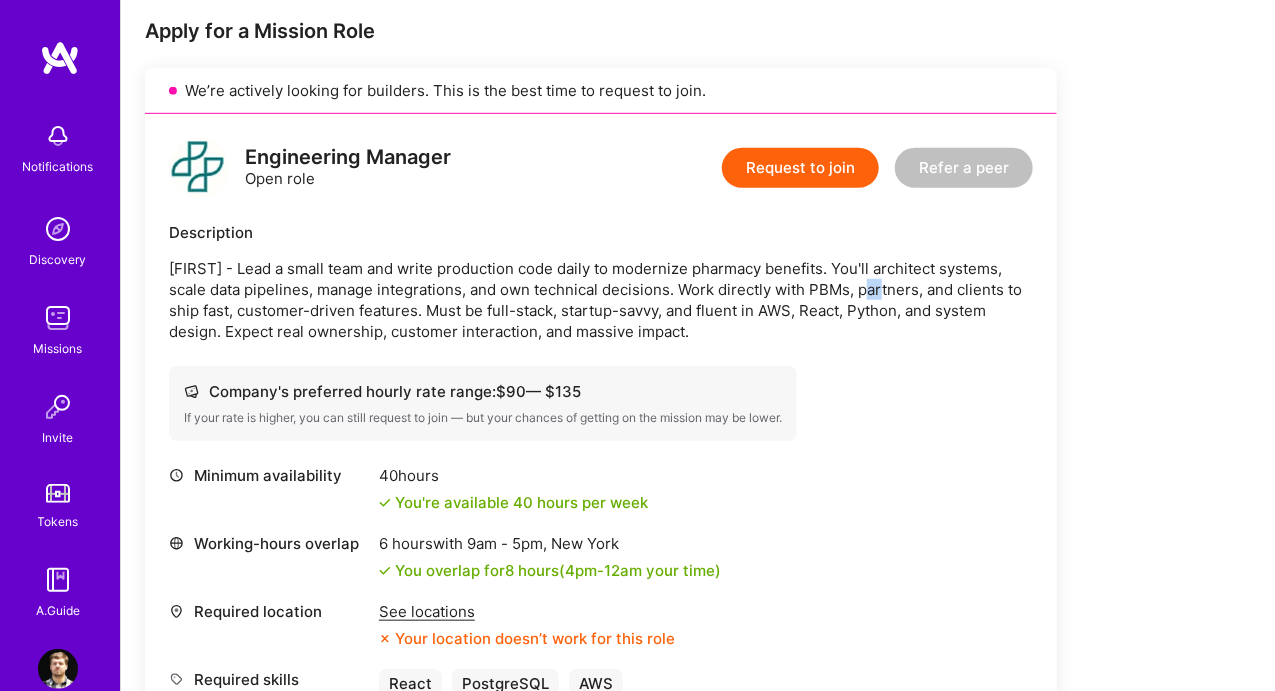 drag, startPoint x: 846, startPoint y: 289, endPoint x: 953, endPoint y: 288, distance: 107.00467 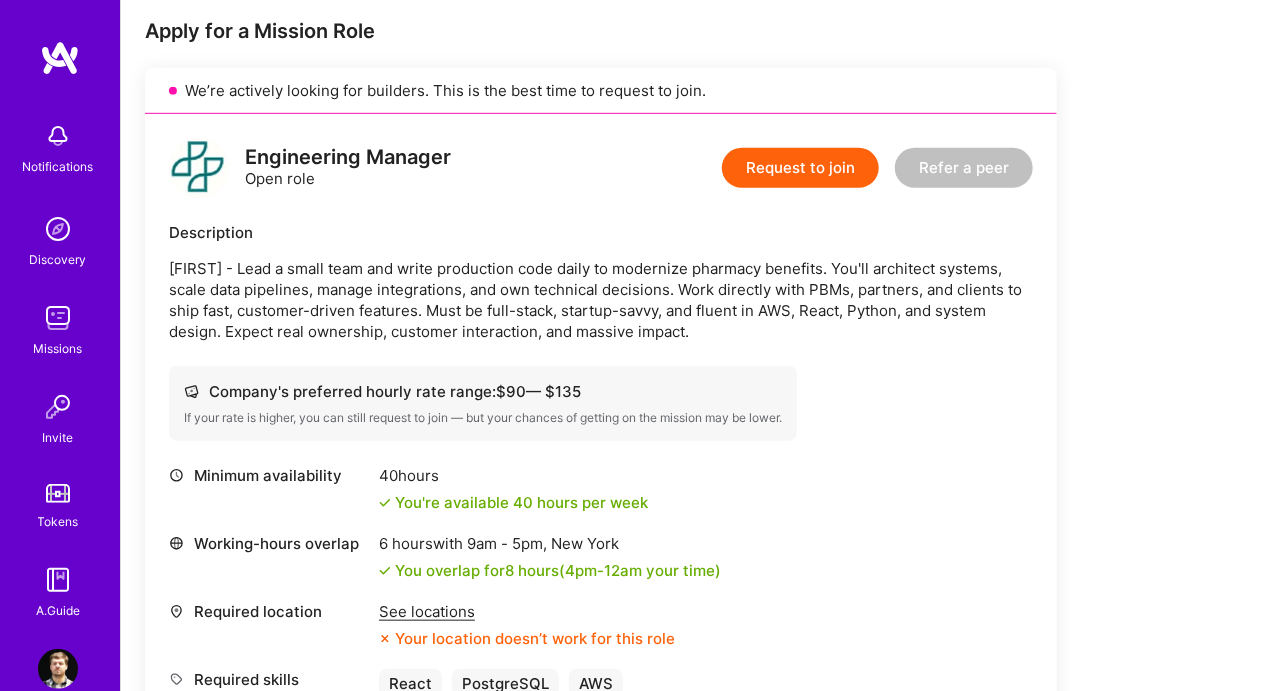 click on "[FIRST] - Lead a small team and write production code daily to modernize pharmacy benefits. You'll architect systems, scale data pipelines, manage integrations, and own technical decisions. Work directly with PBMs, partners, and clients to ship fast, customer-driven features. Must be full-stack, startup-savvy, and fluent in AWS, React, Python, and system design. Expect real ownership, customer interaction, and massive impact." at bounding box center [601, 300] 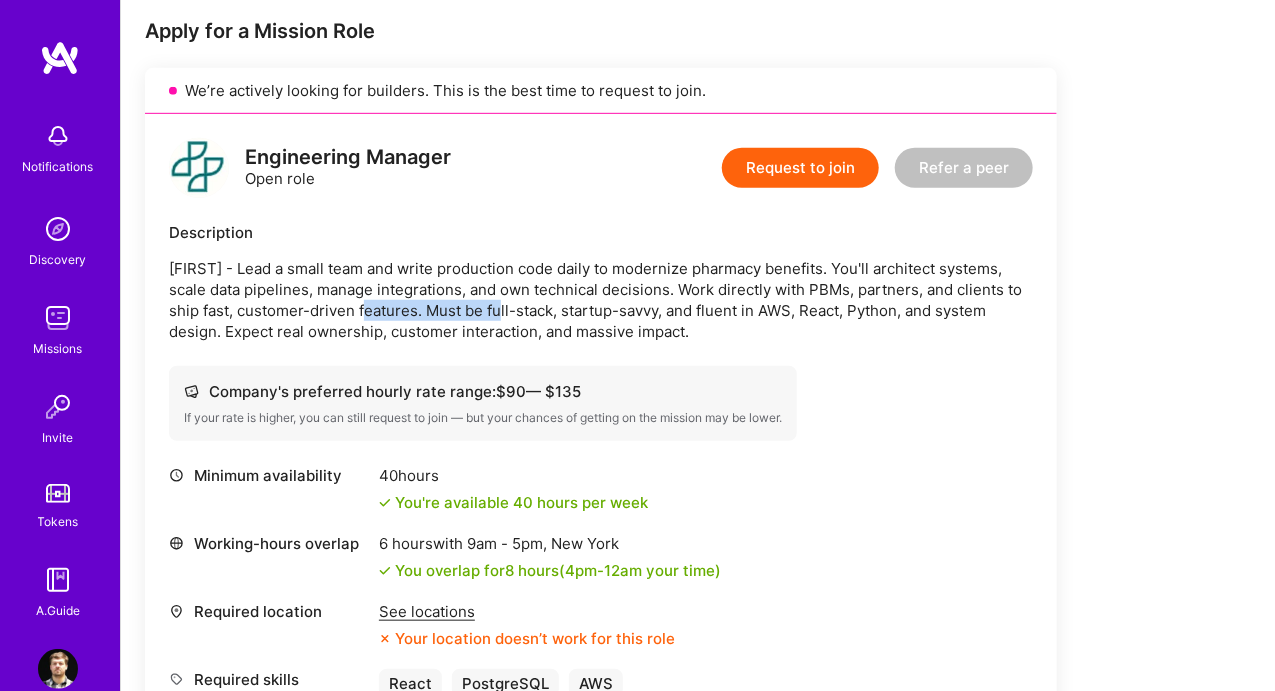 drag, startPoint x: 481, startPoint y: 305, endPoint x: 700, endPoint y: 305, distance: 219 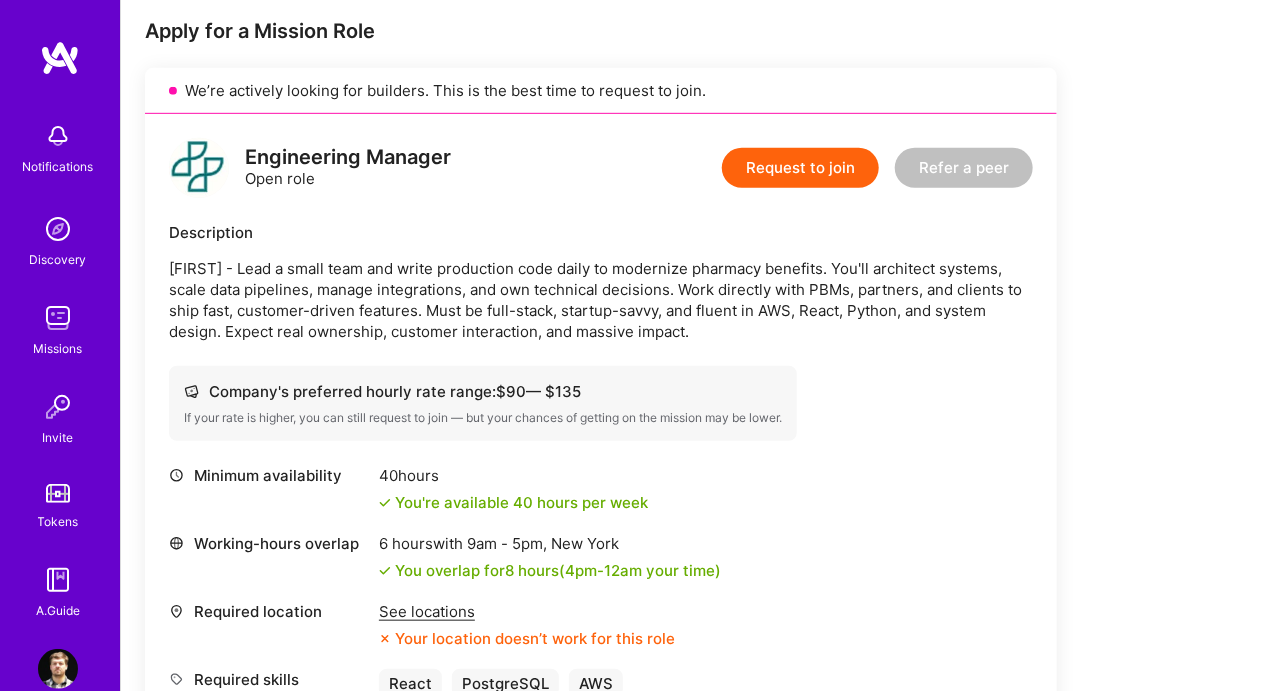 click on "[FIRST] - Lead a small team and write production code daily to modernize pharmacy benefits. You'll architect systems, scale data pipelines, manage integrations, and own technical decisions. Work directly with PBMs, partners, and clients to ship fast, customer-driven features. Must be full-stack, startup-savvy, and fluent in AWS, React, Python, and system design. Expect real ownership, customer interaction, and massive impact." at bounding box center [601, 300] 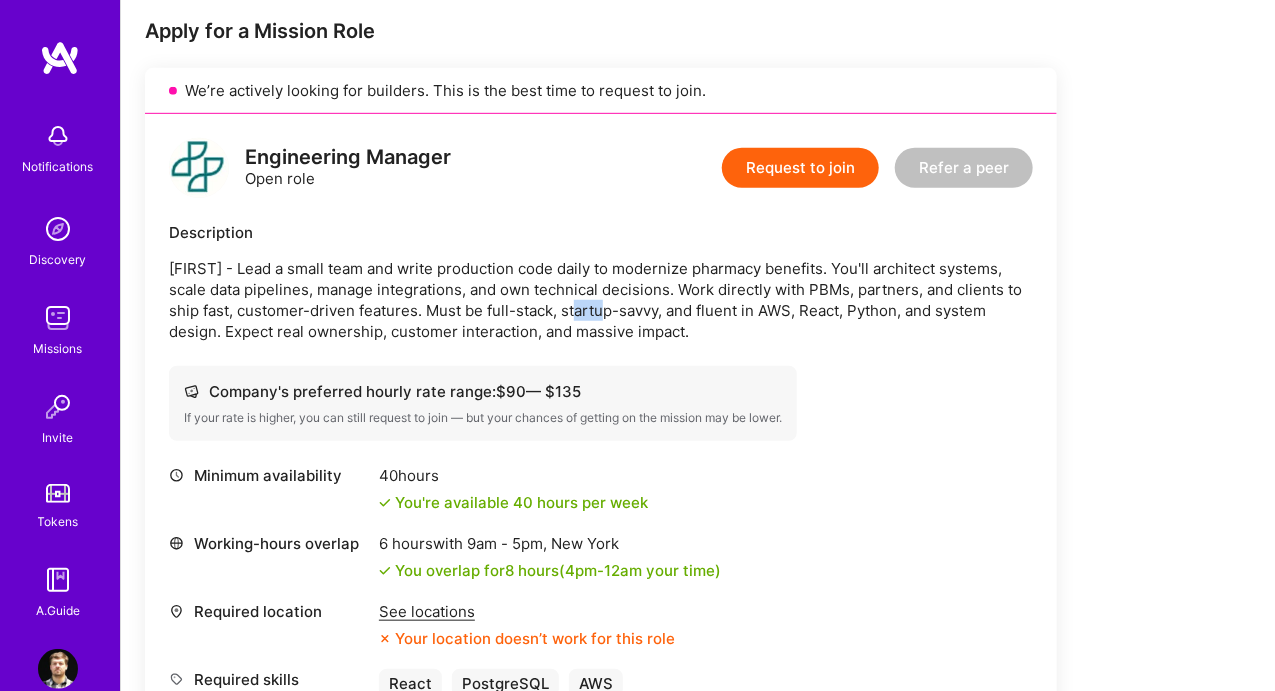 drag, startPoint x: 563, startPoint y: 308, endPoint x: 830, endPoint y: 303, distance: 267.0468 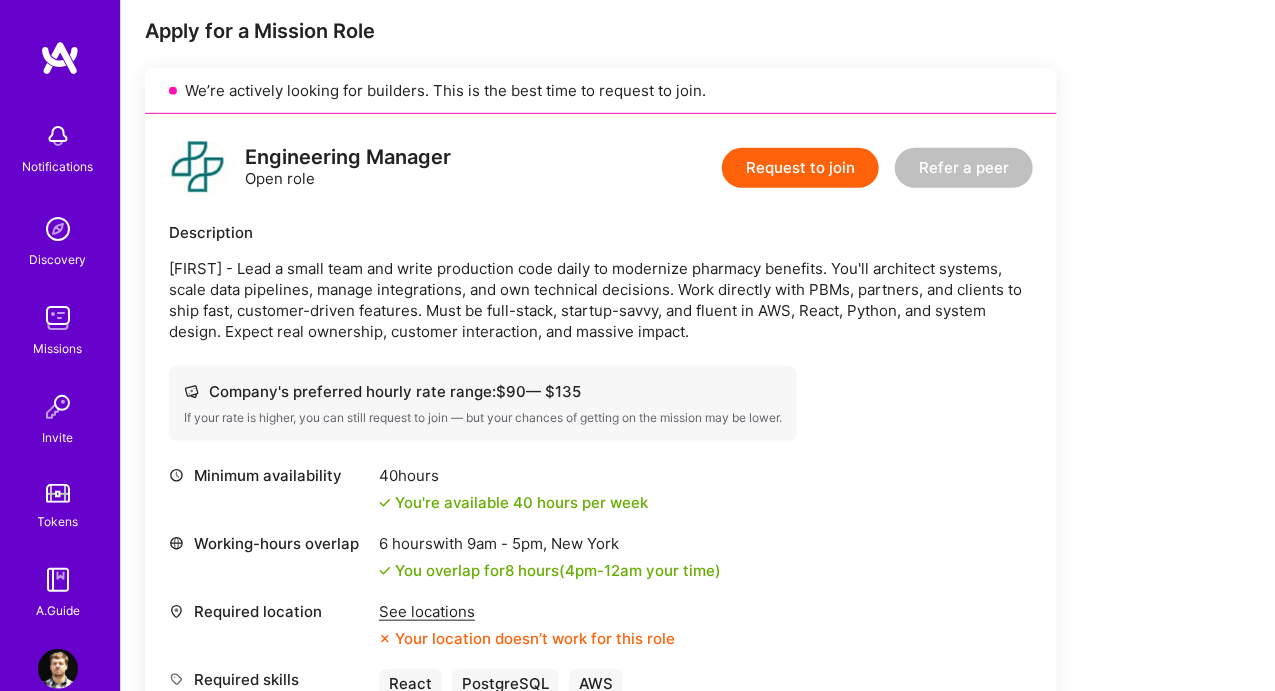 click on "[FIRST] - Lead a small team and write production code daily to modernize pharmacy benefits. You'll architect systems, scale data pipelines, manage integrations, and own technical decisions. Work directly with PBMs, partners, and clients to ship fast, customer-driven features. Must be full-stack, startup-savvy, and fluent in AWS, React, Python, and system design. Expect real ownership, customer interaction, and massive impact." at bounding box center [601, 300] 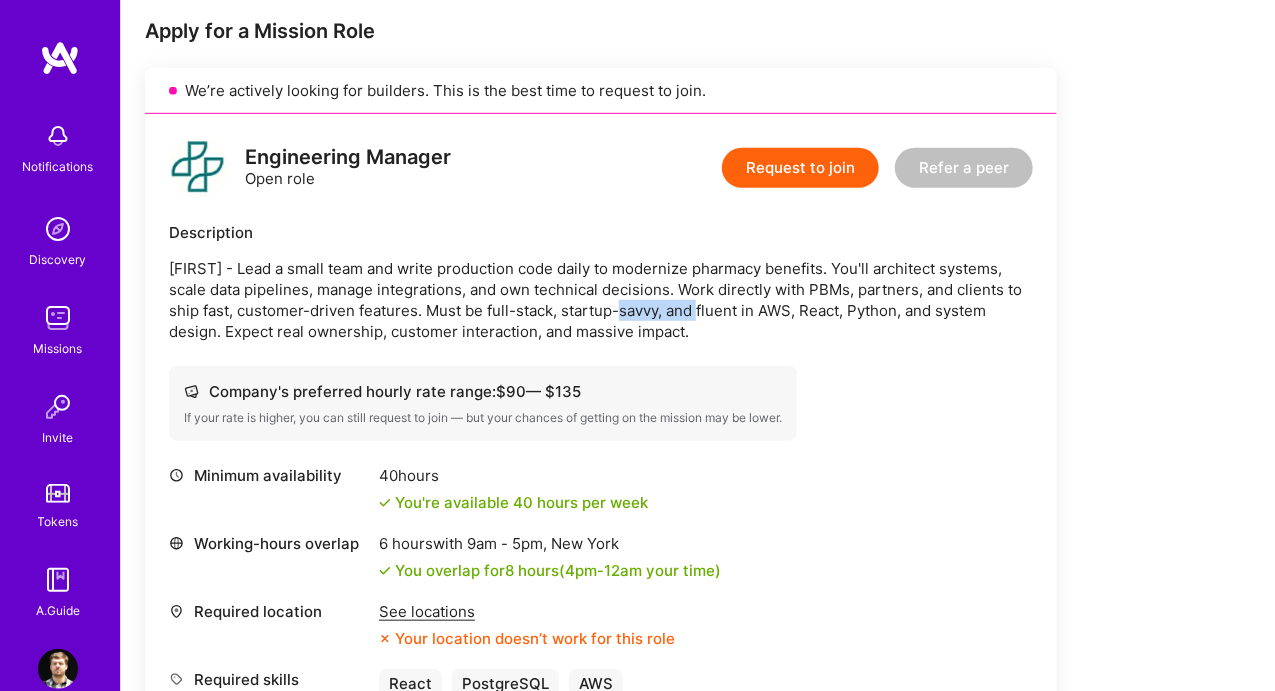 drag, startPoint x: 641, startPoint y: 311, endPoint x: 828, endPoint y: 306, distance: 187.06683 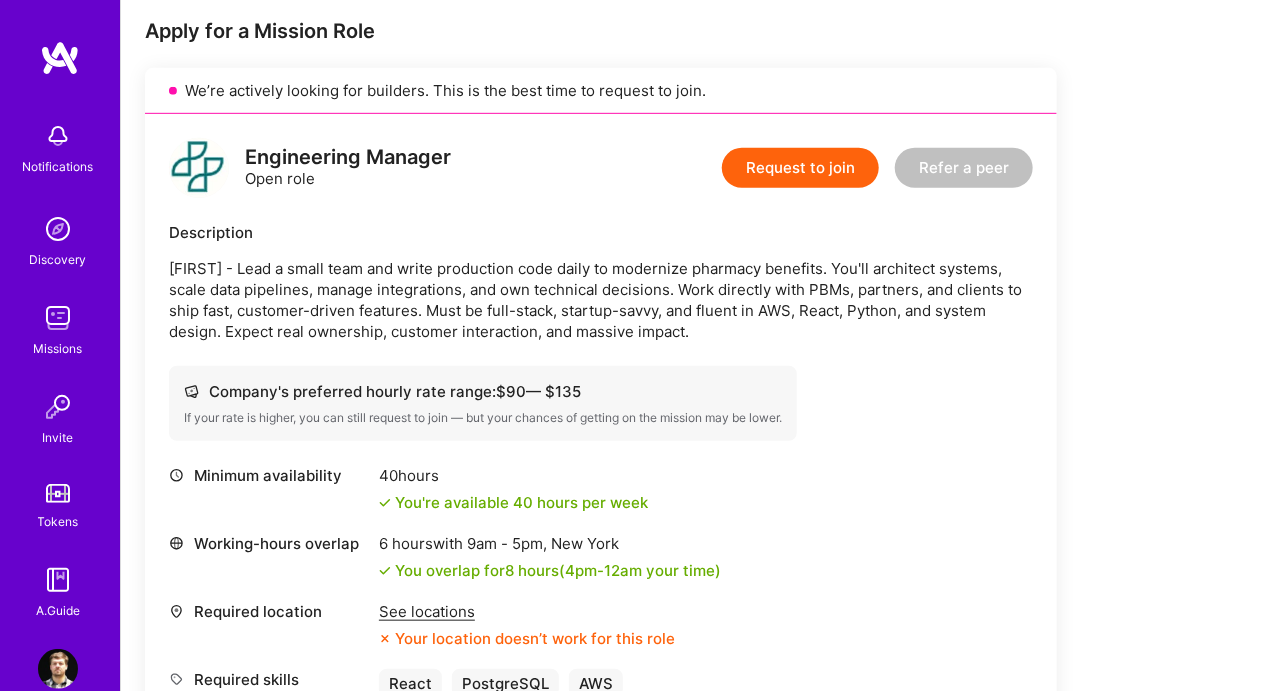 click on "[FIRST] - Lead a small team and write production code daily to modernize pharmacy benefits. You'll architect systems, scale data pipelines, manage integrations, and own technical decisions. Work directly with PBMs, partners, and clients to ship fast, customer-driven features. Must be full-stack, startup-savvy, and fluent in AWS, React, Python, and system design. Expect real ownership, customer interaction, and massive impact." at bounding box center [601, 300] 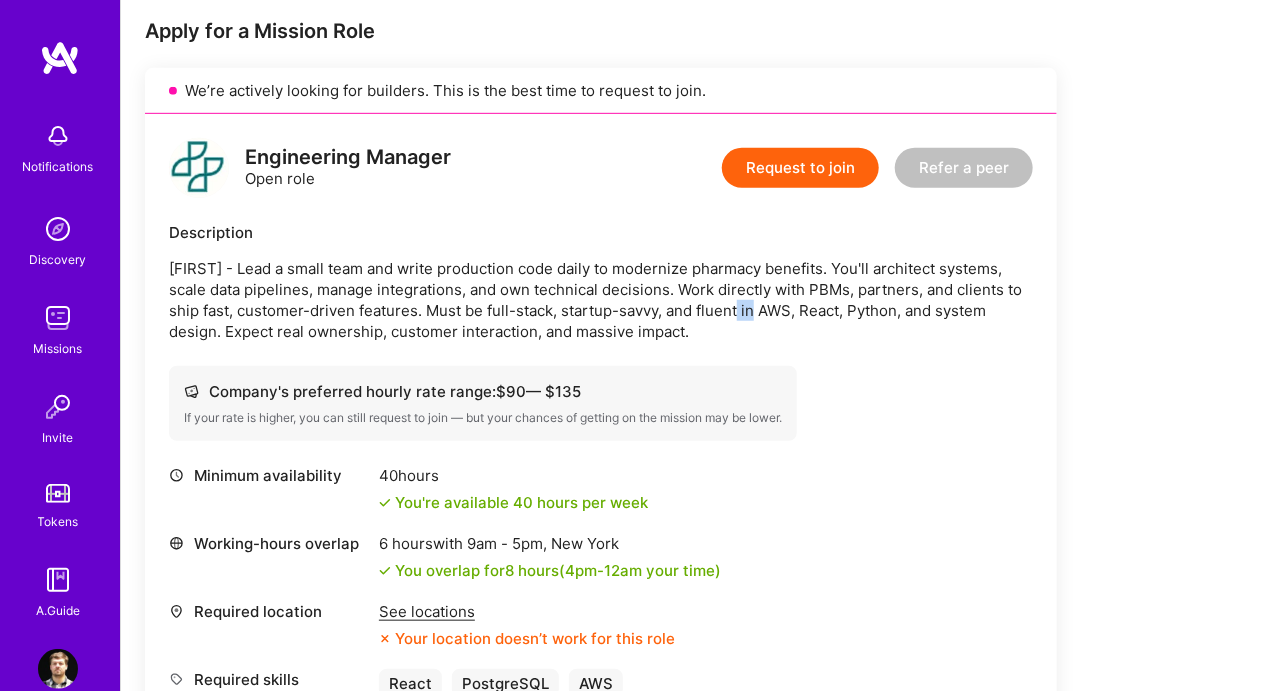 drag, startPoint x: 753, startPoint y: 307, endPoint x: 916, endPoint y: 304, distance: 163.0276 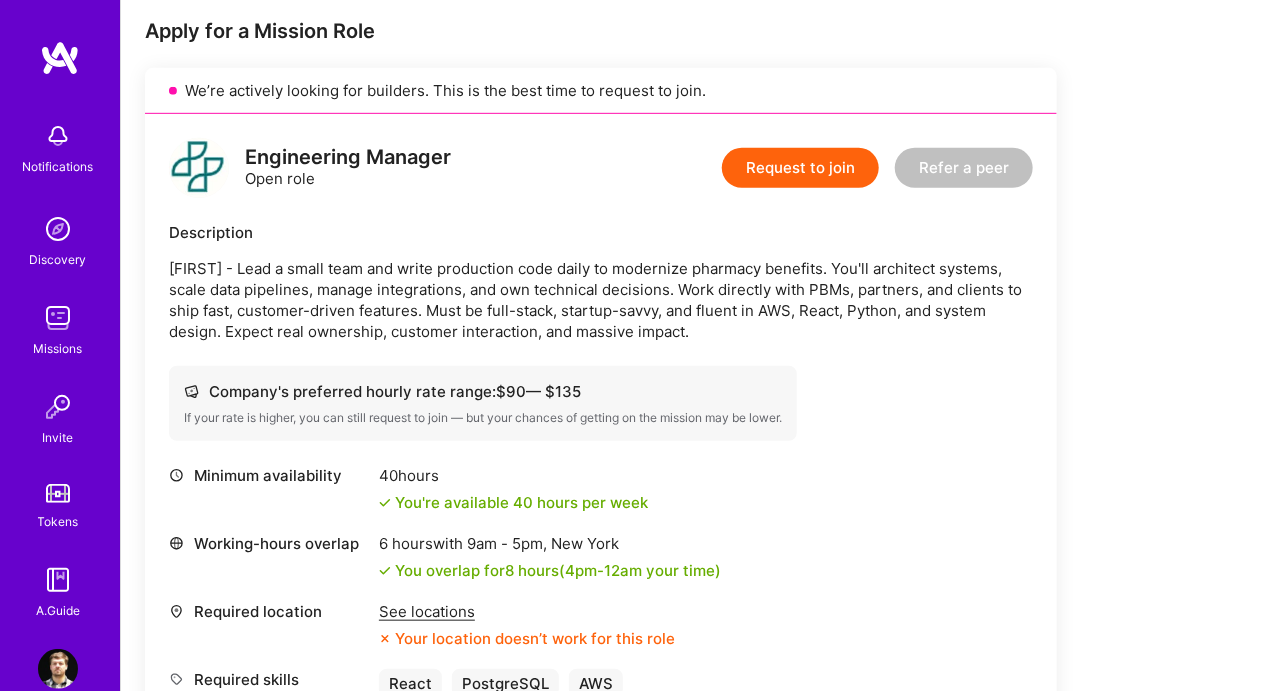 click on "[FIRST] - Lead a small team and write production code daily to modernize pharmacy benefits. You'll architect systems, scale data pipelines, manage integrations, and own technical decisions. Work directly with PBMs, partners, and clients to ship fast, customer-driven features. Must be full-stack, startup-savvy, and fluent in AWS, React, Python, and system design. Expect real ownership, customer interaction, and massive impact." at bounding box center [601, 300] 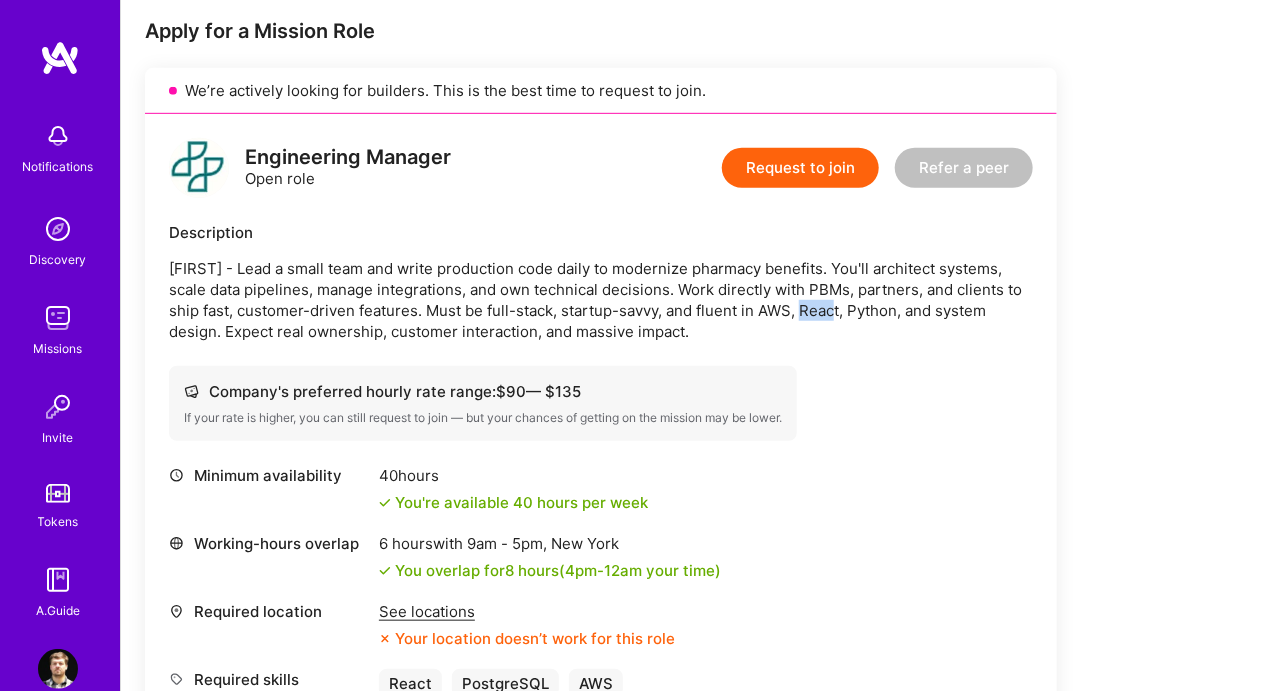 drag, startPoint x: 794, startPoint y: 304, endPoint x: 983, endPoint y: 306, distance: 189.01057 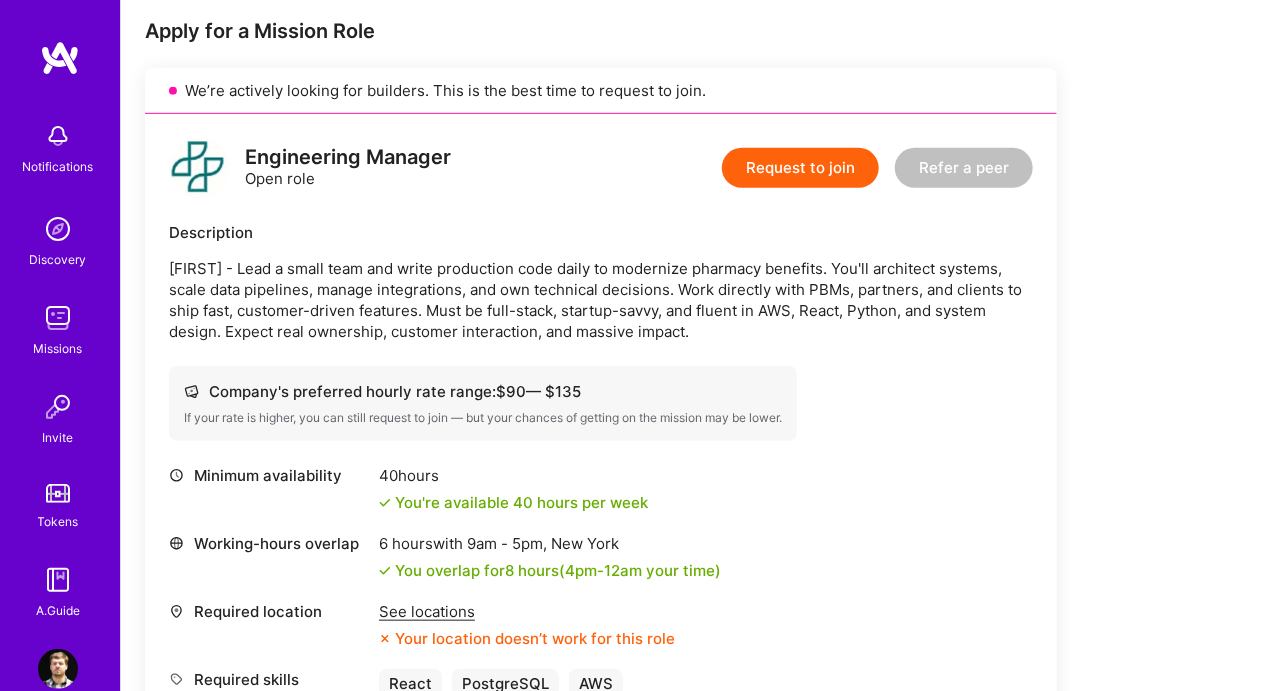 click on "[FIRST] - Lead a small team and write production code daily to modernize pharmacy benefits. You'll architect systems, scale data pipelines, manage integrations, and own technical decisions. Work directly with PBMs, partners, and clients to ship fast, customer-driven features. Must be full-stack, startup-savvy, and fluent in AWS, React, Python, and system design. Expect real ownership, customer interaction, and massive impact." at bounding box center [601, 300] 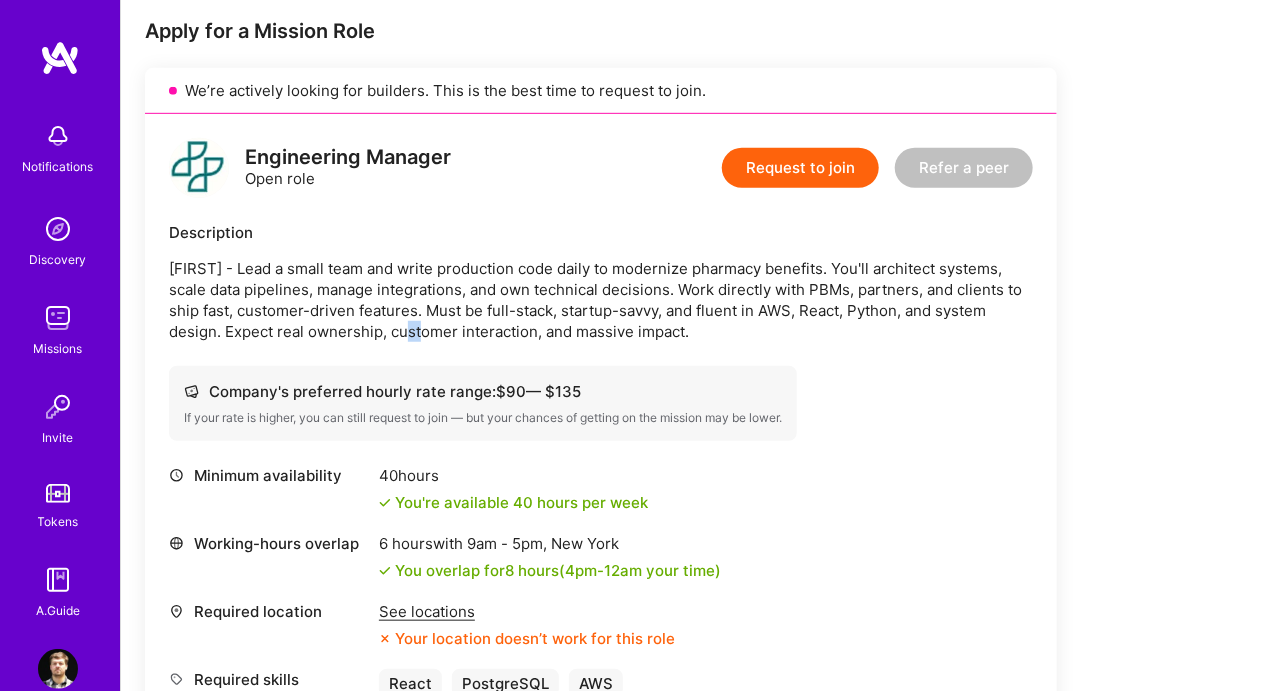 drag, startPoint x: 379, startPoint y: 327, endPoint x: 559, endPoint y: 337, distance: 180.27756 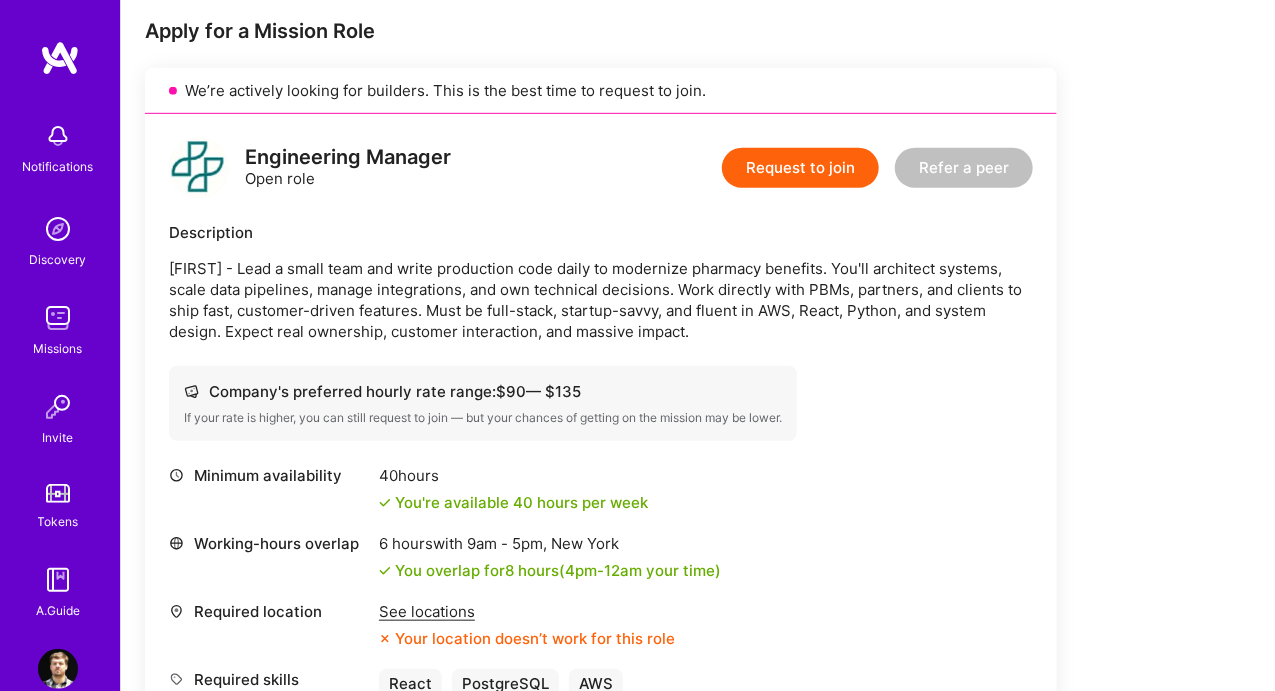 click on "[FIRST] - Lead a small team and write production code daily to modernize pharmacy benefits. You'll architect systems, scale data pipelines, manage integrations, and own technical decisions. Work directly with PBMs, partners, and clients to ship fast, customer-driven features. Must be full-stack, startup-savvy, and fluent in AWS, React, Python, and system design. Expect real ownership, customer interaction, and massive impact." at bounding box center [601, 300] 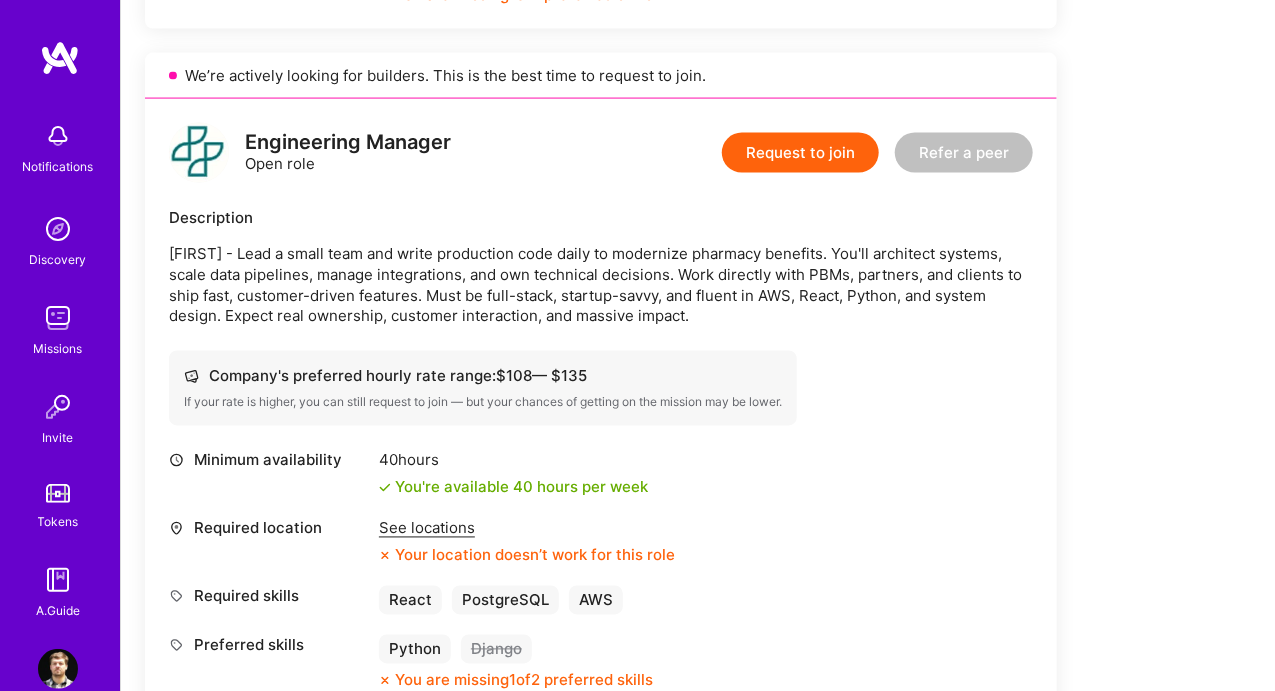 scroll, scrollTop: 1200, scrollLeft: 0, axis: vertical 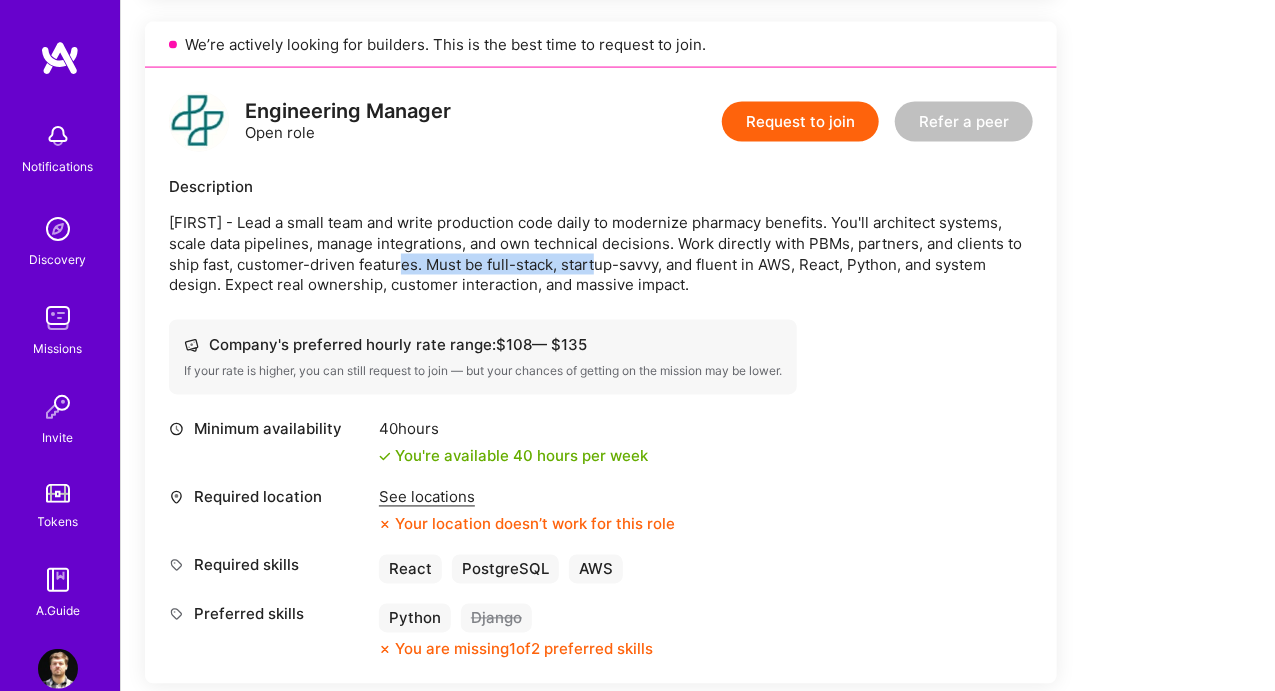 click on "[FIRST] - Lead a small team and write production code daily to modernize pharmacy benefits. You'll architect systems, scale data pipelines, manage integrations, and own technical decisions. Work directly with PBMs, partners, and clients to ship fast, customer-driven features. Must be full-stack, startup-savvy, and fluent in AWS, React, Python, and system design. Expect real ownership, customer interaction, and massive impact." at bounding box center (601, 254) 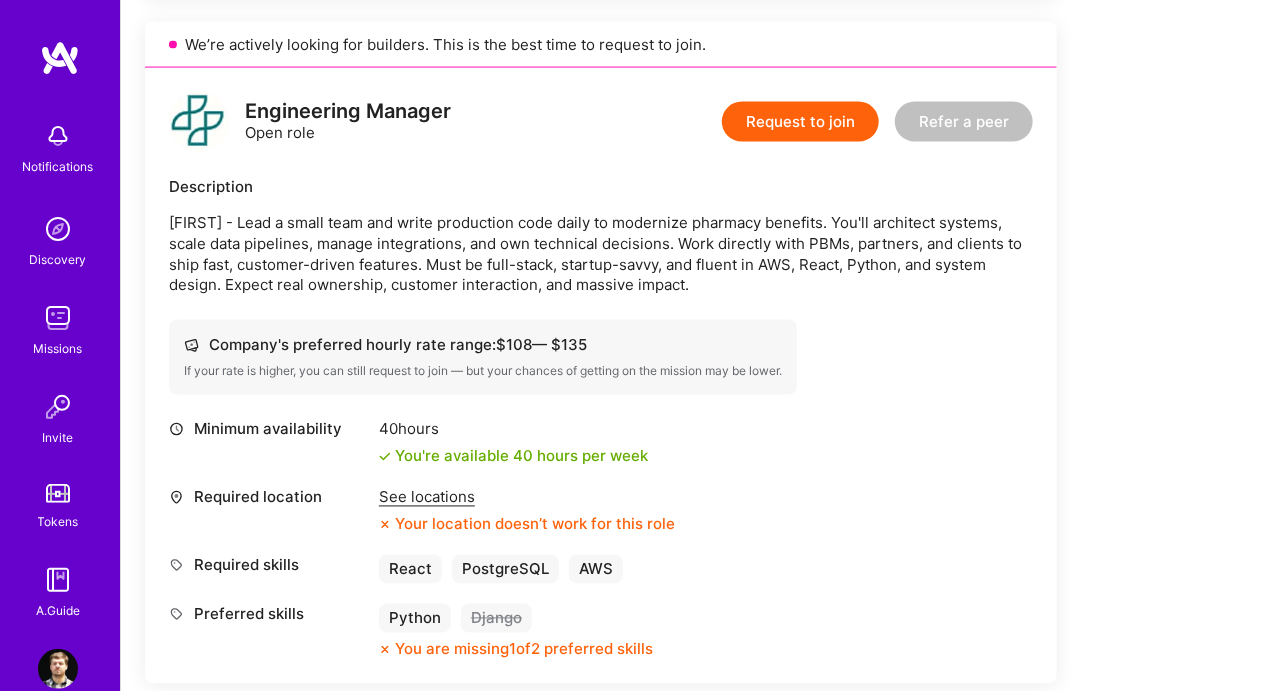 click on "[FIRST] - Lead a small team and write production code daily to modernize pharmacy benefits. You'll architect systems, scale data pipelines, manage integrations, and own technical decisions. Work directly with PBMs, partners, and clients to ship fast, customer-driven features. Must be full-stack, startup-savvy, and fluent in AWS, React, Python, and system design. Expect real ownership, customer interaction, and massive impact." at bounding box center [601, 254] 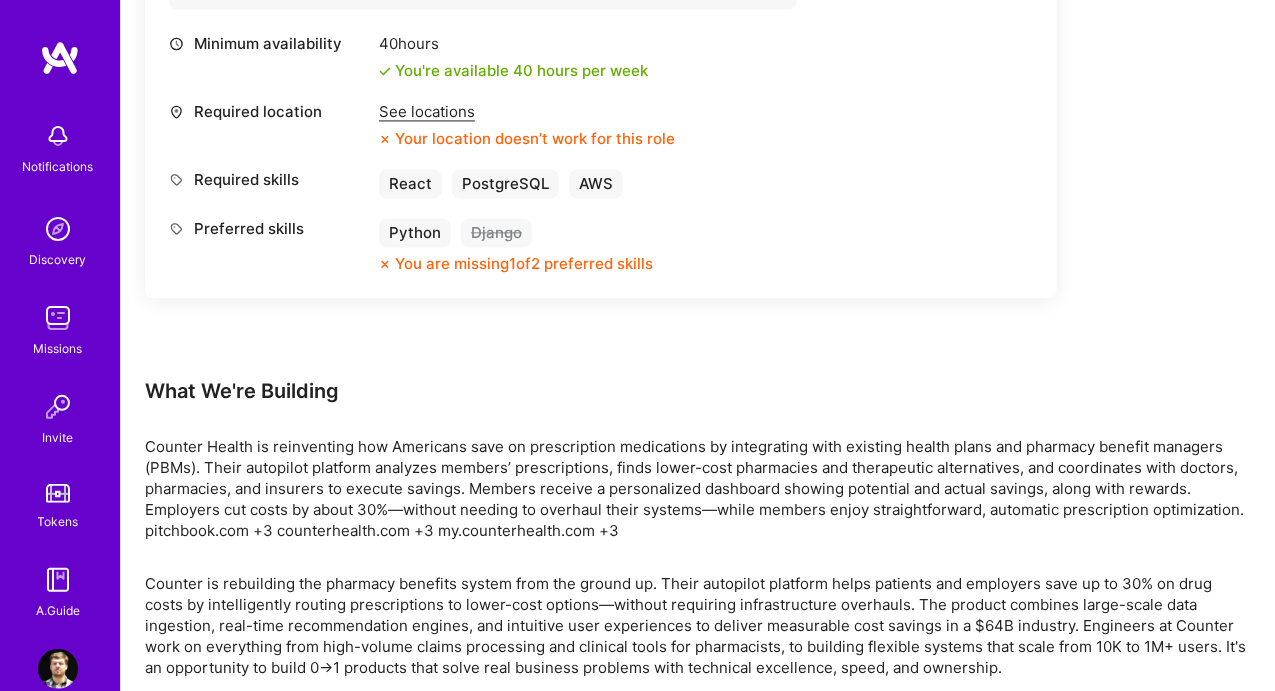 scroll, scrollTop: 1633, scrollLeft: 0, axis: vertical 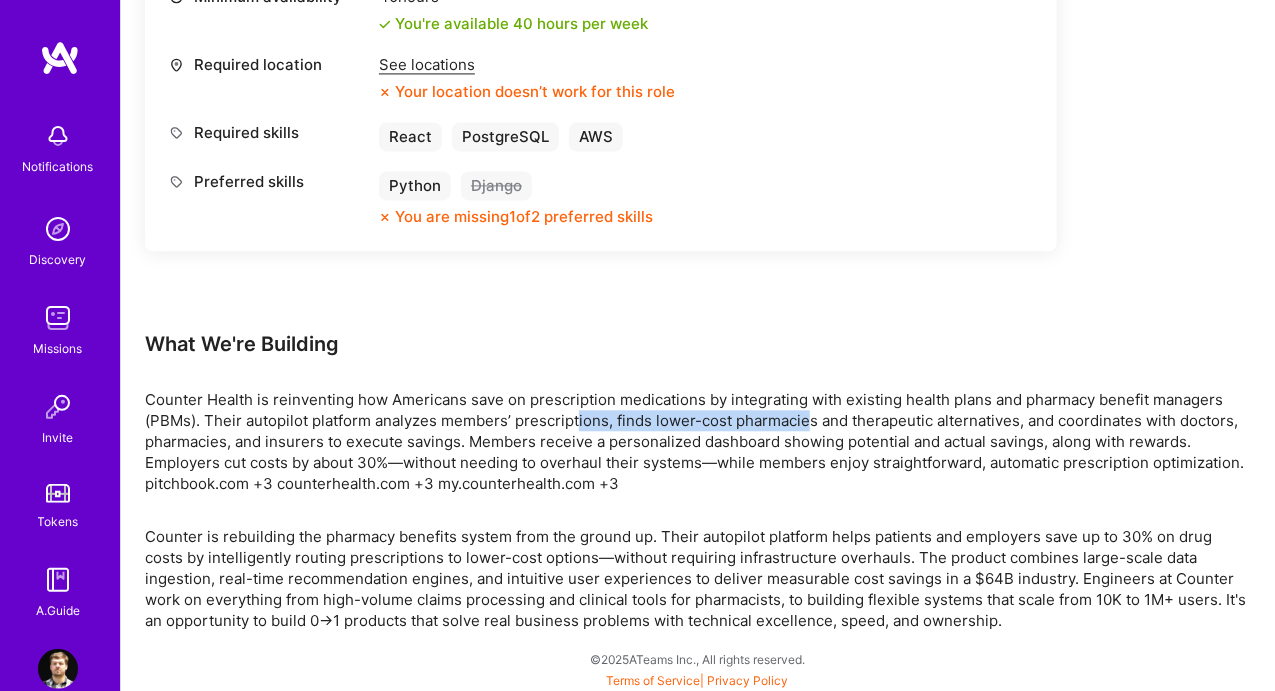 drag, startPoint x: 705, startPoint y: 427, endPoint x: 971, endPoint y: 427, distance: 266 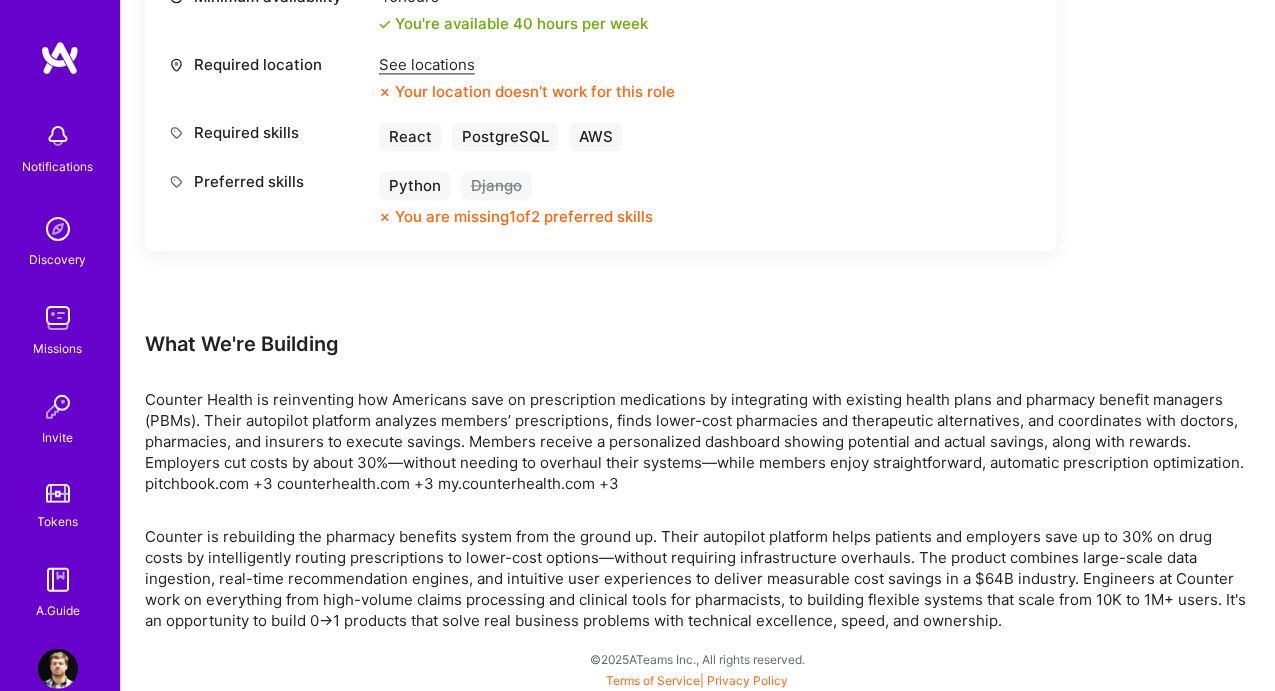 click on "Counter Health is reinventing how Americans save on prescription medications by integrating with existing health plans and pharmacy benefit managers (PBMs). Their autopilot platform analyzes members’ prescriptions, finds lower-cost pharmacies and therapeutic alternatives, and coordinates with doctors, pharmacies, and insurers to execute savings. Members receive a personalized dashboard showing potential and actual savings, along with rewards. Employers cut costs by about 30%—without needing to overhaul their systems—while members enjoy straightforward, automatic prescription optimization. pitchbook.com +3 counterhealth.com +3 my.counterhealth.com +3" at bounding box center (698, 441) 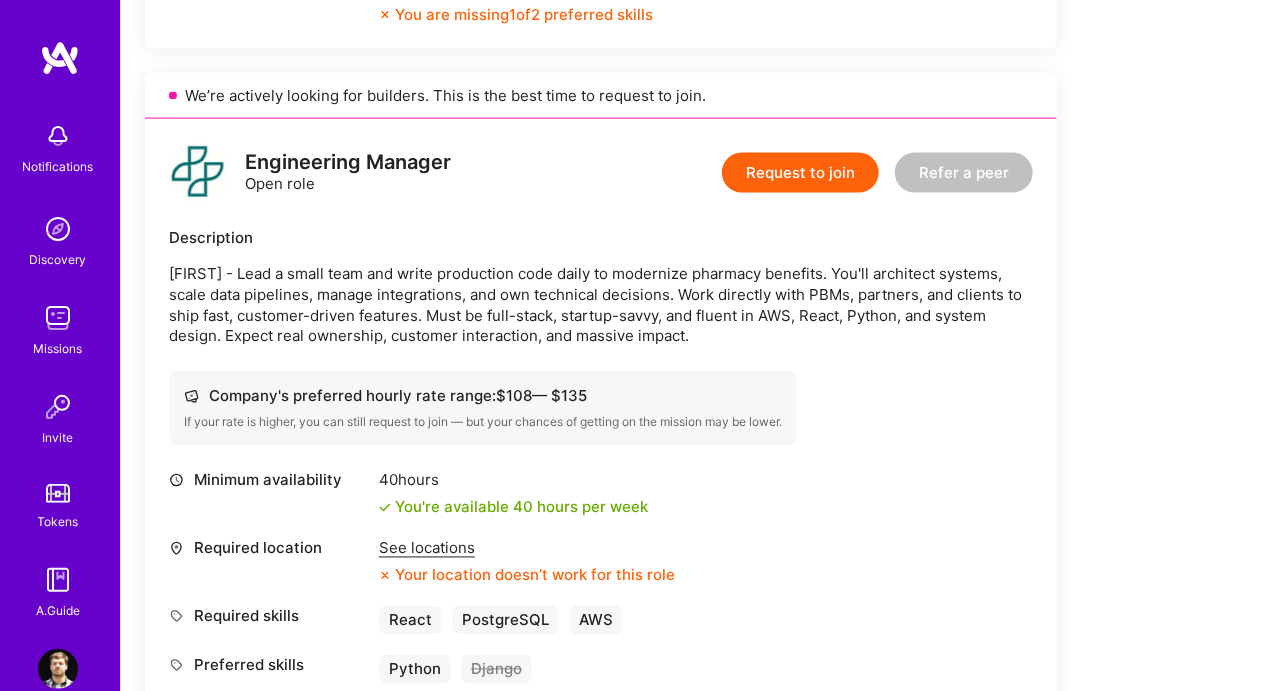 scroll, scrollTop: 1233, scrollLeft: 0, axis: vertical 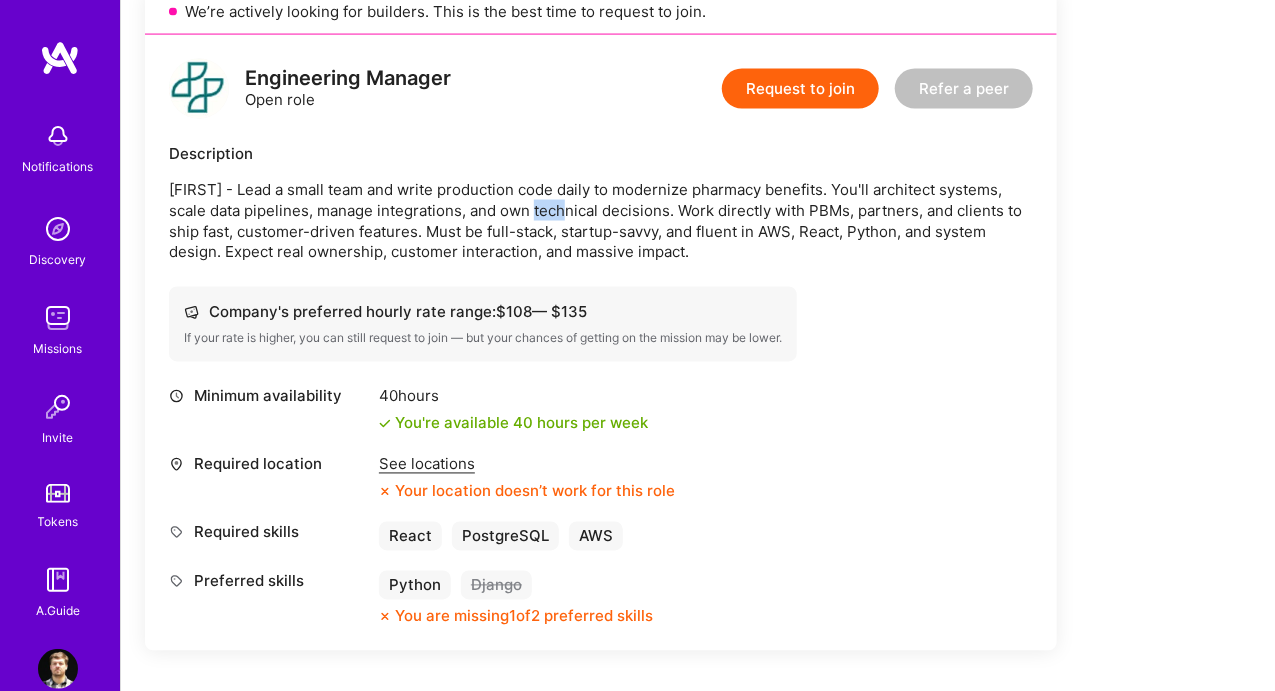 click on "[FIRST] - Lead a small team and write production code daily to modernize pharmacy benefits. You'll architect systems, scale data pipelines, manage integrations, and own technical decisions. Work directly with PBMs, partners, and clients to ship fast, customer-driven features. Must be full-stack, startup-savvy, and fluent in AWS, React, Python, and system design. Expect real ownership, customer interaction, and massive impact." at bounding box center [601, 221] 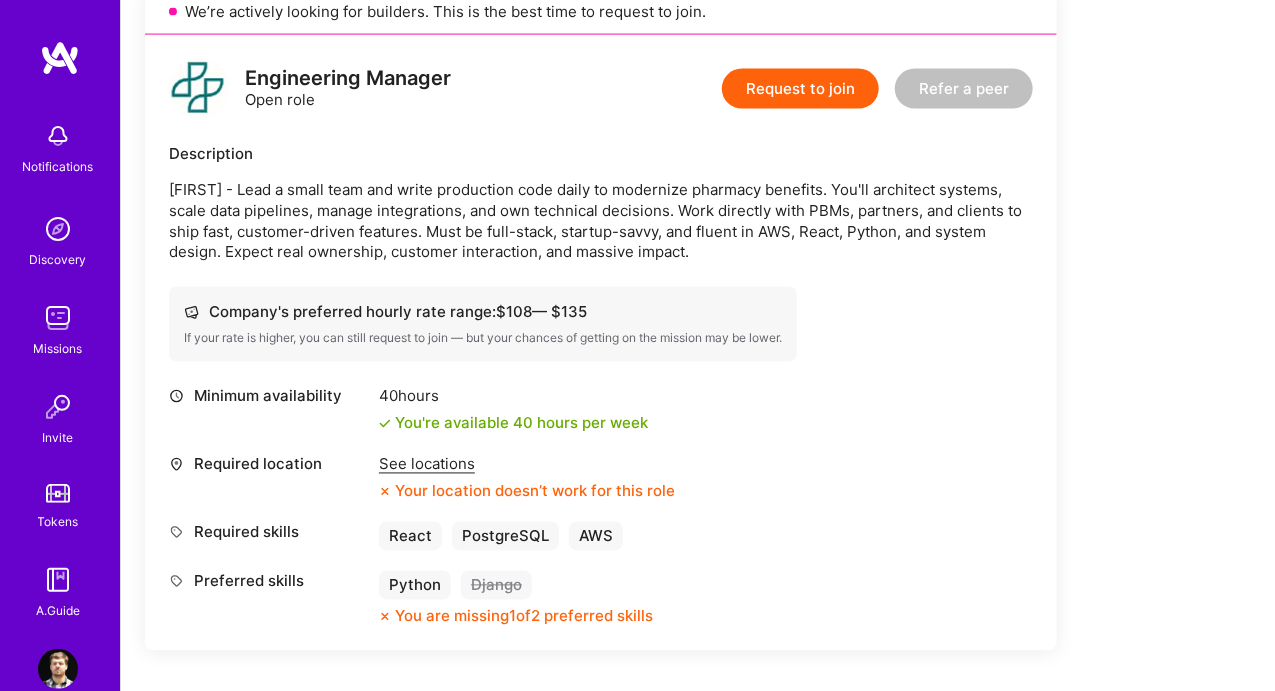 click on "[FIRST] - Lead a small team and write production code daily to modernize pharmacy benefits. You'll architect systems, scale data pipelines, manage integrations, and own technical decisions. Work directly with PBMs, partners, and clients to ship fast, customer-driven features. Must be full-stack, startup-savvy, and fluent in AWS, React, Python, and system design. Expect real ownership, customer interaction, and massive impact." at bounding box center (601, 221) 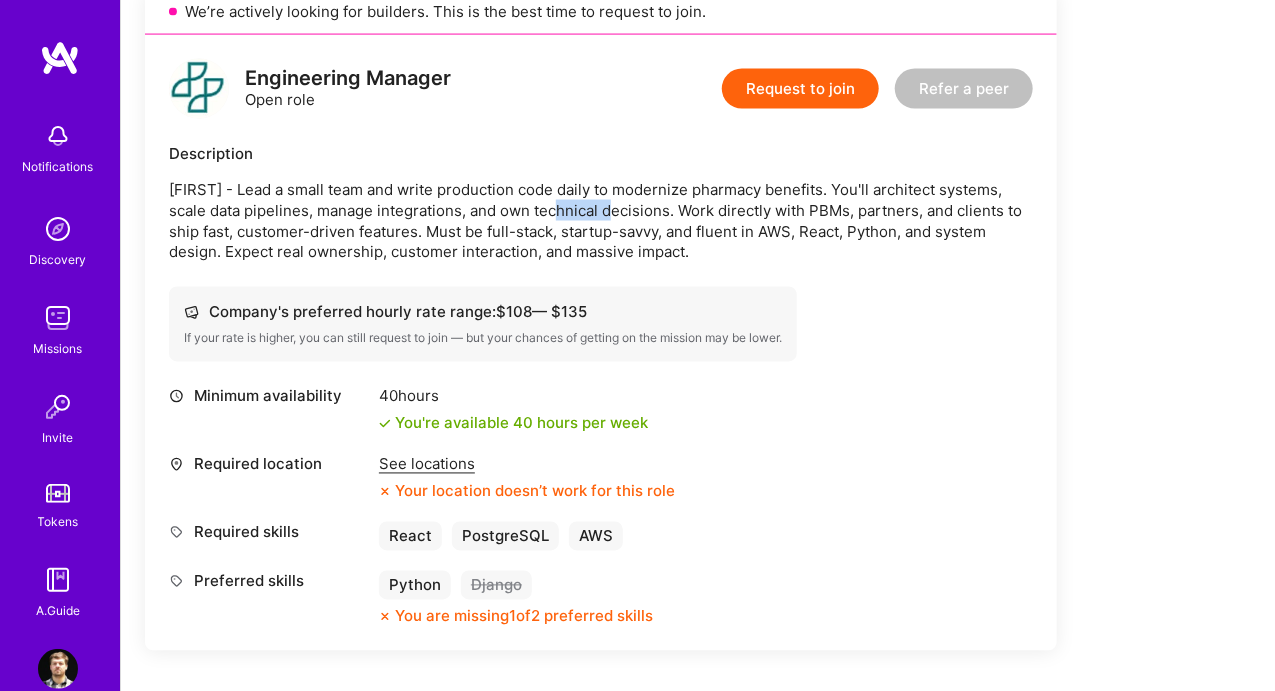 drag, startPoint x: 620, startPoint y: 215, endPoint x: 872, endPoint y: 216, distance: 252.00198 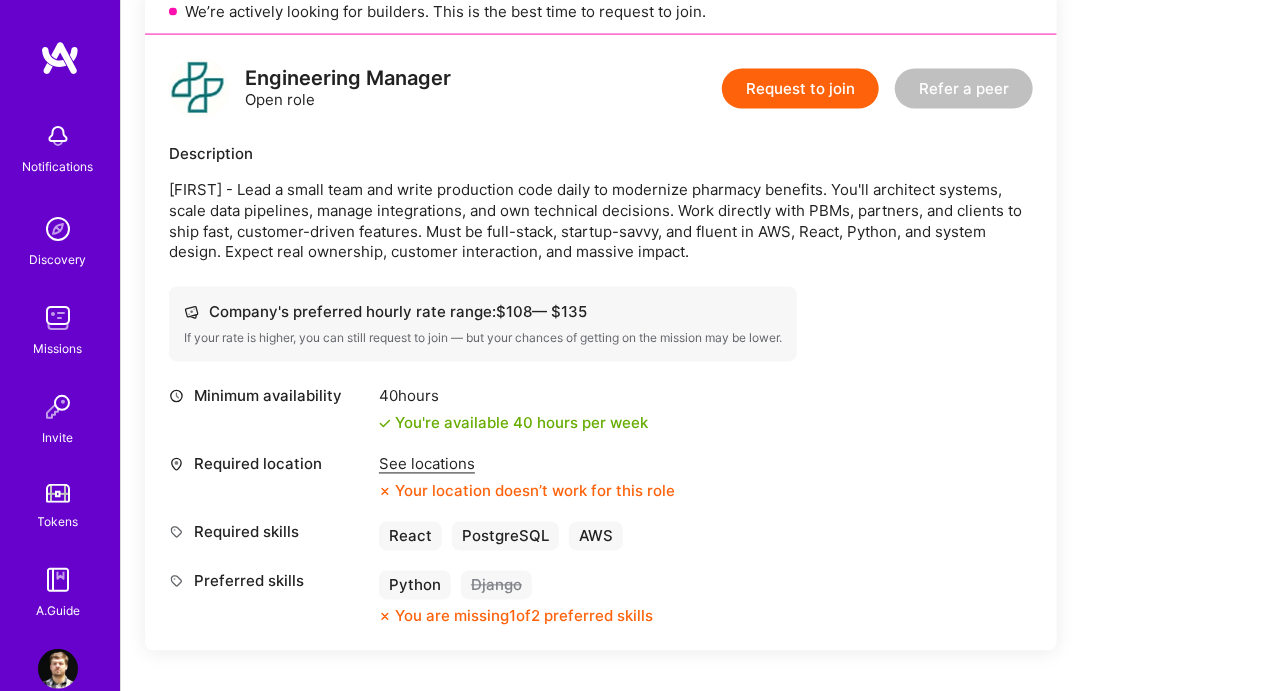 click on "[FIRST] - Lead a small team and write production code daily to modernize pharmacy benefits. You'll architect systems, scale data pipelines, manage integrations, and own technical decisions. Work directly with PBMs, partners, and clients to ship fast, customer-driven features. Must be full-stack, startup-savvy, and fluent in AWS, React, Python, and system design. Expect real ownership, customer interaction, and massive impact." at bounding box center [601, 221] 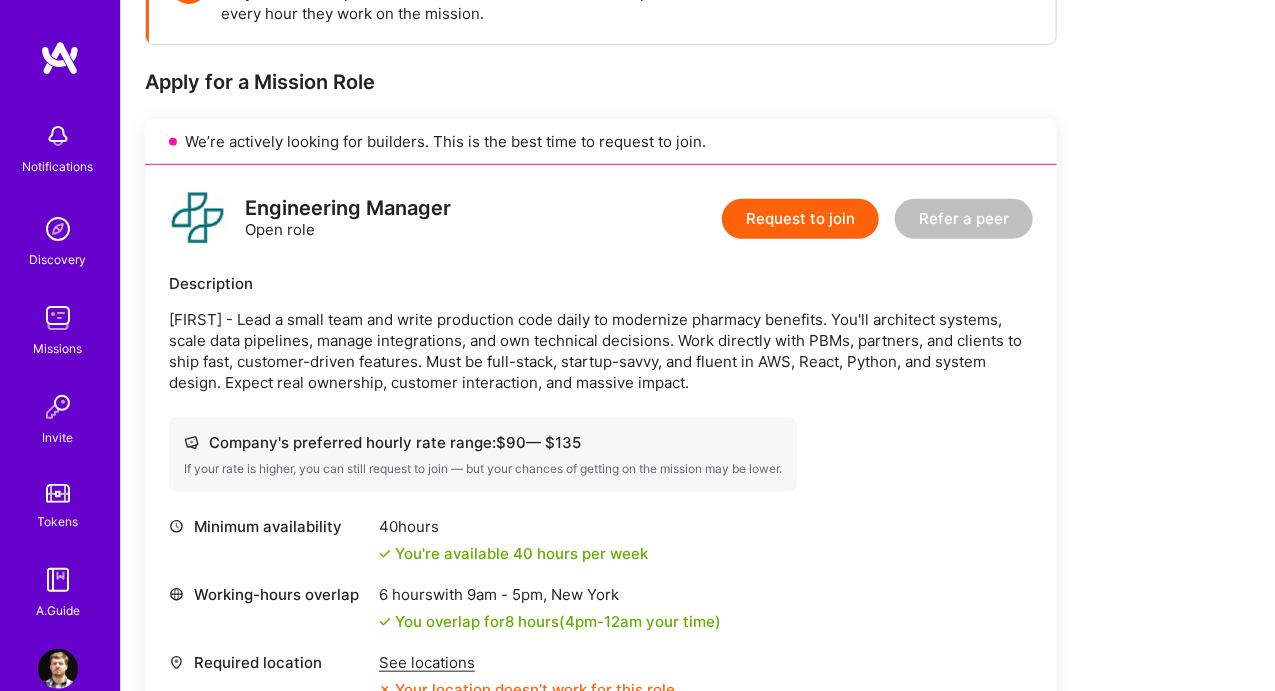 scroll, scrollTop: 233, scrollLeft: 0, axis: vertical 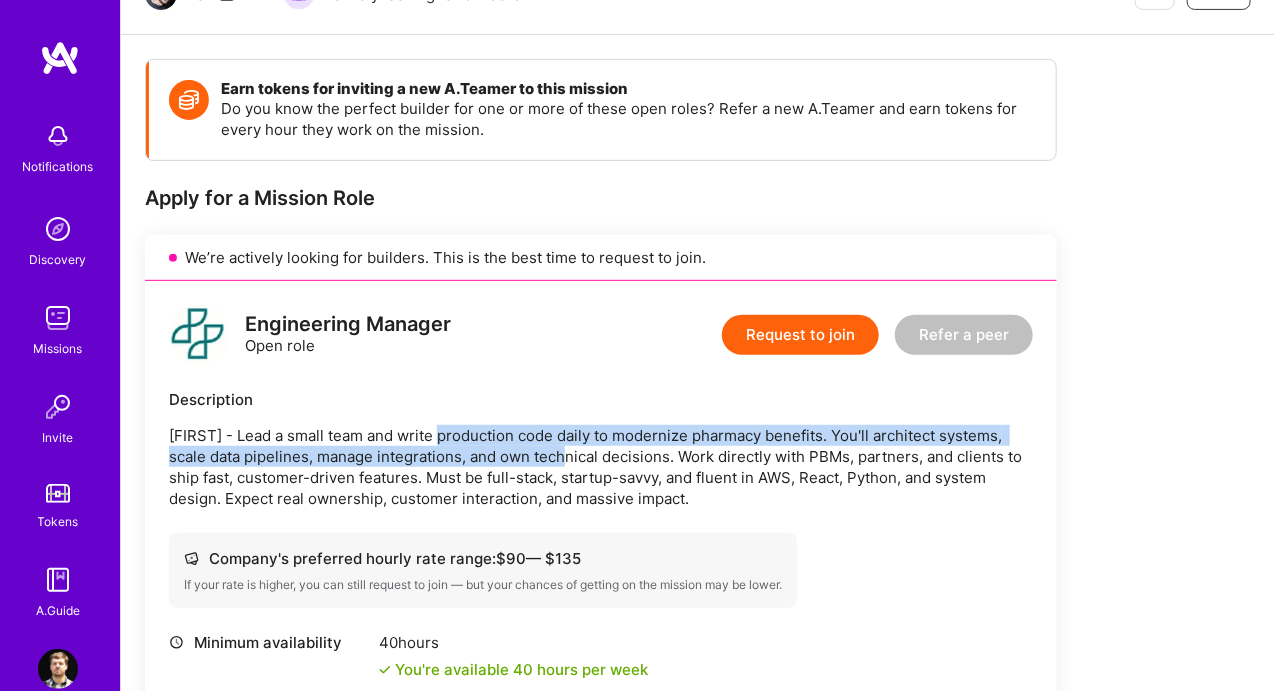 drag, startPoint x: 451, startPoint y: 435, endPoint x: 883, endPoint y: 467, distance: 433.18356 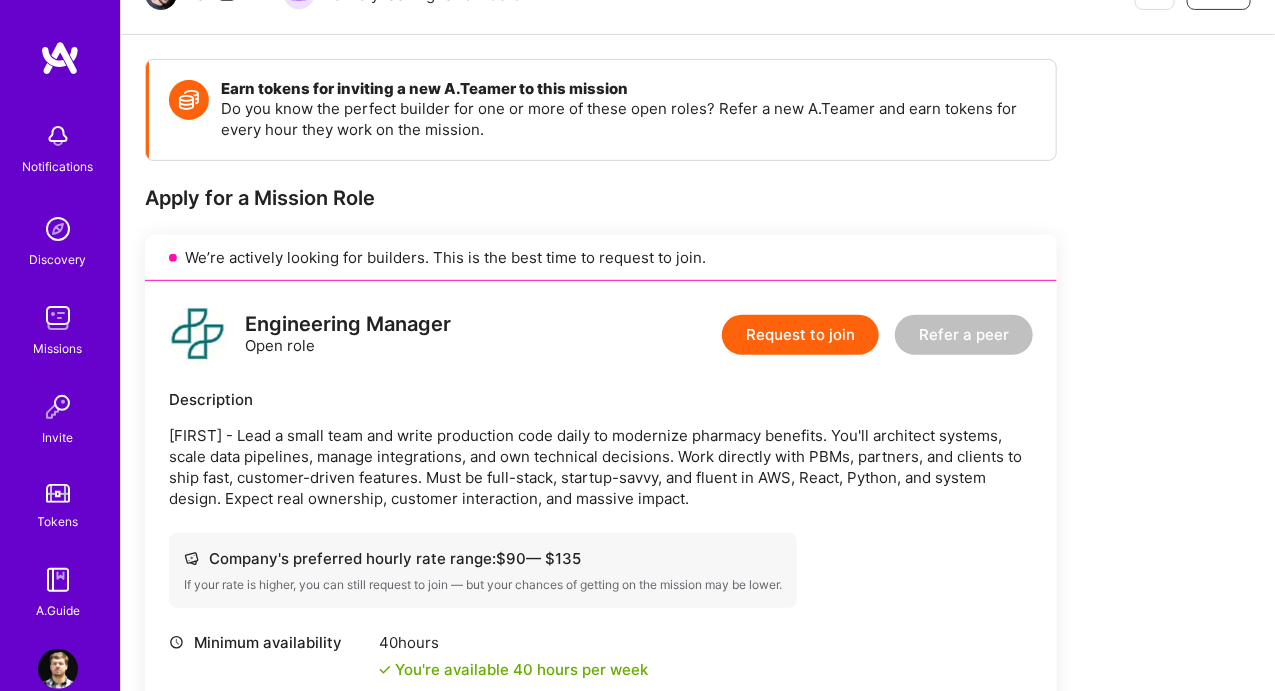 click on "[FIRST] - Lead a small team and write production code daily to modernize pharmacy benefits. You'll architect systems, scale data pipelines, manage integrations, and own technical decisions. Work directly with PBMs, partners, and clients to ship fast, customer-driven features. Must be full-stack, startup-savvy, and fluent in AWS, React, Python, and system design. Expect real ownership, customer interaction, and massive impact." at bounding box center (601, 467) 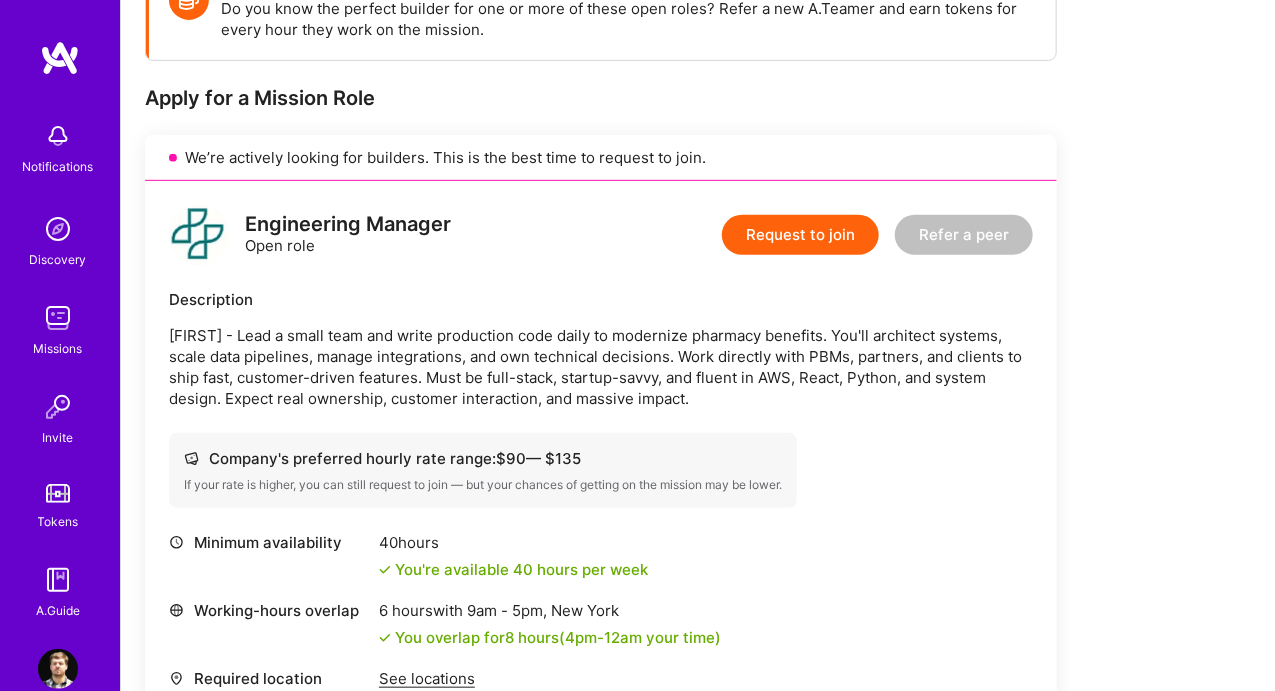 scroll, scrollTop: 33, scrollLeft: 0, axis: vertical 